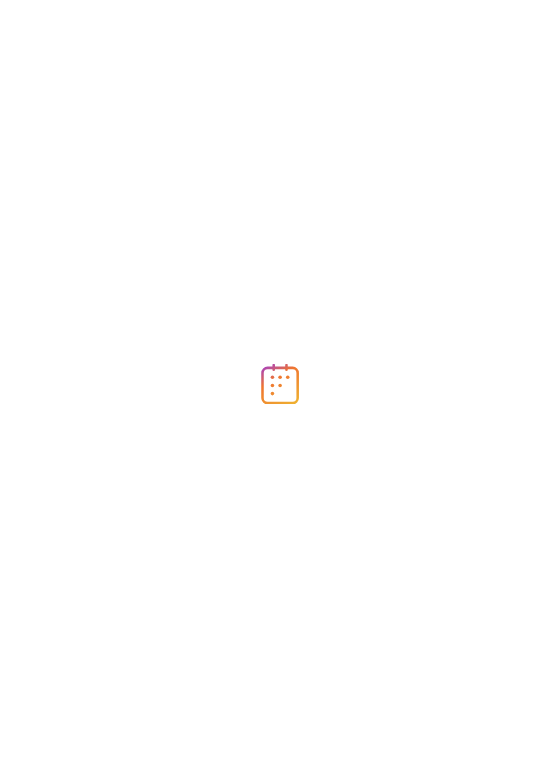 scroll, scrollTop: 0, scrollLeft: 0, axis: both 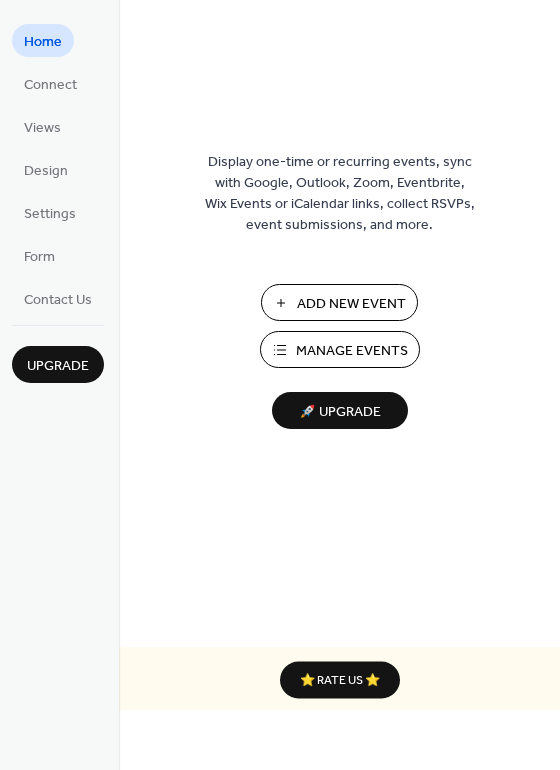 click on "Manage Events" at bounding box center [352, 351] 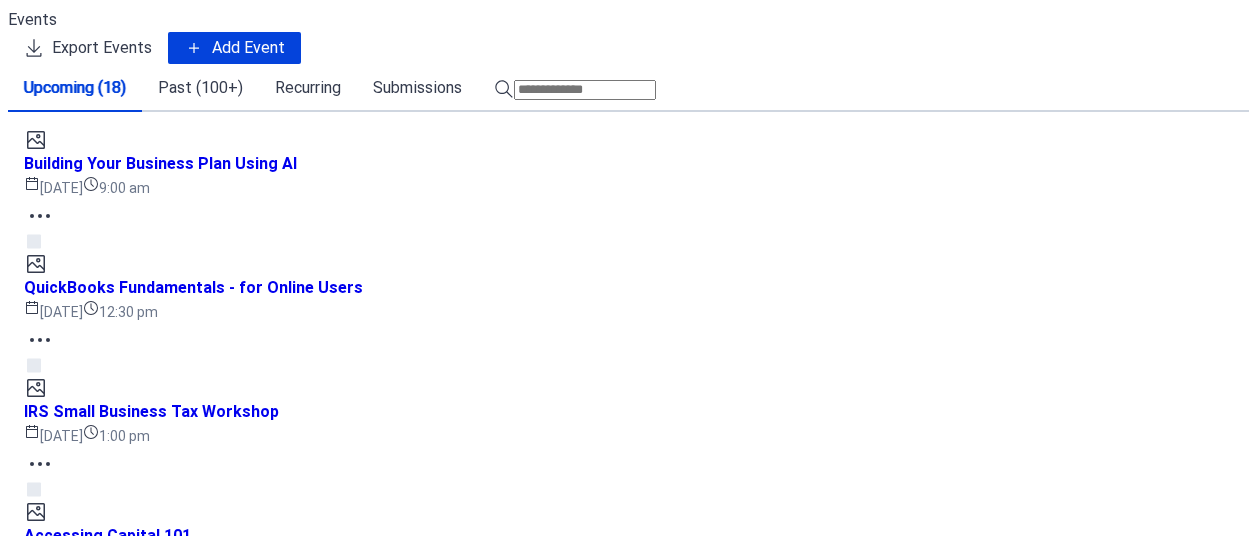 scroll, scrollTop: 0, scrollLeft: 0, axis: both 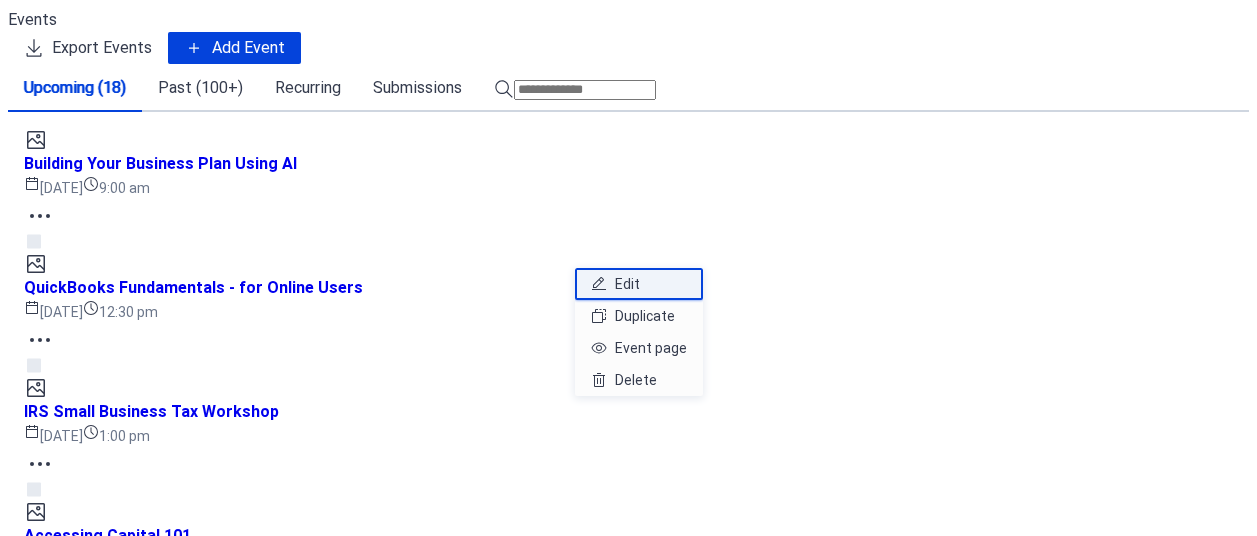 click on "Edit" at bounding box center [639, 284] 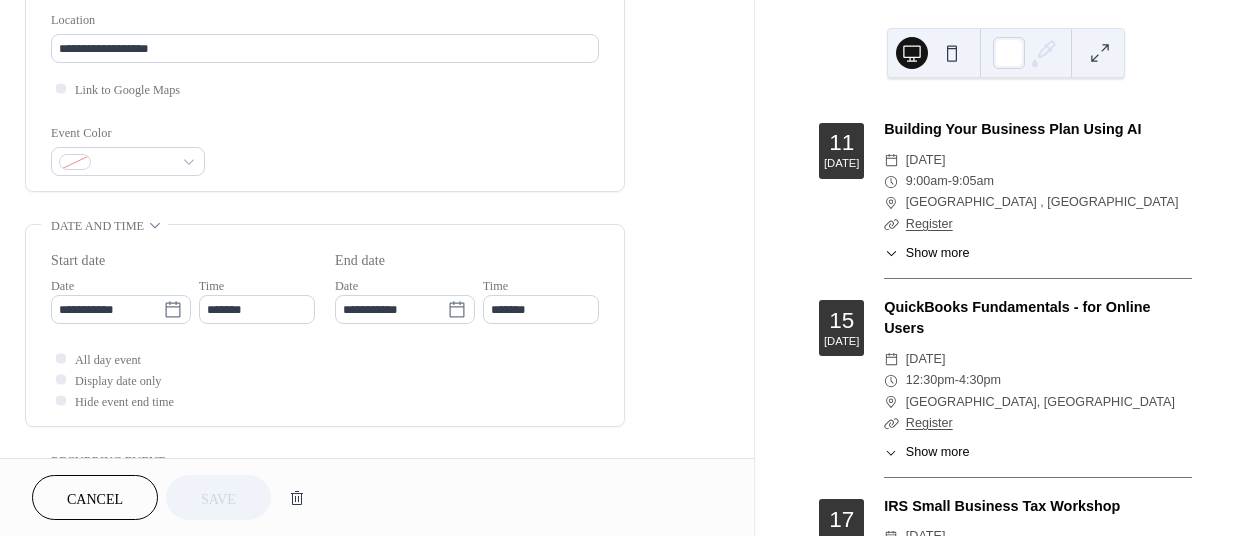 scroll, scrollTop: 600, scrollLeft: 0, axis: vertical 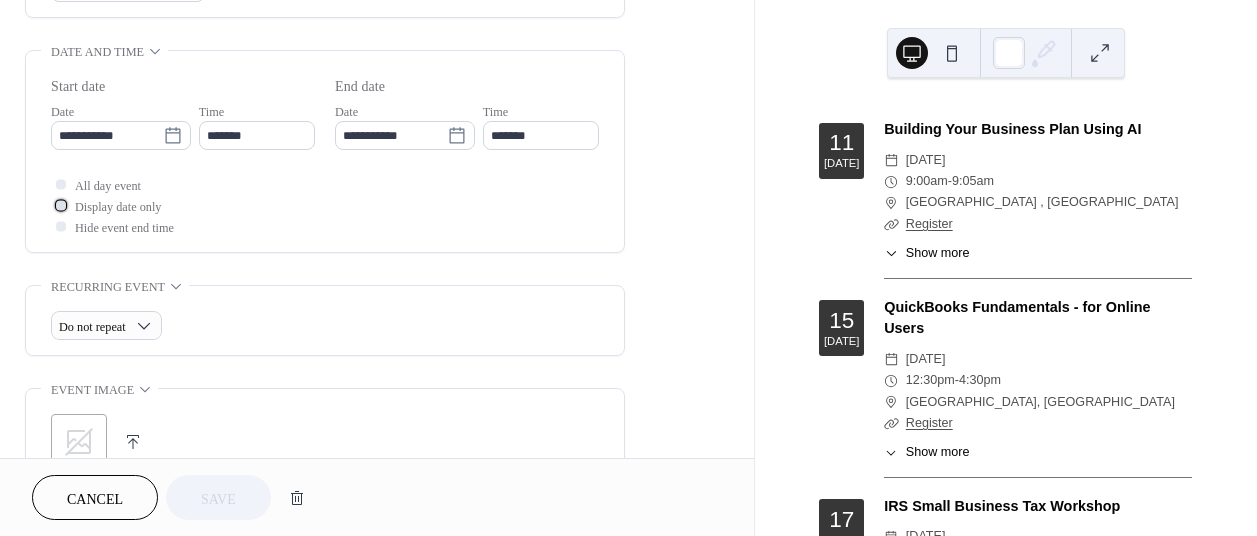 click on "Display date only" at bounding box center [118, 207] 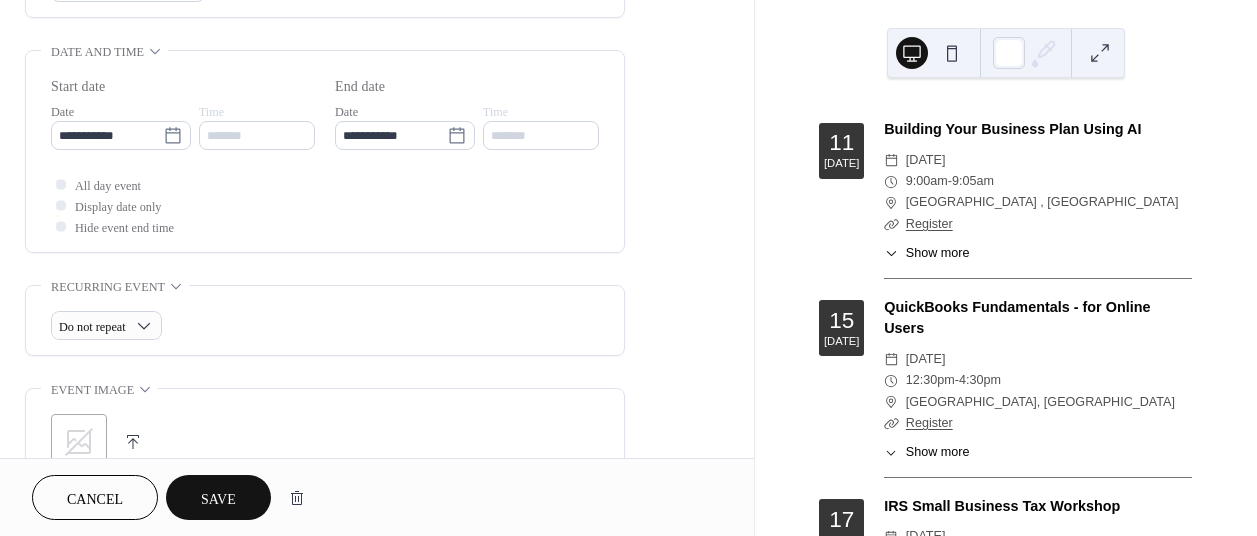 click on "Save" at bounding box center (218, 499) 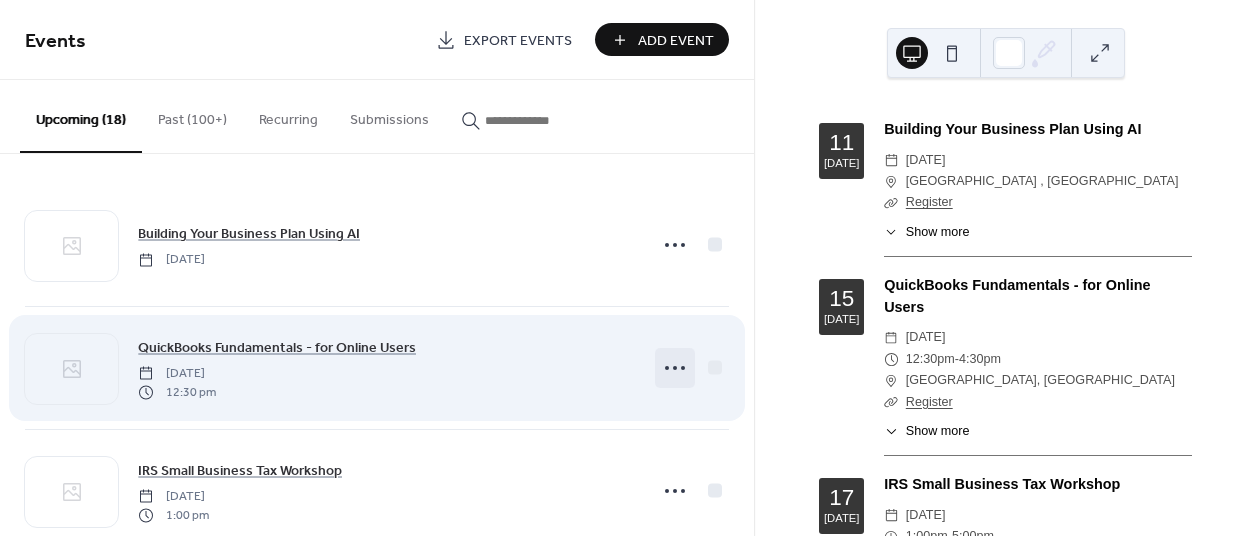 click 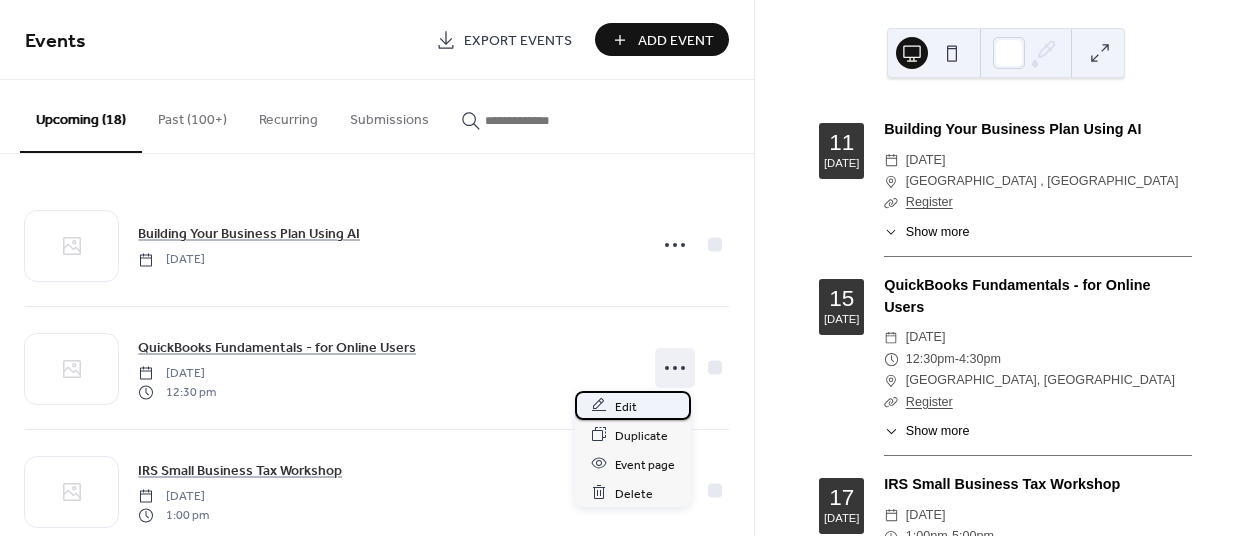 click on "Edit" at bounding box center [626, 406] 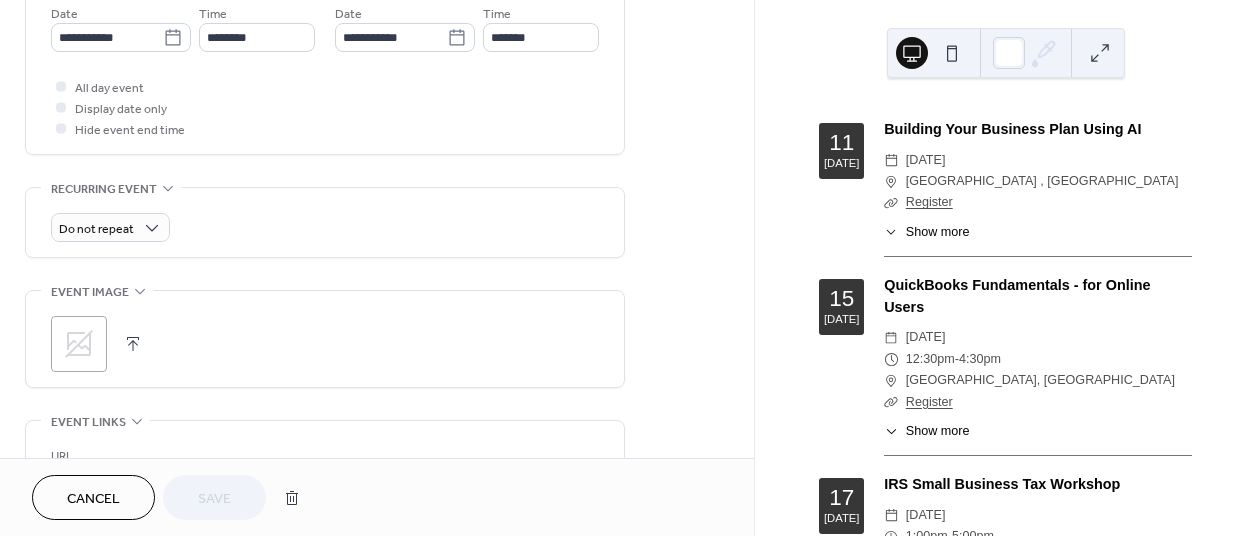 scroll, scrollTop: 700, scrollLeft: 0, axis: vertical 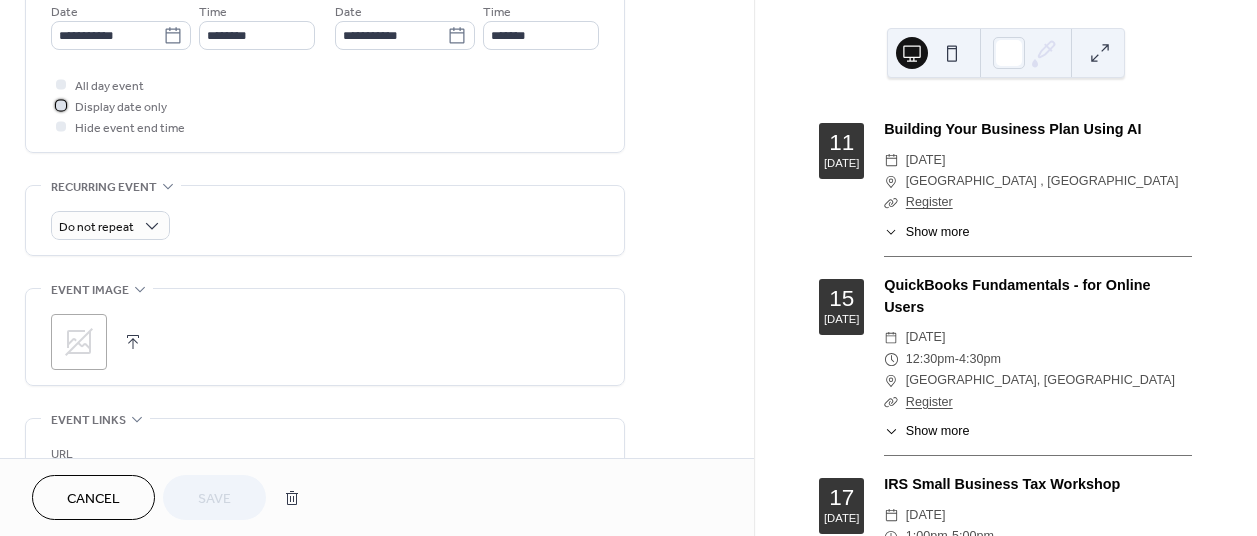 click on "Display date only" at bounding box center [121, 107] 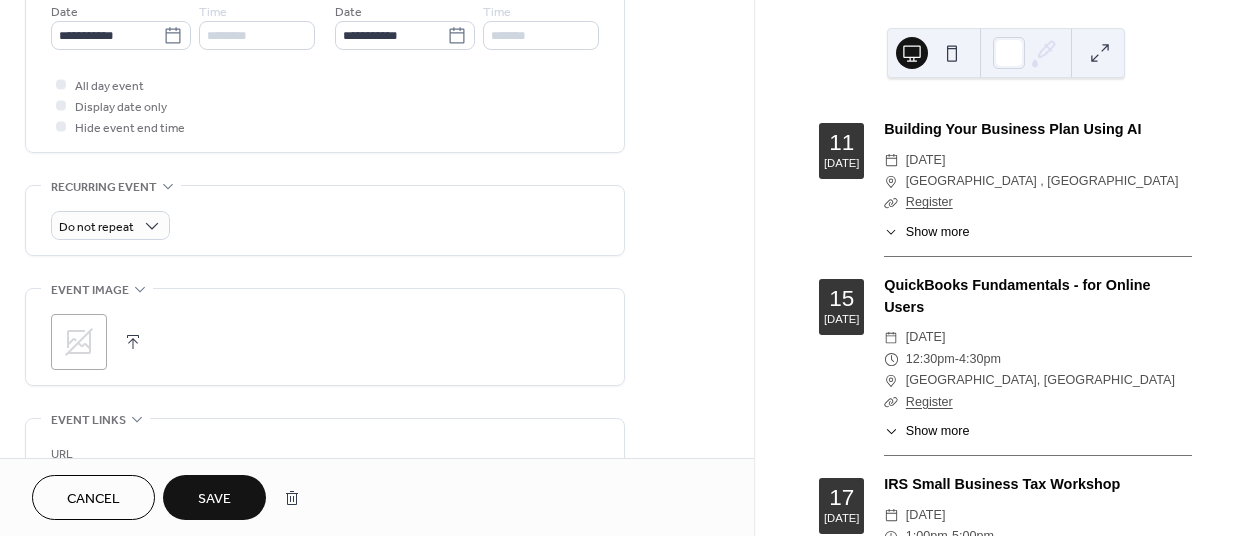 click on "Save" at bounding box center (214, 499) 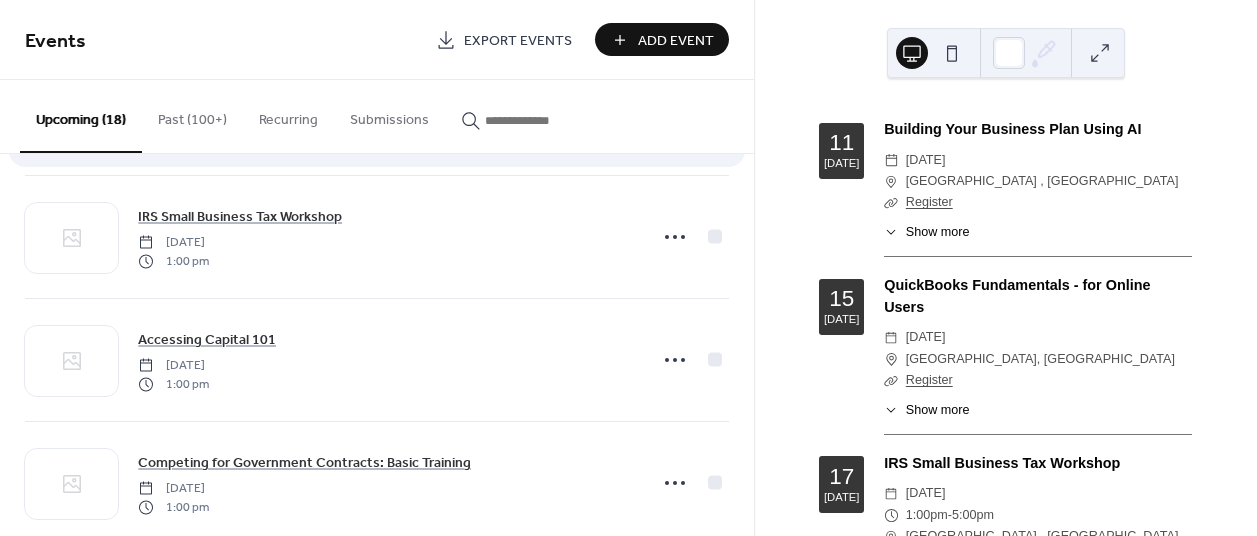 scroll, scrollTop: 300, scrollLeft: 0, axis: vertical 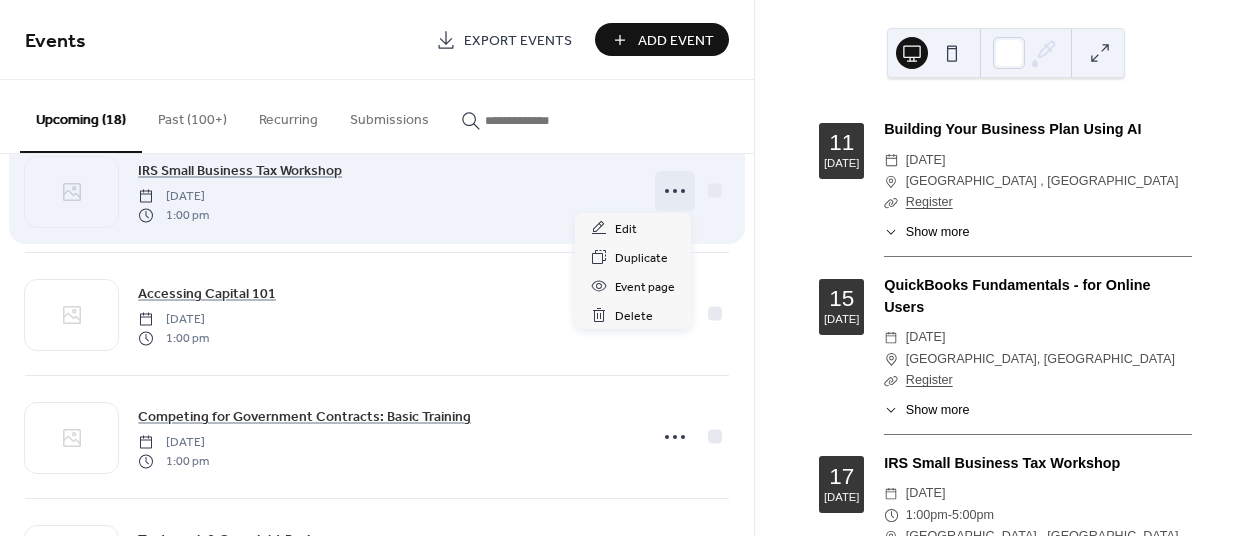 click 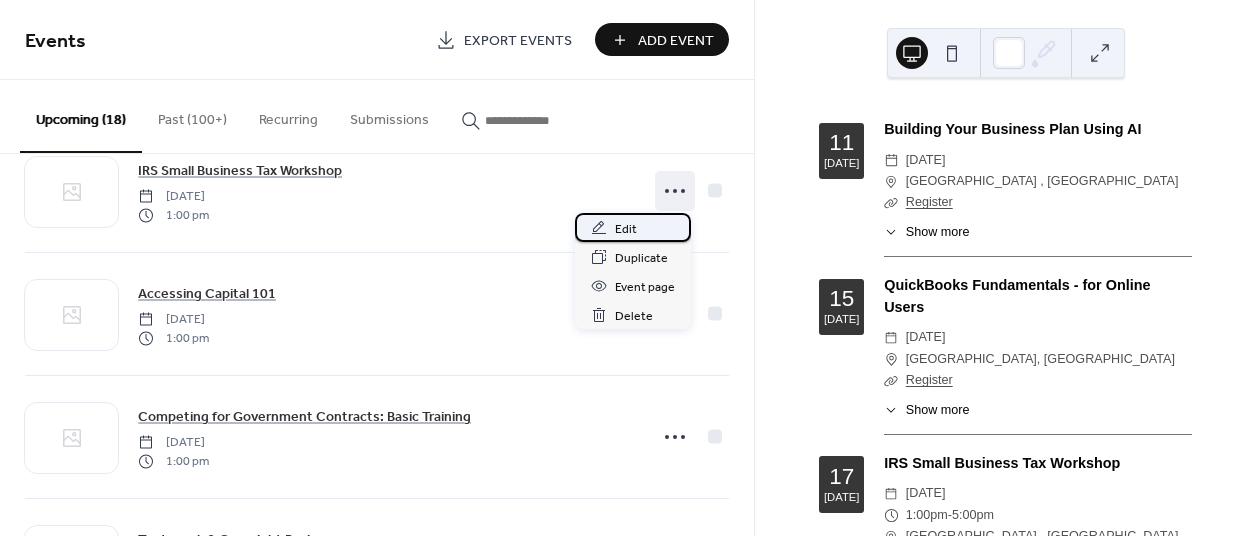 click on "Edit" at bounding box center (633, 227) 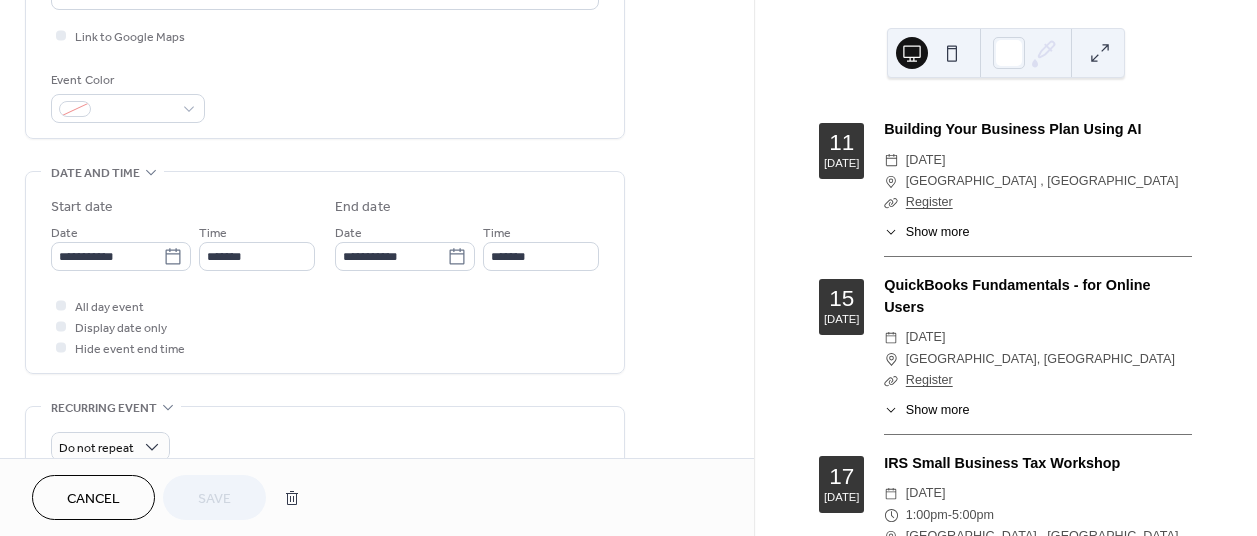 scroll, scrollTop: 500, scrollLeft: 0, axis: vertical 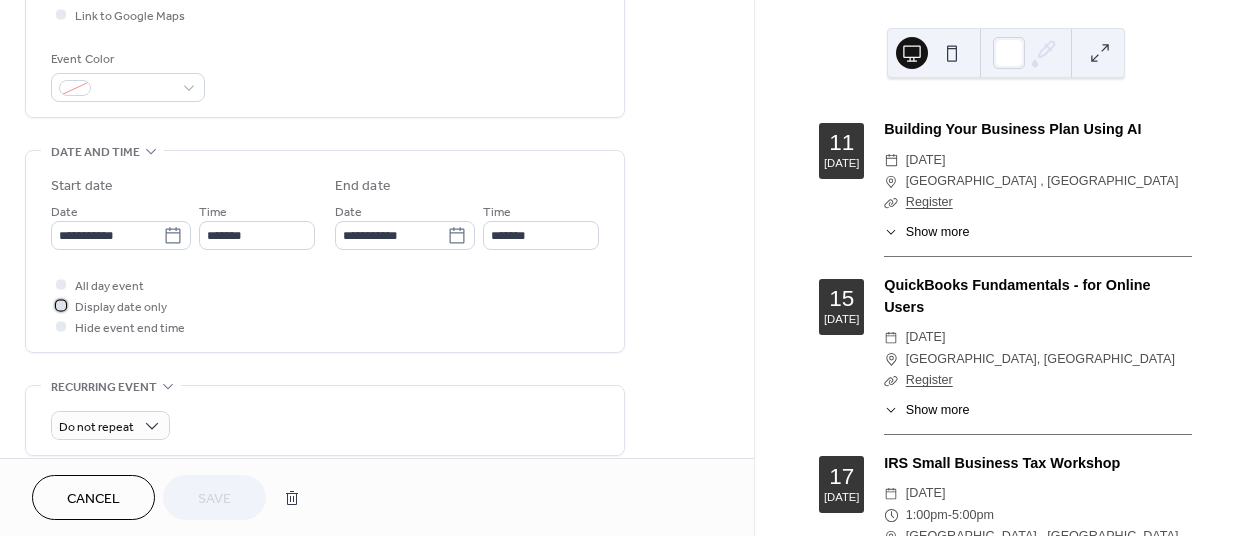 click on "Display date only" at bounding box center (121, 307) 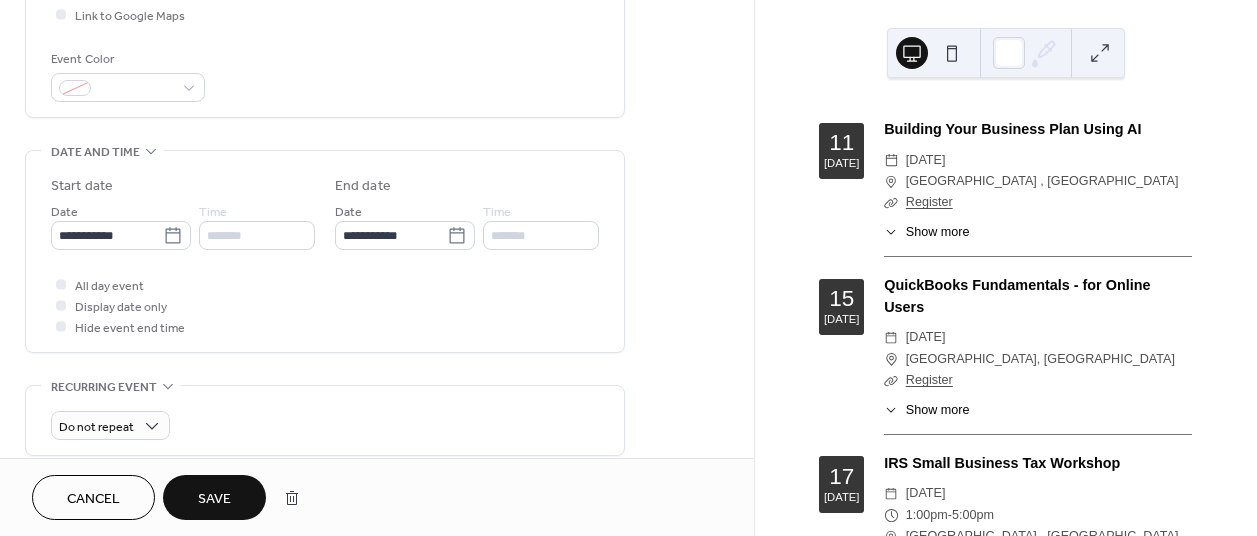 click on "Save" at bounding box center [214, 499] 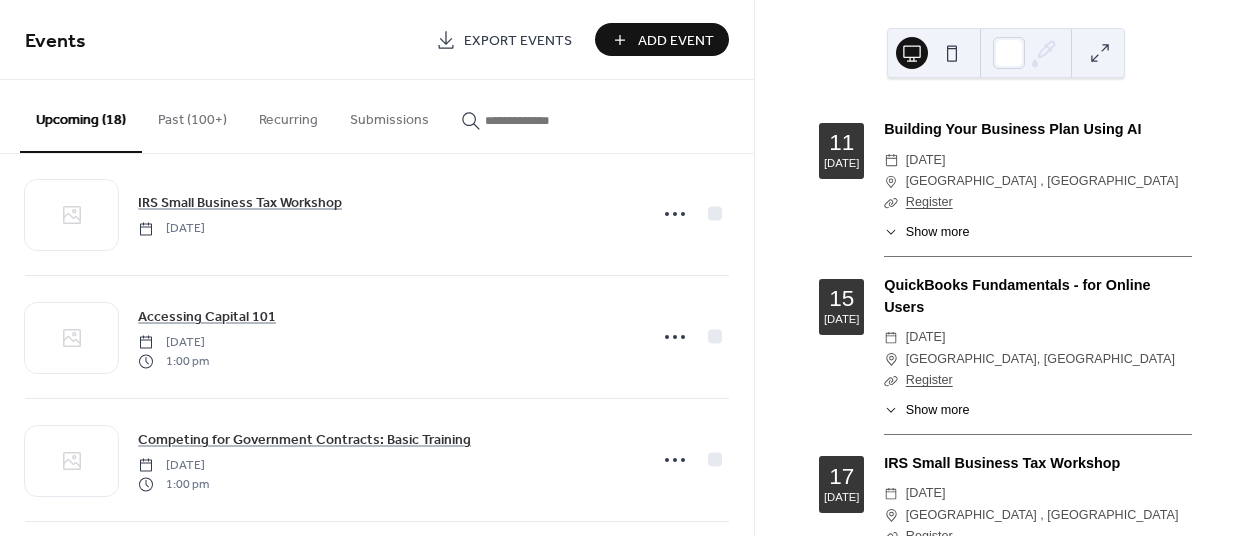 scroll, scrollTop: 300, scrollLeft: 0, axis: vertical 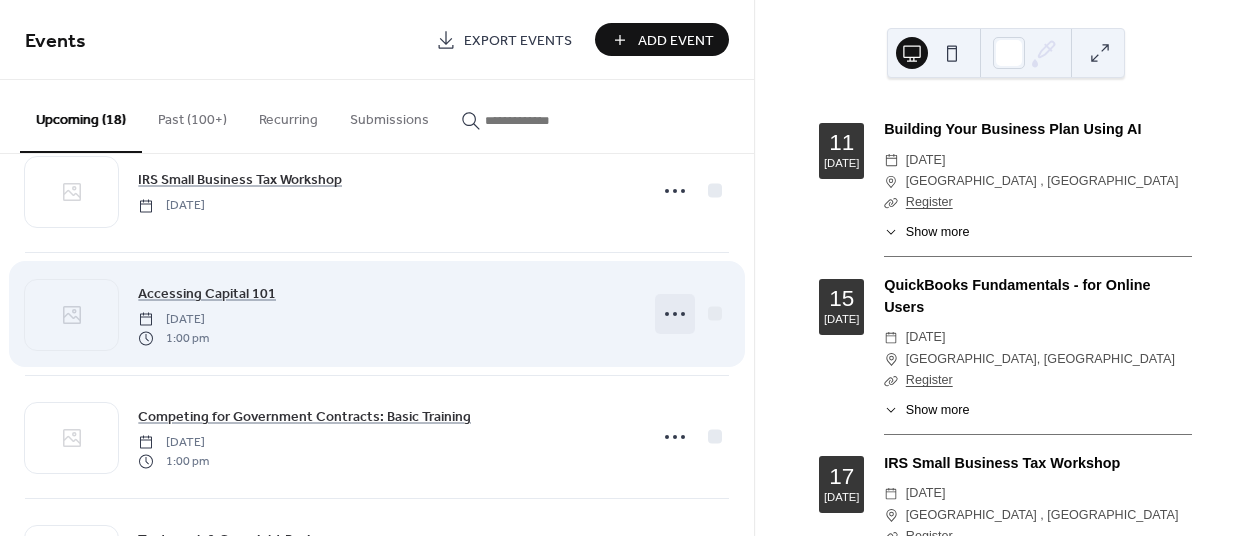 click at bounding box center (675, 314) 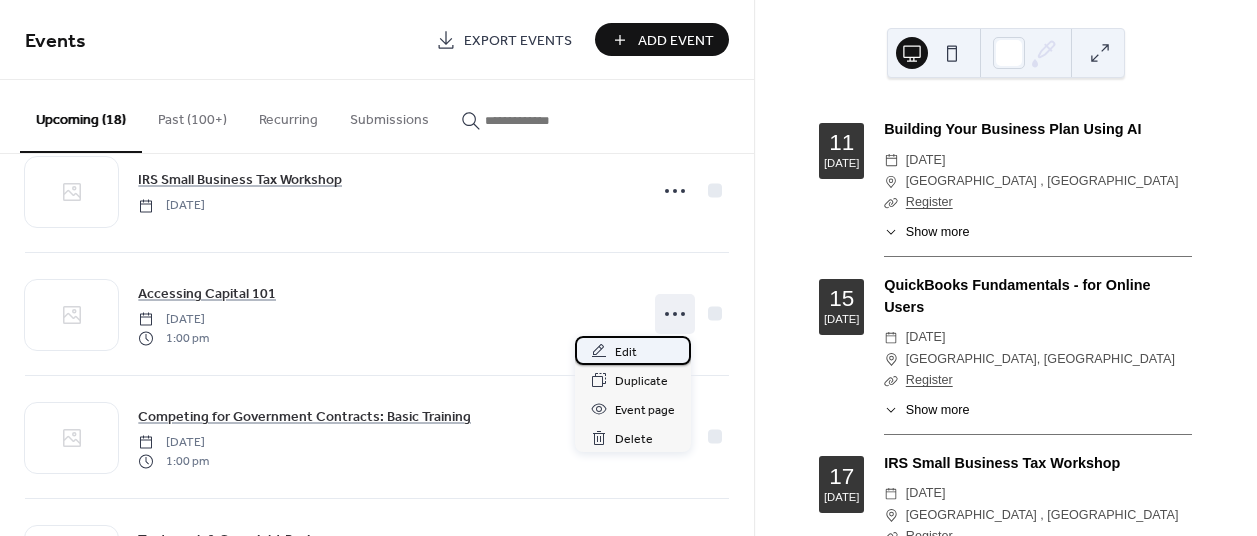 click on "Edit" at bounding box center [633, 350] 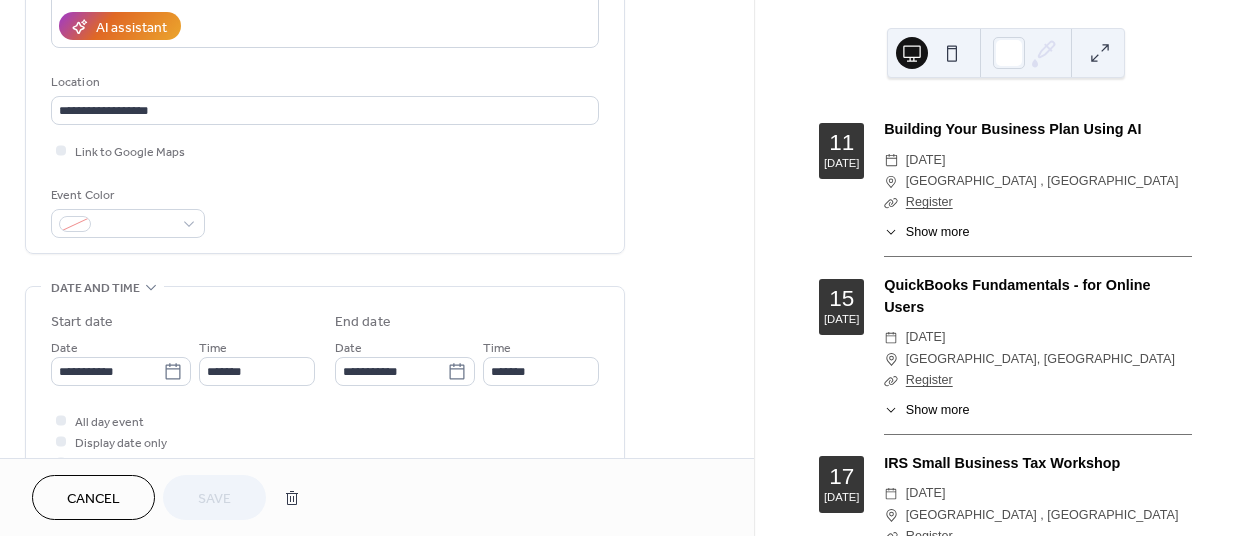 scroll, scrollTop: 500, scrollLeft: 0, axis: vertical 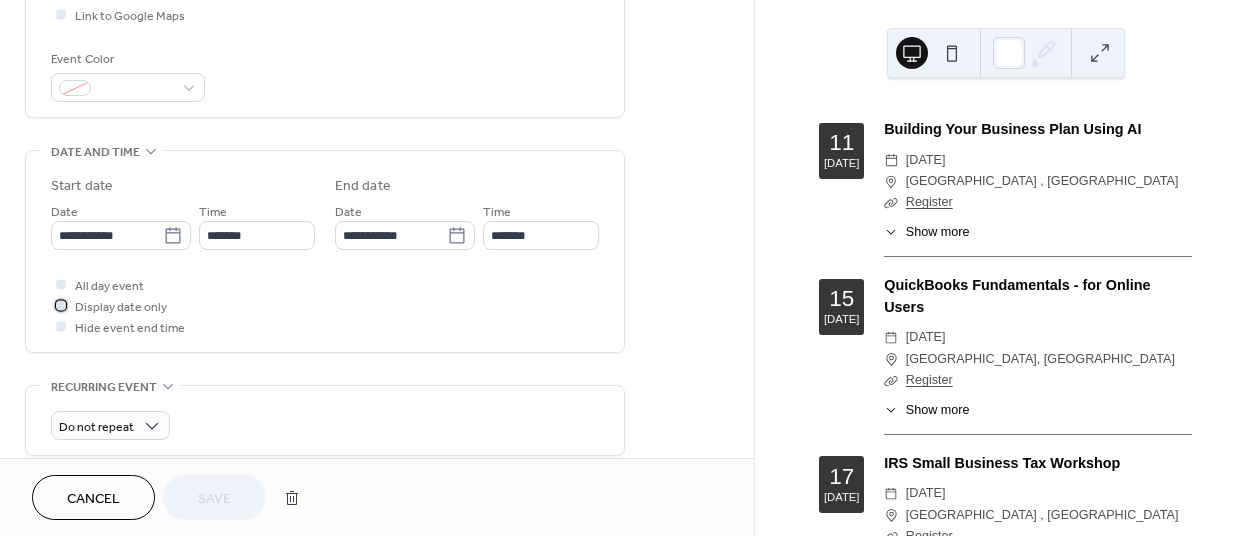 click on "Display date only" at bounding box center [121, 307] 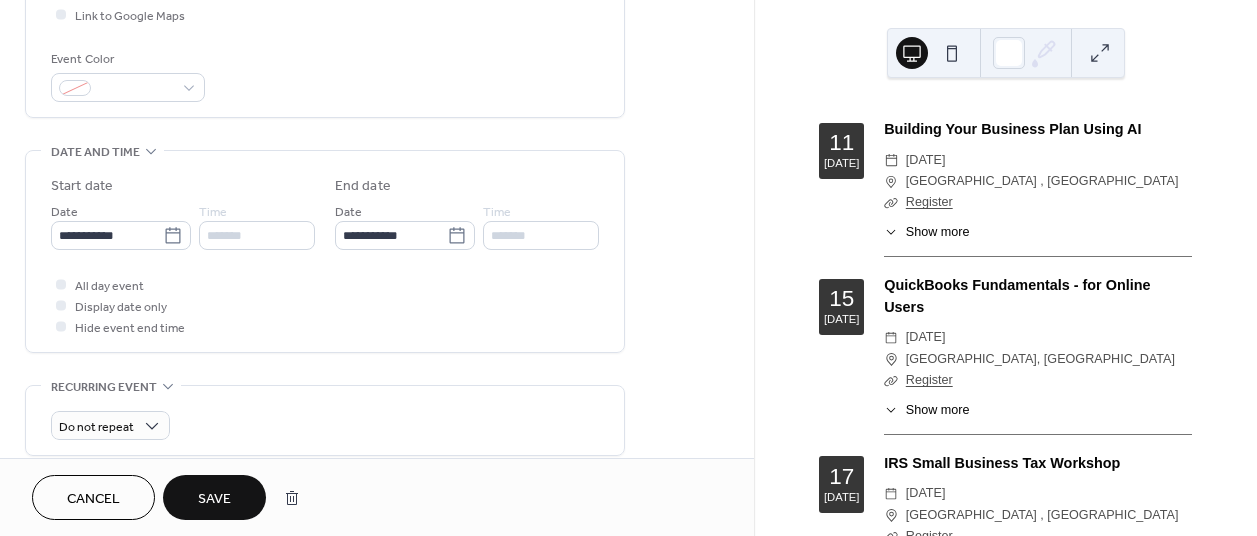 click on "Save" at bounding box center [214, 499] 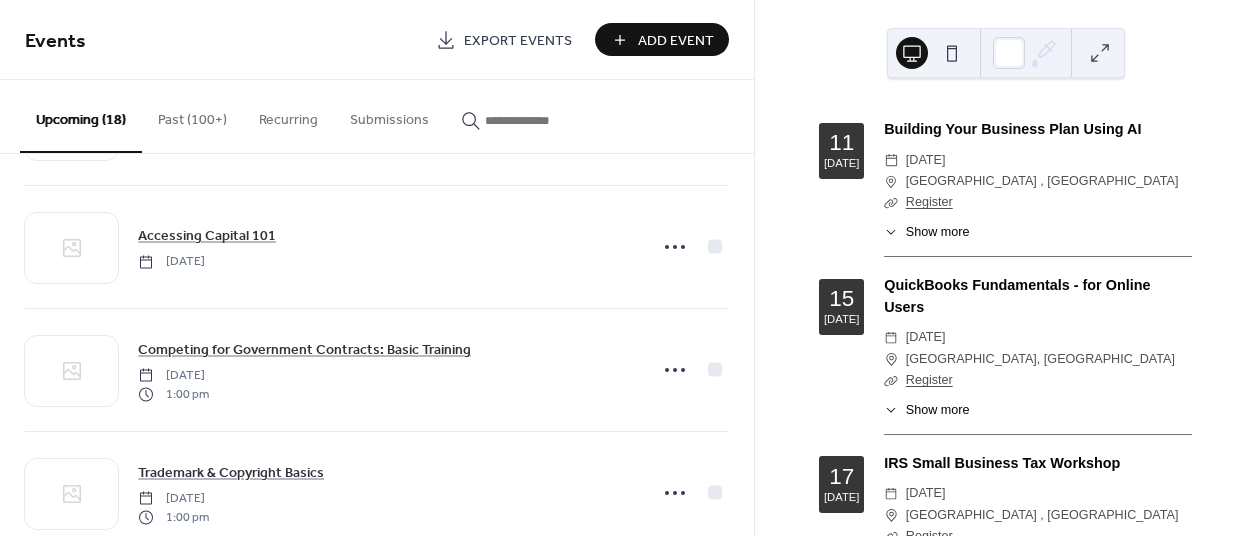 scroll, scrollTop: 500, scrollLeft: 0, axis: vertical 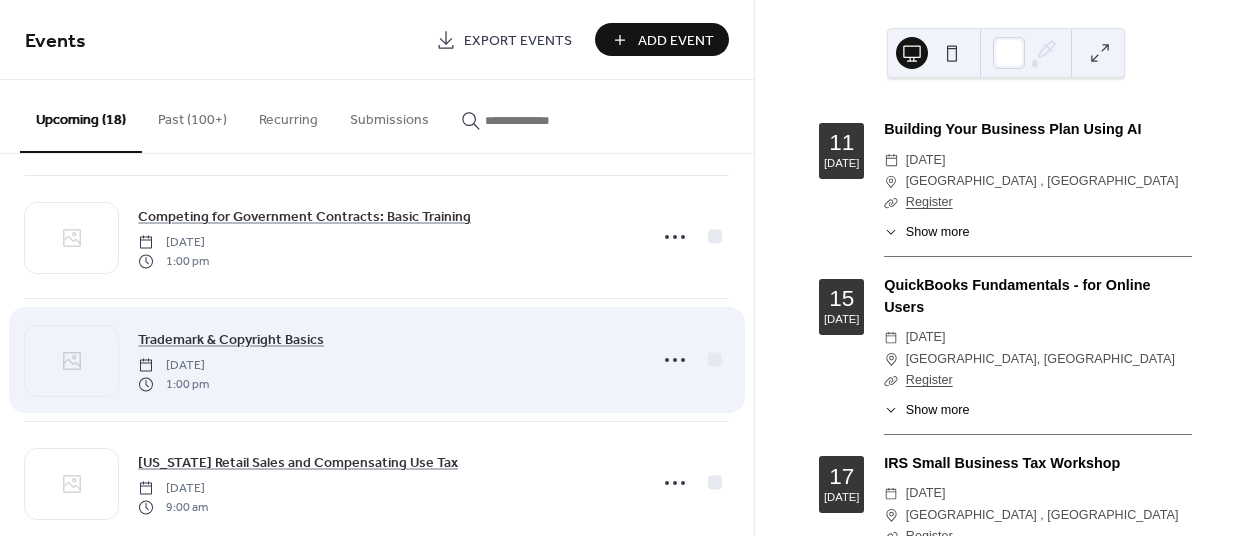 click 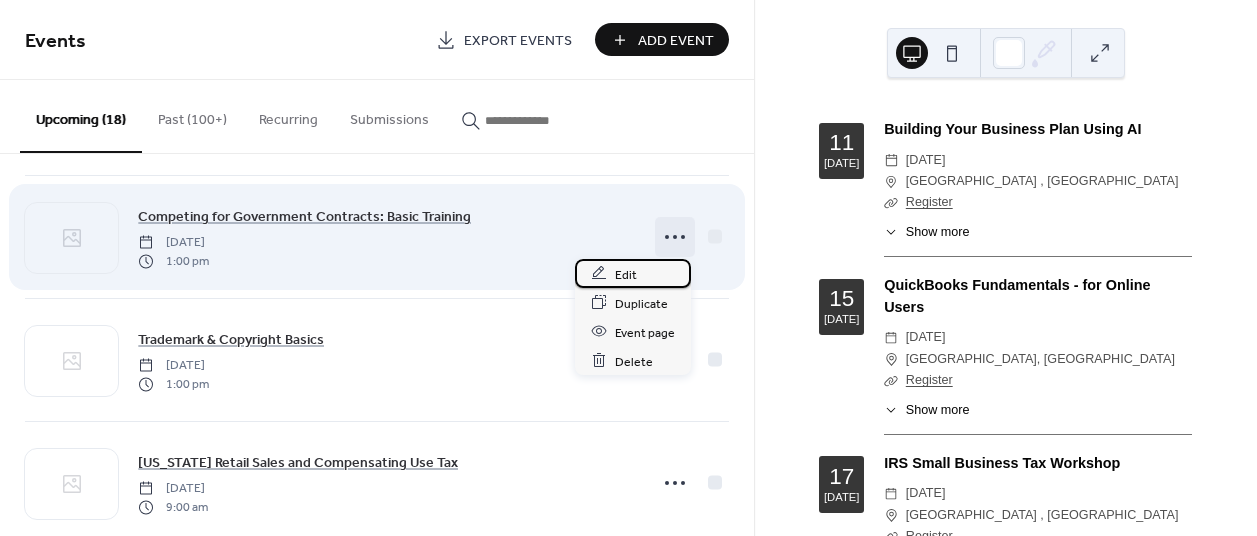 click on "Edit" at bounding box center (633, 273) 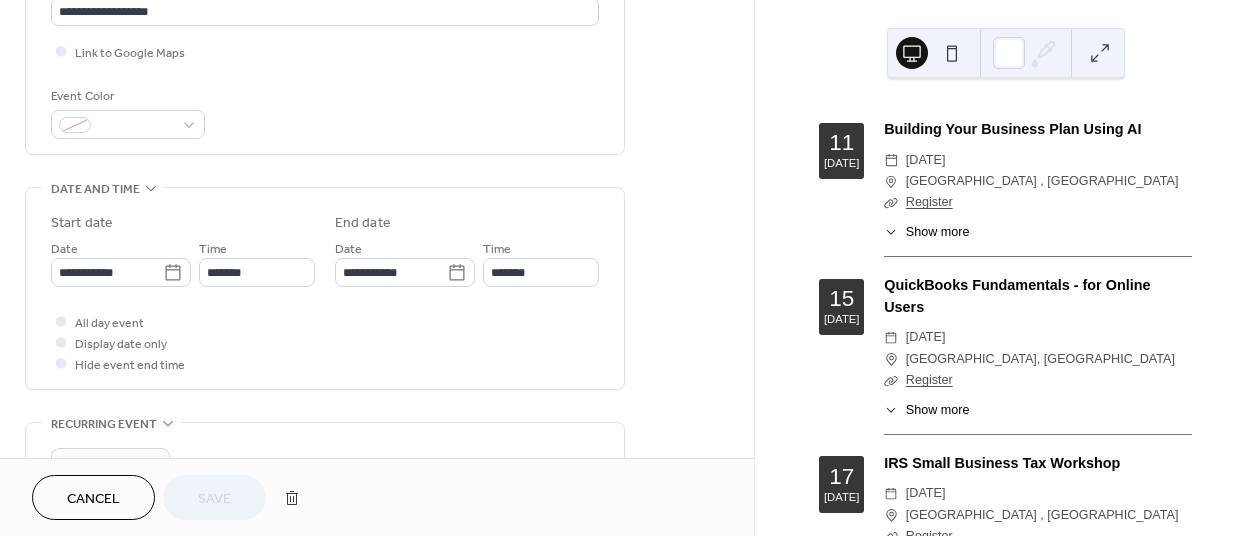 scroll, scrollTop: 500, scrollLeft: 0, axis: vertical 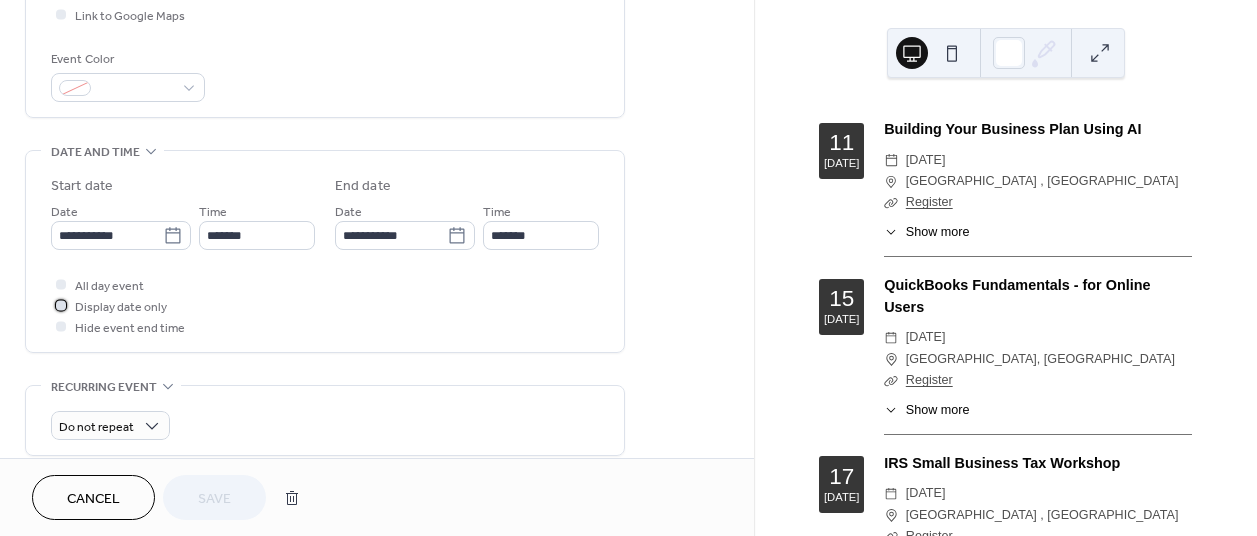 click on "Display date only" at bounding box center [121, 307] 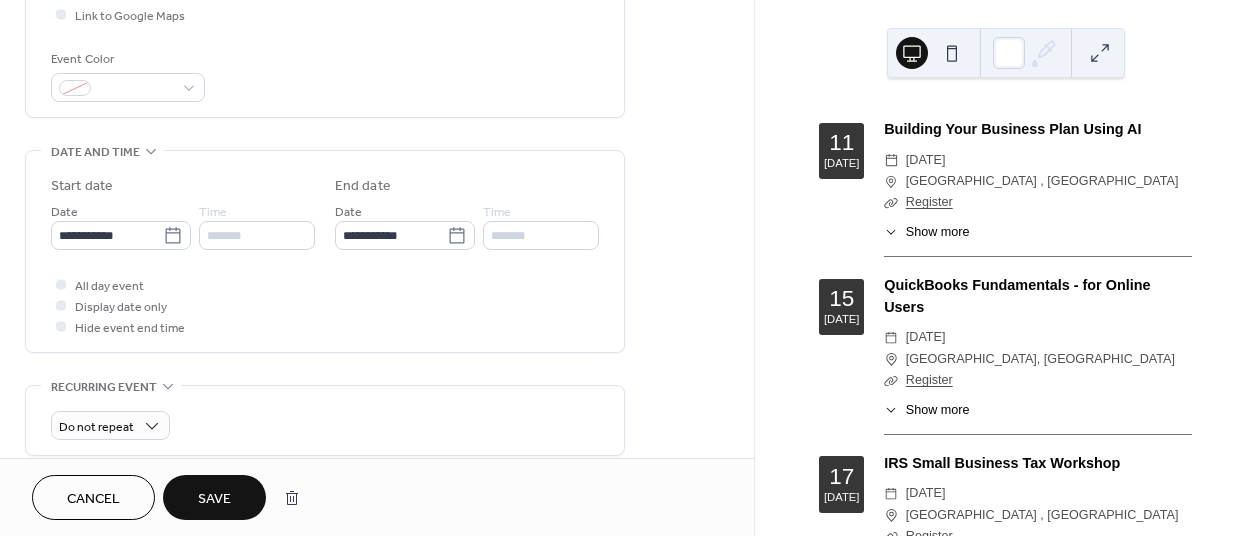 click on "Save" at bounding box center (214, 499) 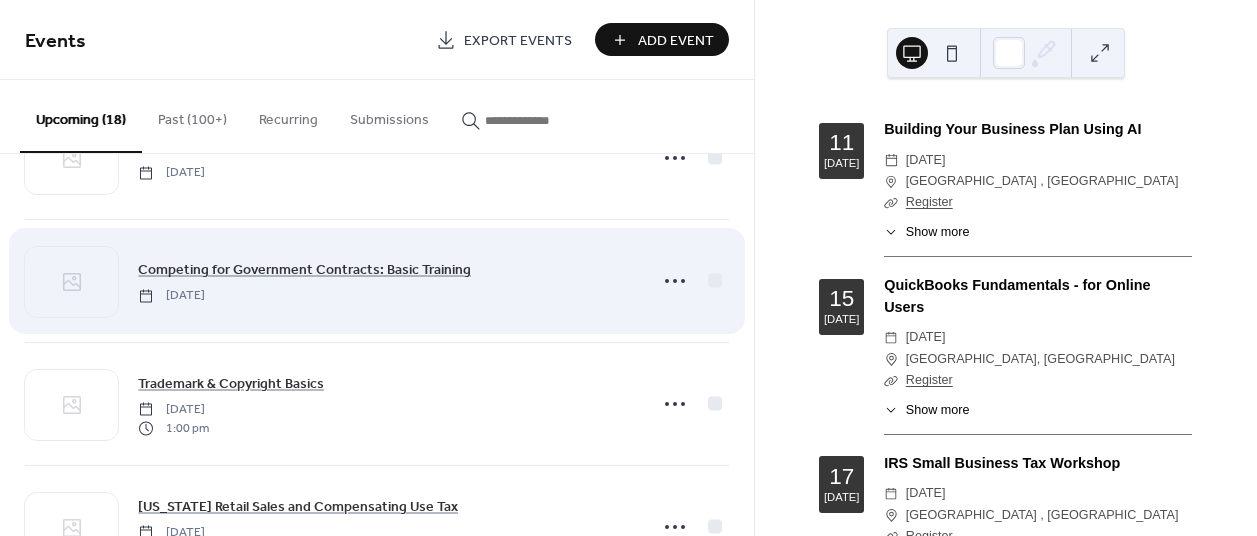 scroll, scrollTop: 500, scrollLeft: 0, axis: vertical 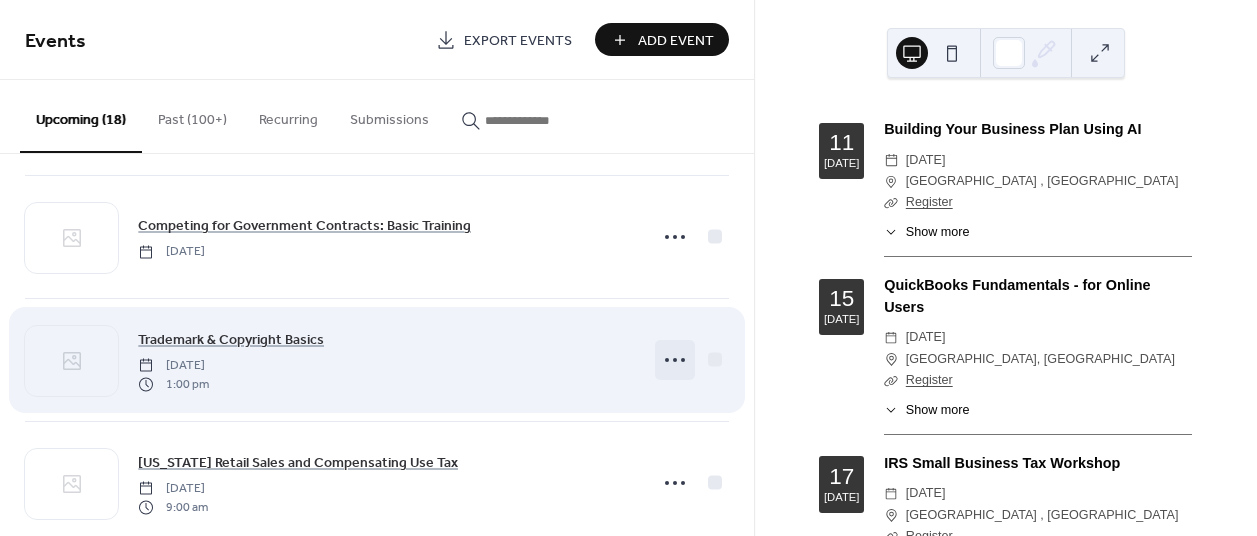 click 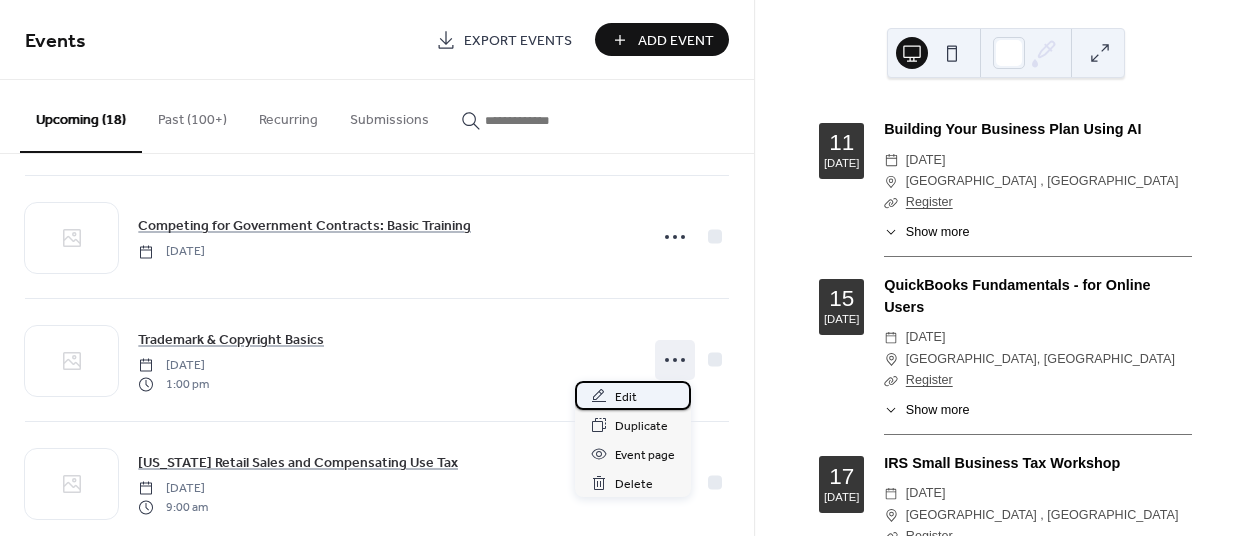 click on "Edit" at bounding box center [633, 395] 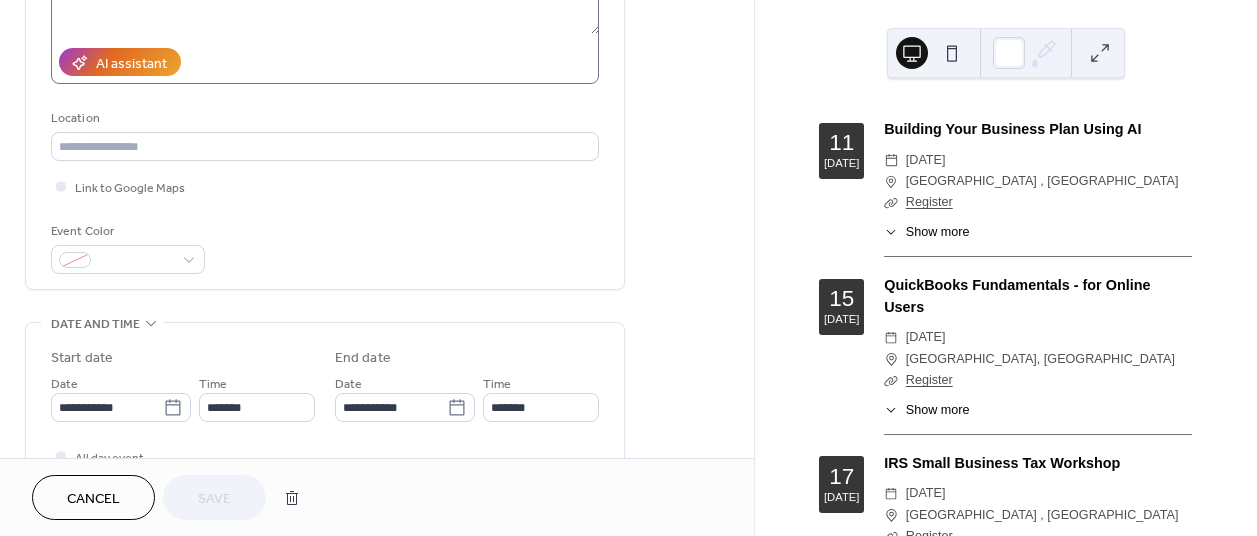 scroll, scrollTop: 400, scrollLeft: 0, axis: vertical 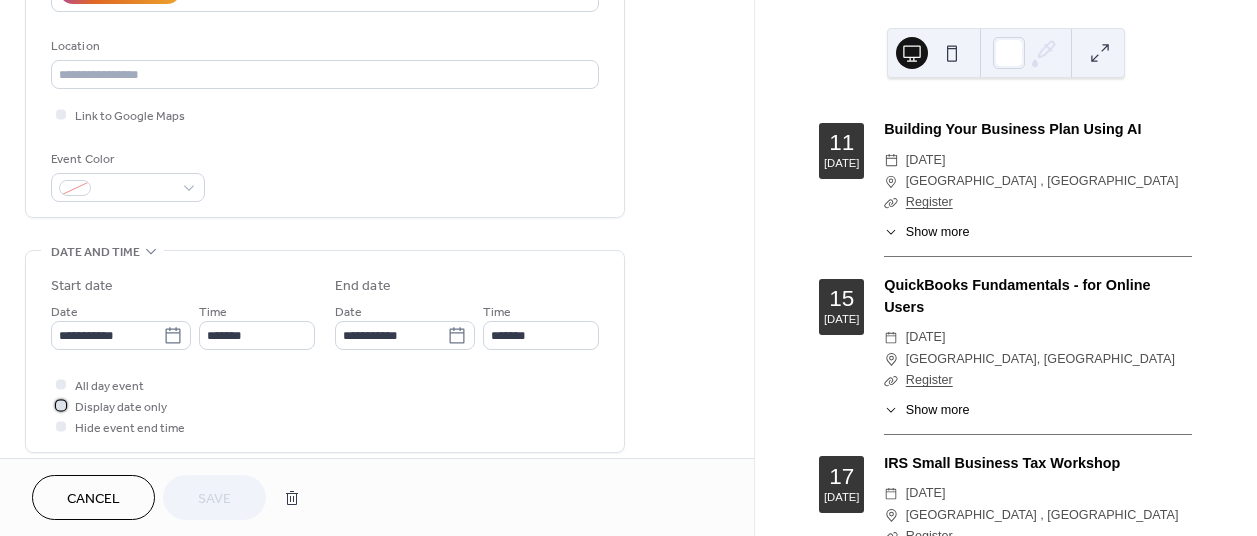 click on "Display date only" at bounding box center (121, 407) 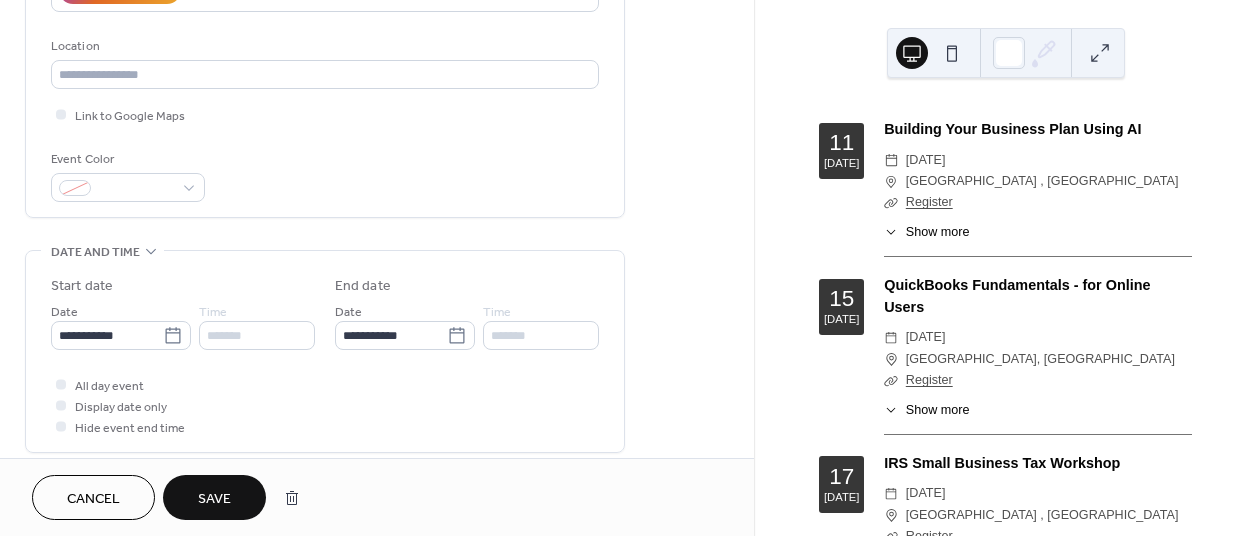 click on "Save" at bounding box center [214, 499] 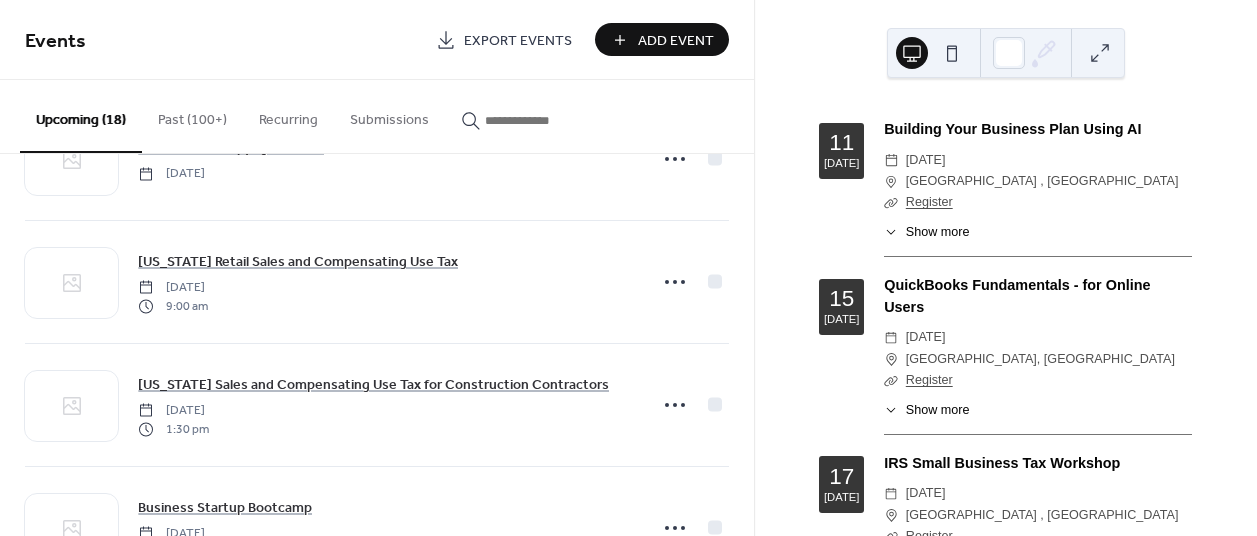scroll, scrollTop: 700, scrollLeft: 0, axis: vertical 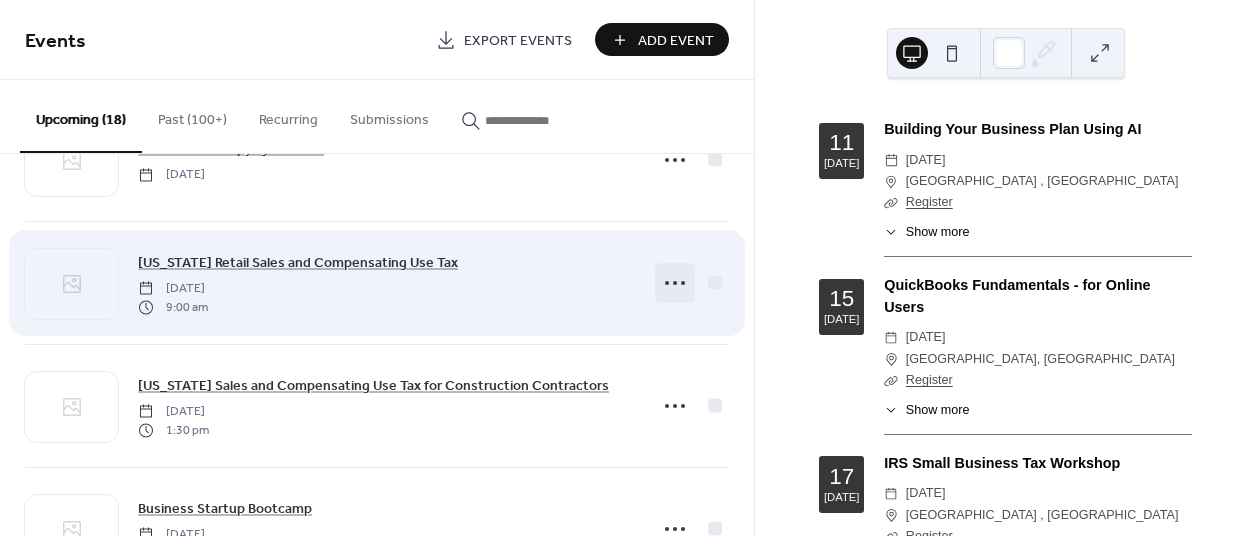click 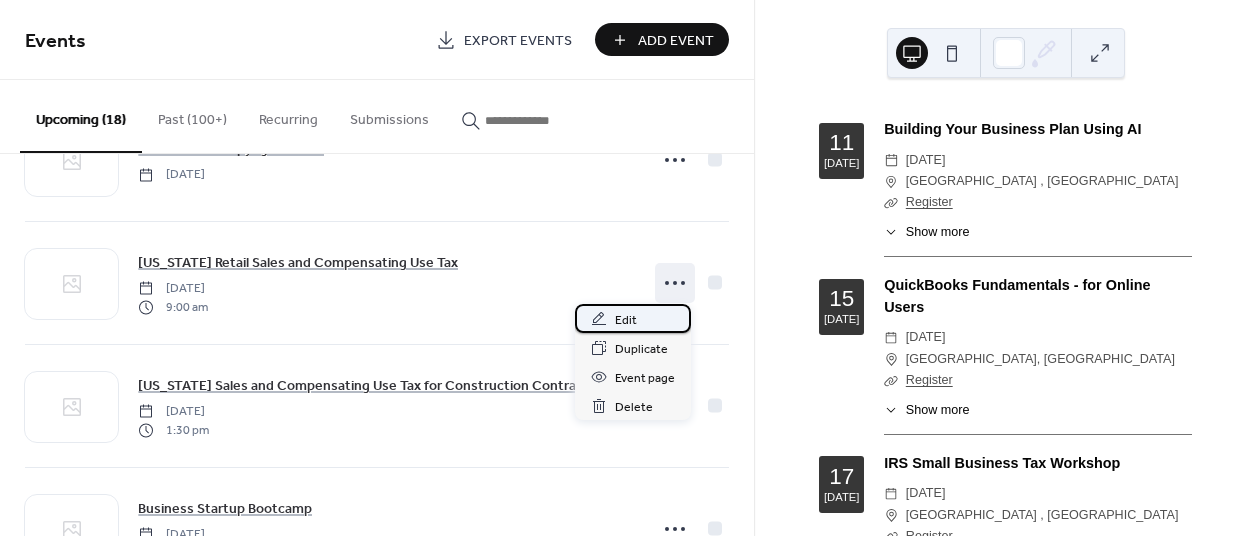 click on "Edit" at bounding box center (626, 320) 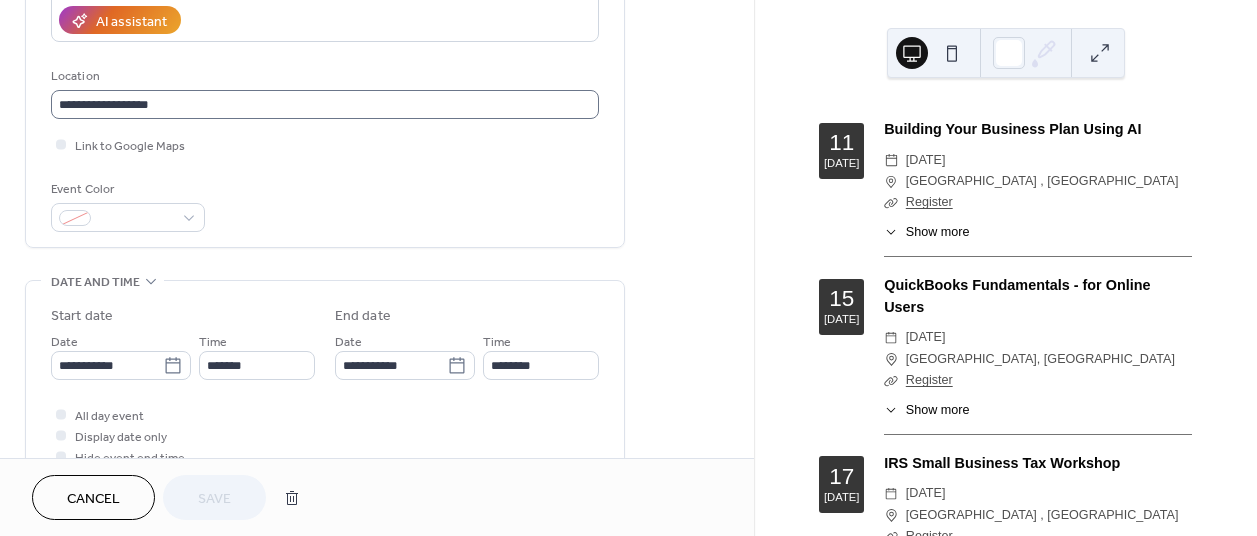 scroll, scrollTop: 500, scrollLeft: 0, axis: vertical 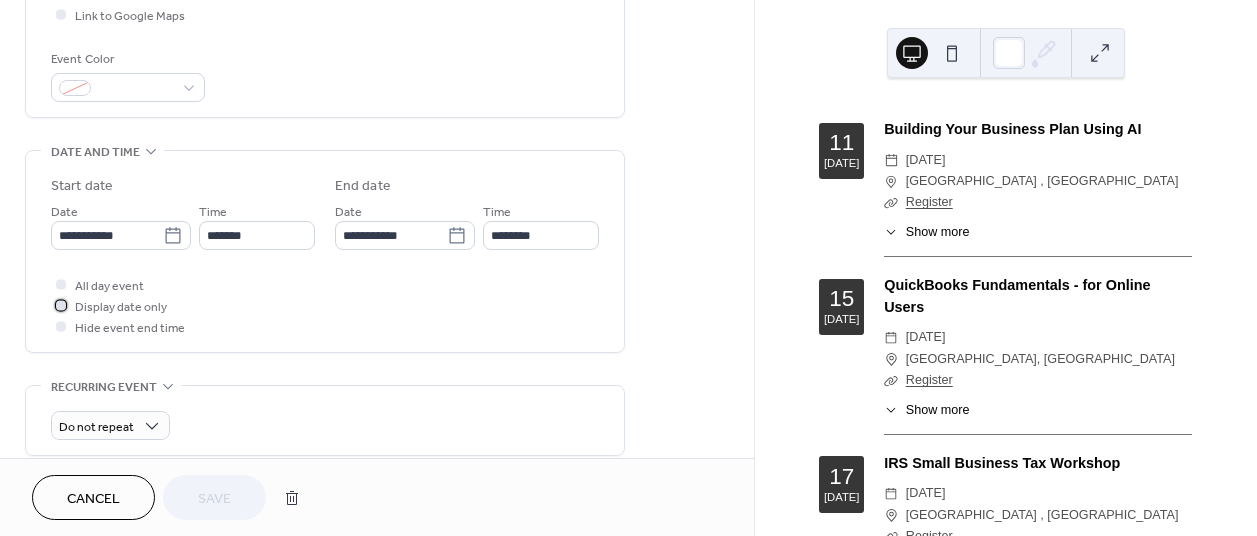 click on "Display date only" at bounding box center (121, 307) 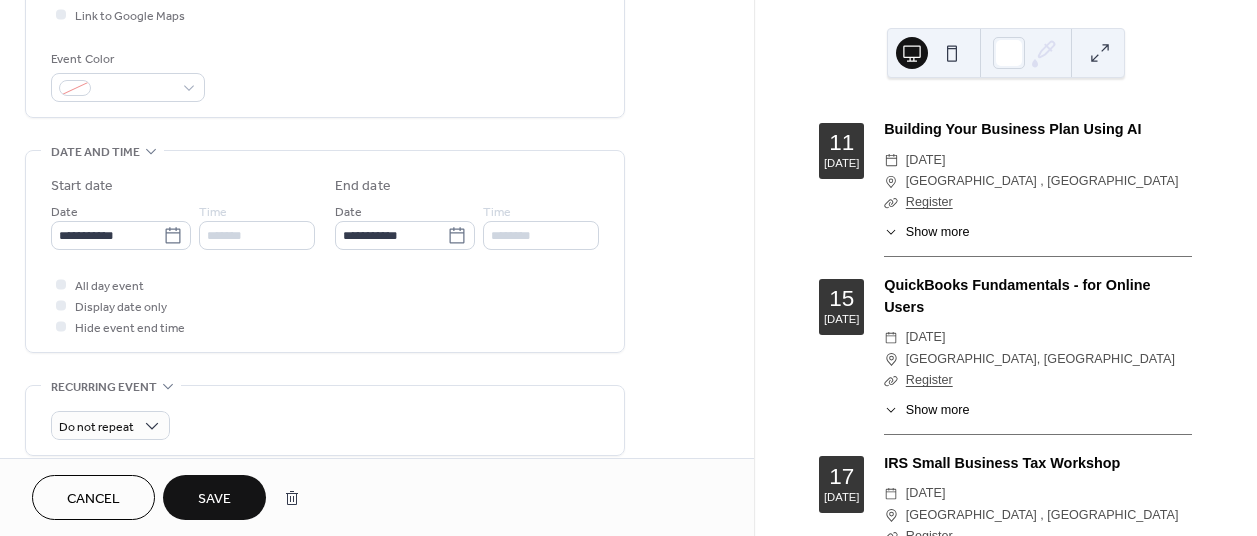click on "Save" at bounding box center [214, 499] 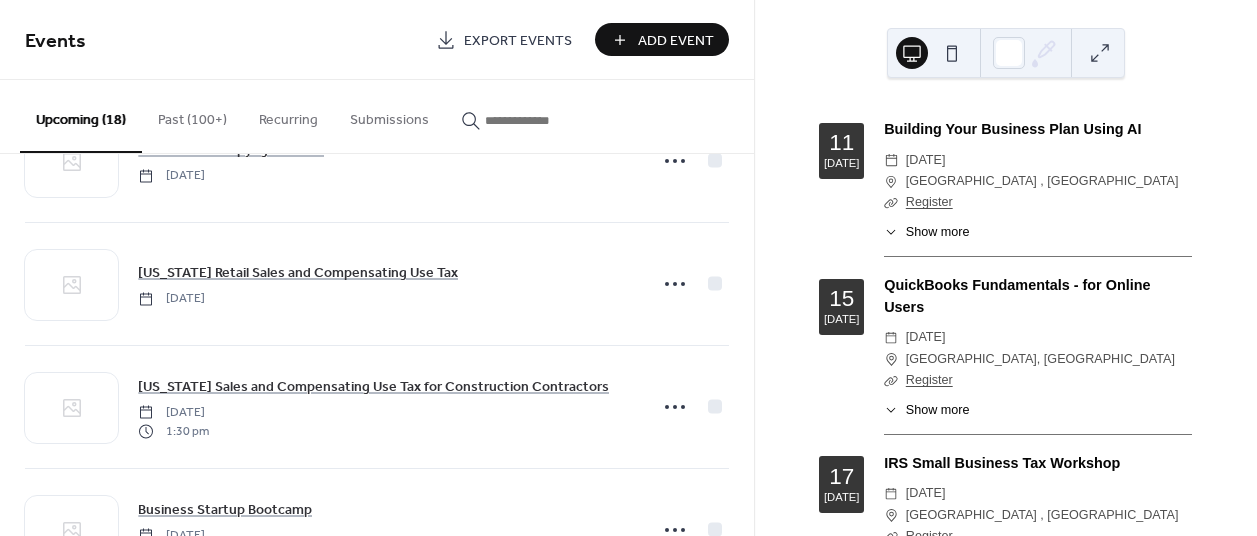 scroll, scrollTop: 700, scrollLeft: 0, axis: vertical 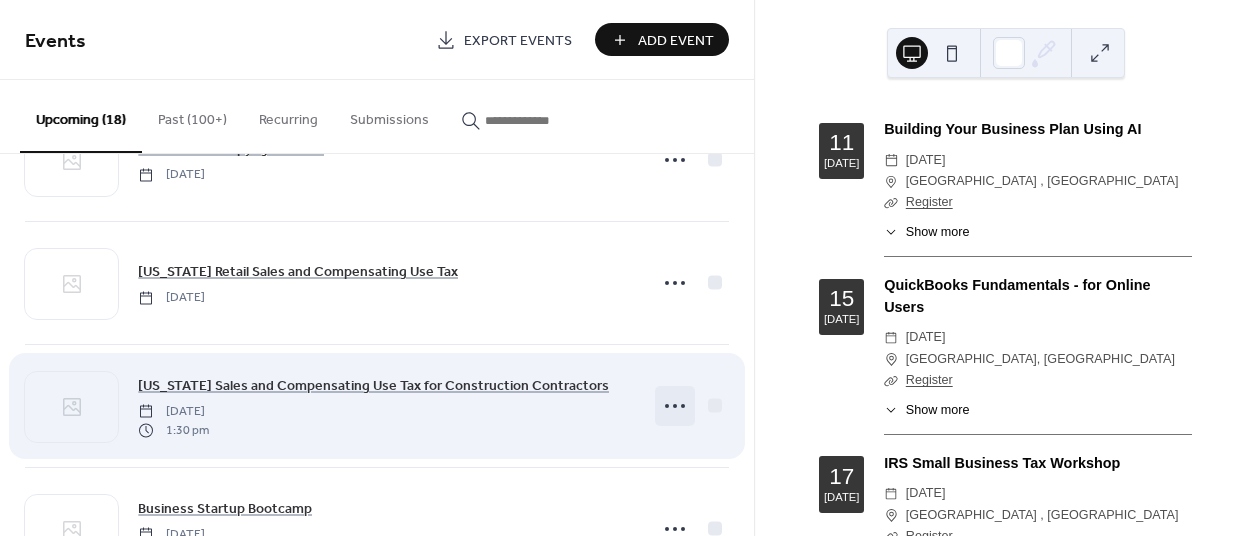 click 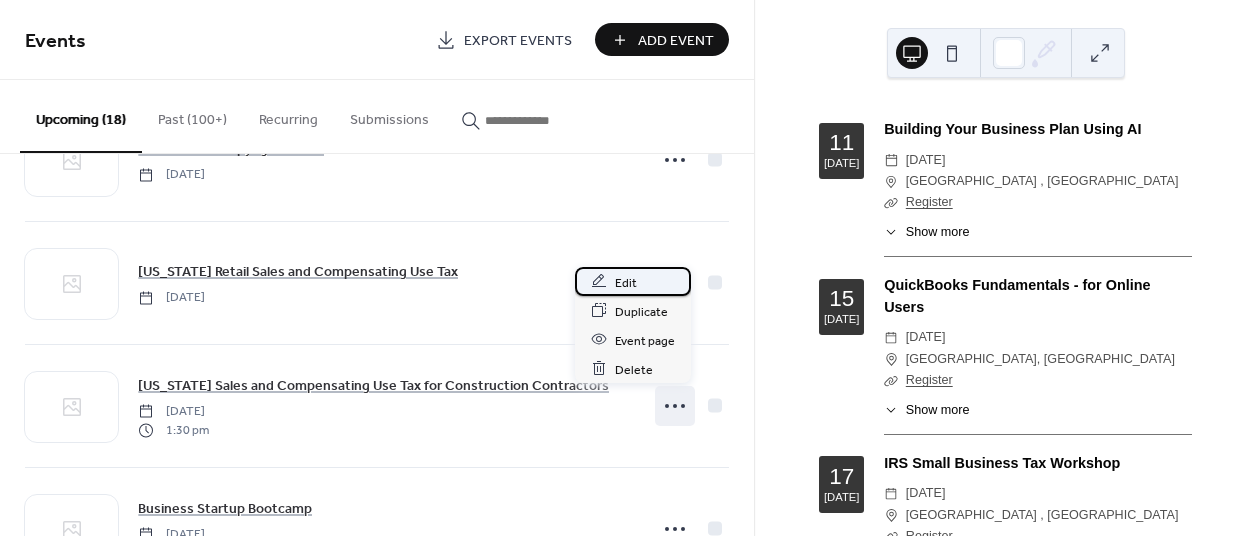 click on "Edit" at bounding box center (633, 281) 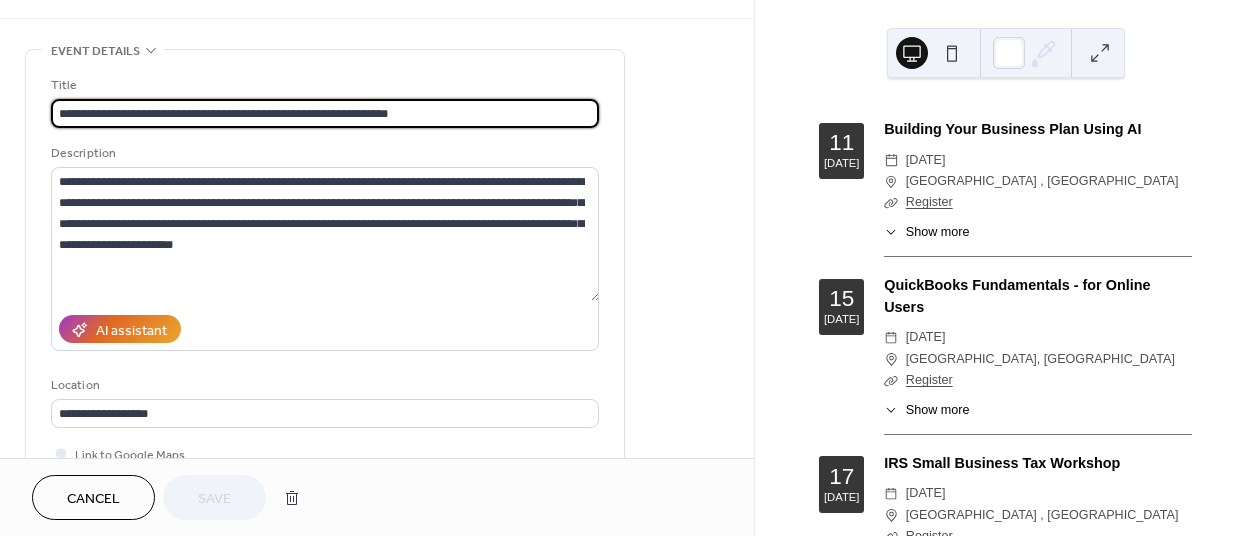 scroll, scrollTop: 400, scrollLeft: 0, axis: vertical 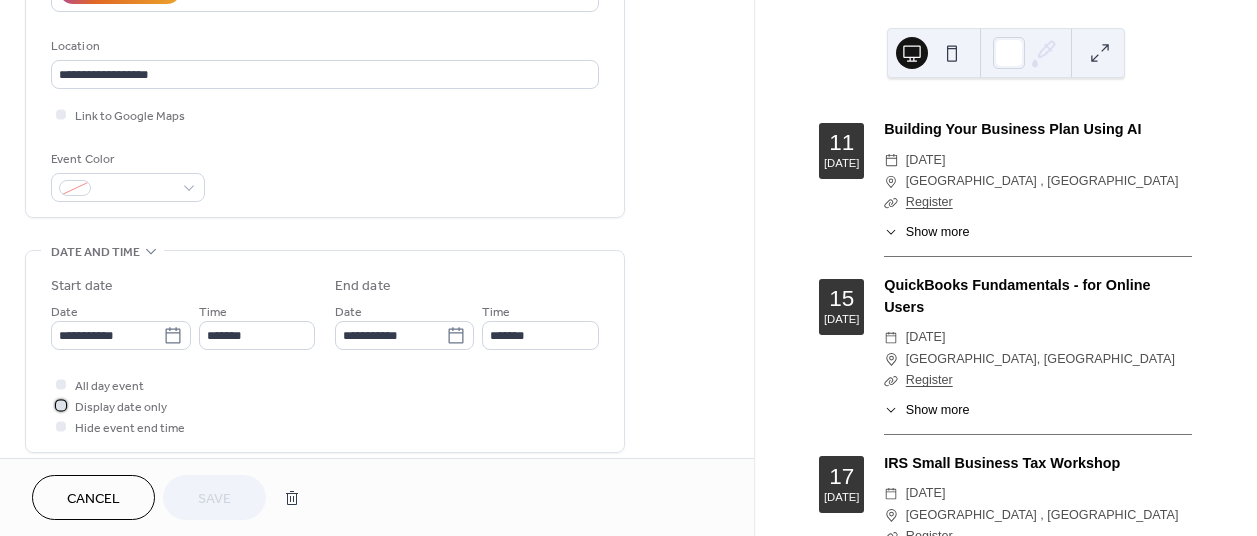 click on "Display date only" at bounding box center (121, 407) 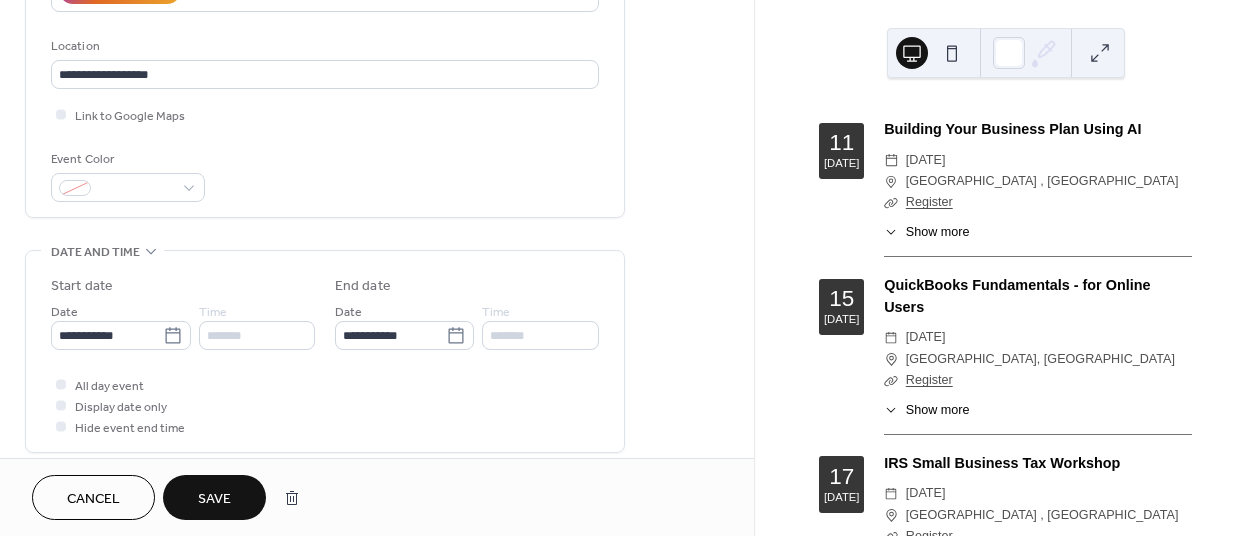 click on "Save" at bounding box center [214, 499] 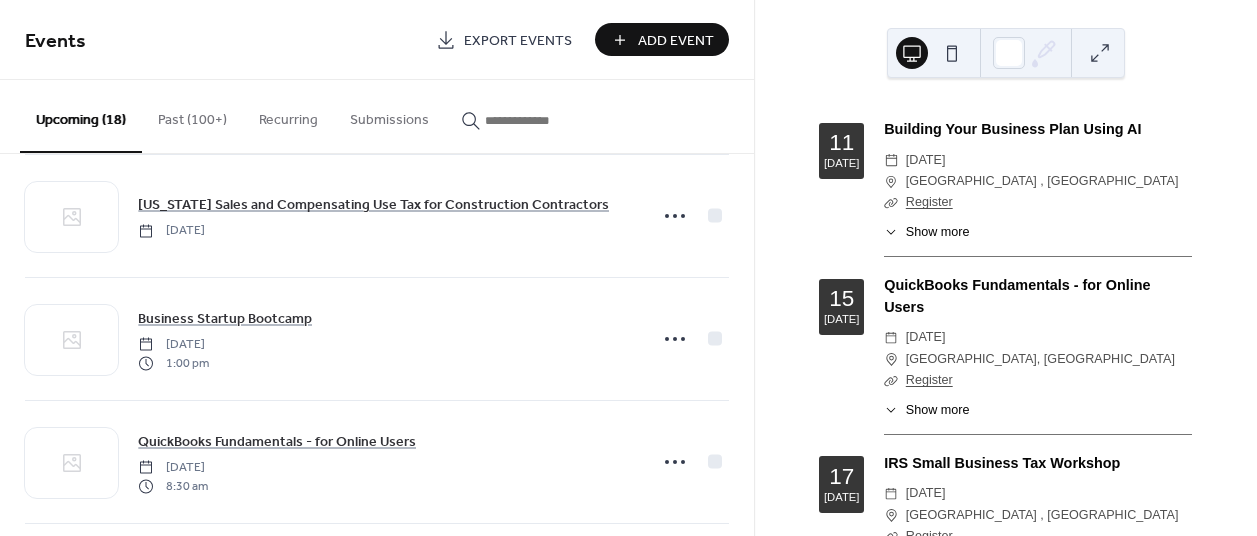 scroll, scrollTop: 1000, scrollLeft: 0, axis: vertical 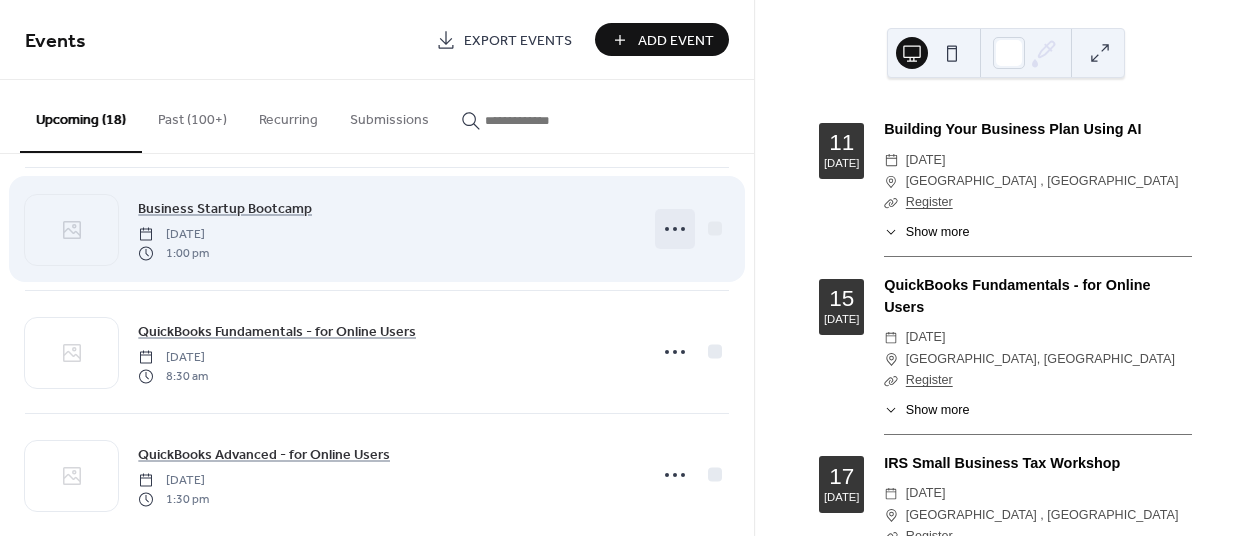 click 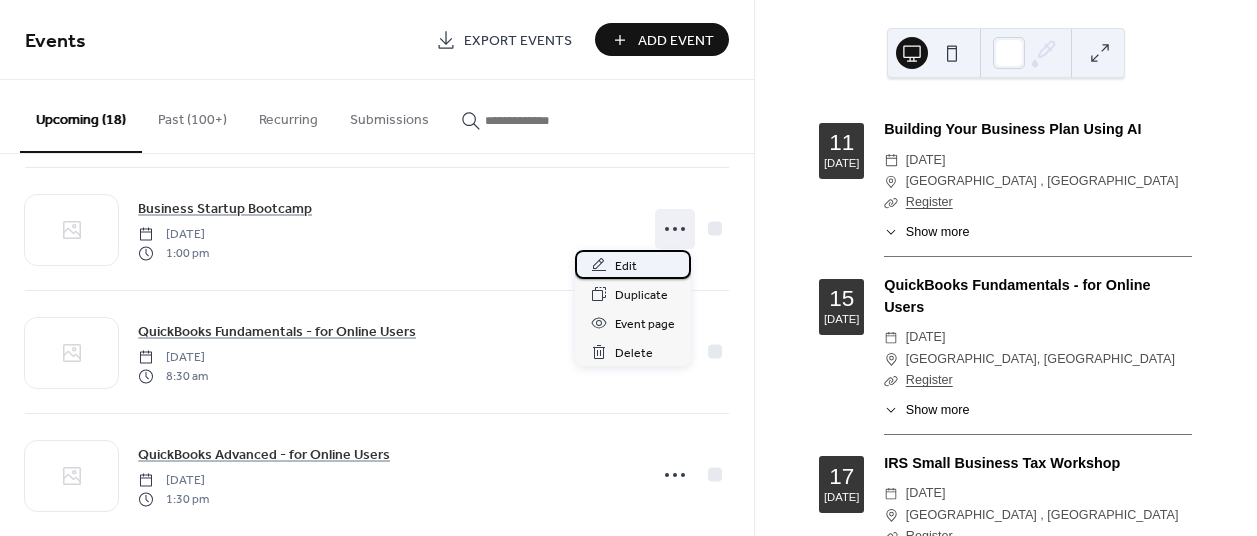 click on "Edit" at bounding box center [626, 266] 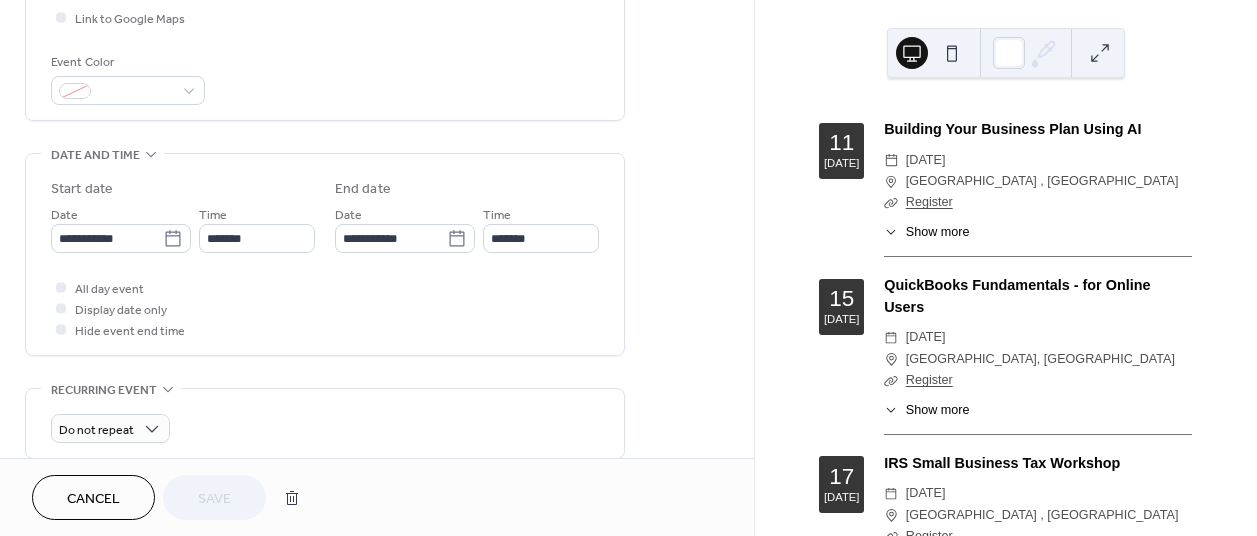 scroll, scrollTop: 500, scrollLeft: 0, axis: vertical 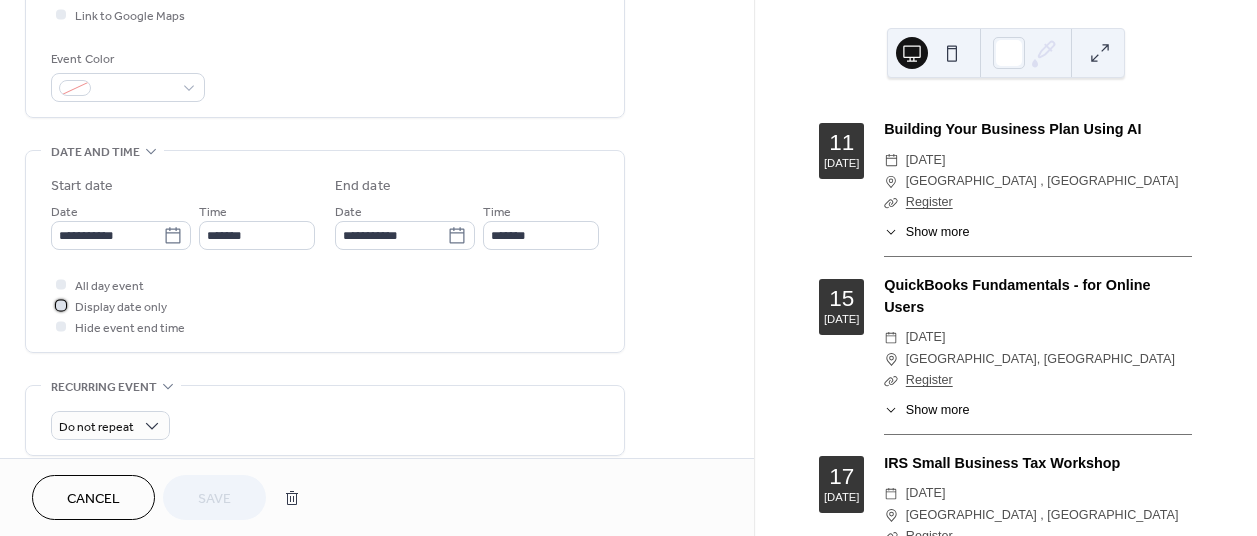 click on "Display date only" at bounding box center (121, 307) 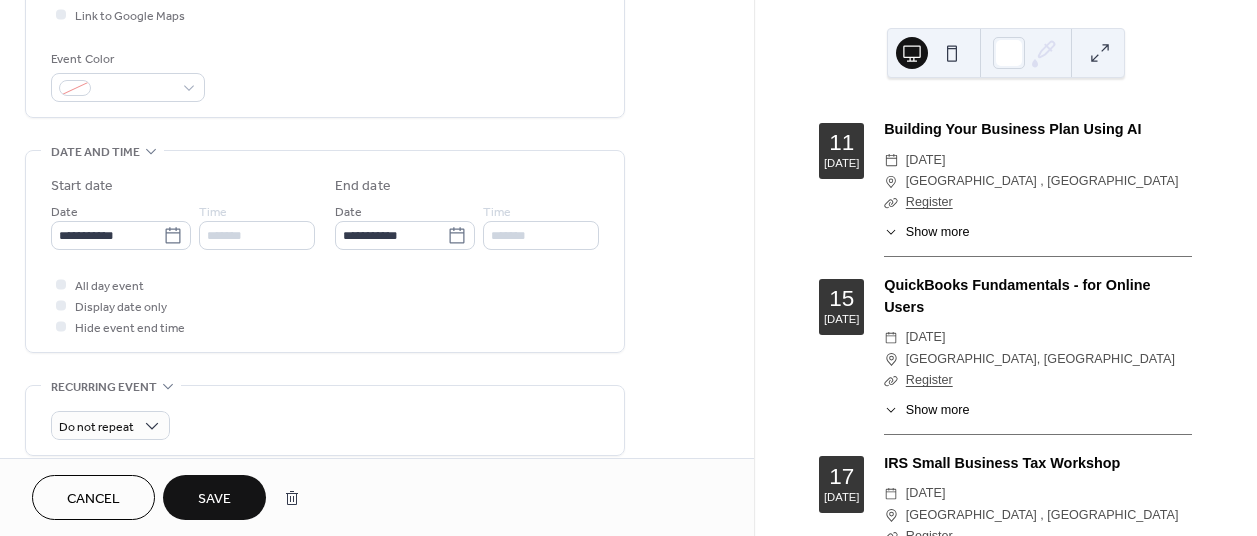 click on "Save" at bounding box center [214, 497] 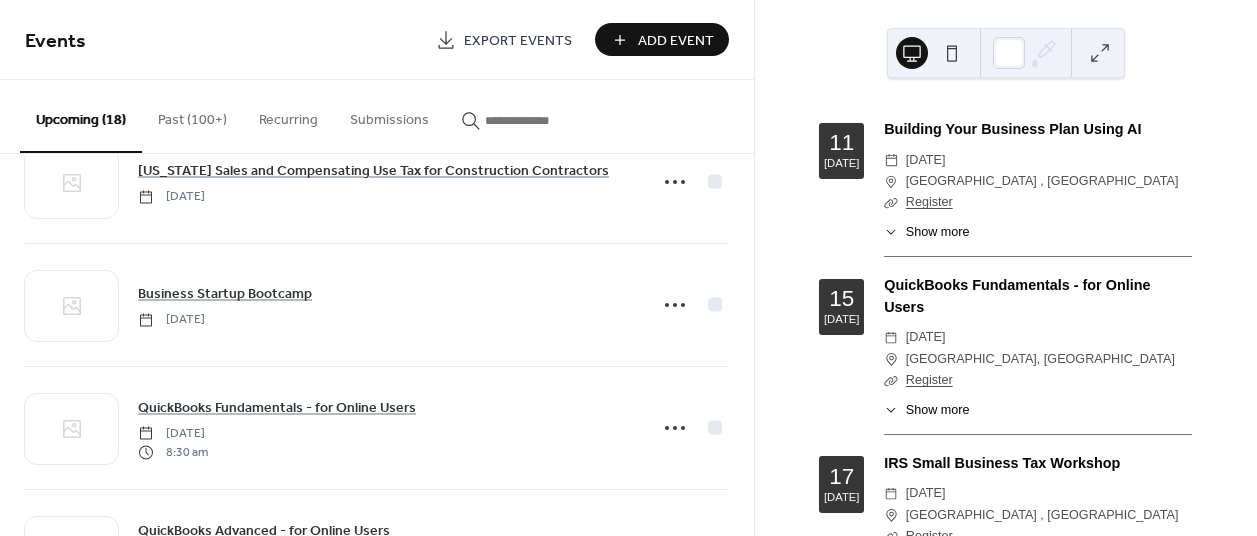 scroll, scrollTop: 1000, scrollLeft: 0, axis: vertical 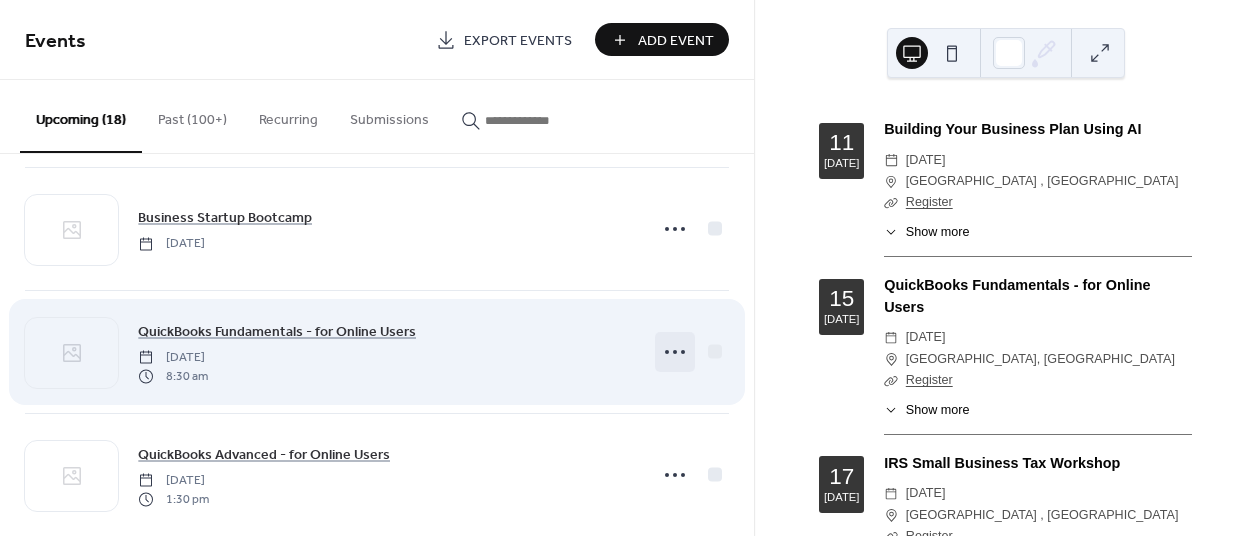 click 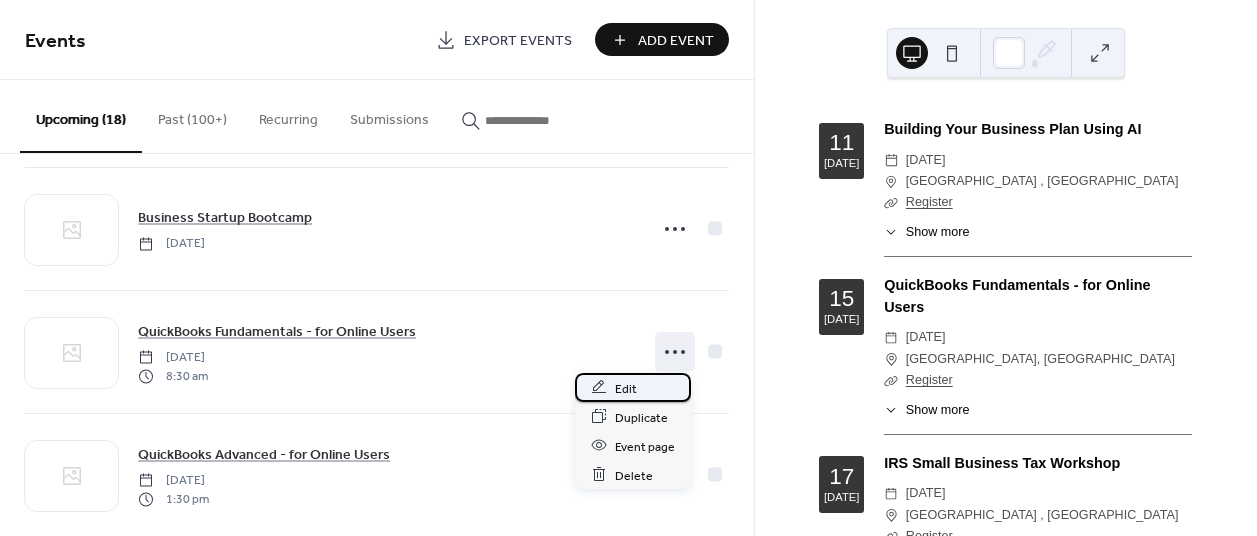 click on "Edit" at bounding box center (633, 387) 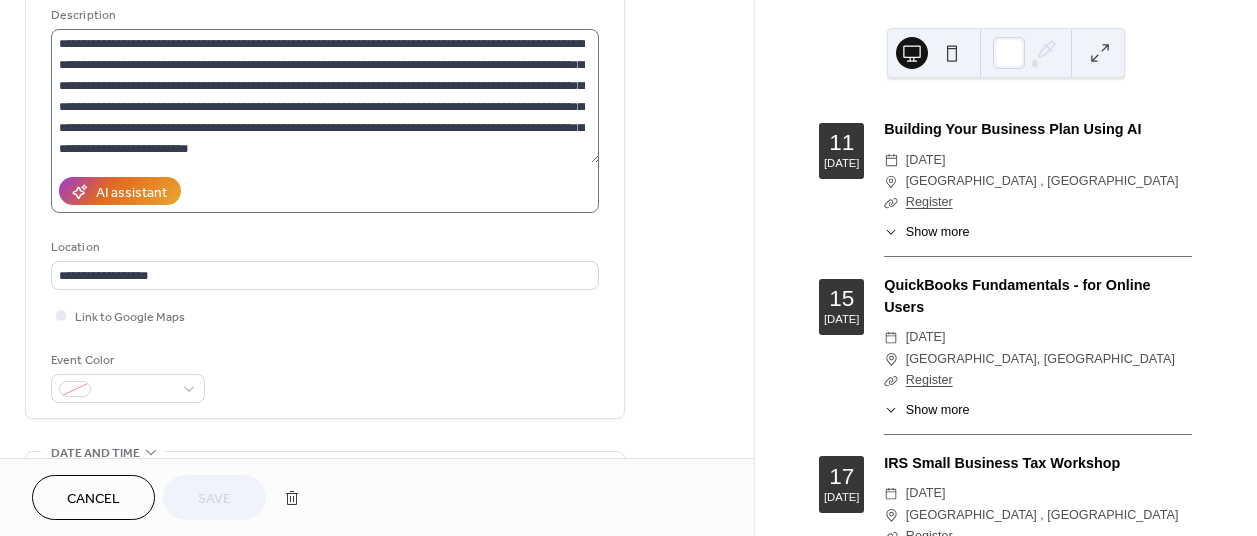 scroll, scrollTop: 400, scrollLeft: 0, axis: vertical 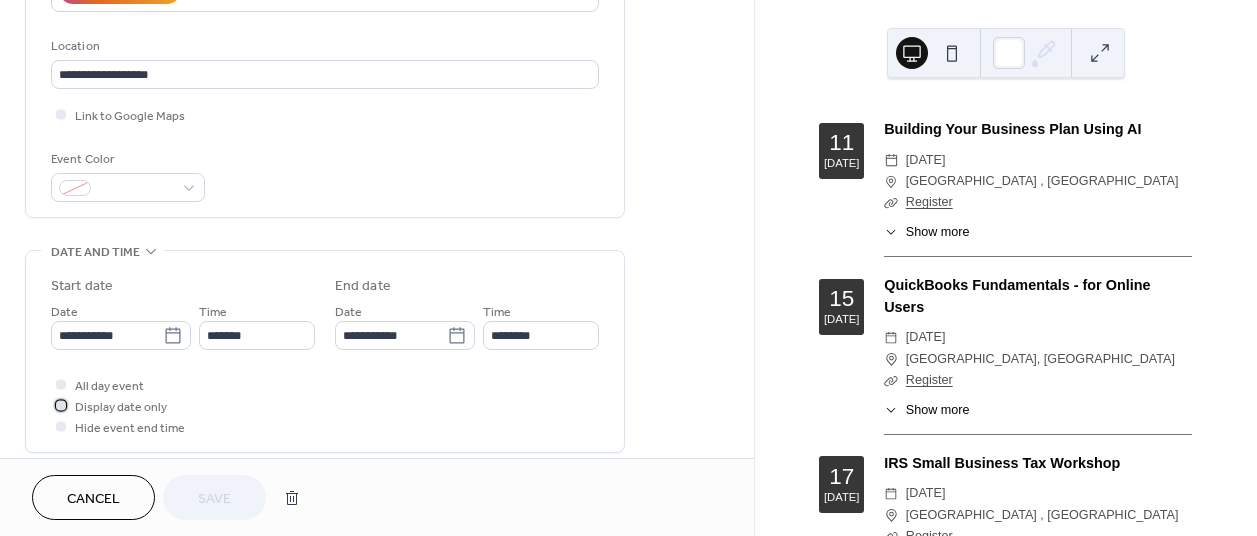 click on "Display date only" at bounding box center (121, 407) 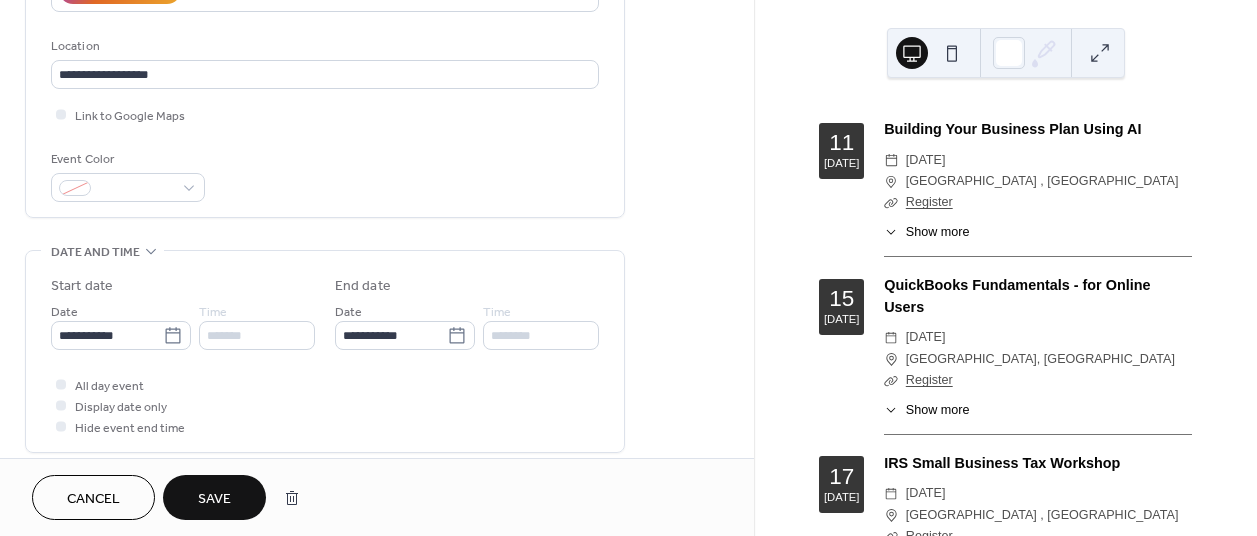 click on "Save" at bounding box center (214, 499) 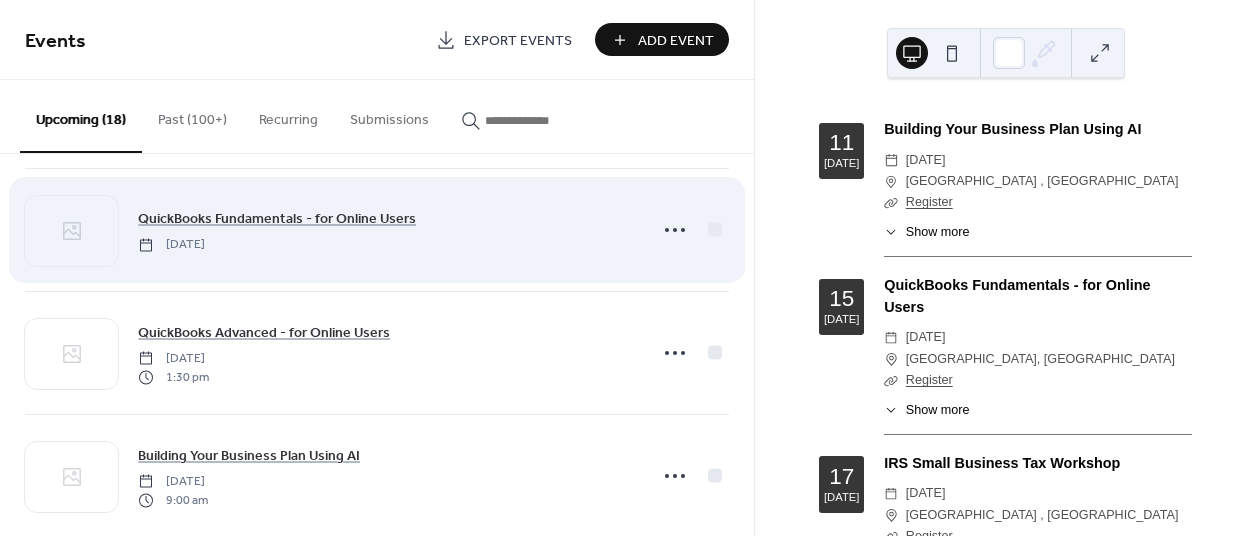 scroll, scrollTop: 1200, scrollLeft: 0, axis: vertical 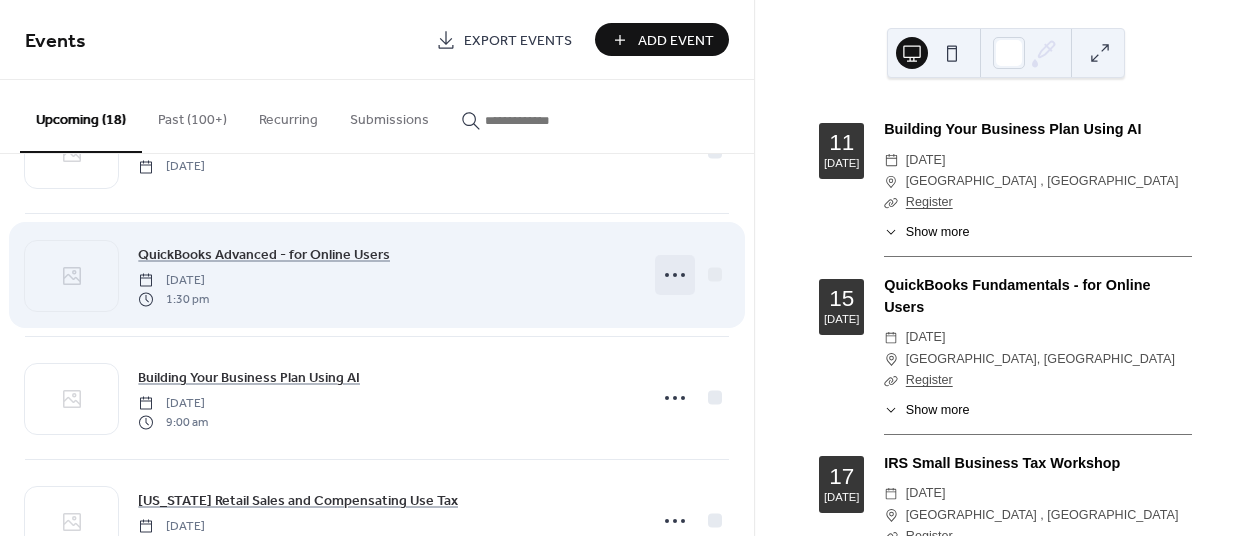 click 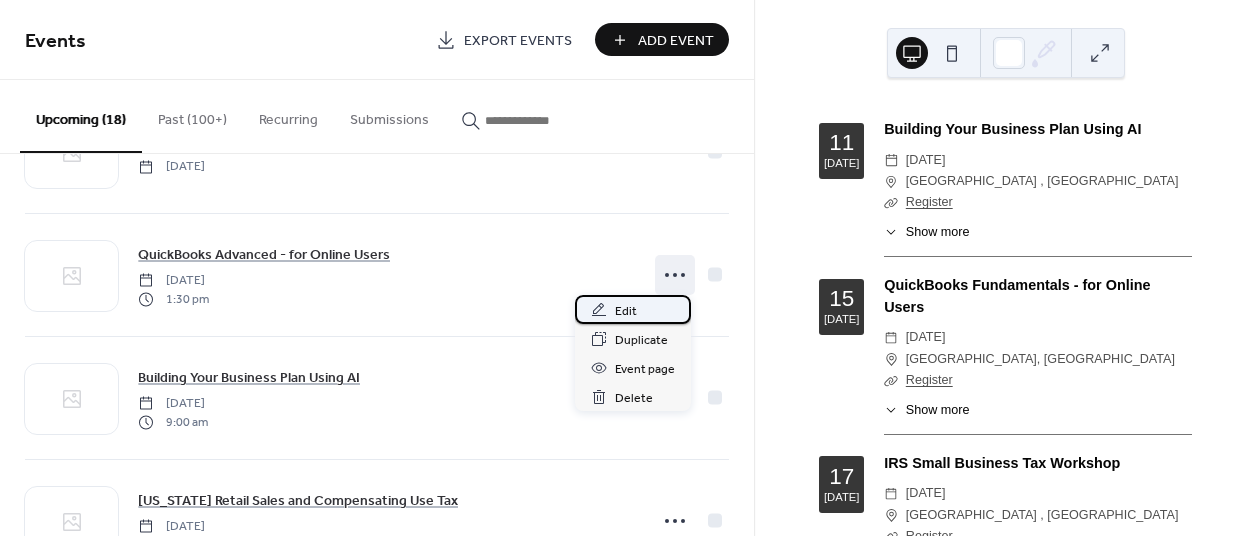 click on "Edit" at bounding box center (633, 309) 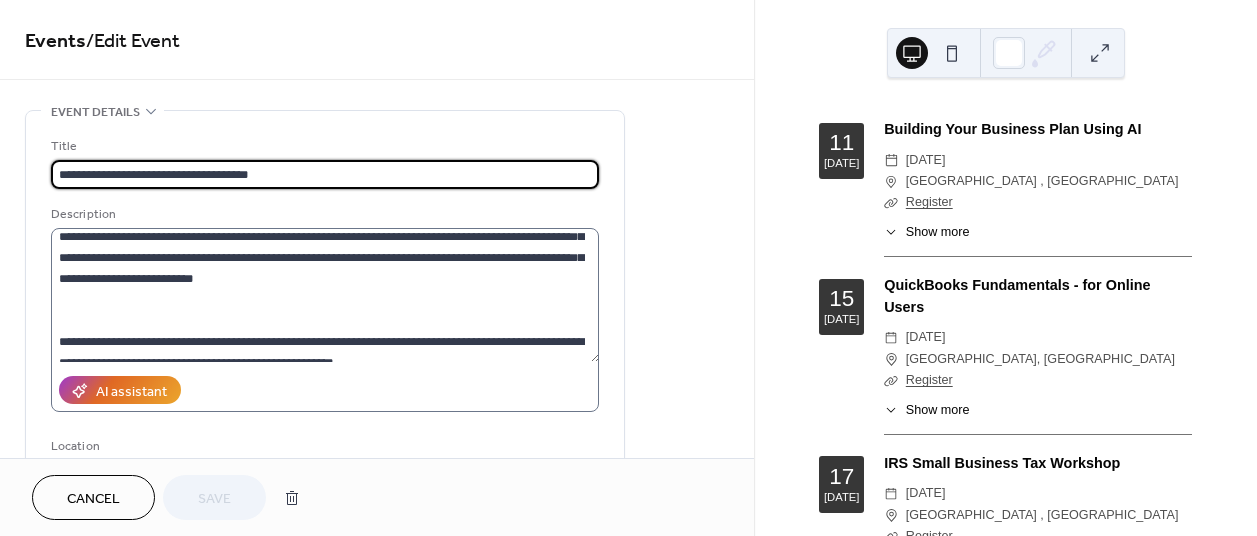 scroll, scrollTop: 126, scrollLeft: 0, axis: vertical 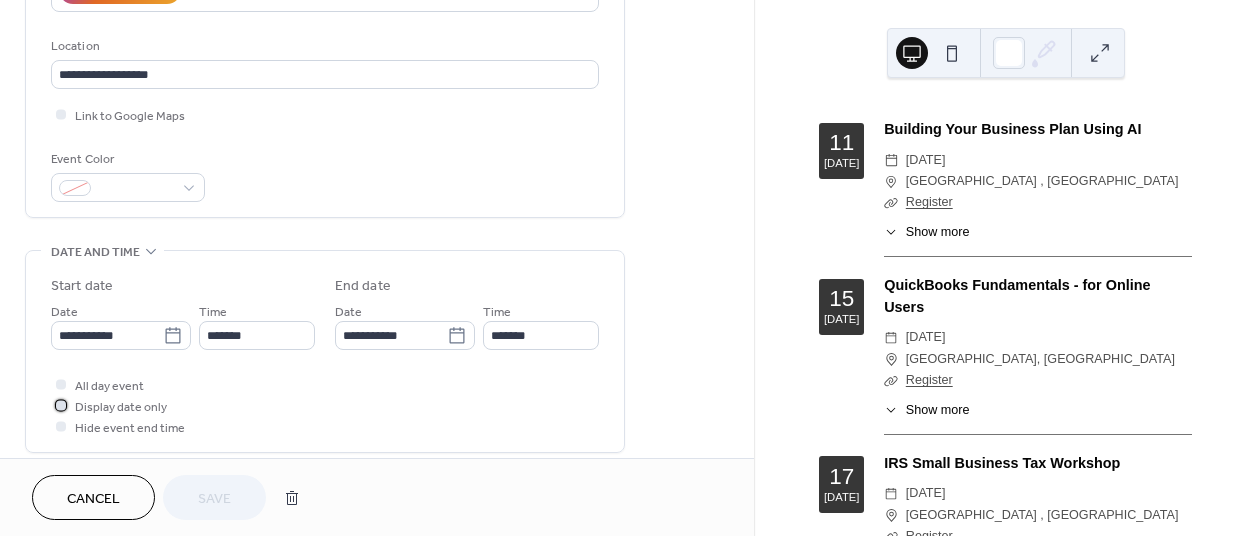 click on "Display date only" at bounding box center [121, 407] 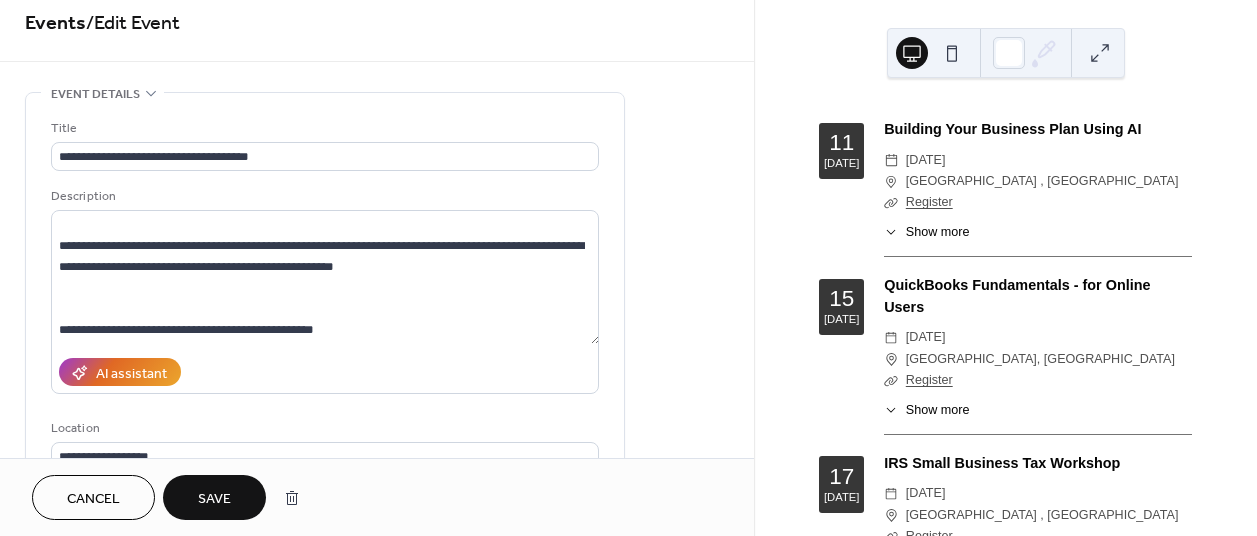 scroll, scrollTop: 0, scrollLeft: 0, axis: both 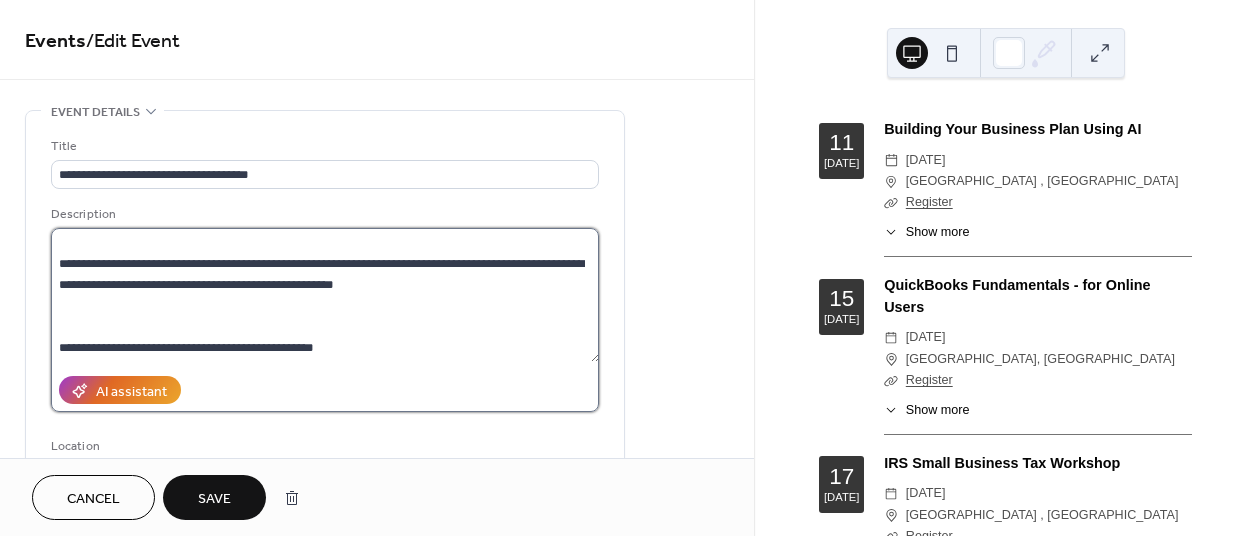 click on "**********" at bounding box center [325, 295] 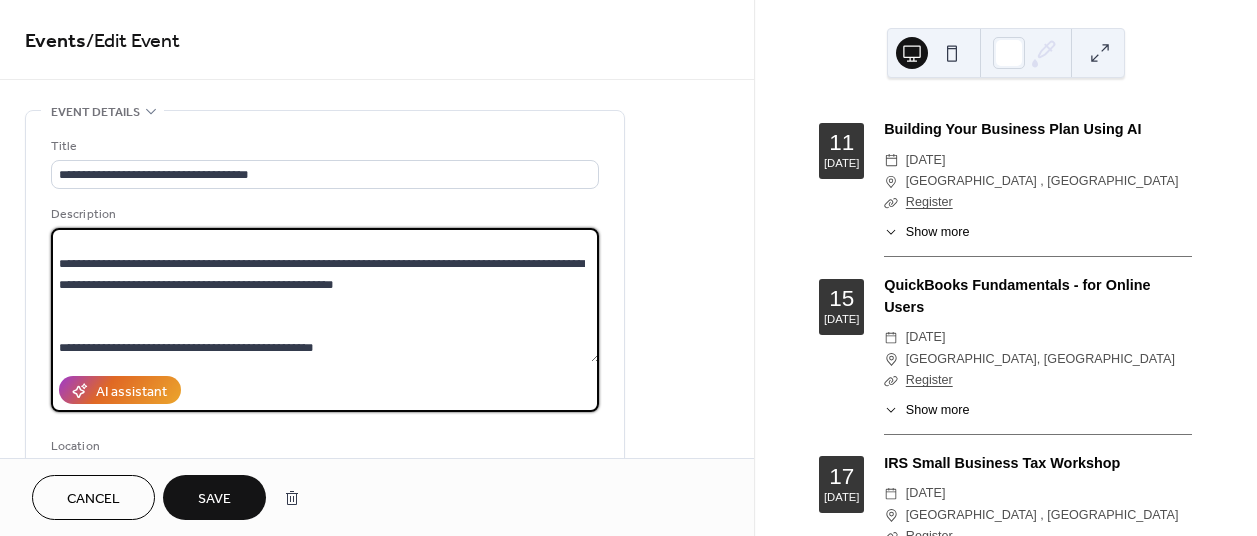 click on "**********" at bounding box center [325, 295] 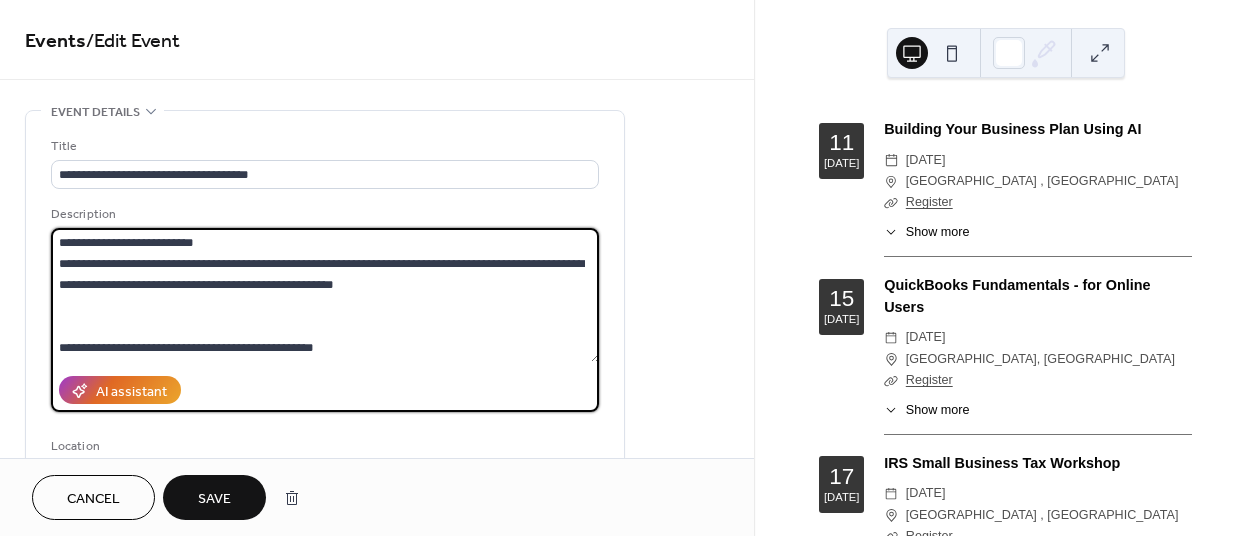 scroll, scrollTop: 84, scrollLeft: 0, axis: vertical 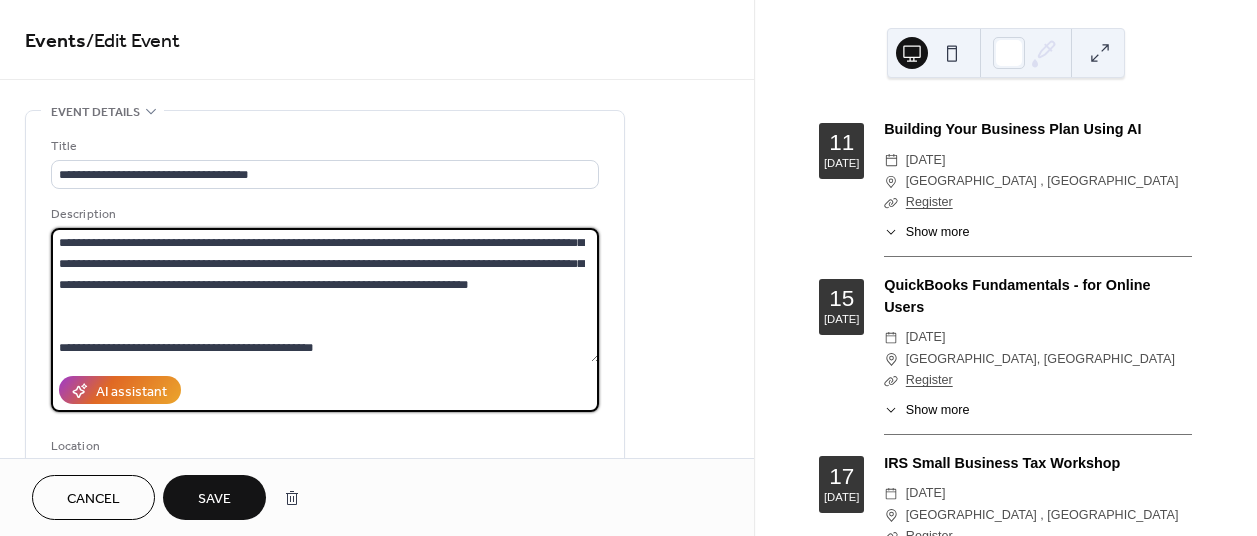 click on "**********" at bounding box center [325, 295] 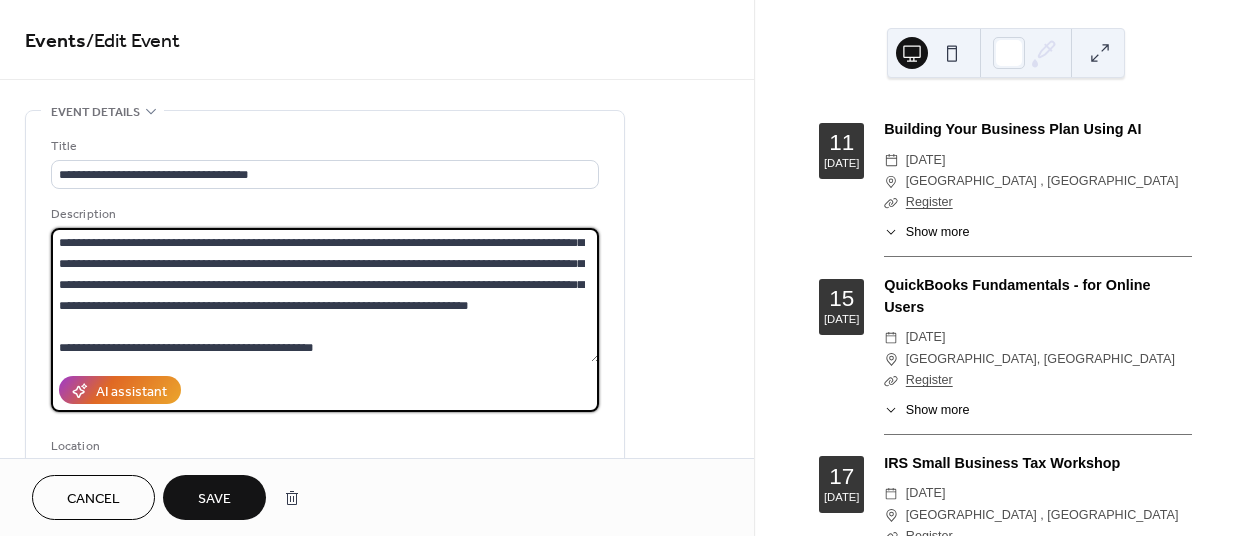 scroll, scrollTop: 0, scrollLeft: 0, axis: both 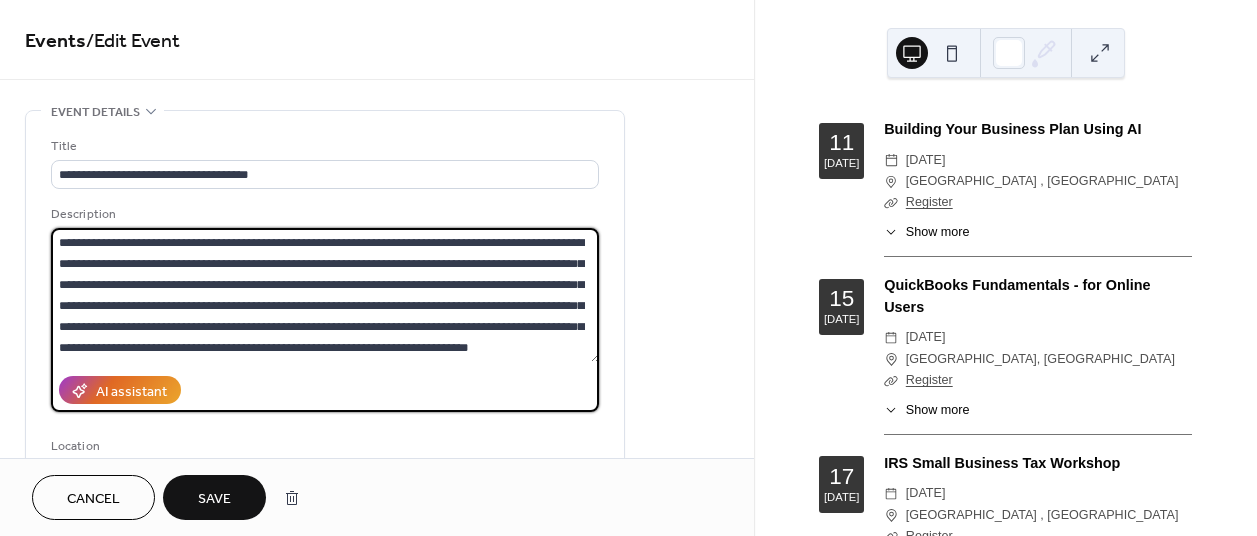 drag, startPoint x: 354, startPoint y: 353, endPoint x: 21, endPoint y: 201, distance: 366.05054 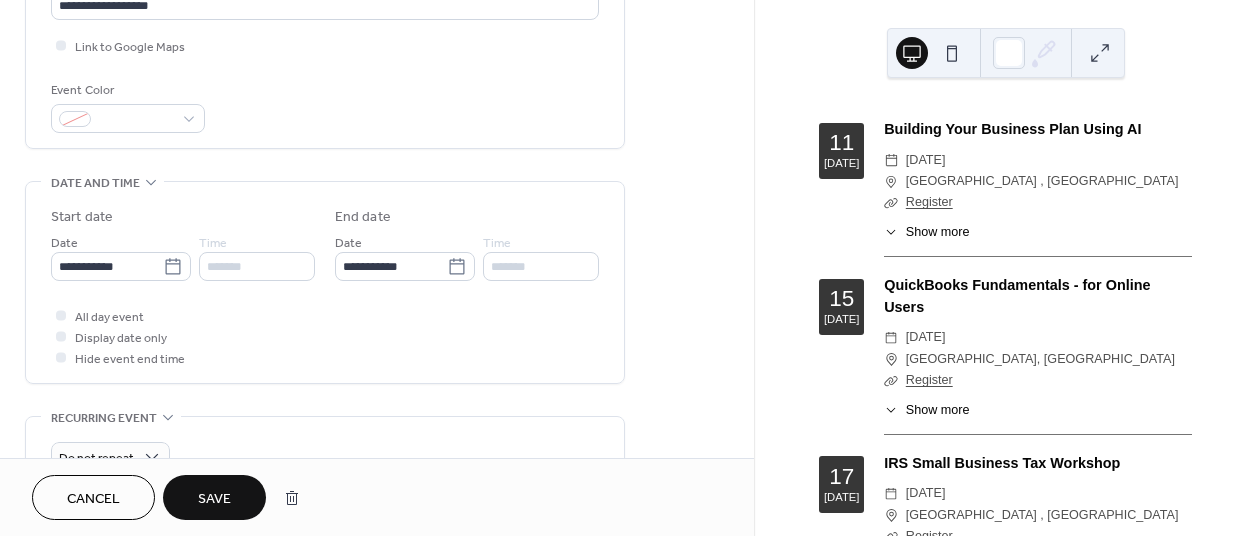 scroll, scrollTop: 500, scrollLeft: 0, axis: vertical 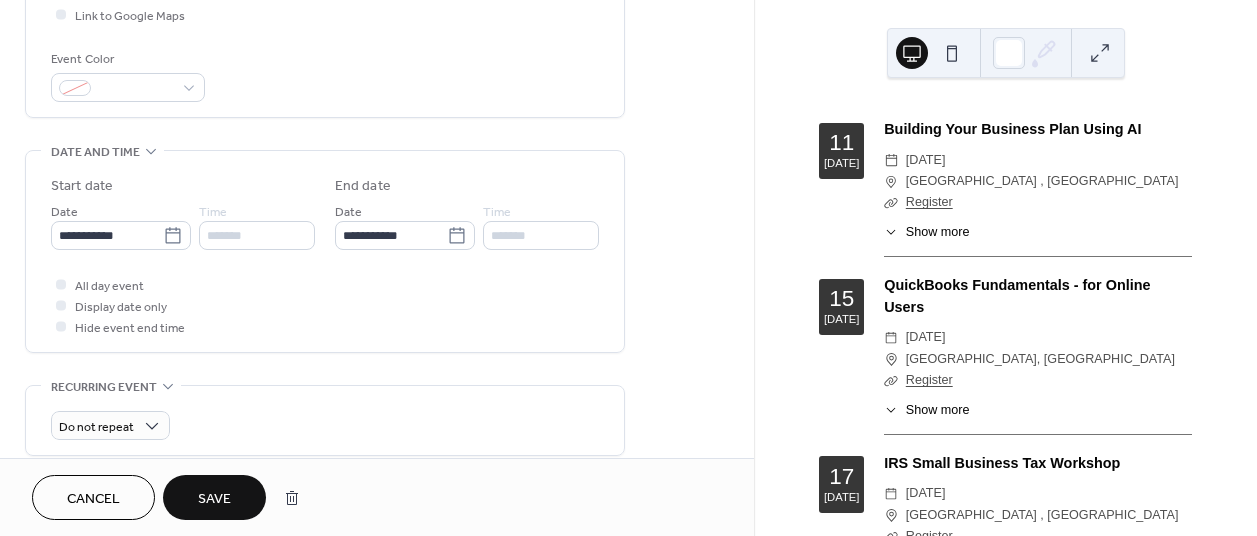 type 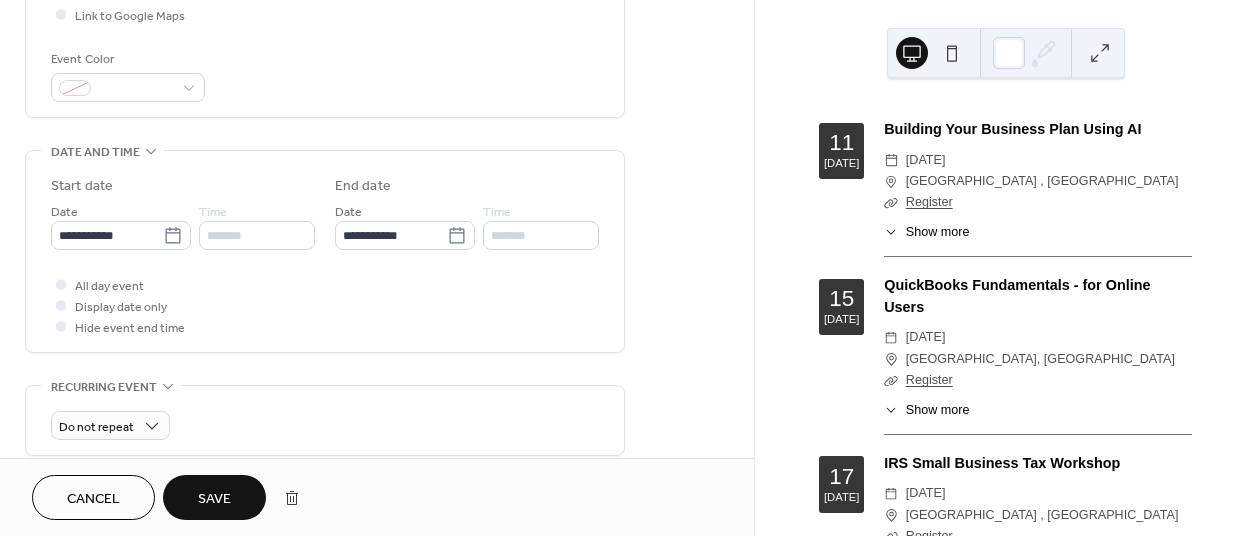 click on "Save" at bounding box center [214, 497] 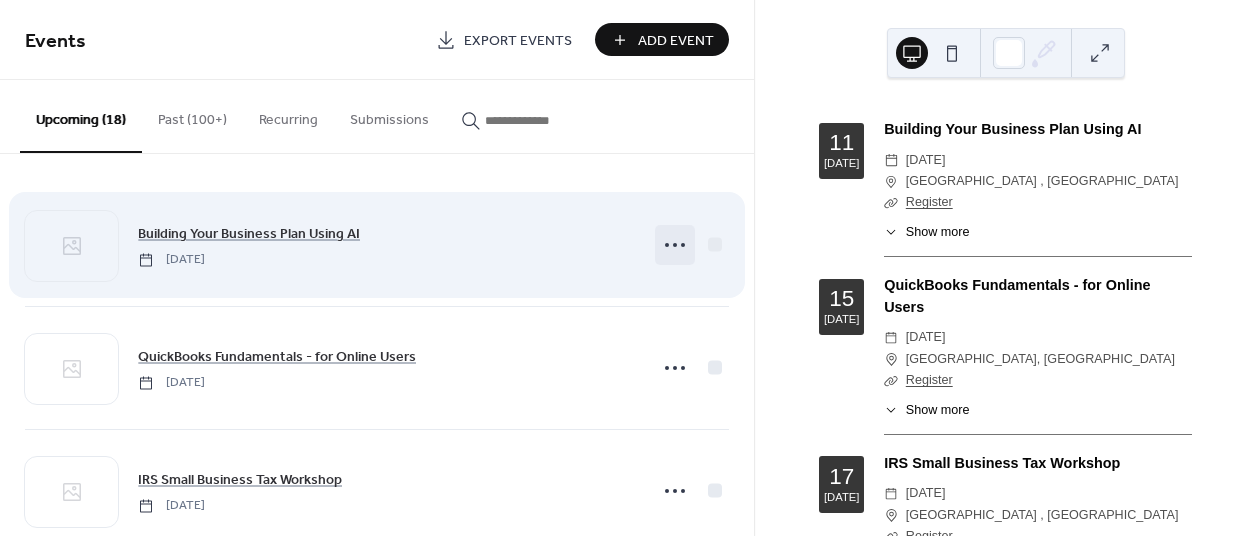 click 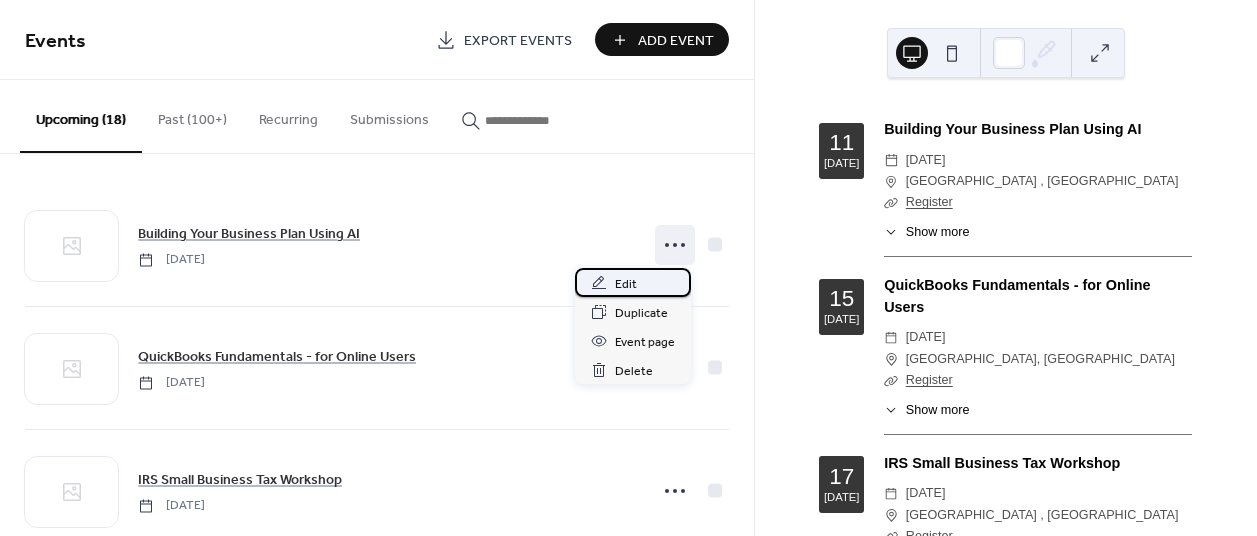 click on "Edit" at bounding box center (633, 282) 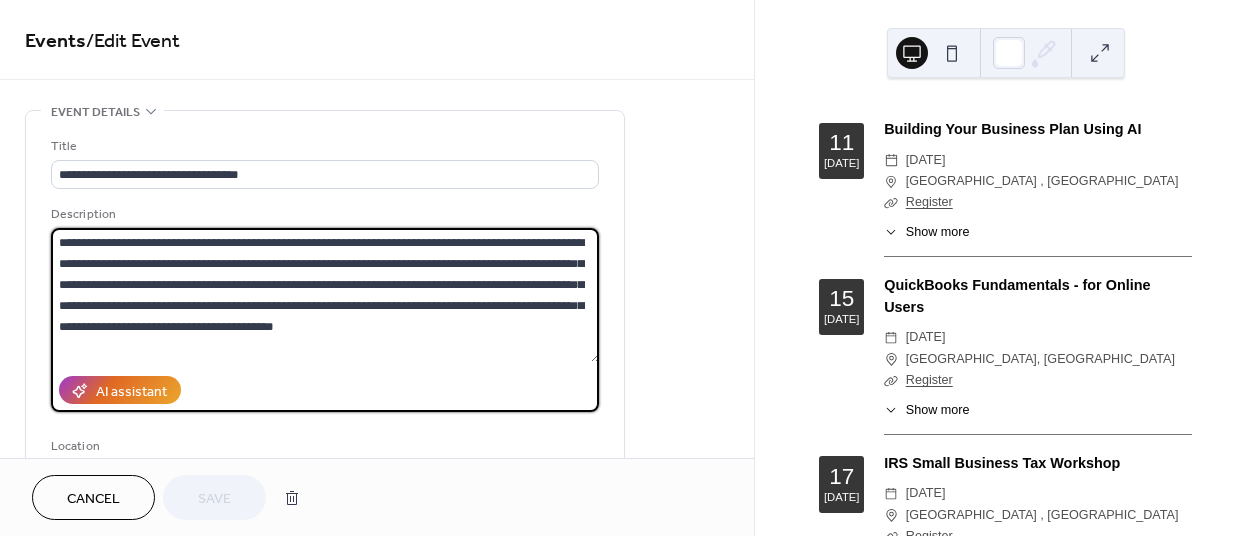 click on "**********" at bounding box center (325, 295) 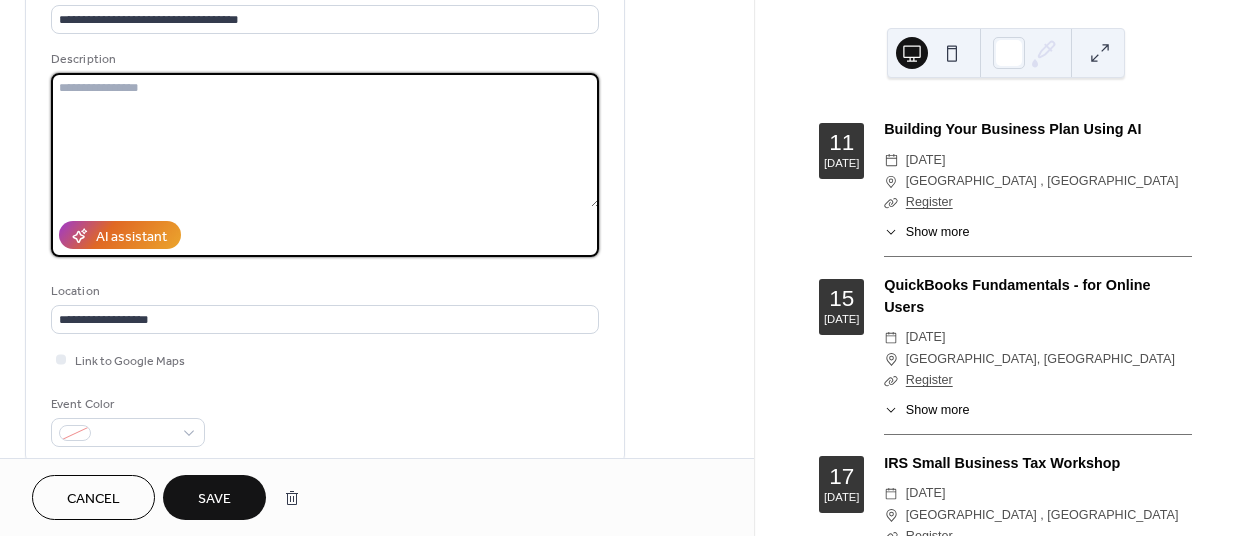 scroll, scrollTop: 200, scrollLeft: 0, axis: vertical 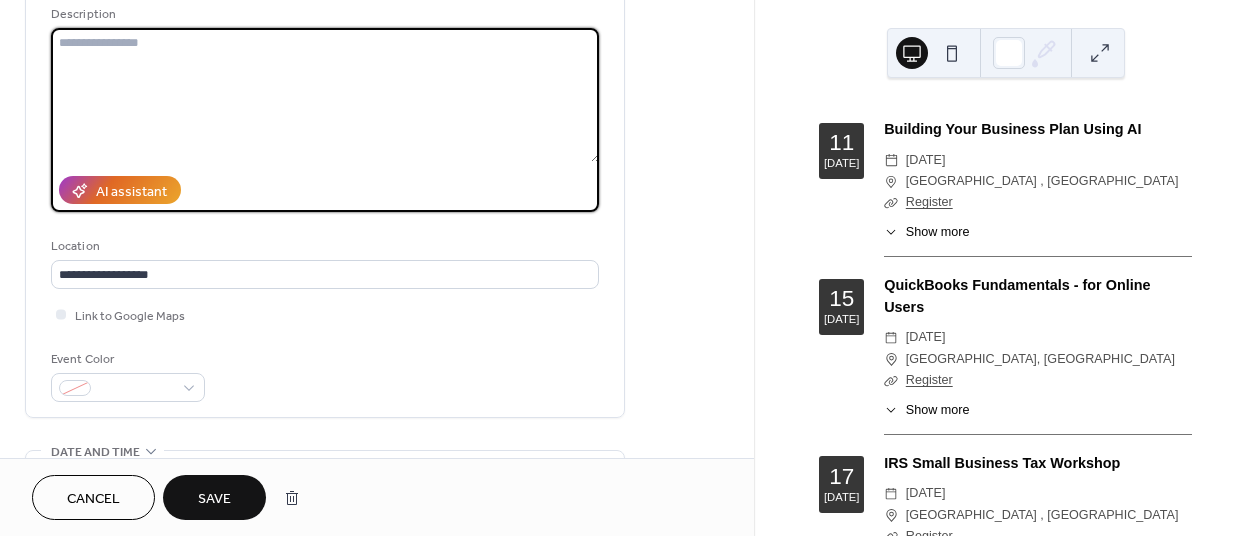 type 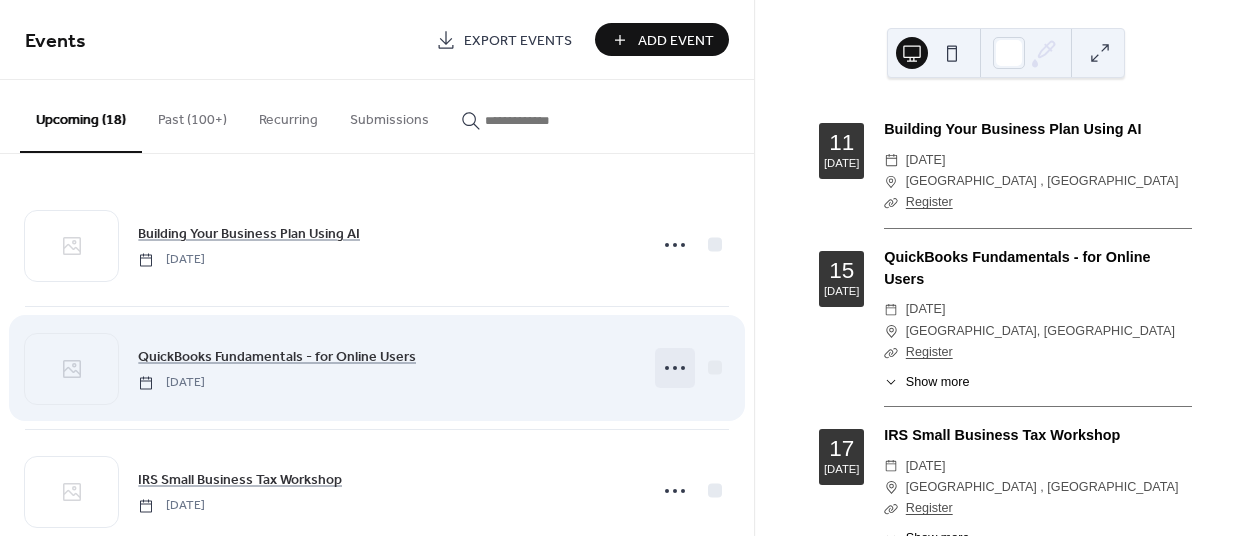 click 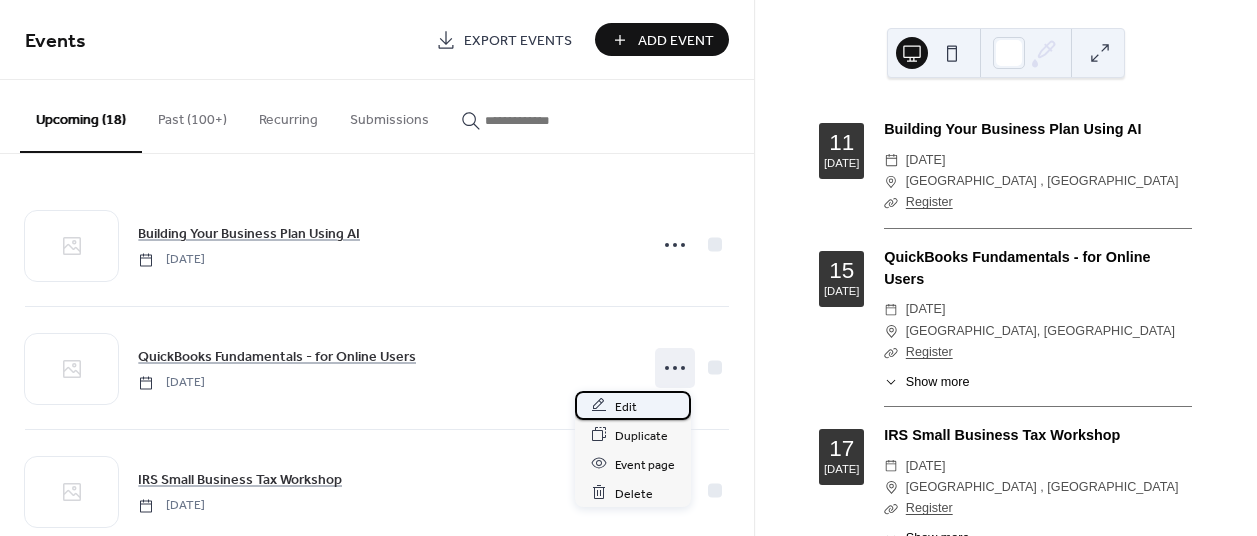 click on "Edit" at bounding box center (633, 405) 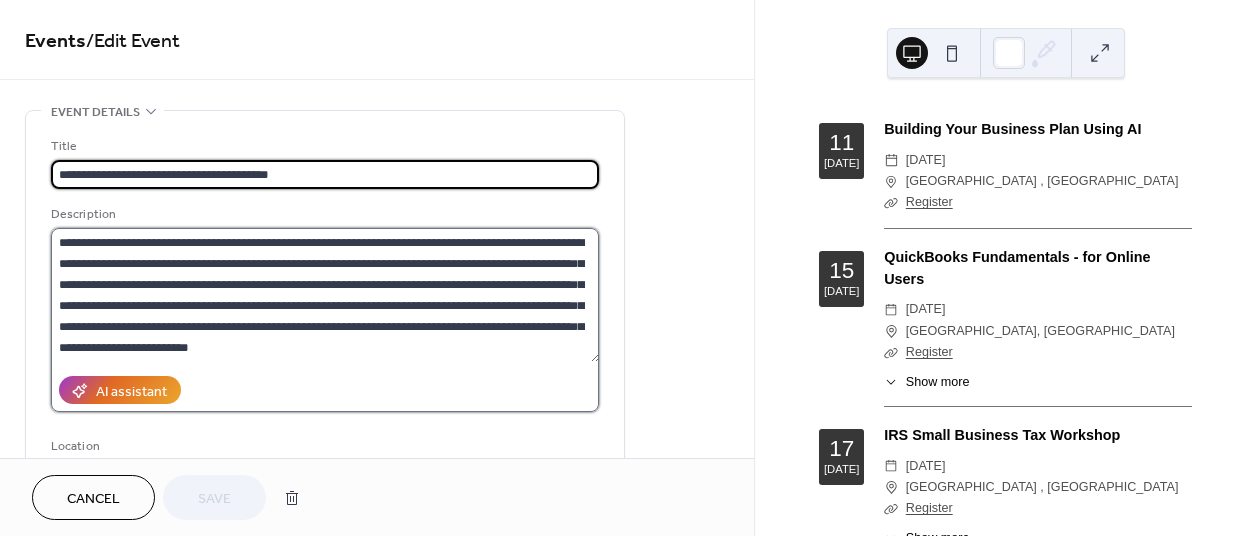 click on "**********" at bounding box center [325, 295] 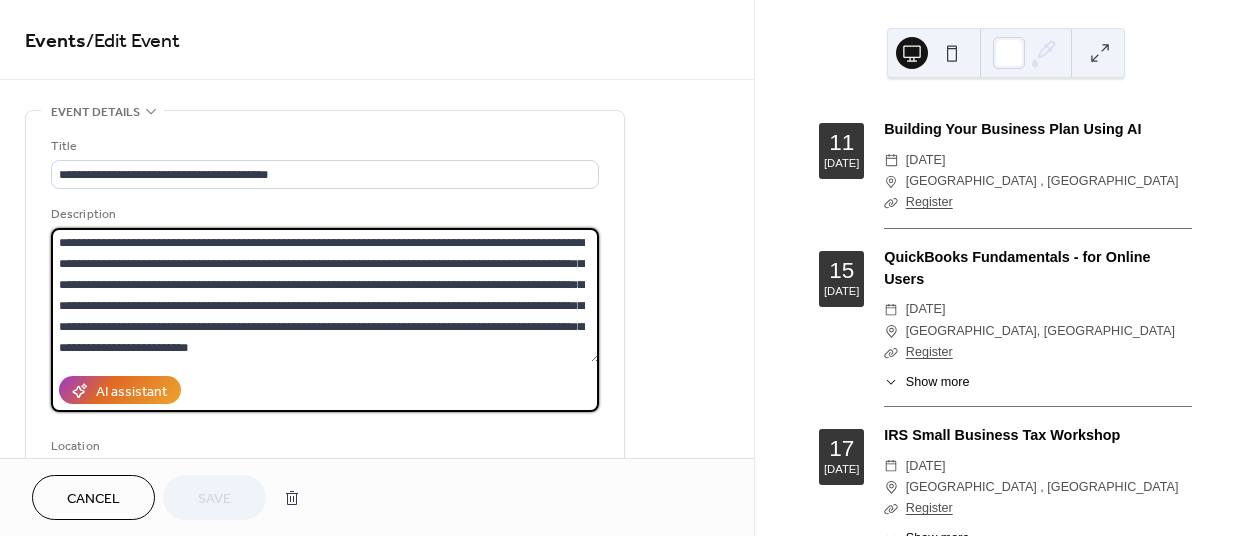 click on "**********" at bounding box center [325, 295] 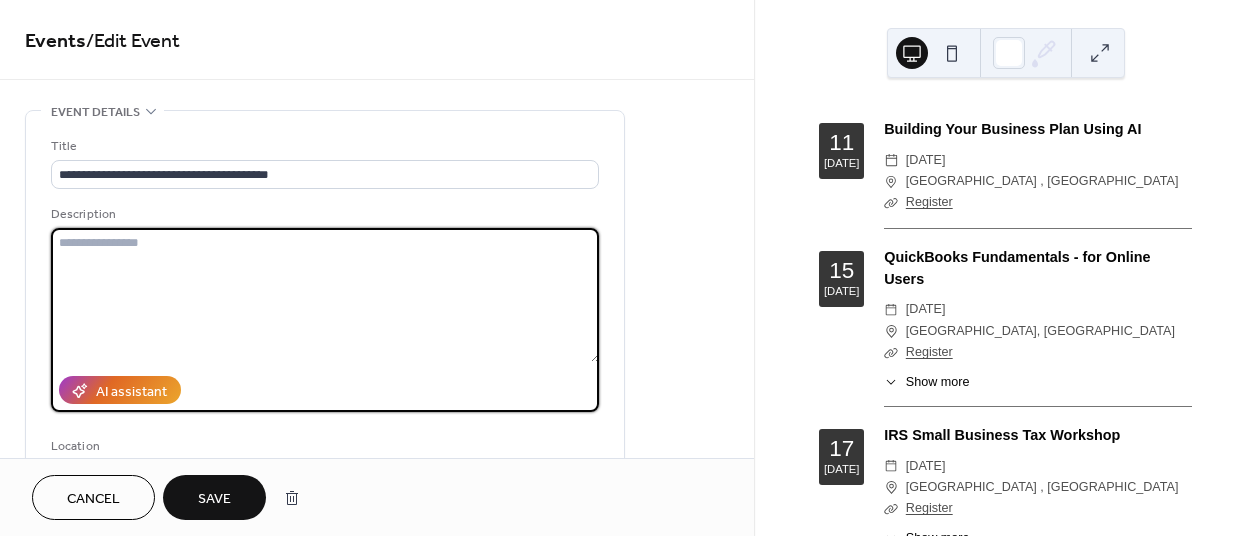 type 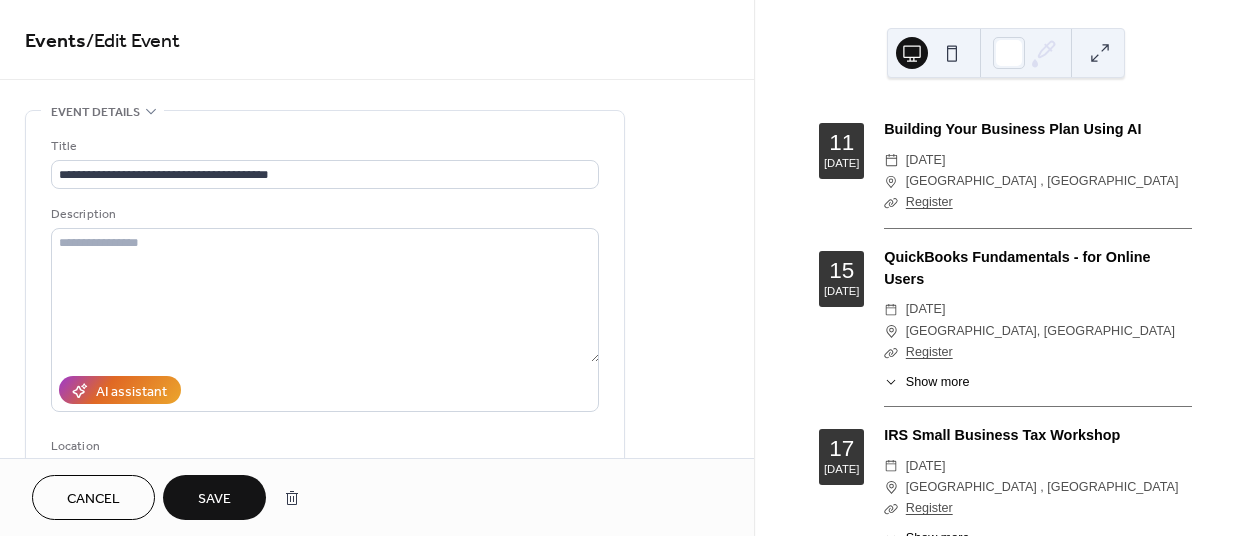 click on "Save" at bounding box center (214, 499) 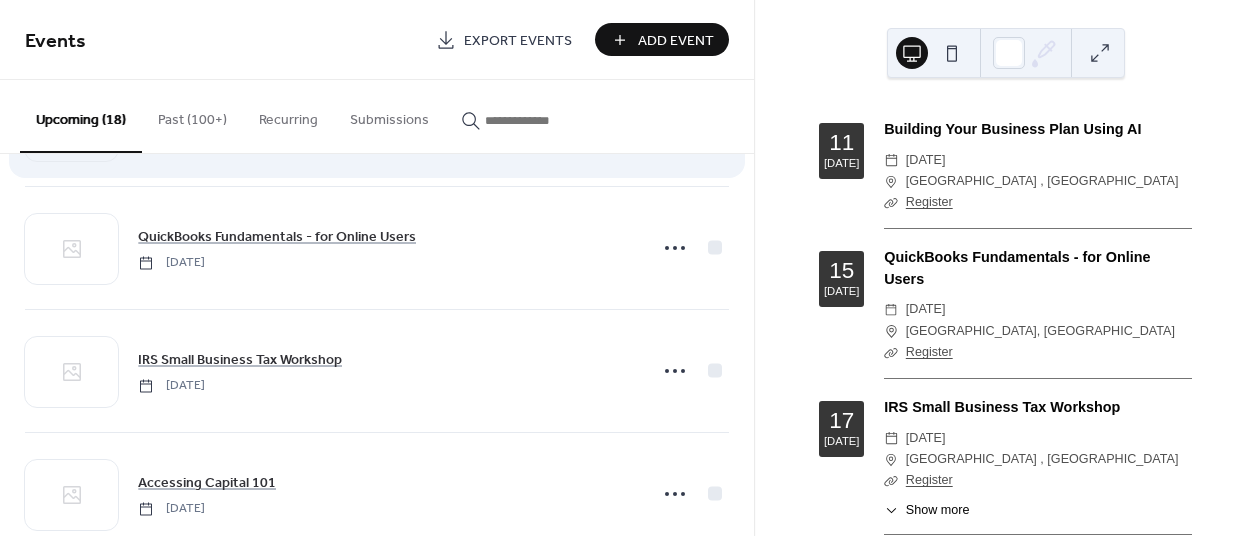 scroll, scrollTop: 200, scrollLeft: 0, axis: vertical 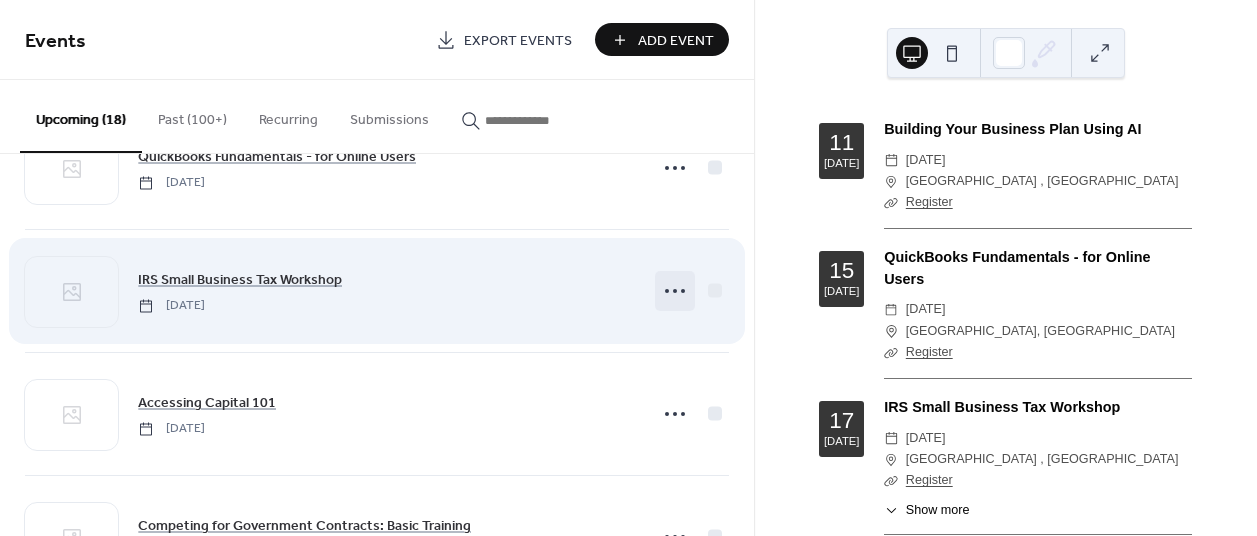 click 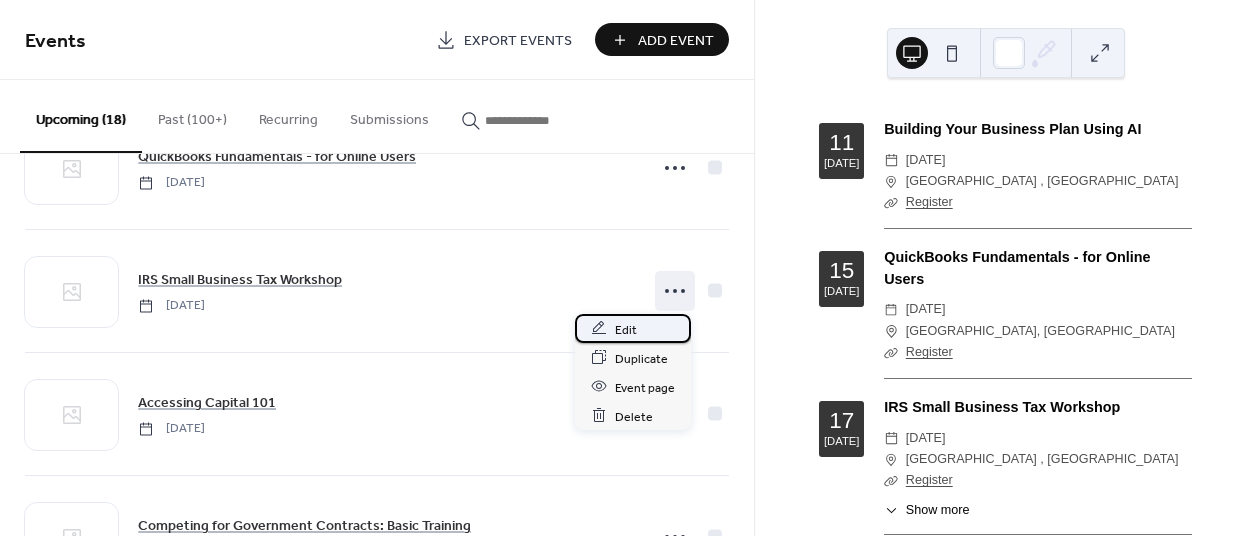 click on "Edit" at bounding box center [633, 328] 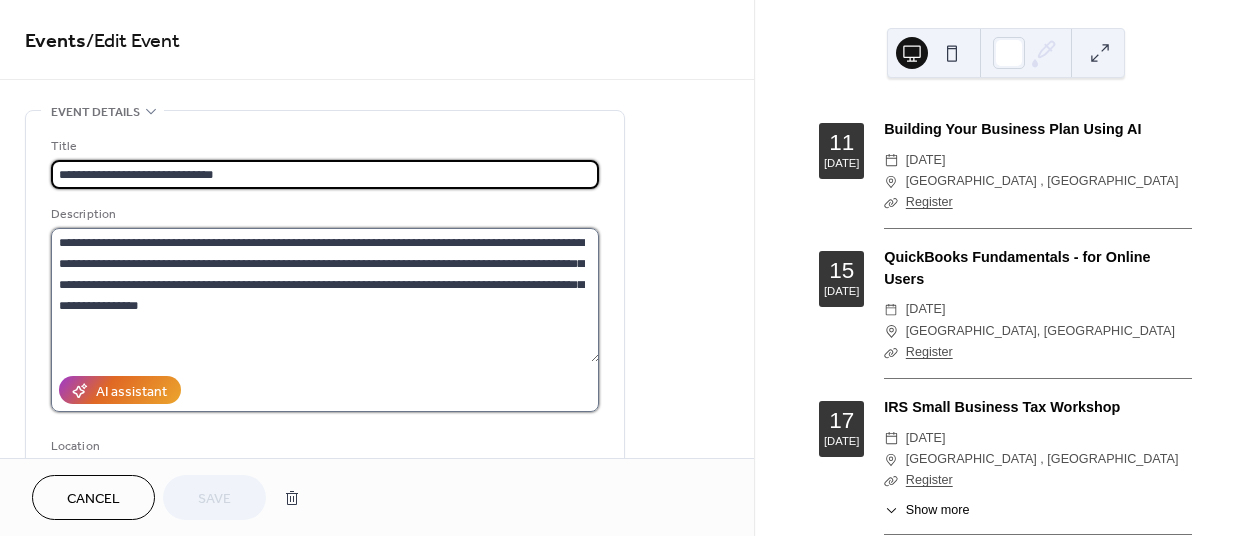 click on "**********" at bounding box center [325, 295] 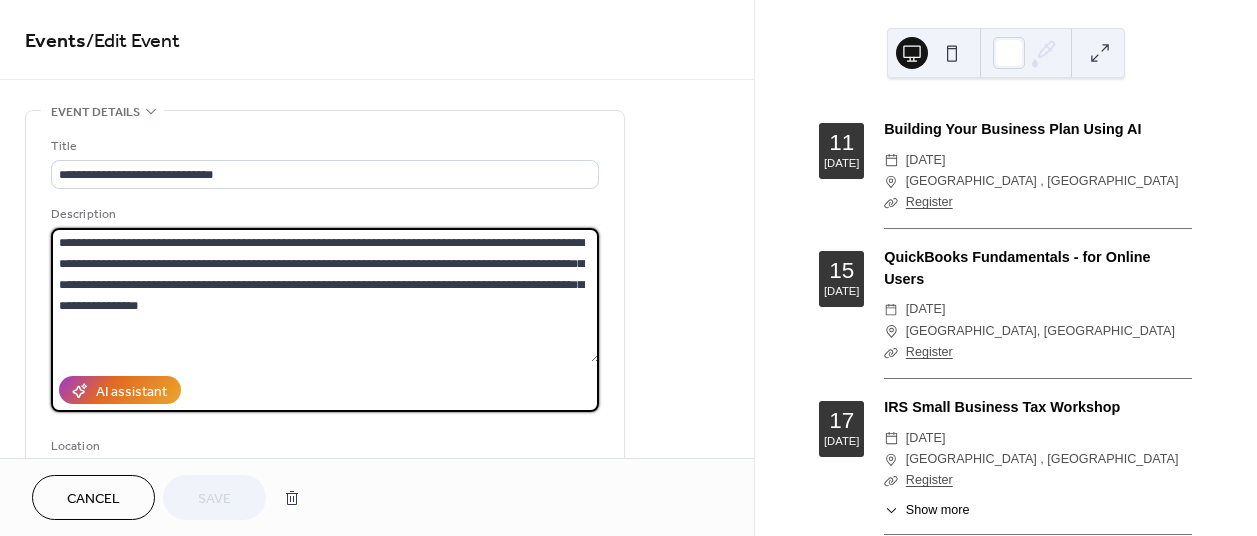 click on "**********" at bounding box center [325, 295] 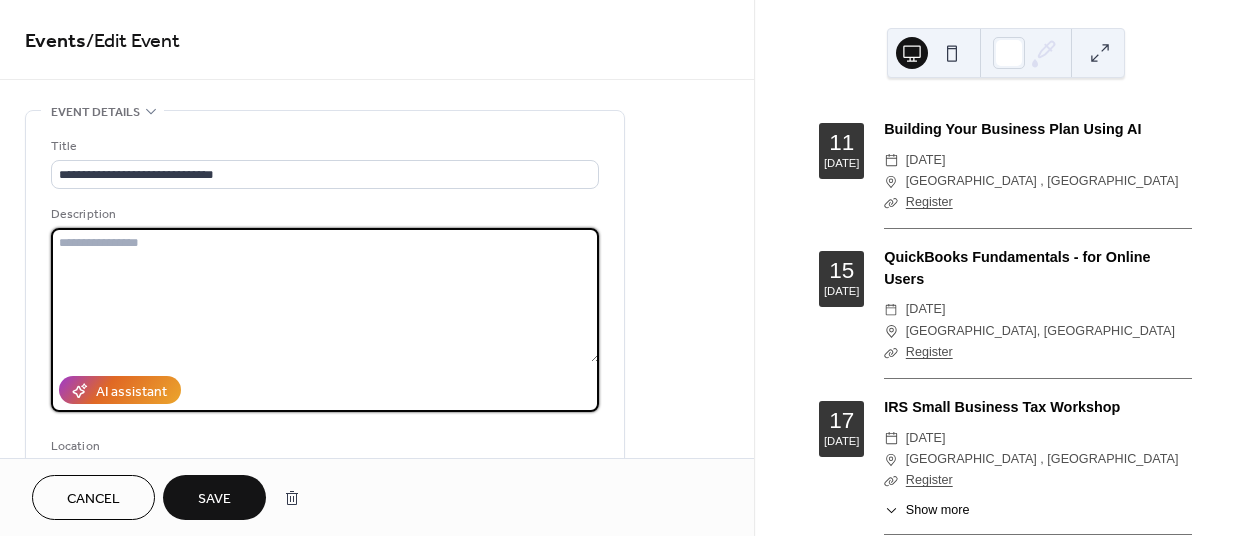 type 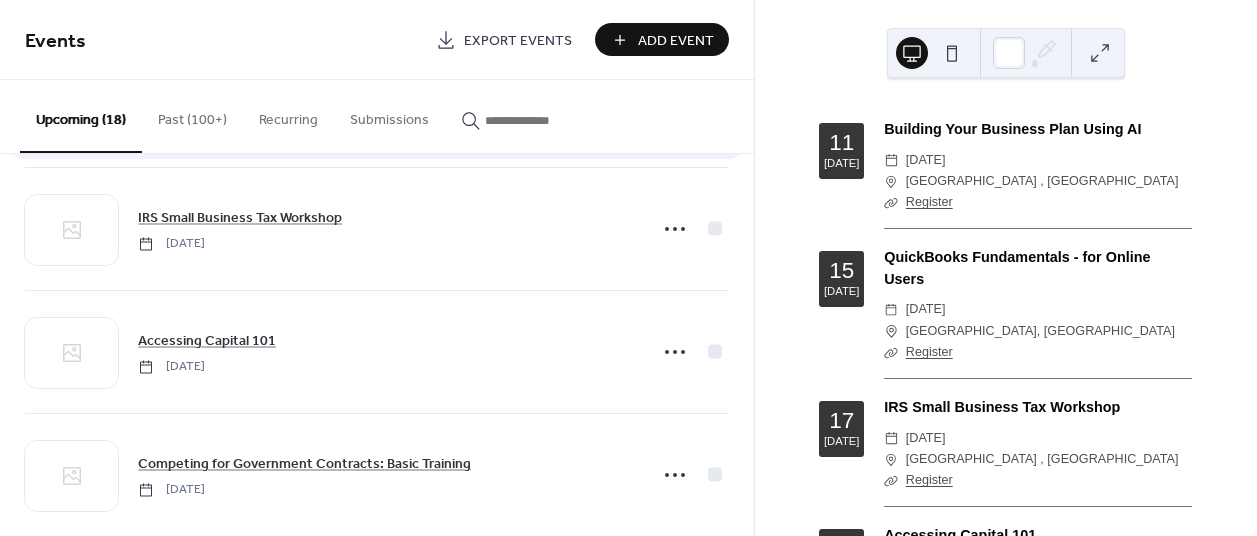 scroll, scrollTop: 300, scrollLeft: 0, axis: vertical 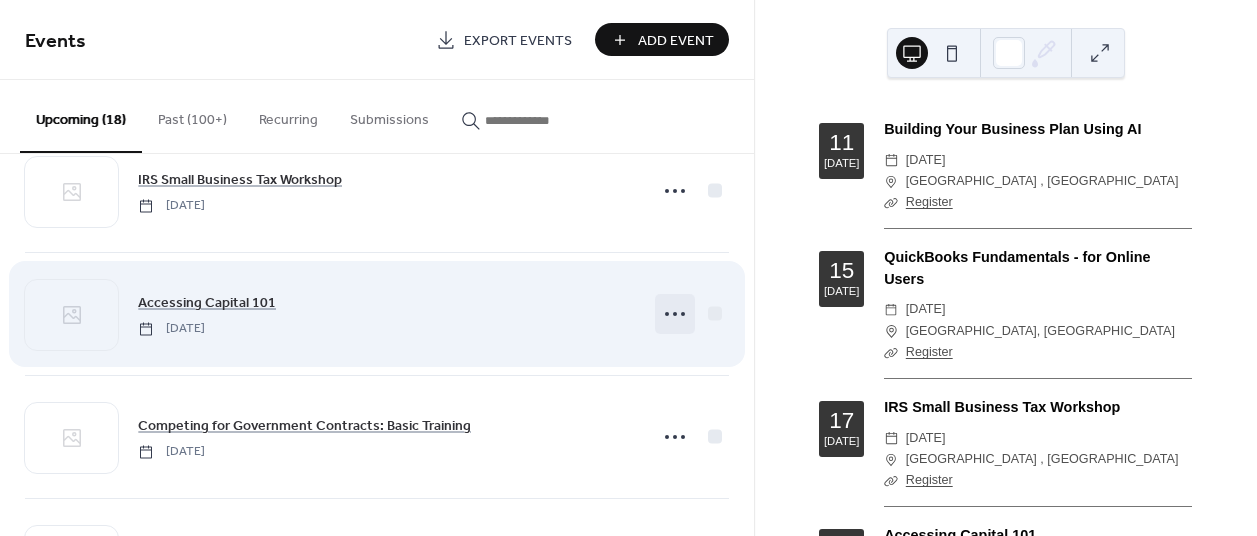 click 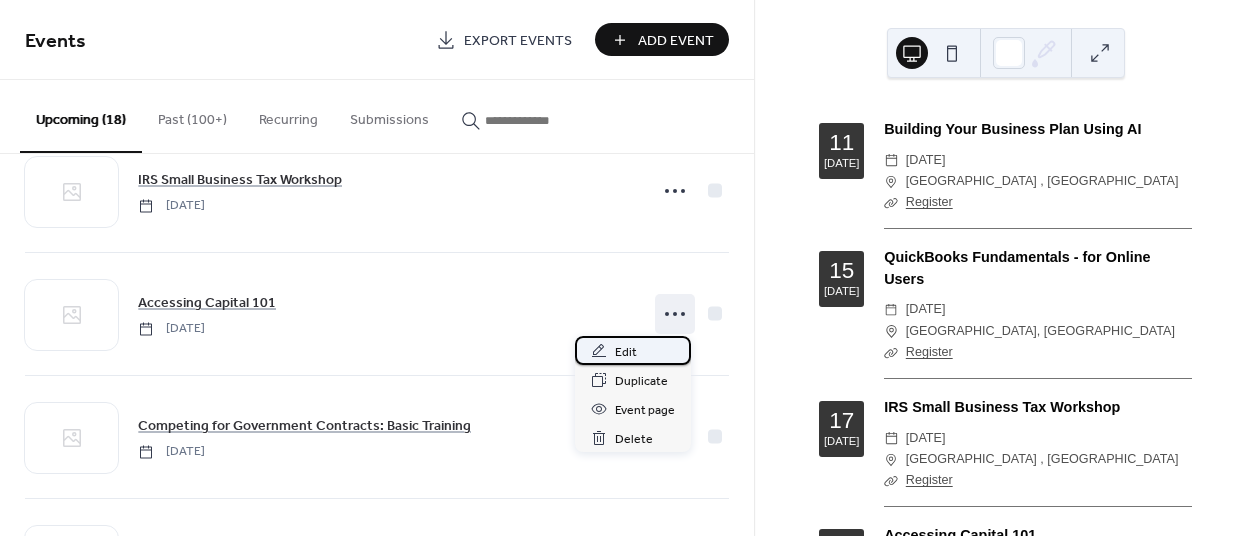 click on "Edit" at bounding box center (633, 350) 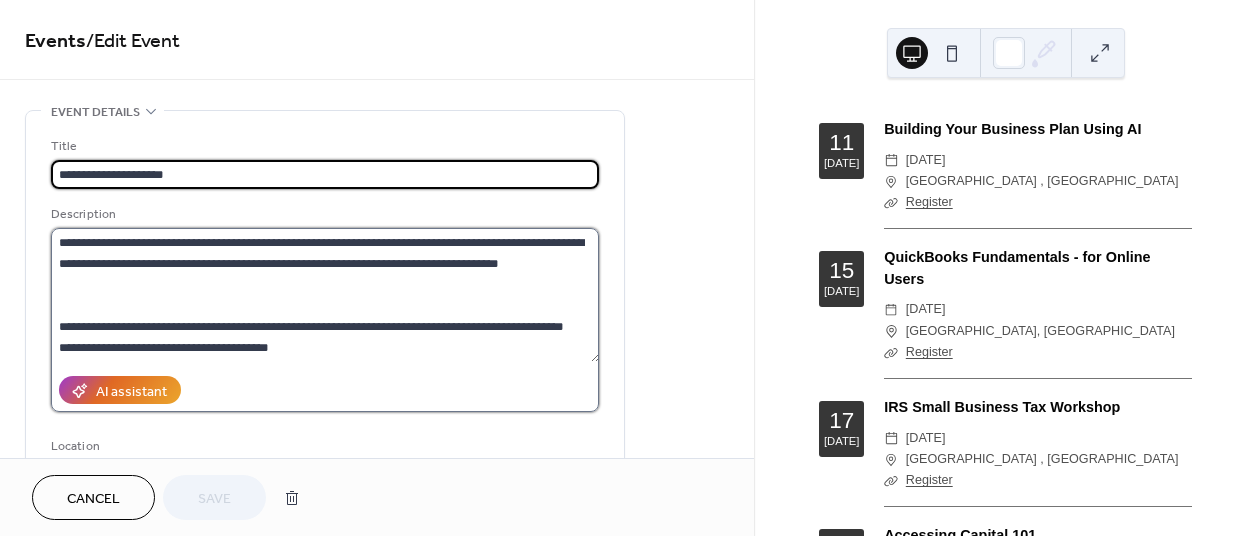 click on "**********" at bounding box center (325, 295) 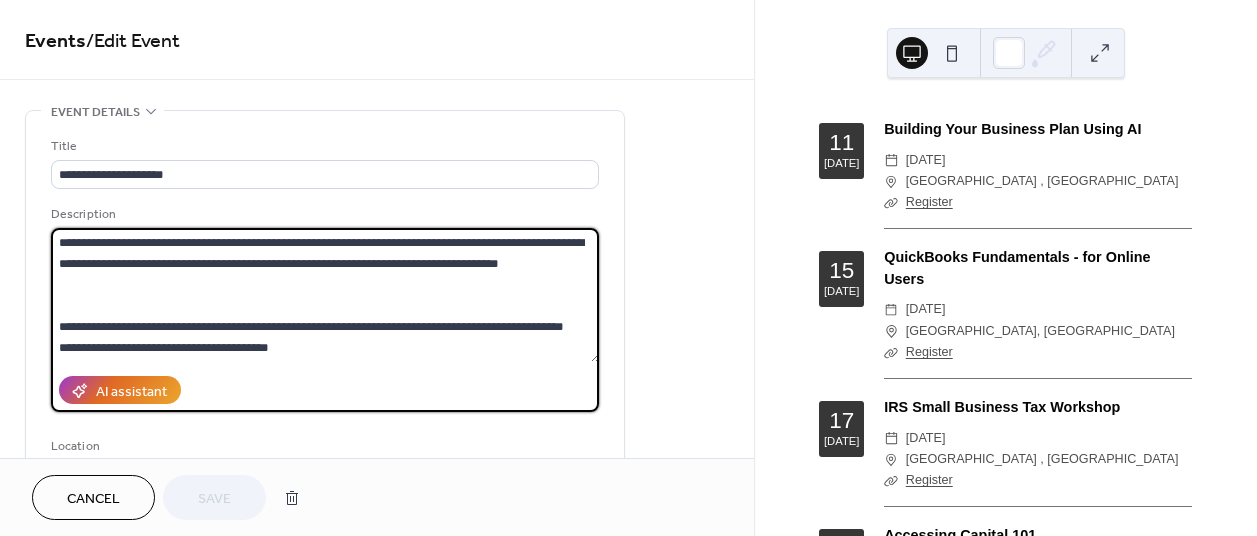 click on "**********" at bounding box center [325, 295] 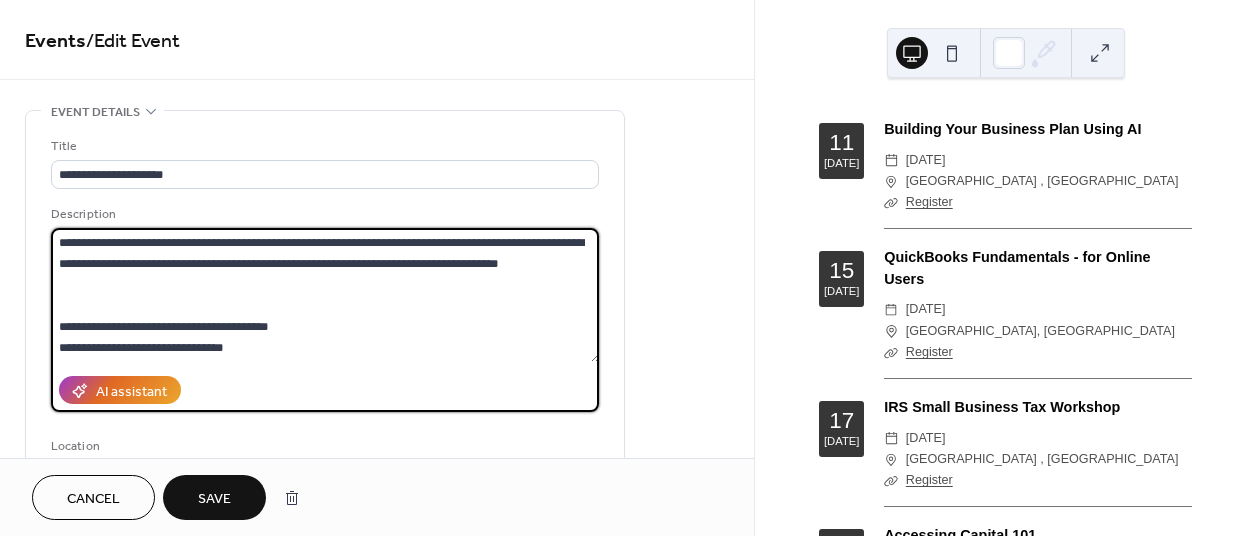 type on "**********" 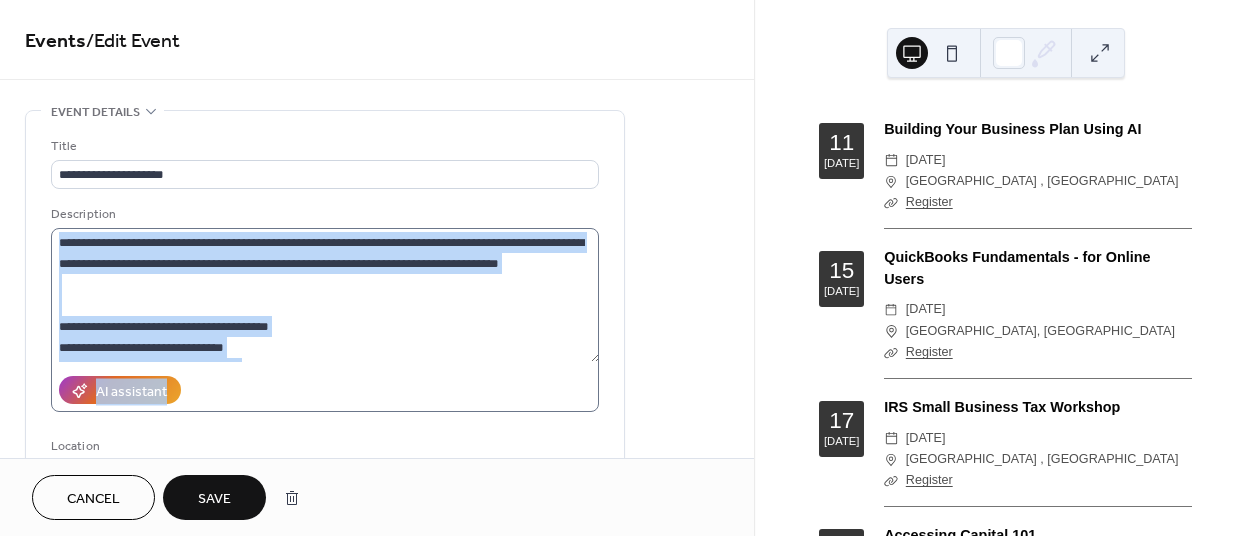 drag, startPoint x: 413, startPoint y: 369, endPoint x: 111, endPoint y: 243, distance: 327.2308 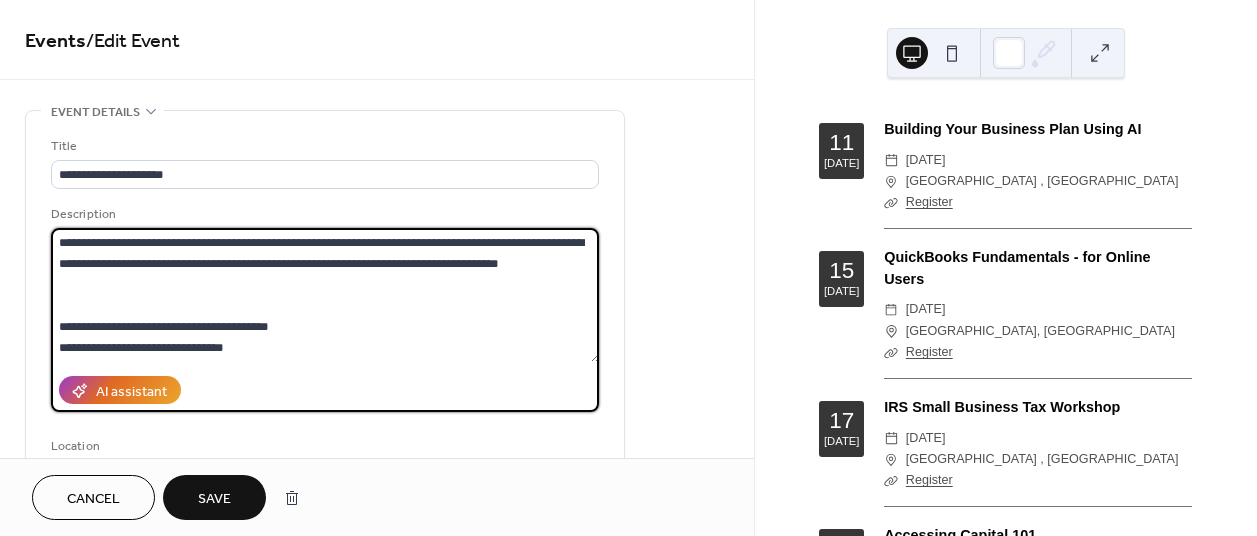 scroll, scrollTop: 105, scrollLeft: 0, axis: vertical 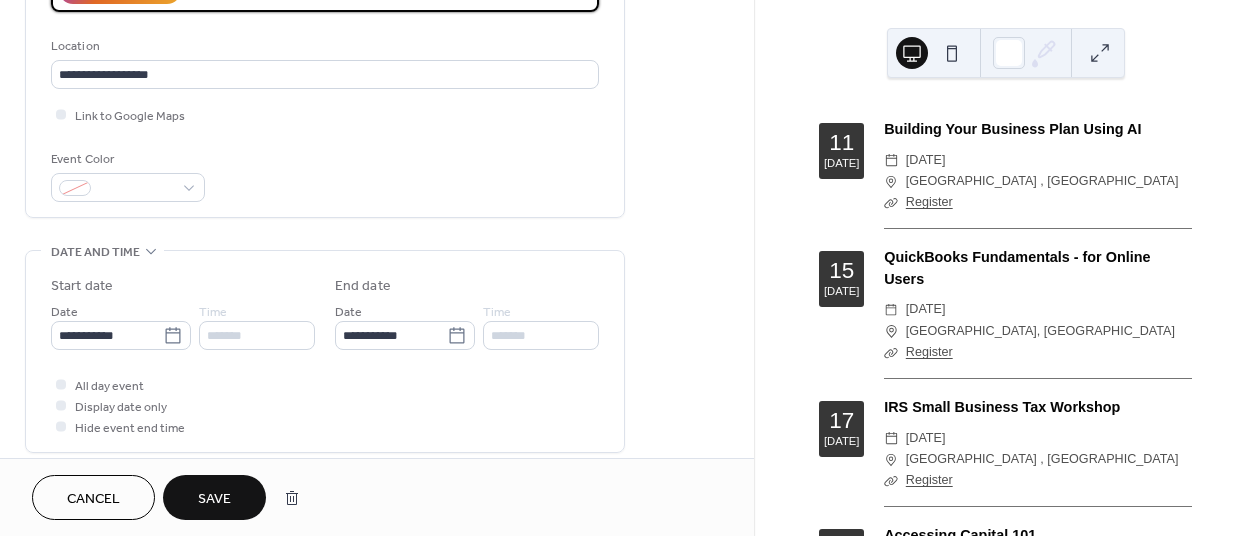 drag, startPoint x: 59, startPoint y: 238, endPoint x: 508, endPoint y: 457, distance: 499.5618 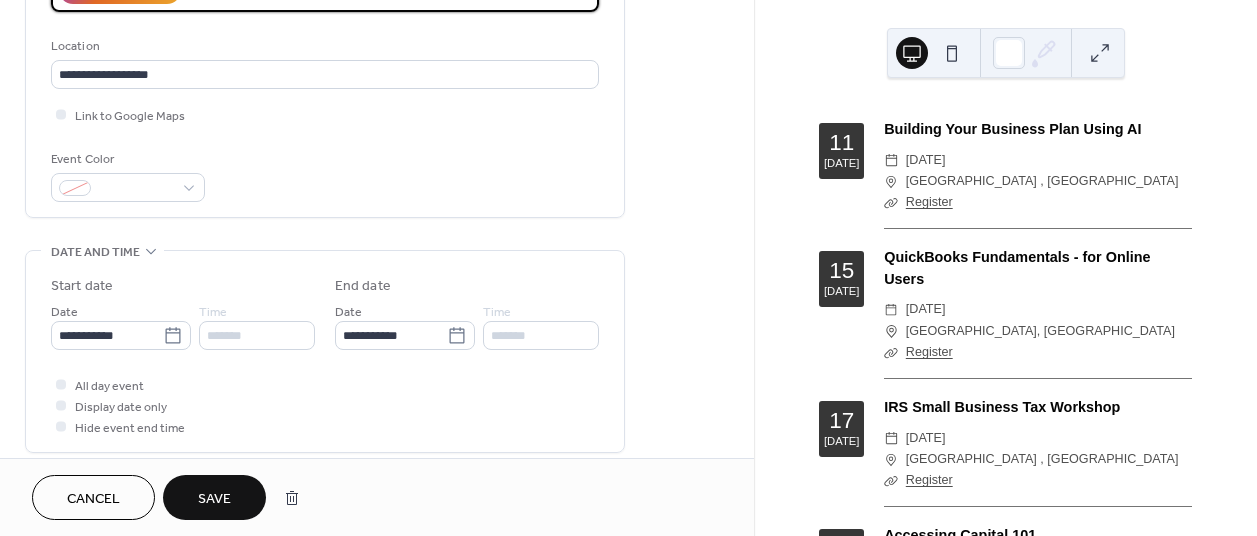 click on "**********" at bounding box center [377, 268] 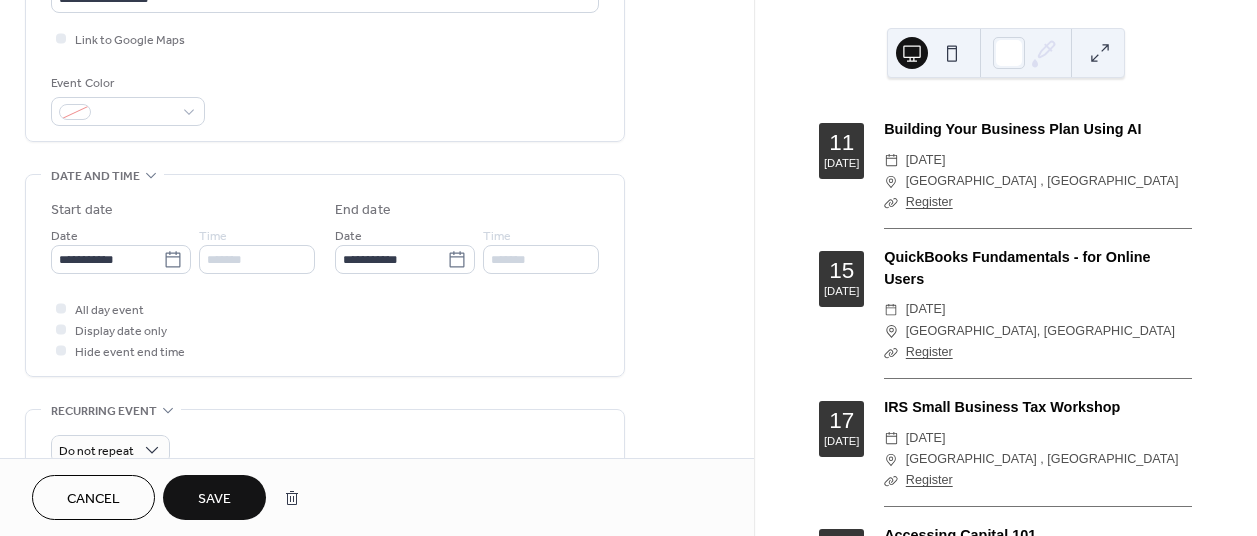 scroll, scrollTop: 229, scrollLeft: 0, axis: vertical 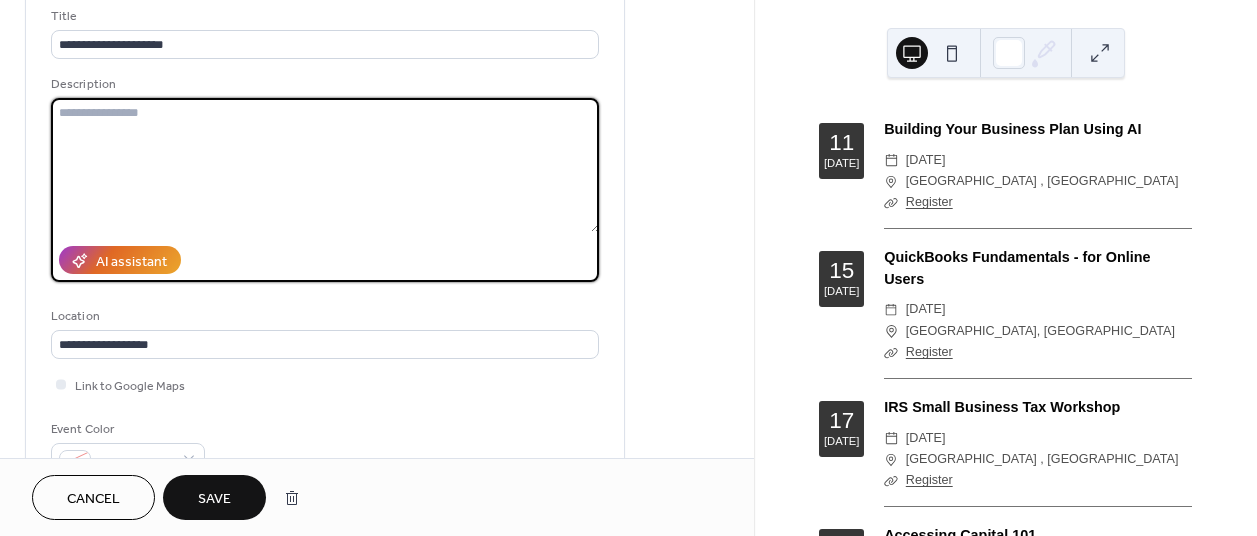 type 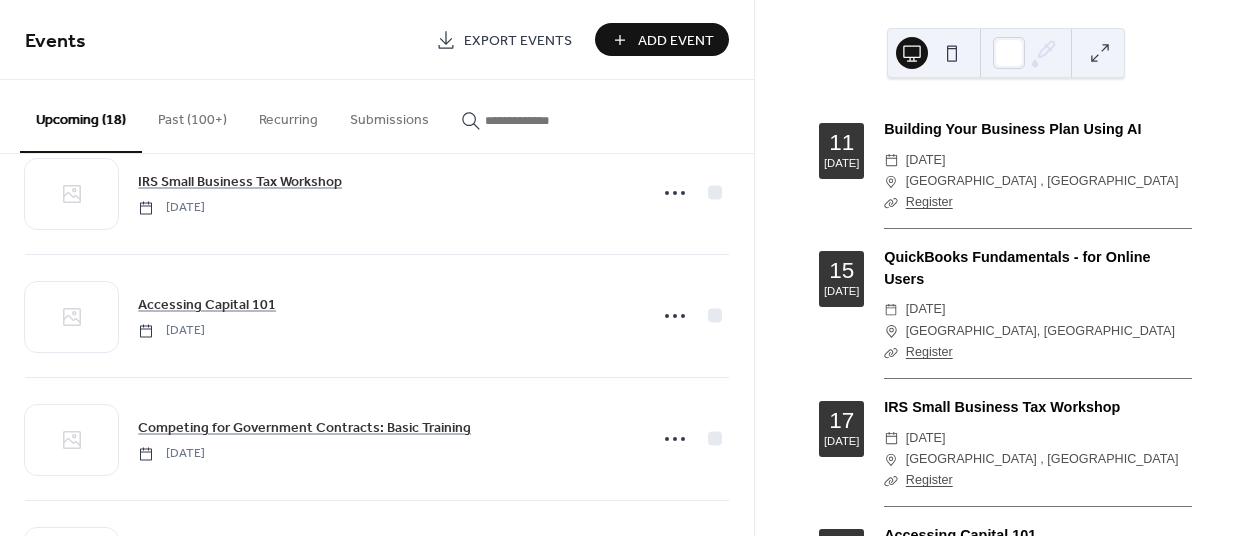 scroll, scrollTop: 300, scrollLeft: 0, axis: vertical 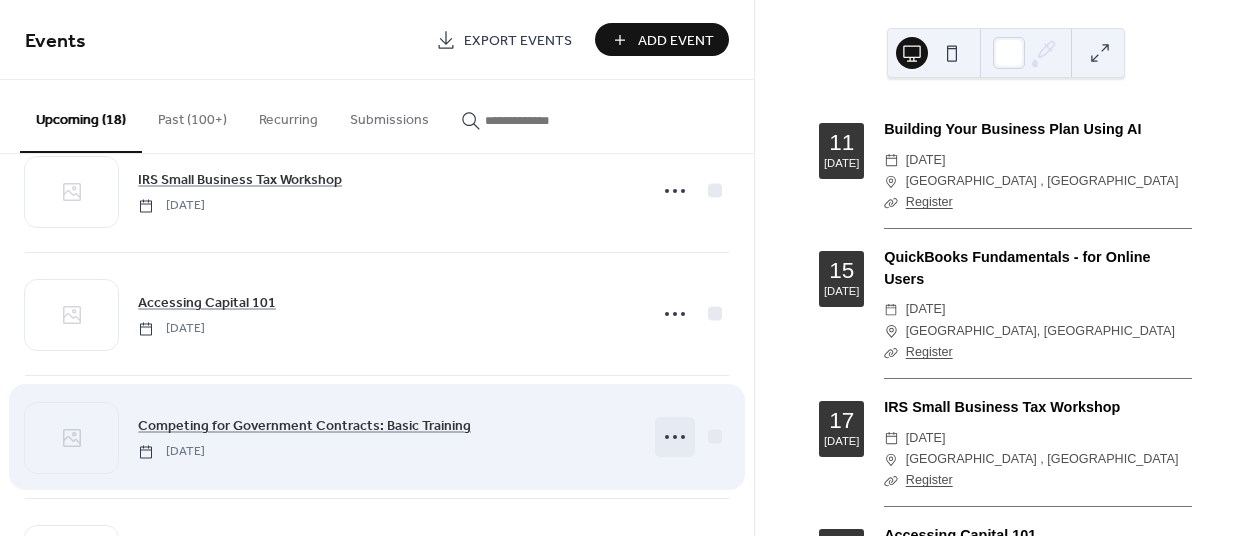 click 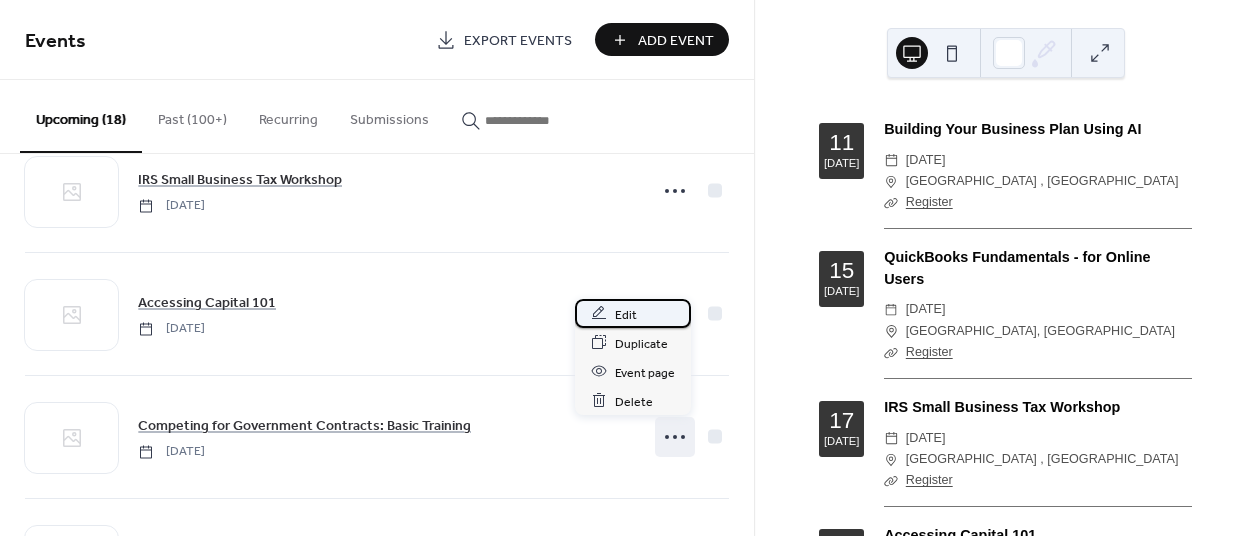 click on "Edit" at bounding box center [626, 314] 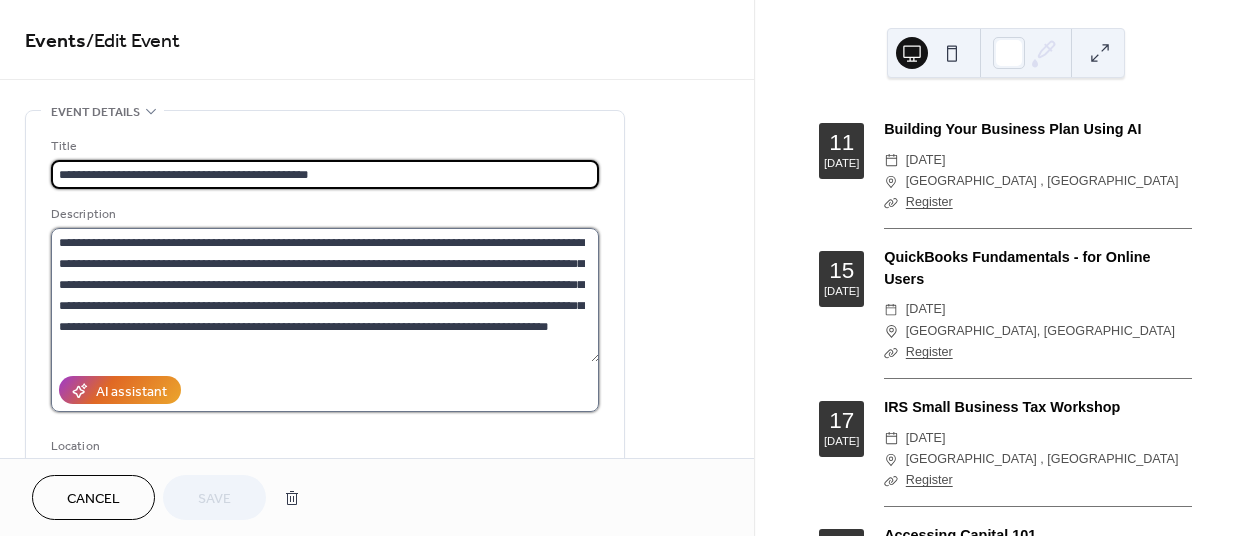 click on "**********" at bounding box center (325, 295) 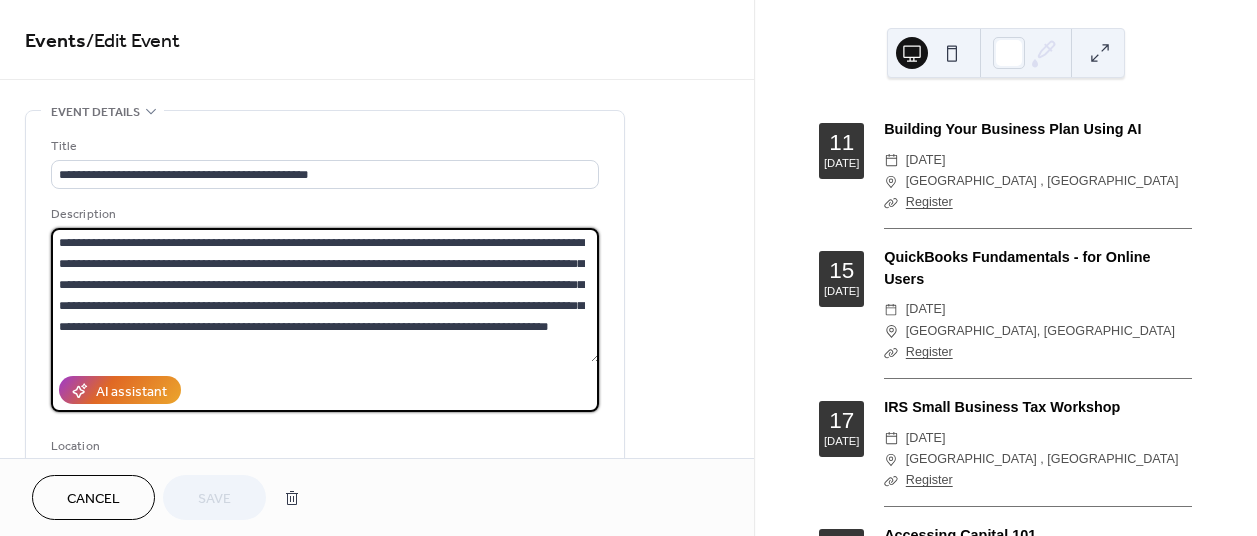 click on "**********" at bounding box center [325, 295] 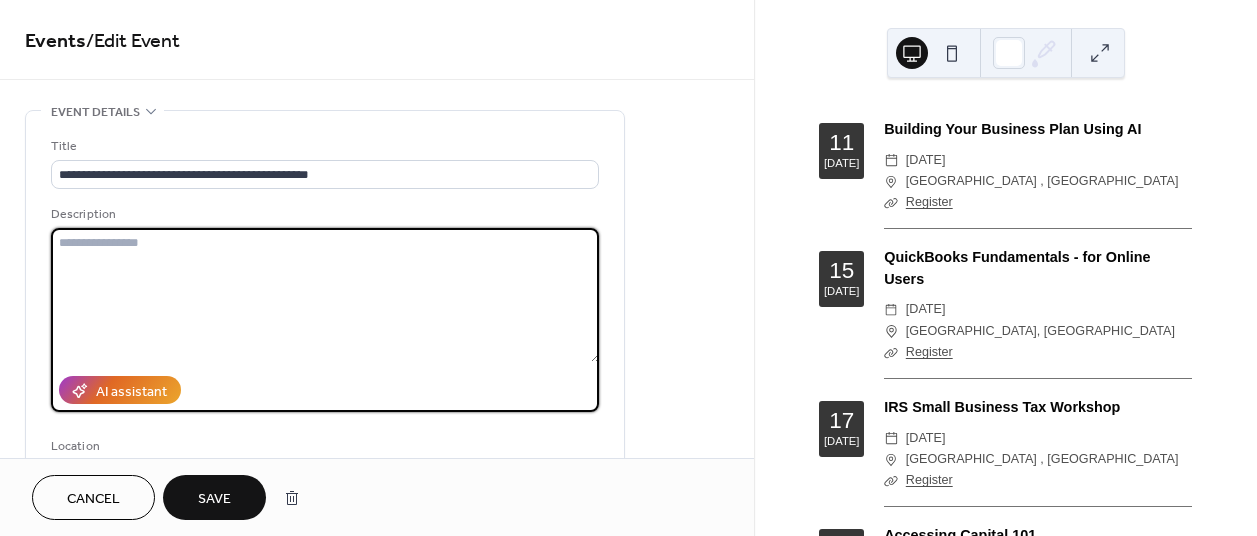 type 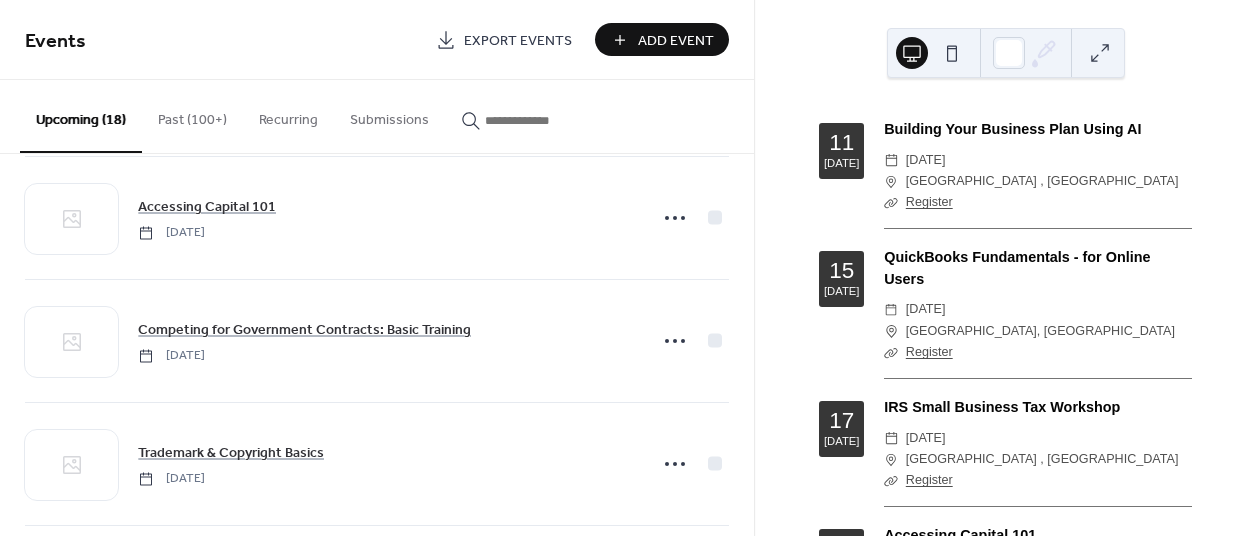 scroll, scrollTop: 400, scrollLeft: 0, axis: vertical 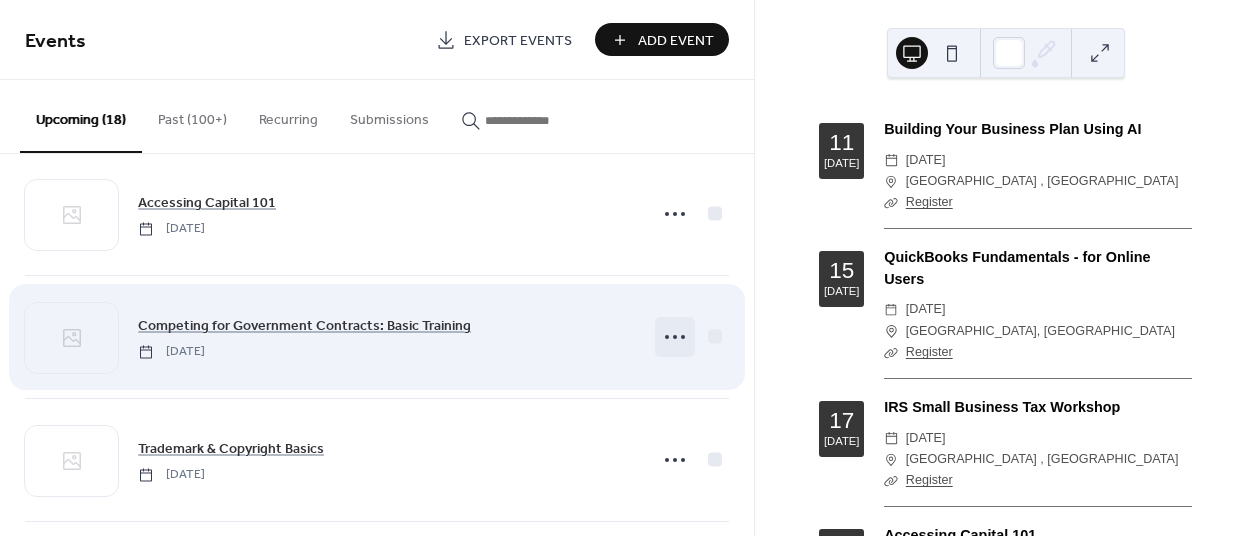 click 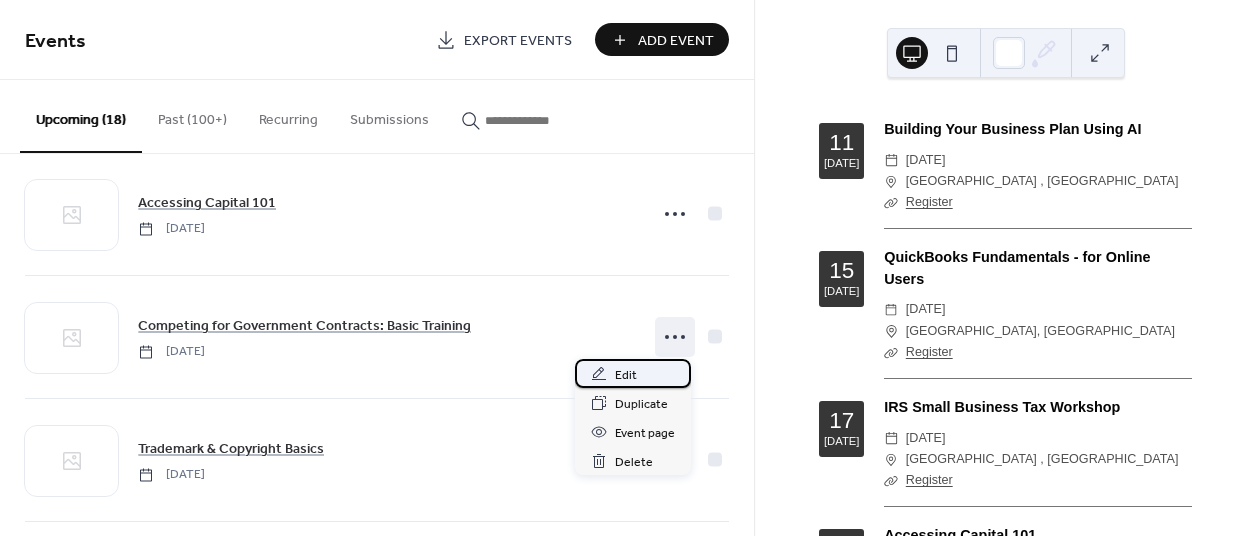 click on "Edit" at bounding box center (633, 373) 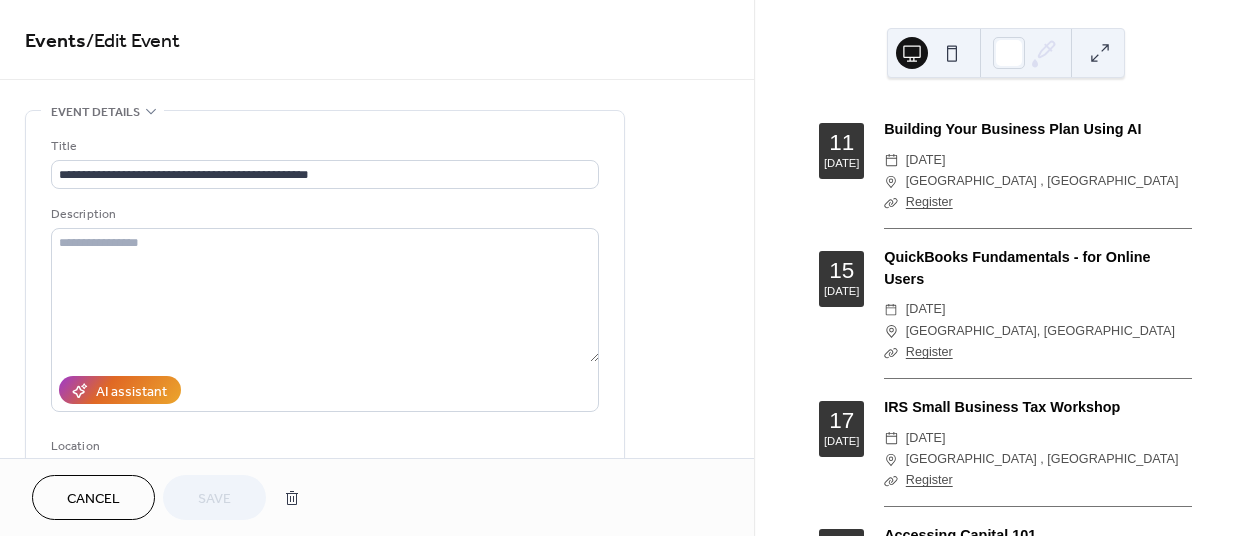 click on "Cancel" at bounding box center [93, 499] 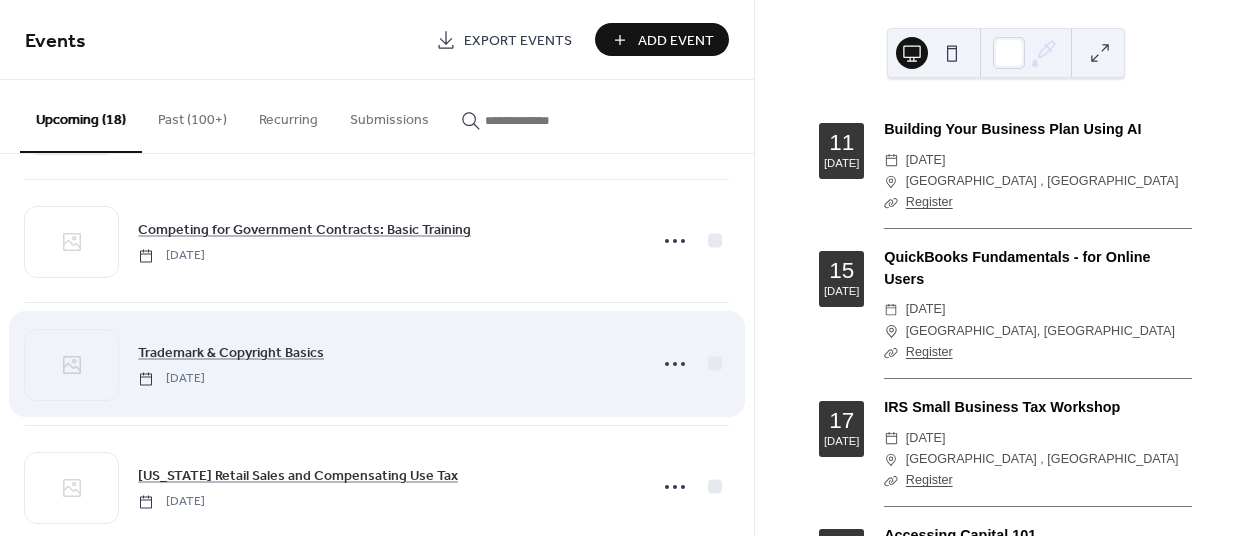 scroll, scrollTop: 500, scrollLeft: 0, axis: vertical 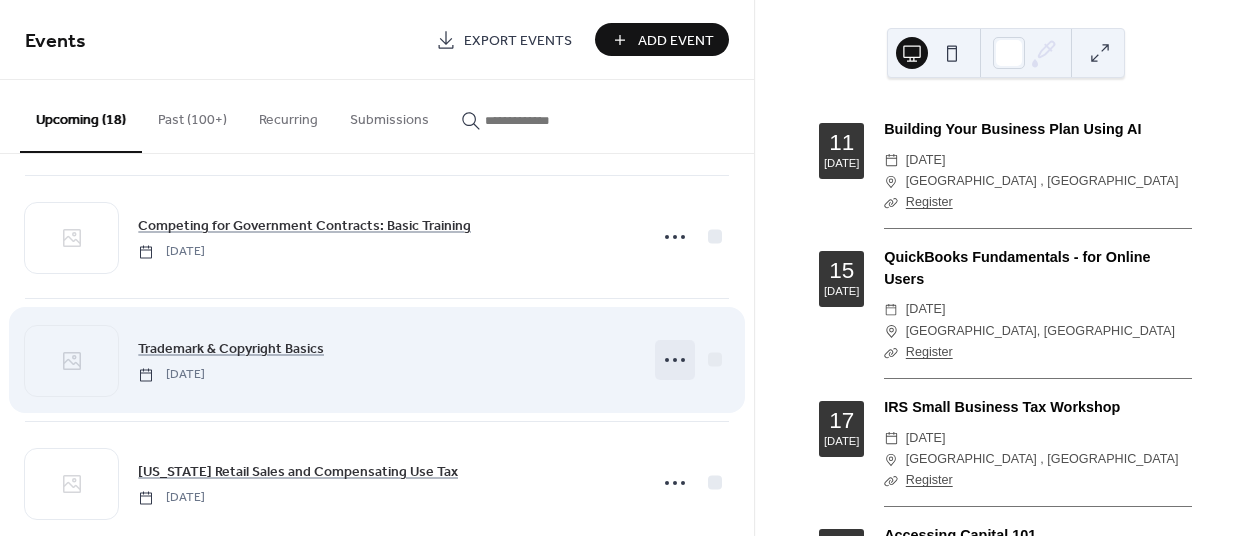 click 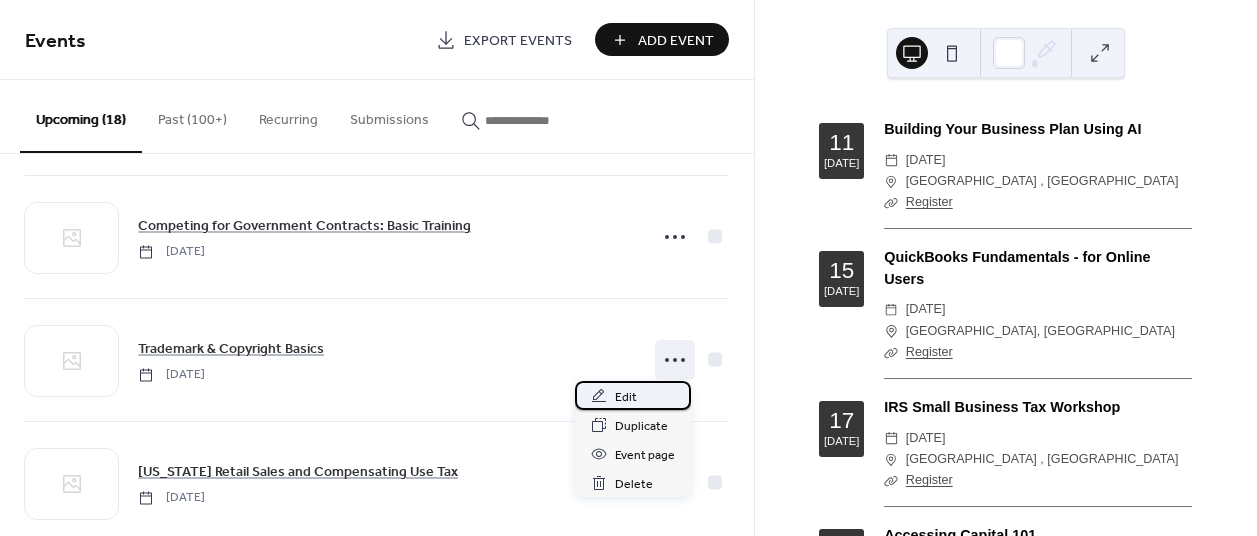 click on "Edit" at bounding box center (626, 397) 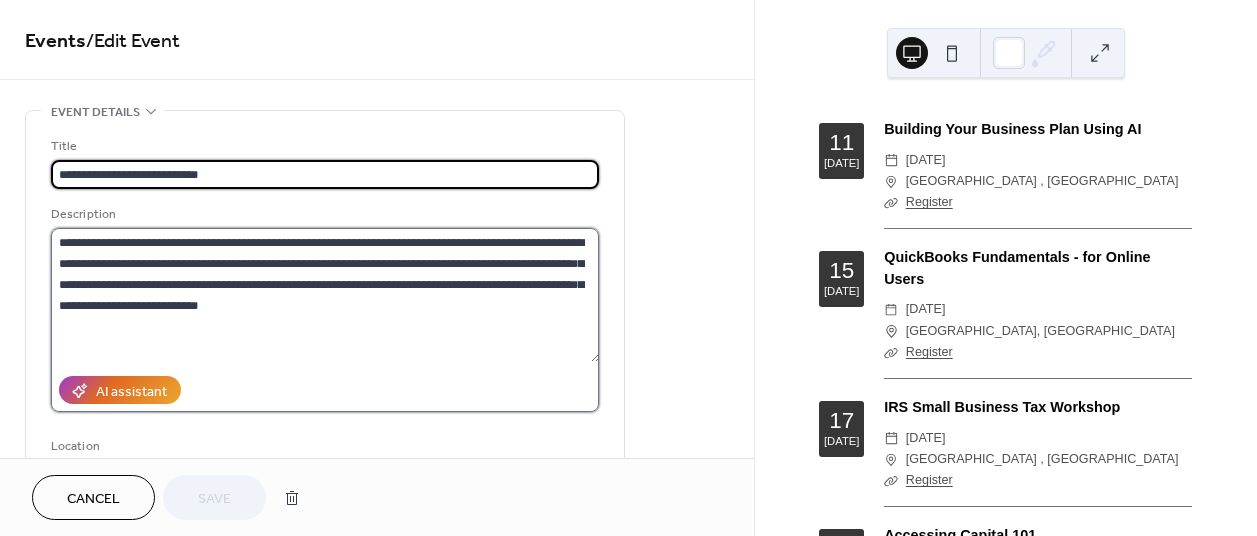 click on "**********" at bounding box center [325, 295] 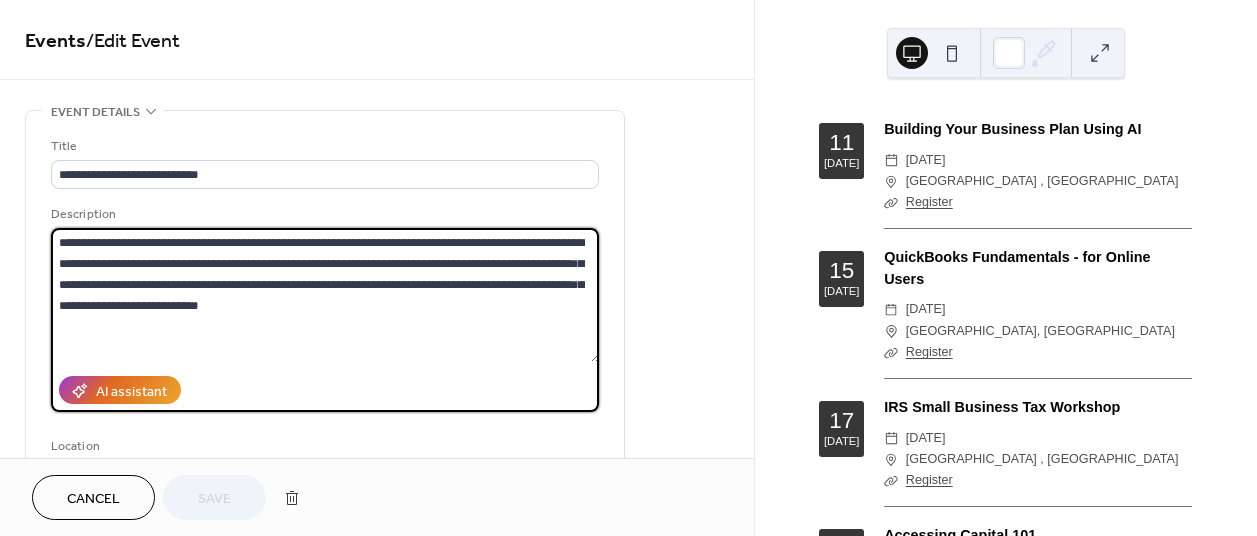 click on "**********" at bounding box center [325, 295] 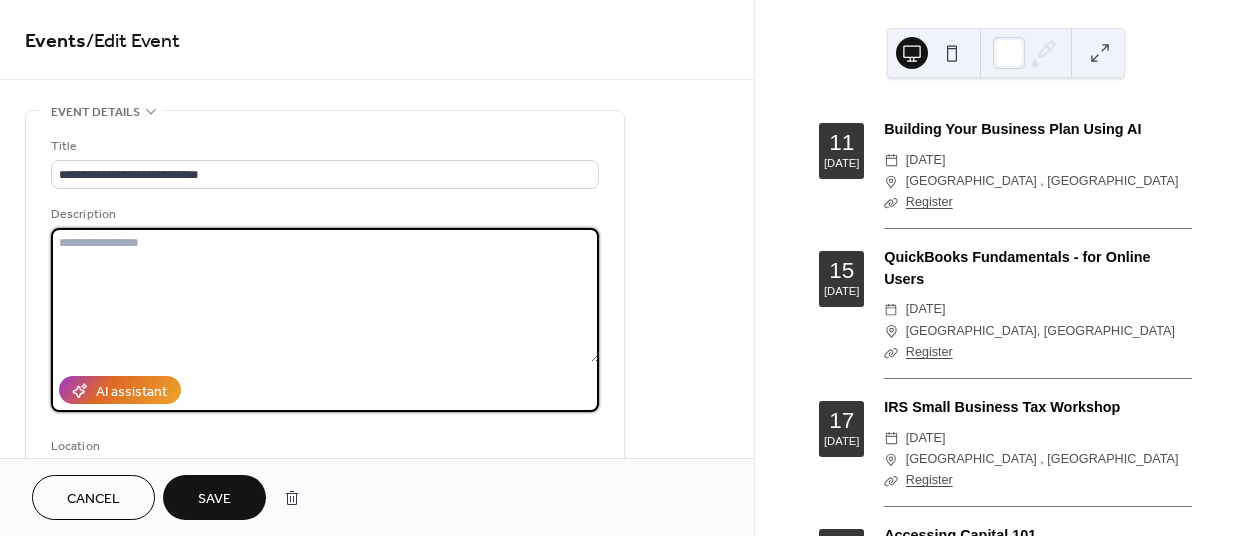 type 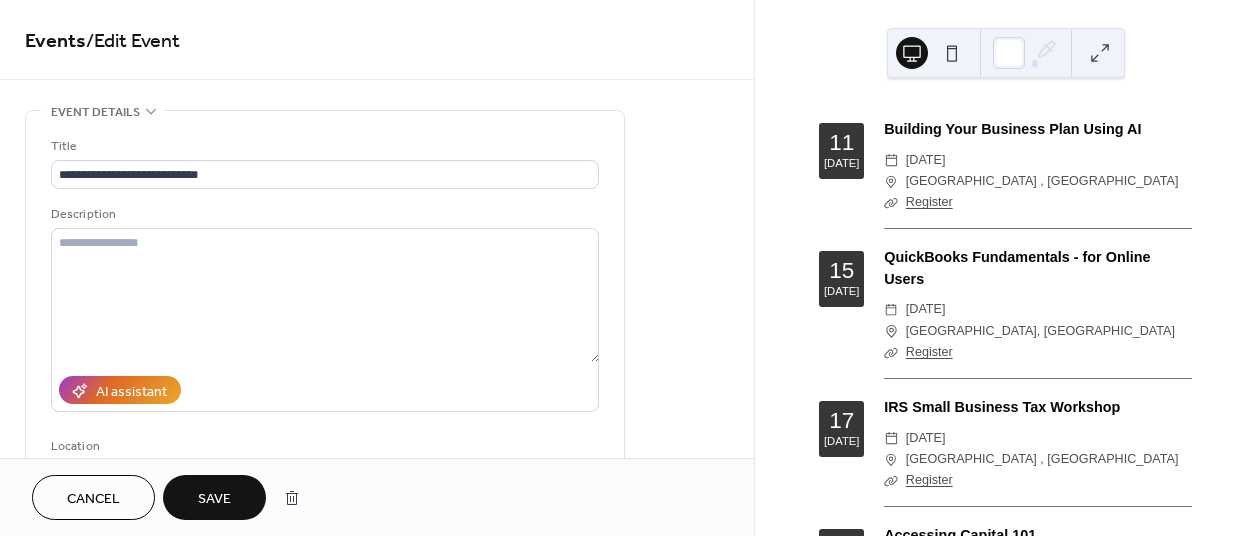 click on "Save" at bounding box center (214, 499) 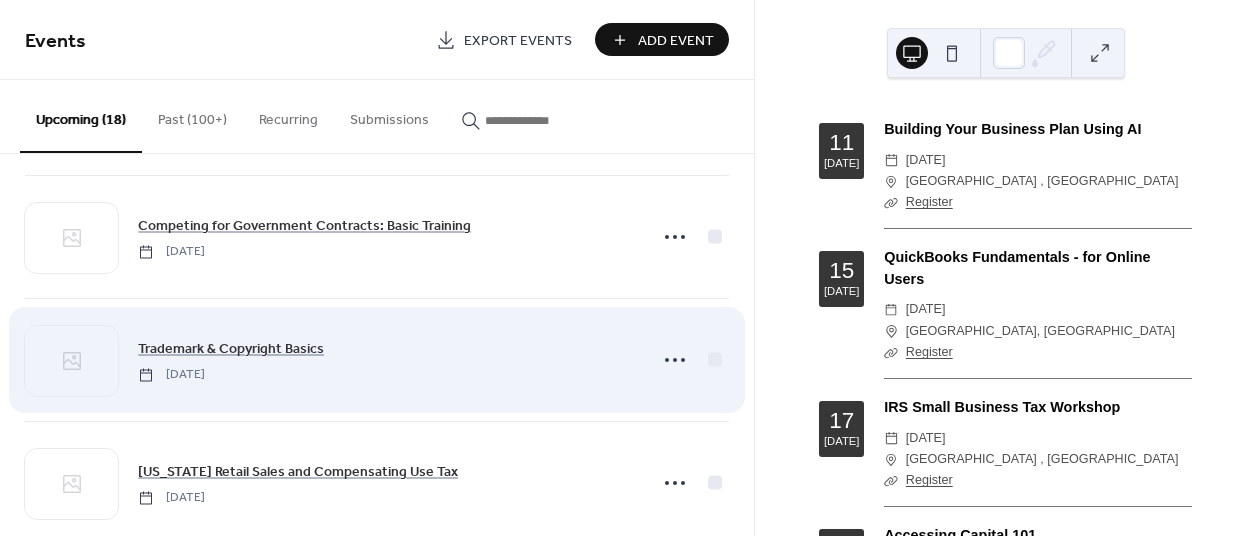 scroll, scrollTop: 600, scrollLeft: 0, axis: vertical 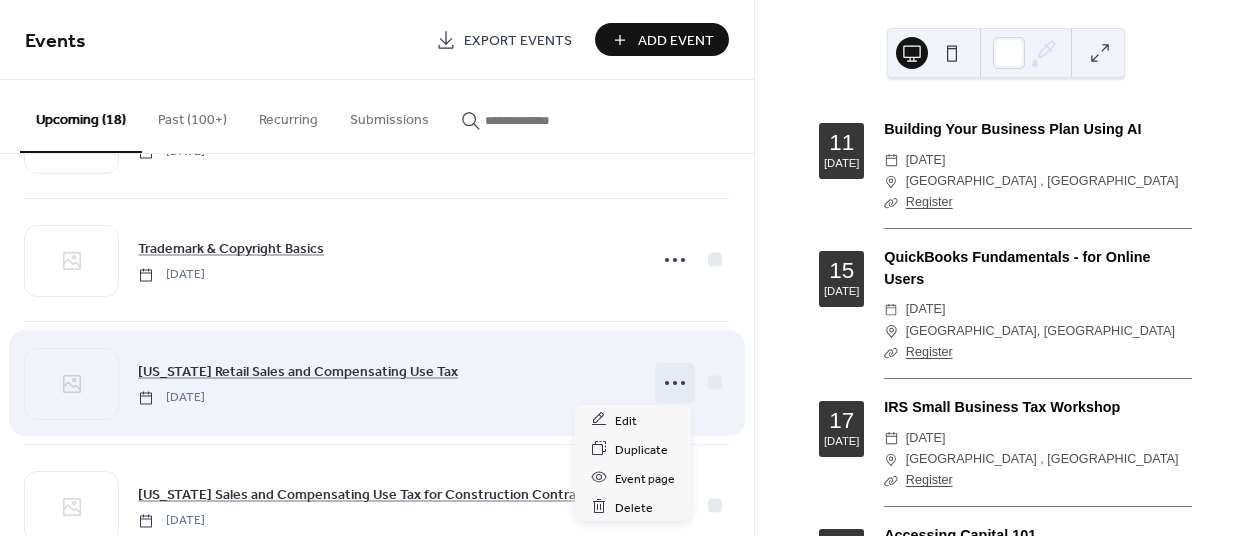 click 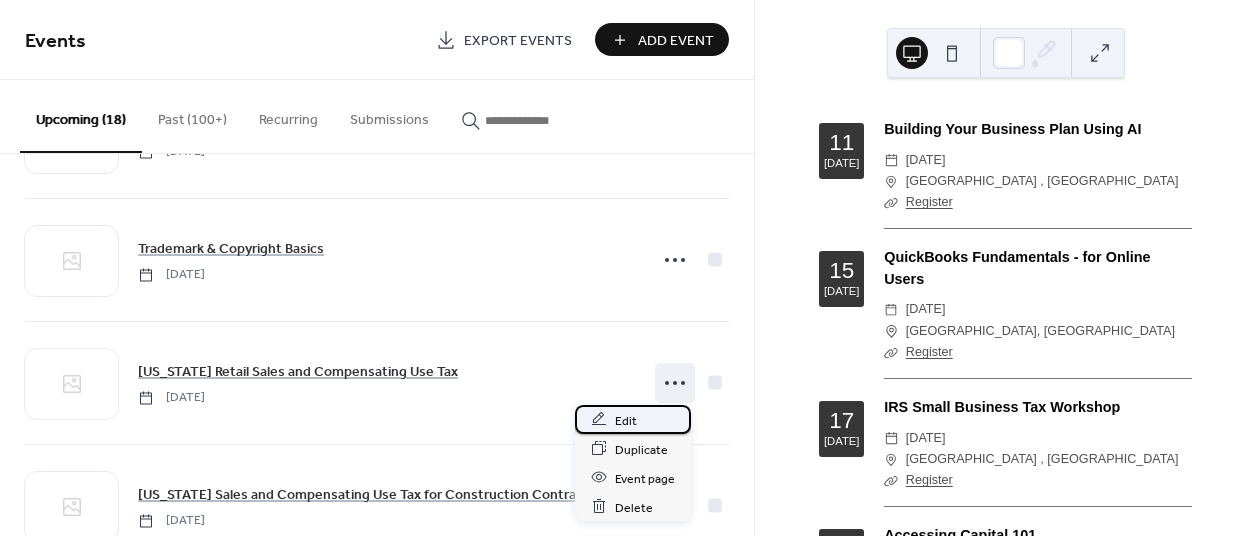 click on "Edit" at bounding box center (633, 419) 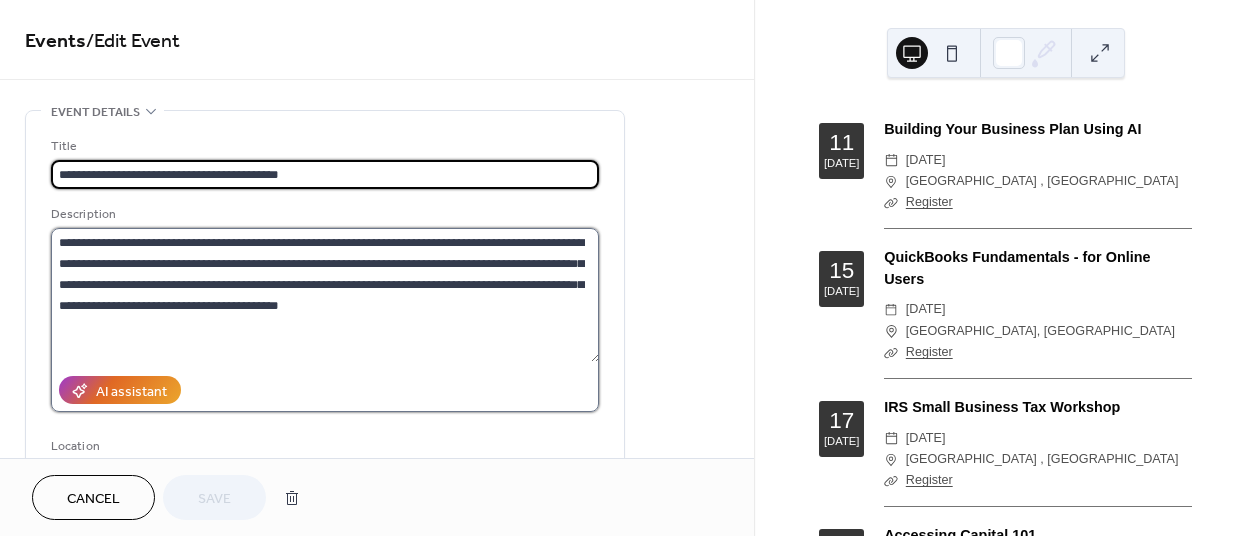 click on "**********" at bounding box center (325, 295) 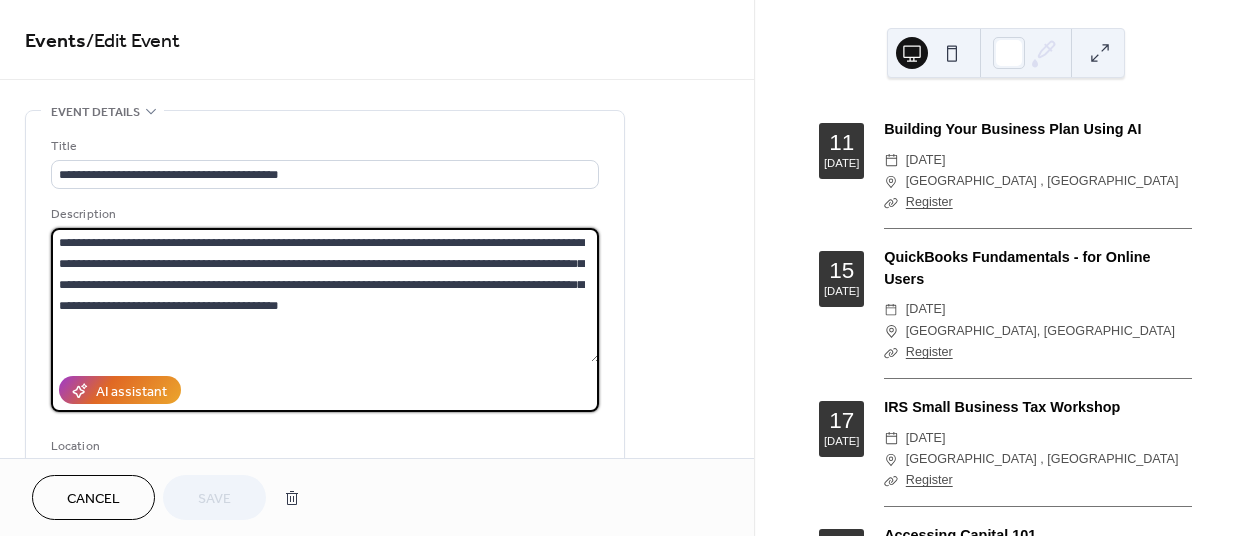 click on "**********" at bounding box center (325, 295) 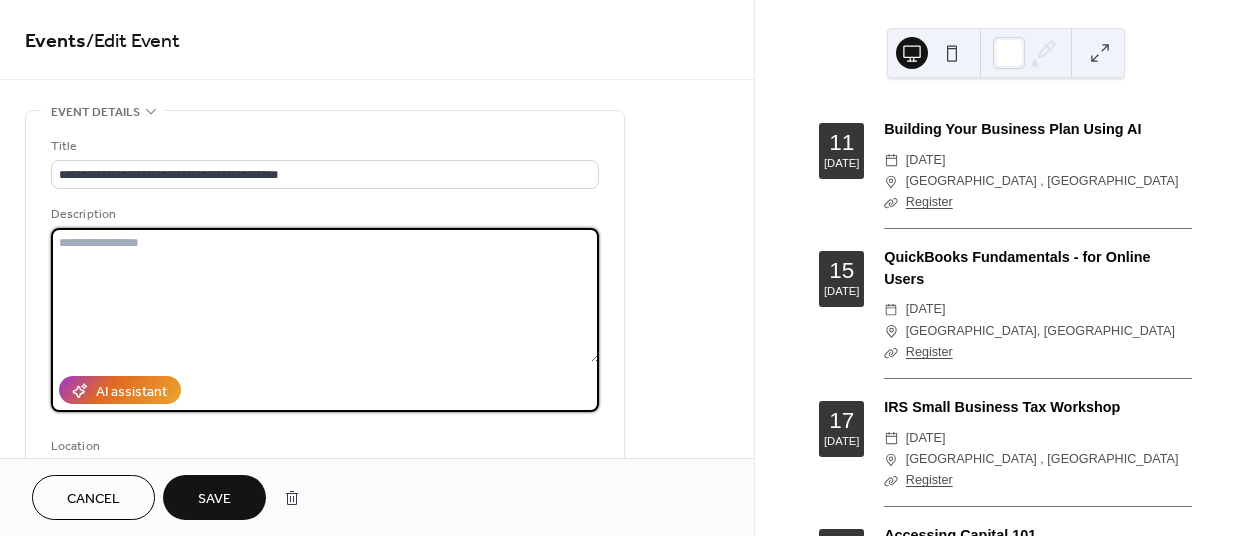 type 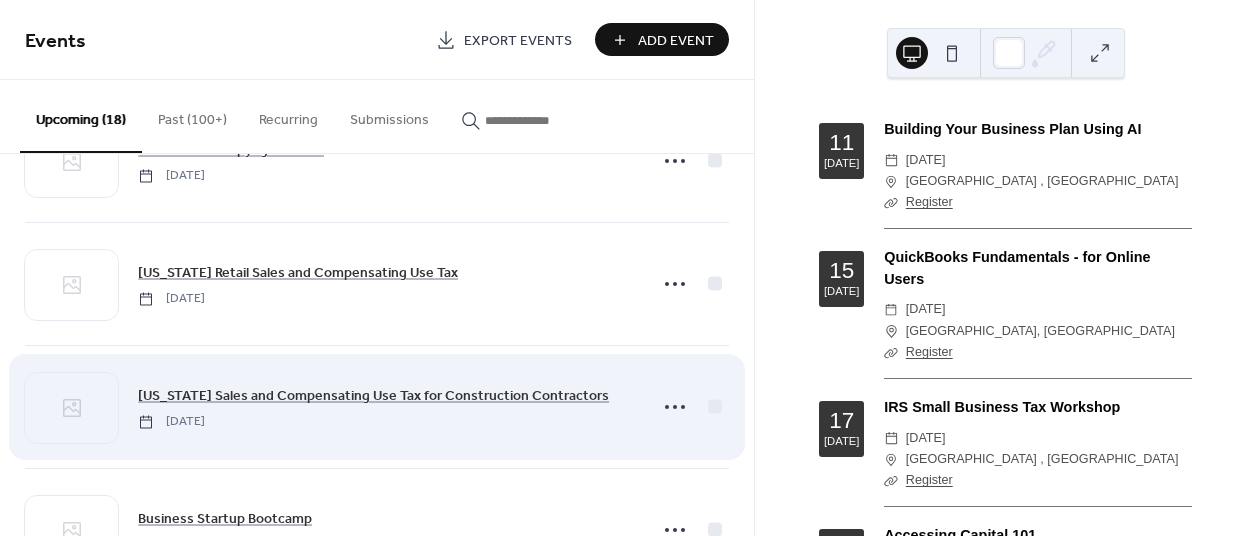 scroll, scrollTop: 700, scrollLeft: 0, axis: vertical 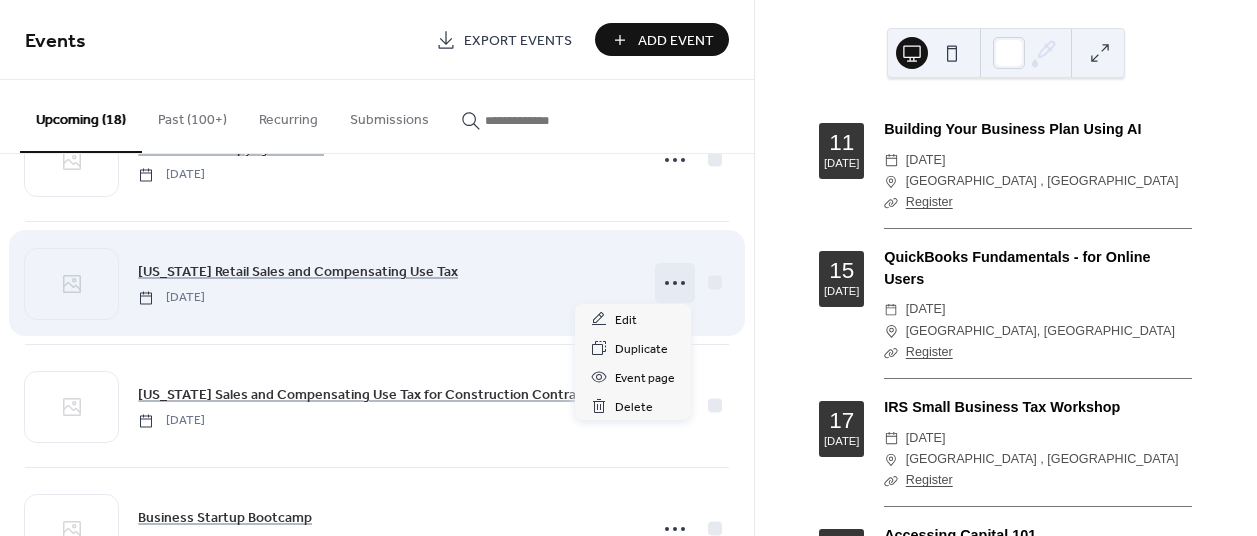click 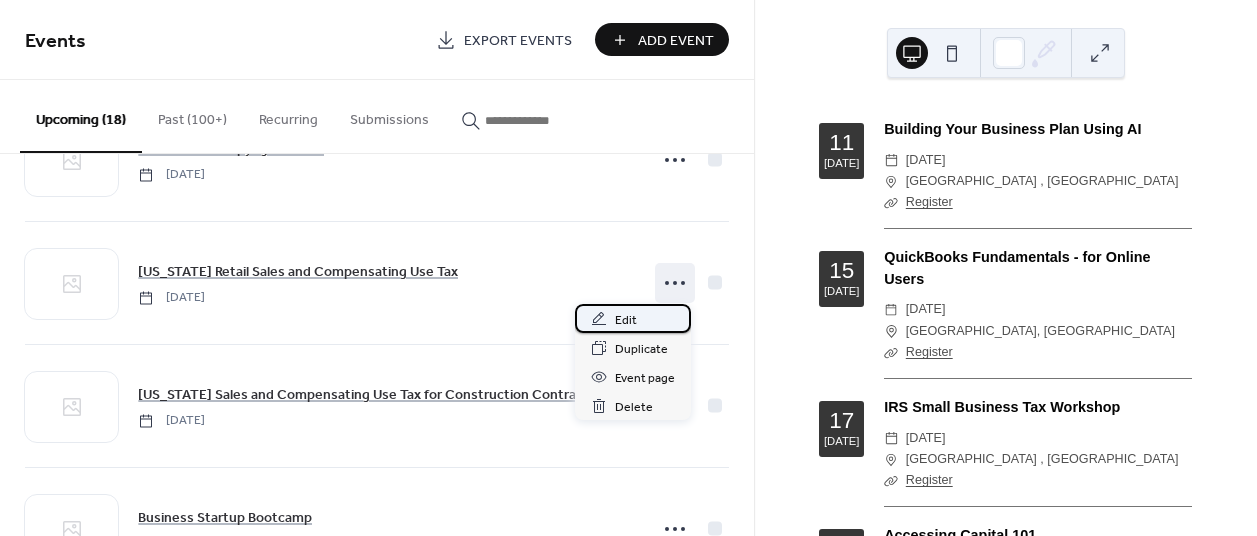 click on "Edit" at bounding box center [626, 320] 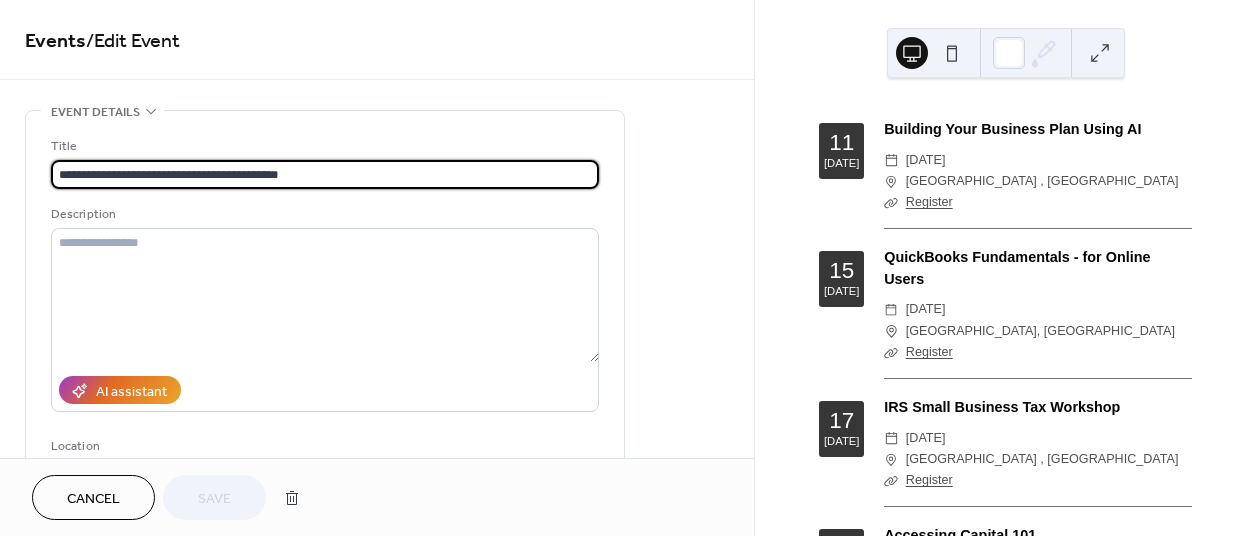 click on "Cancel" at bounding box center (93, 499) 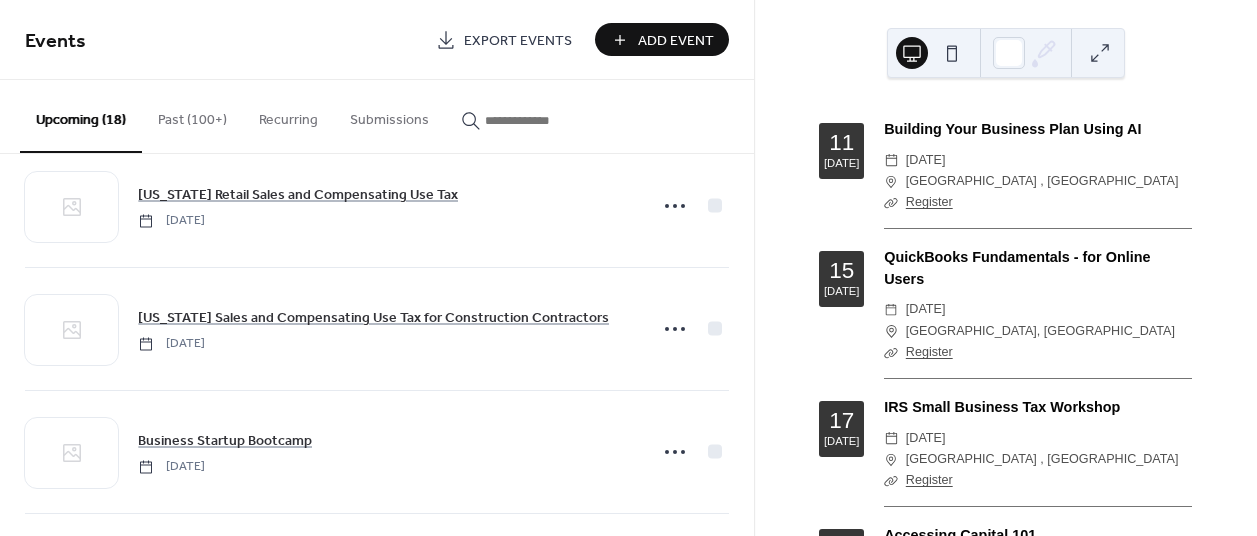 scroll, scrollTop: 900, scrollLeft: 0, axis: vertical 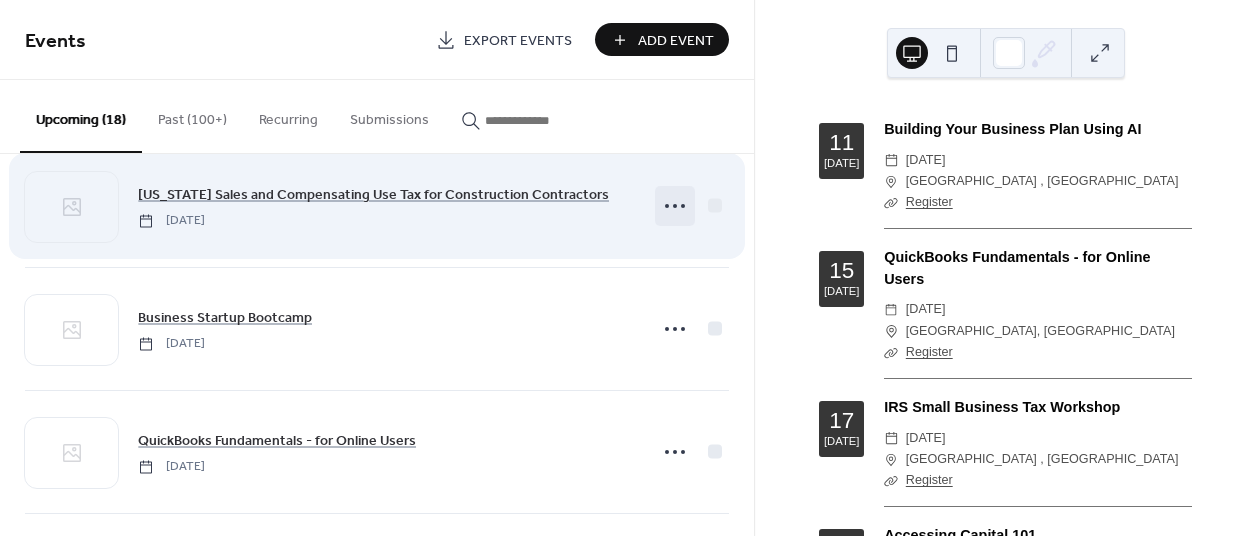 click 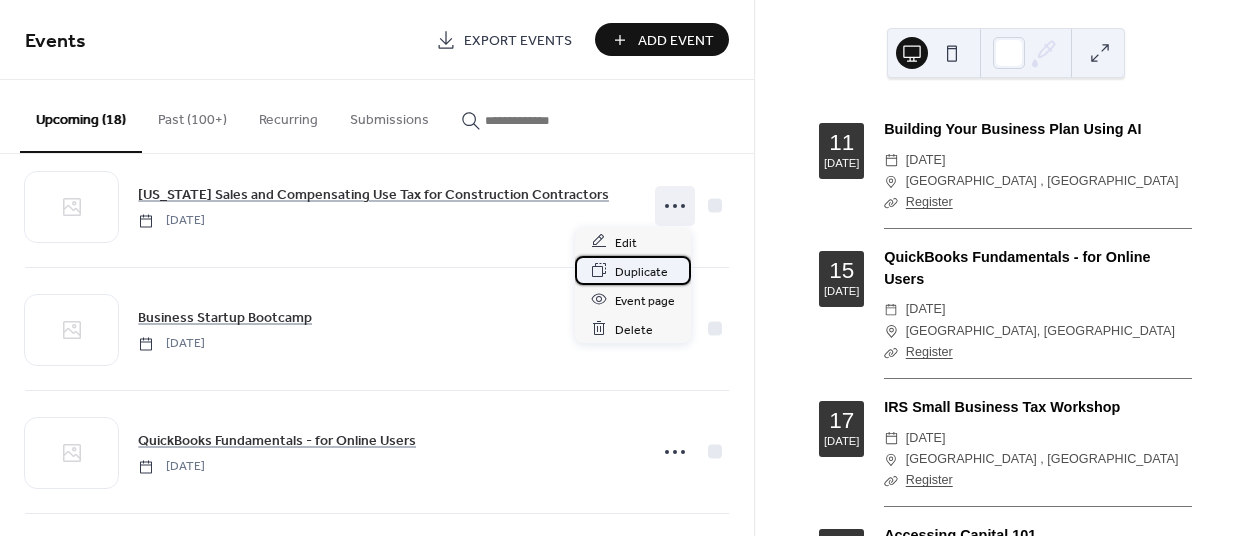 click on "Duplicate" at bounding box center (633, 270) 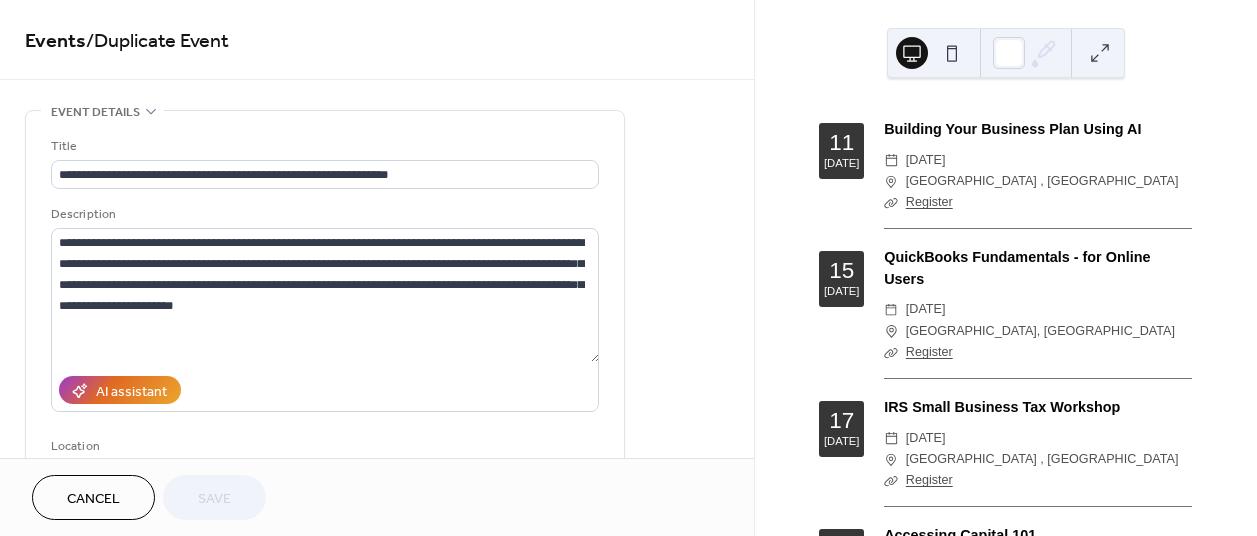 click on "Cancel" at bounding box center (93, 499) 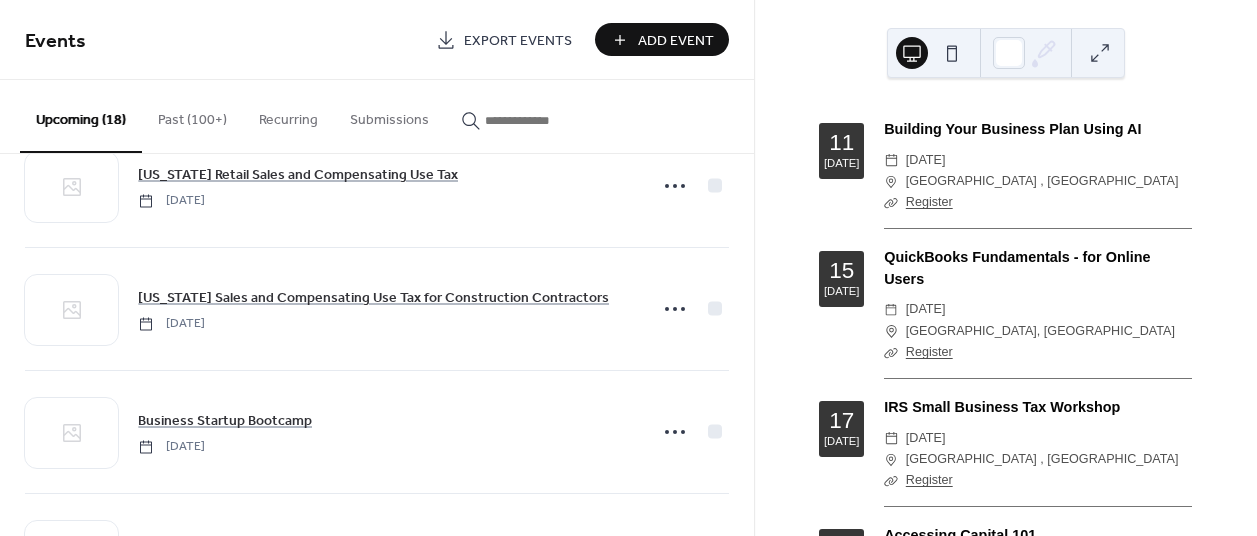 scroll, scrollTop: 800, scrollLeft: 0, axis: vertical 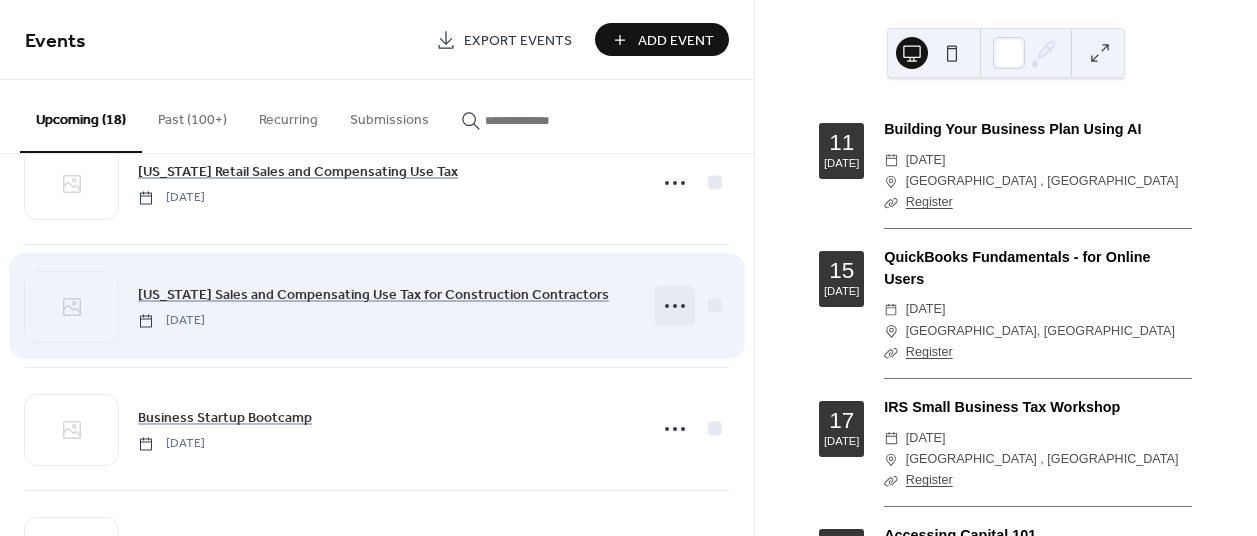 click 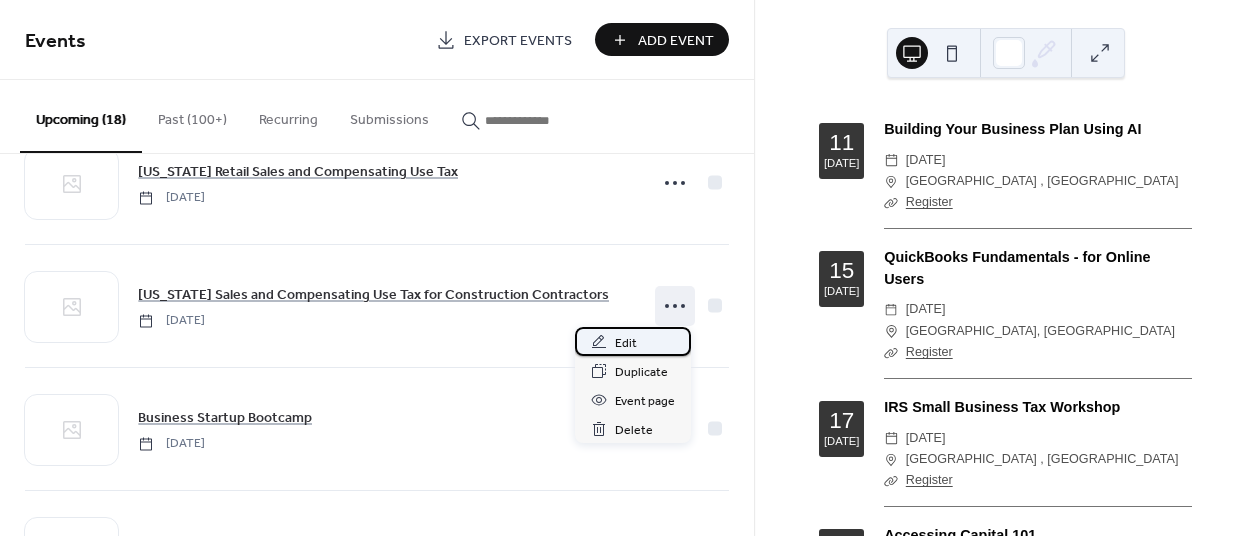 click on "Edit" at bounding box center [633, 341] 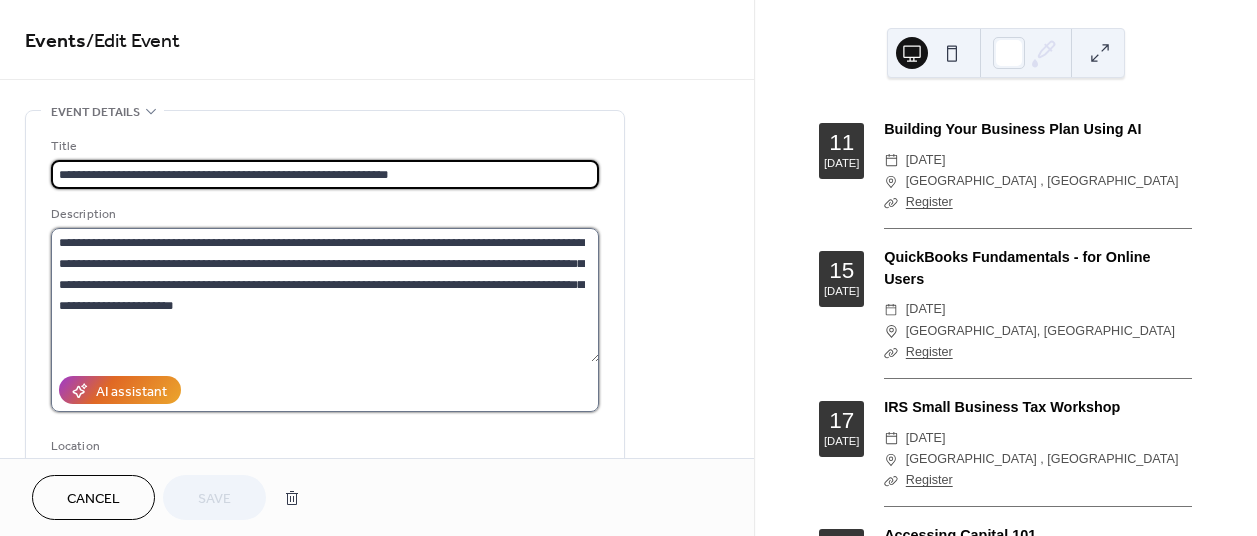 click on "**********" at bounding box center (325, 295) 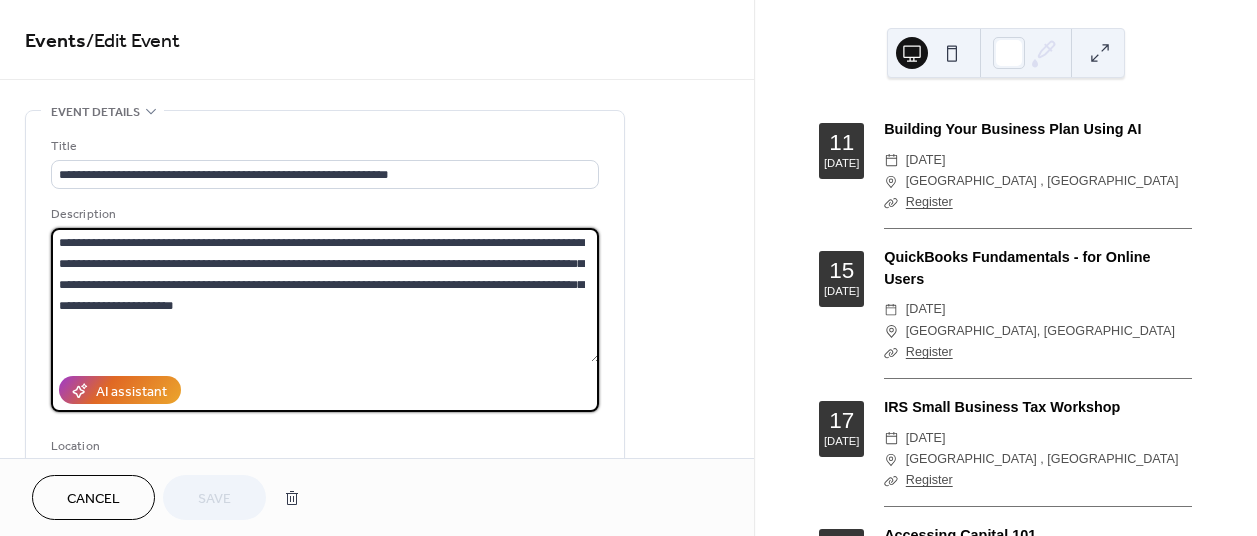 click on "**********" at bounding box center [325, 295] 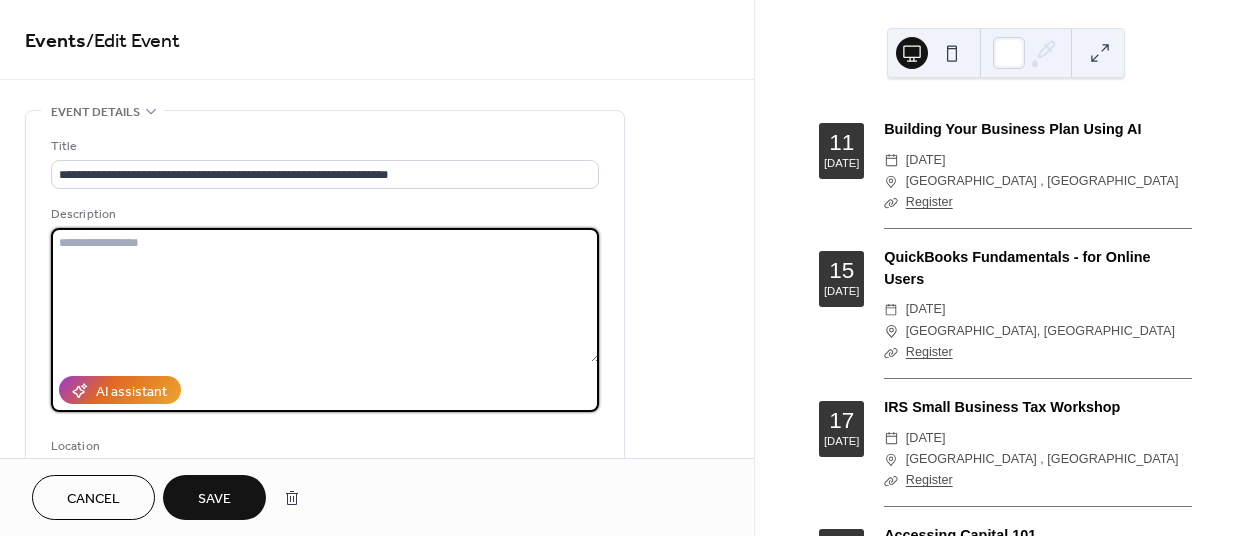 type 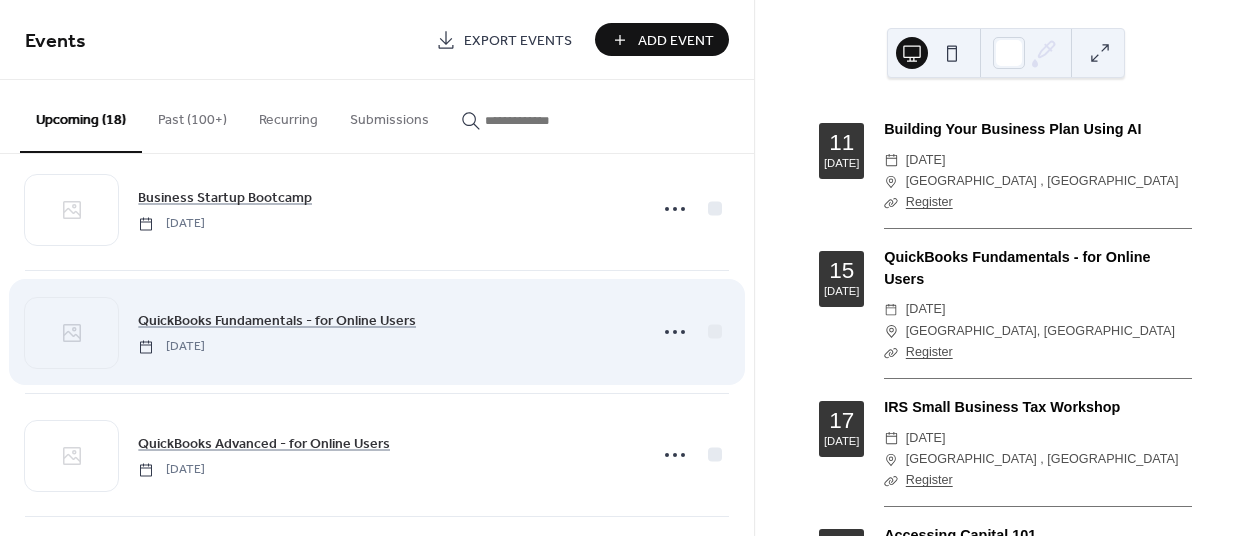 scroll, scrollTop: 1000, scrollLeft: 0, axis: vertical 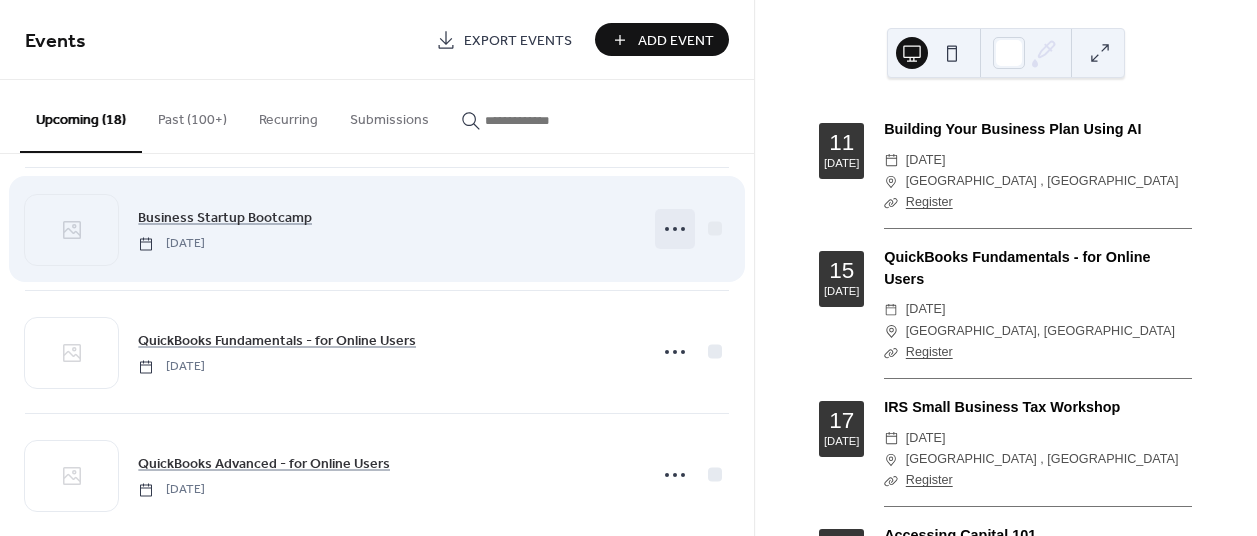 click 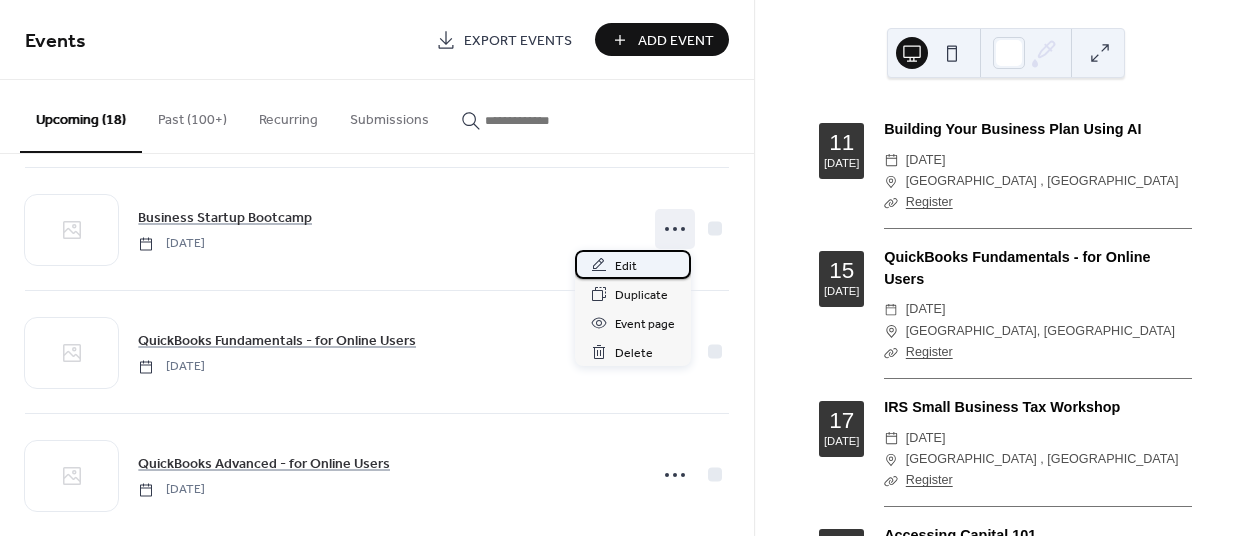 click on "Edit" at bounding box center [633, 264] 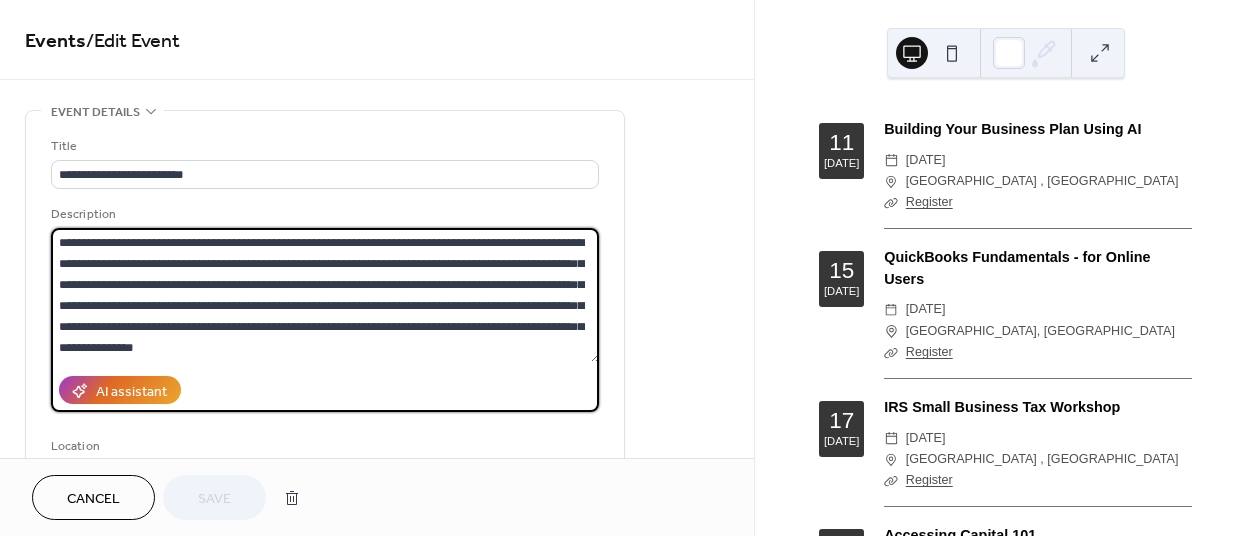 click on "**********" at bounding box center [325, 295] 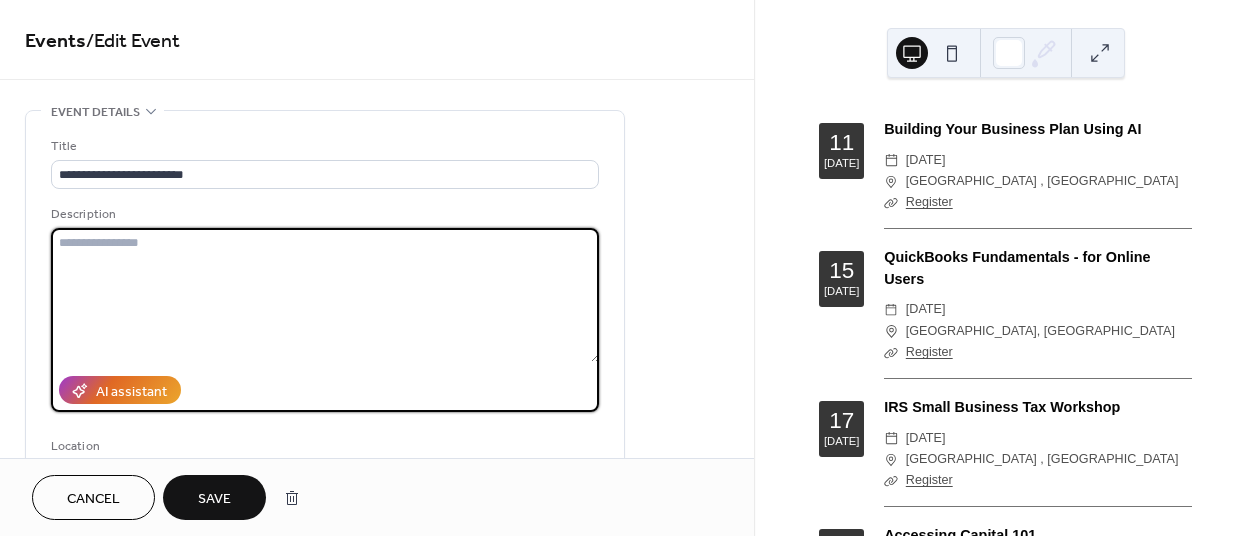type 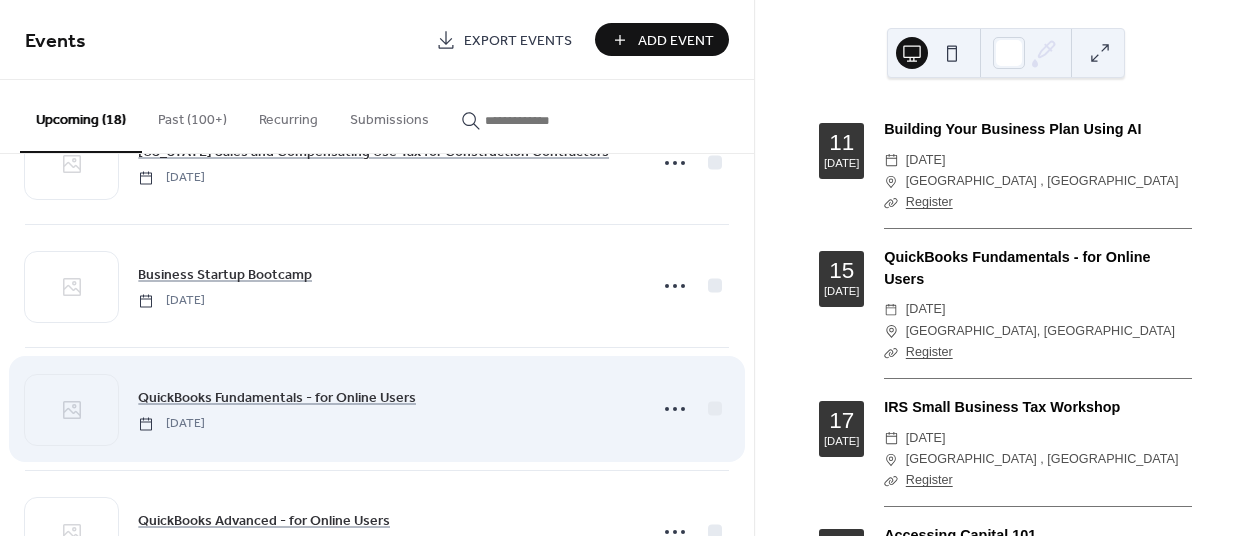 scroll, scrollTop: 1000, scrollLeft: 0, axis: vertical 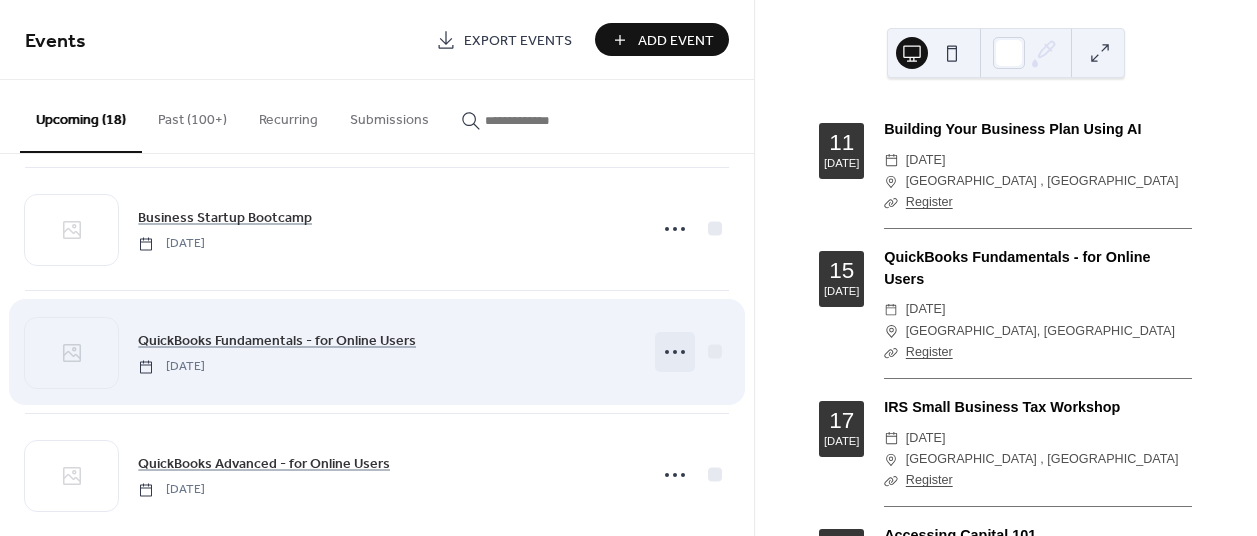 click 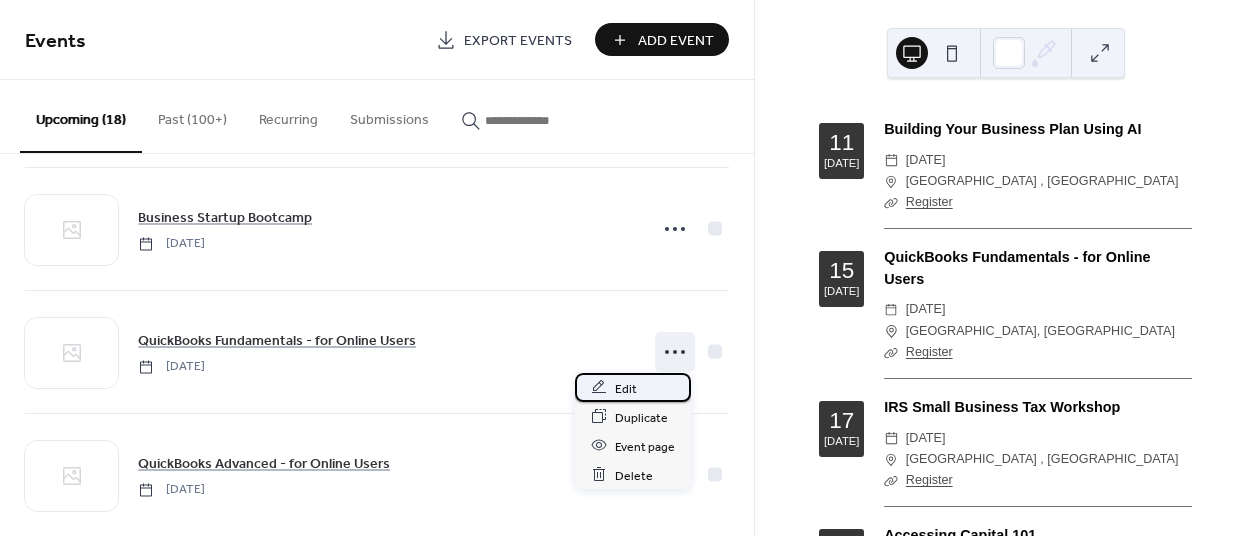 click on "Edit" at bounding box center (626, 388) 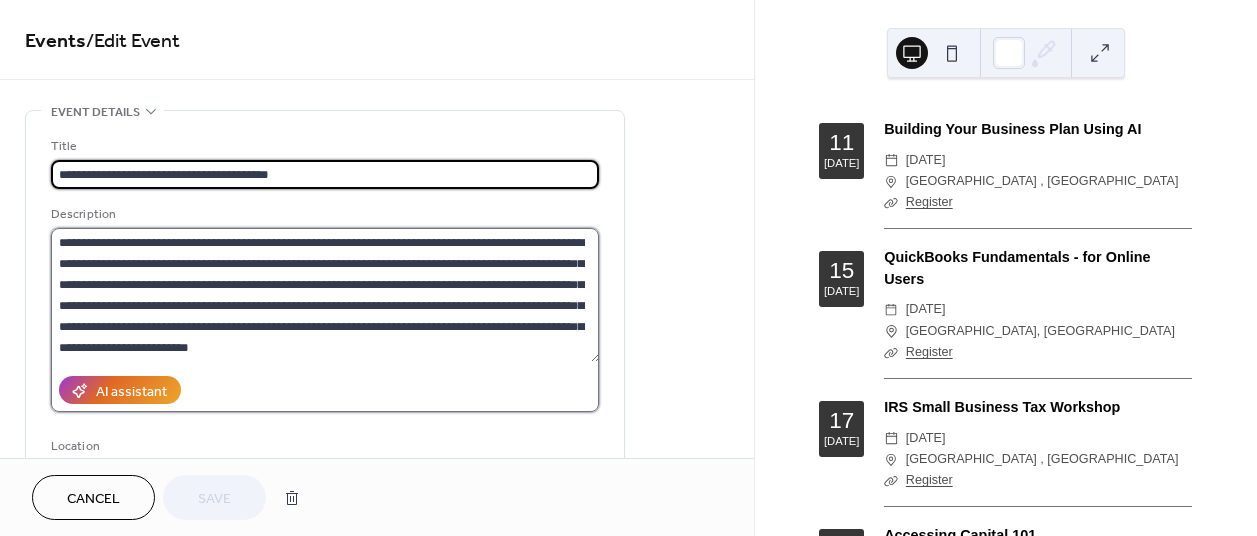 click on "**********" at bounding box center [325, 295] 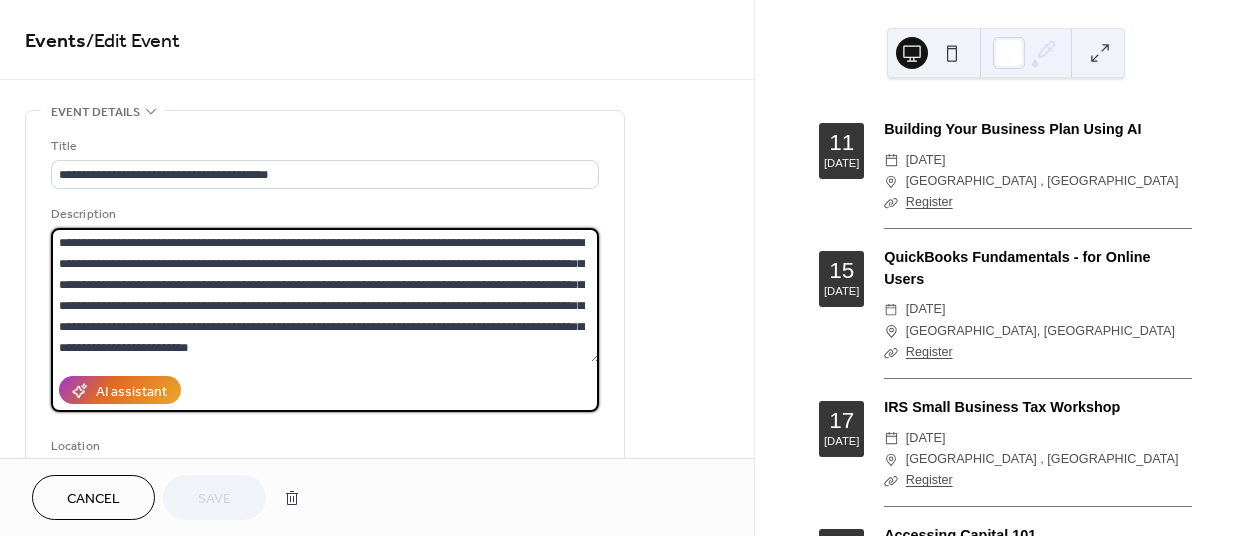 click on "**********" at bounding box center (325, 295) 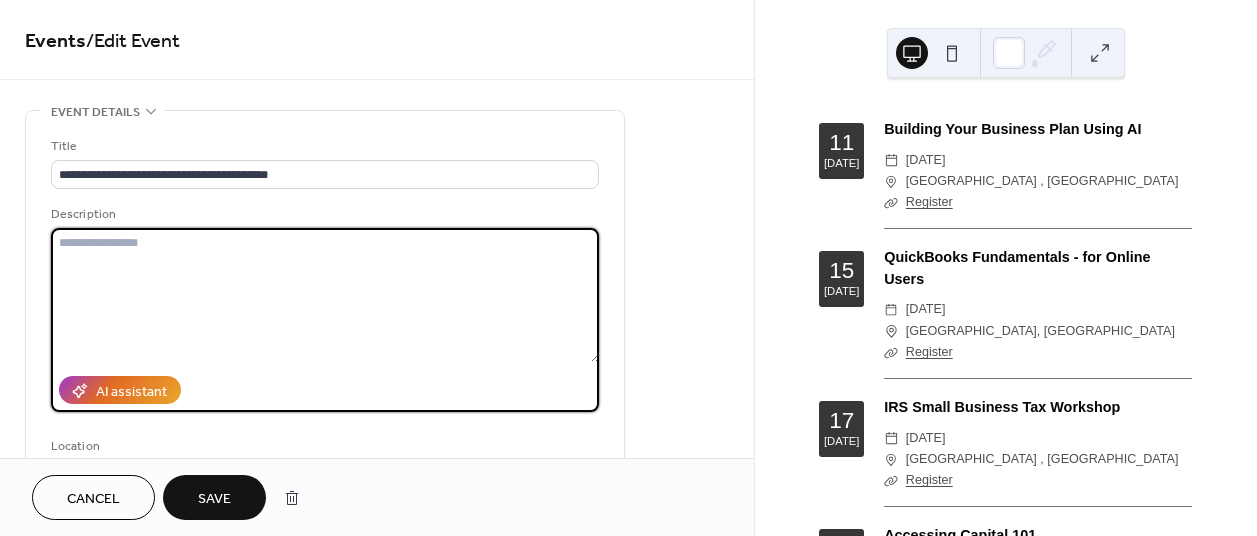 type 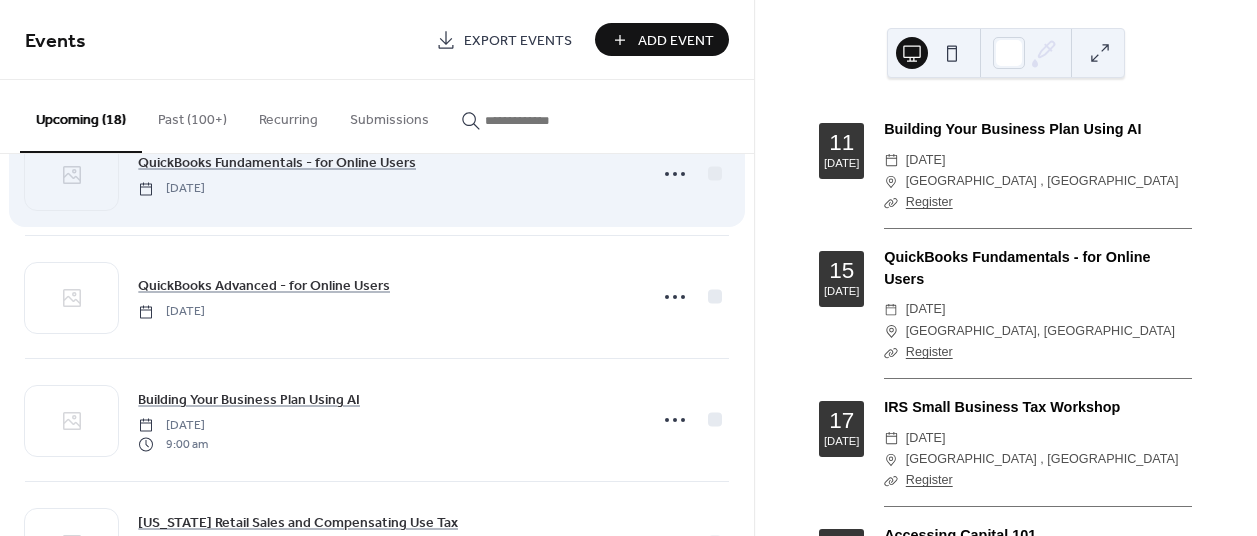 scroll, scrollTop: 1200, scrollLeft: 0, axis: vertical 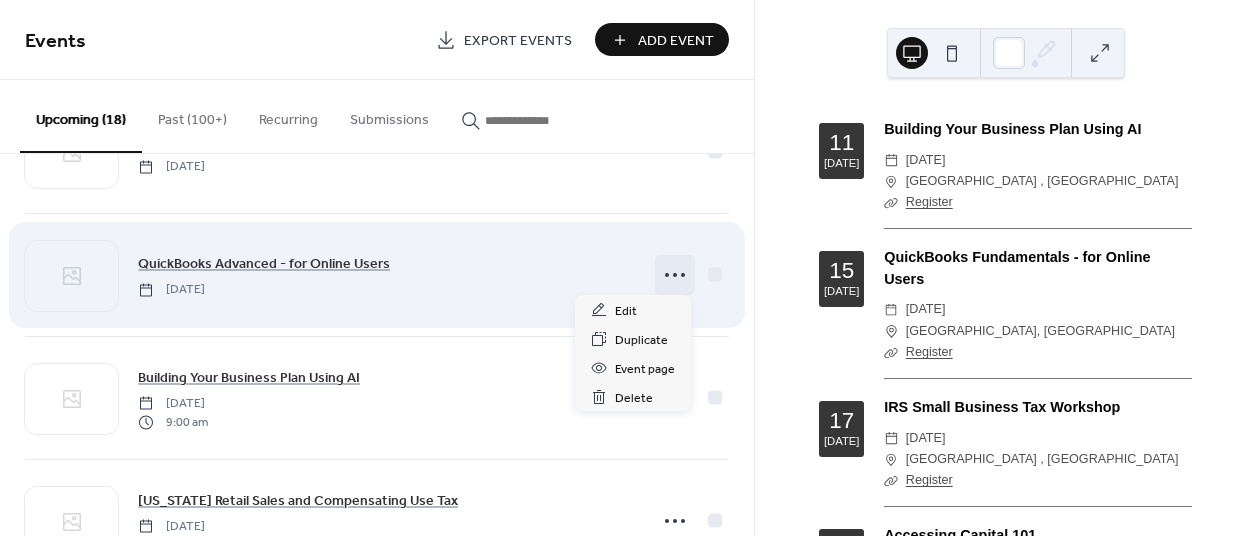 click 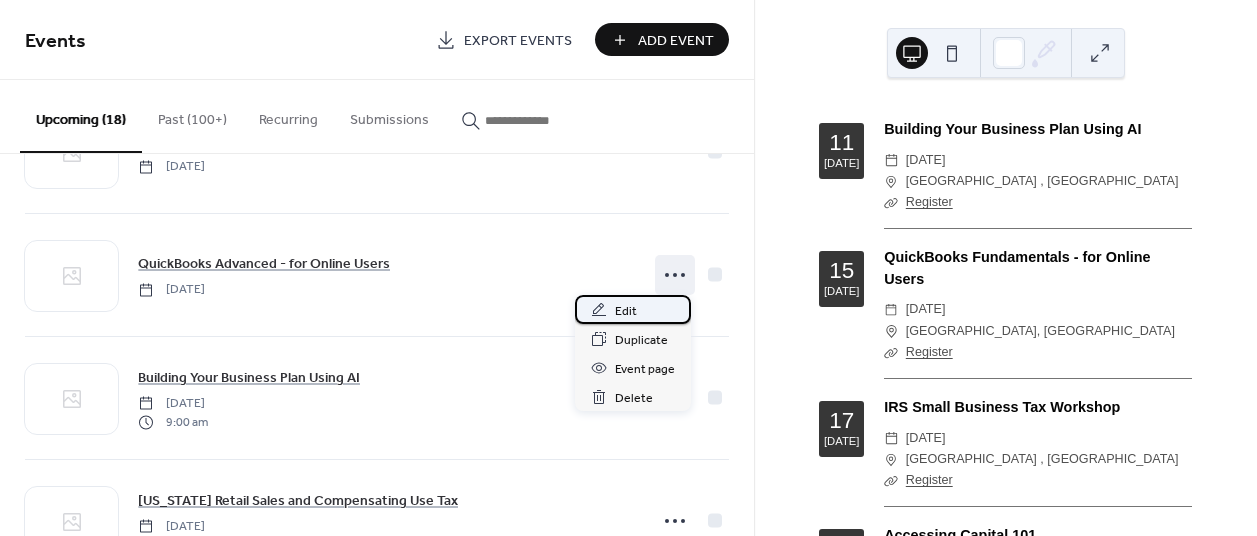 click on "Edit" at bounding box center [633, 309] 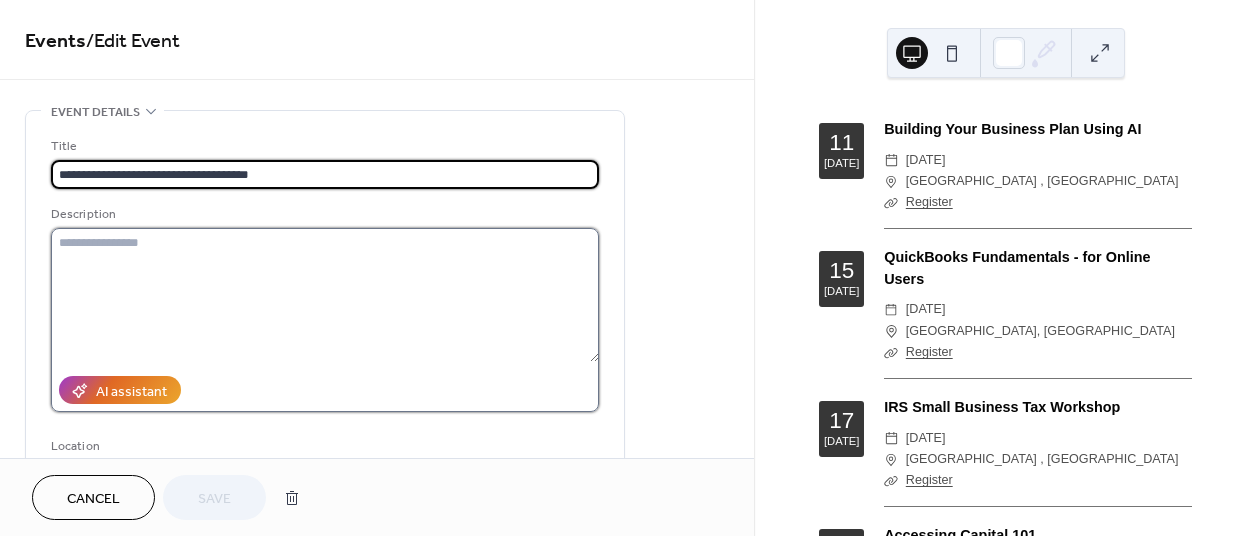 click at bounding box center [325, 295] 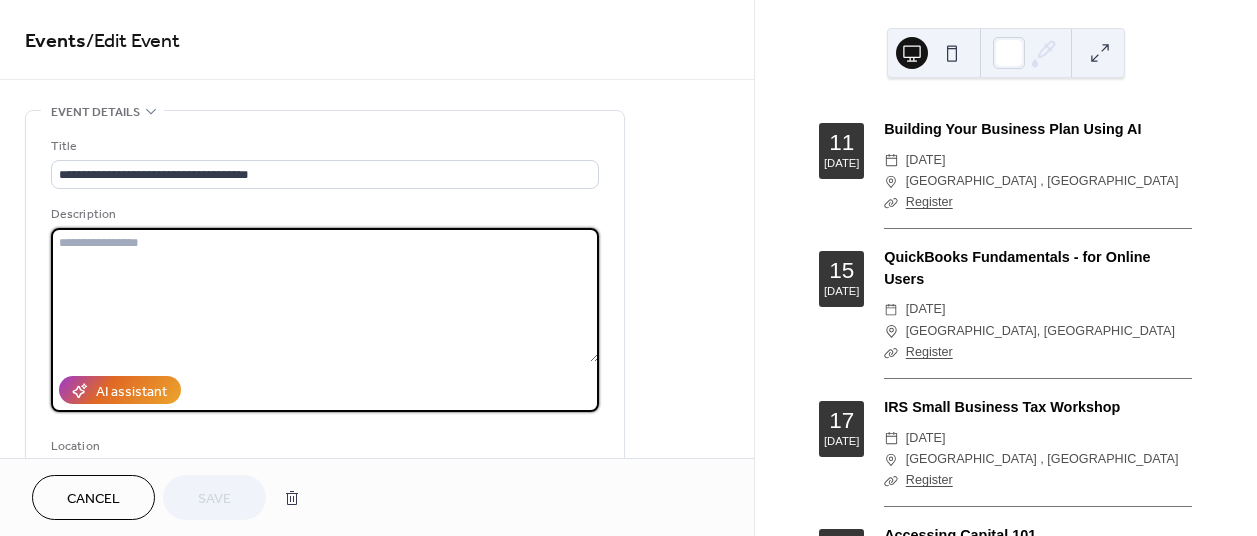 click at bounding box center (325, 295) 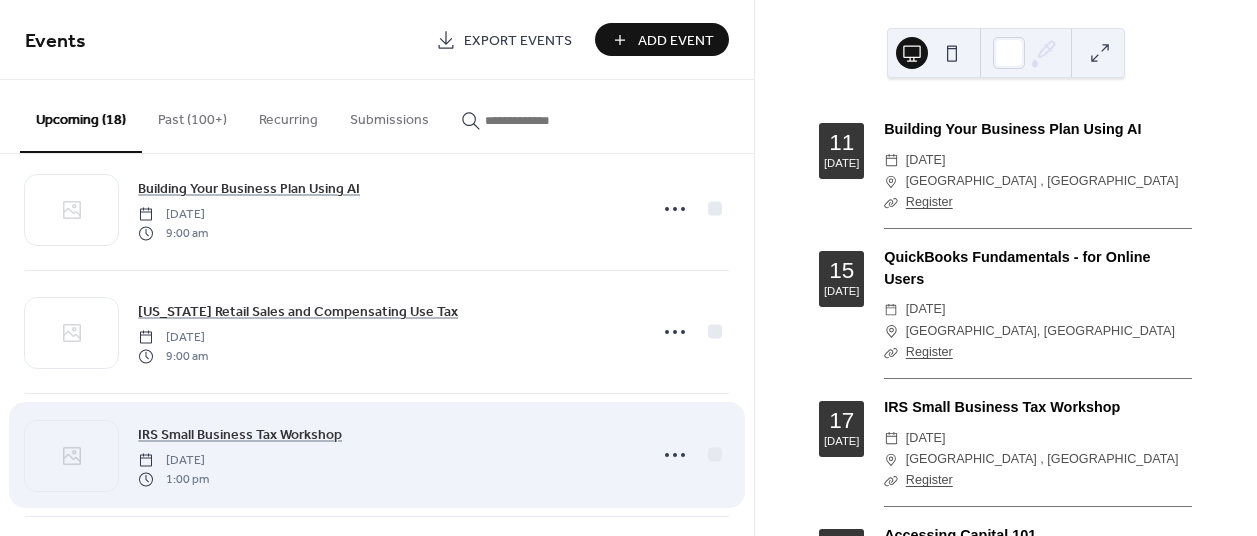 scroll, scrollTop: 1400, scrollLeft: 0, axis: vertical 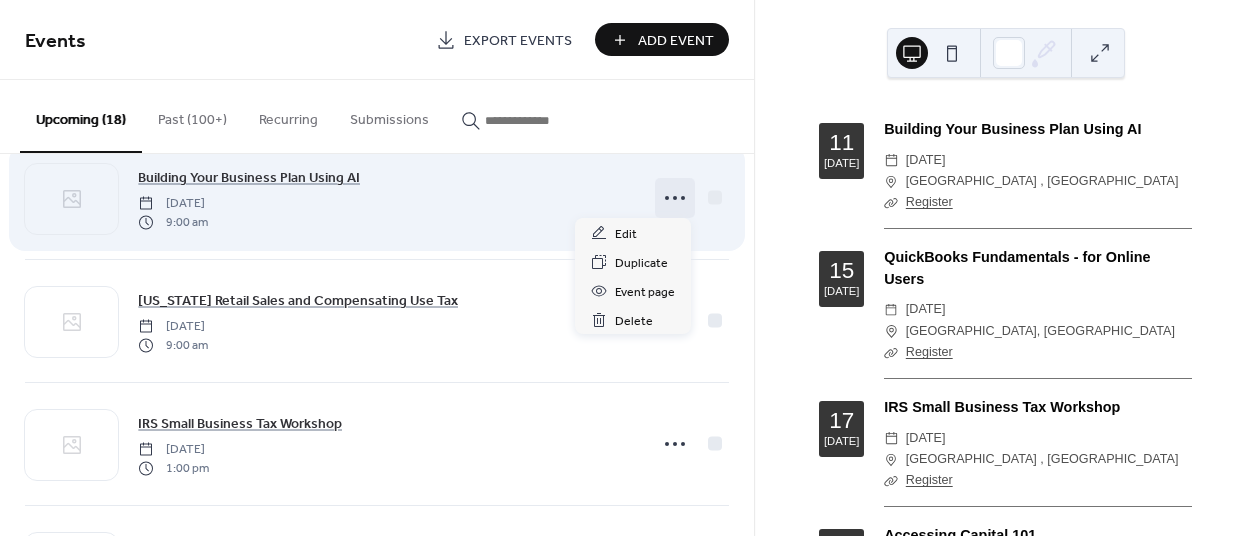 click 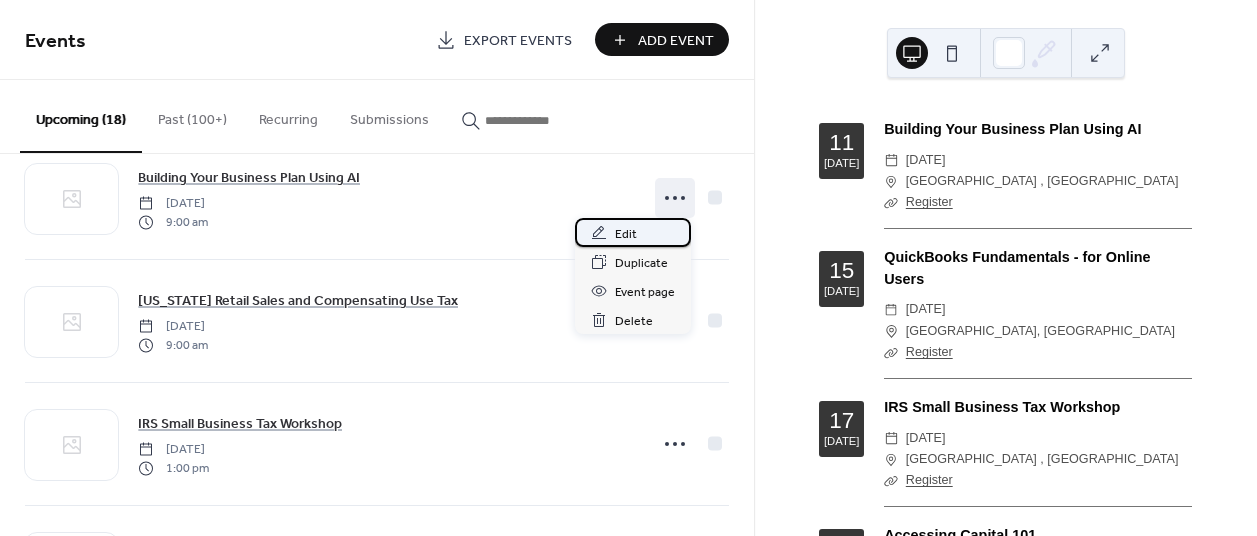 click on "Edit" at bounding box center (633, 232) 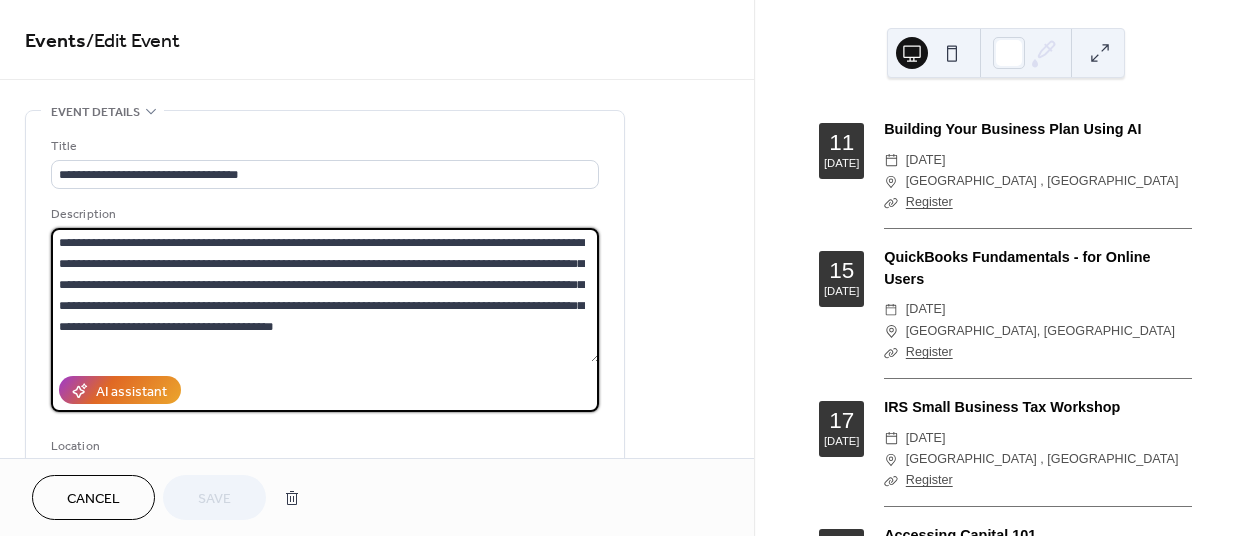 click on "**********" at bounding box center [325, 295] 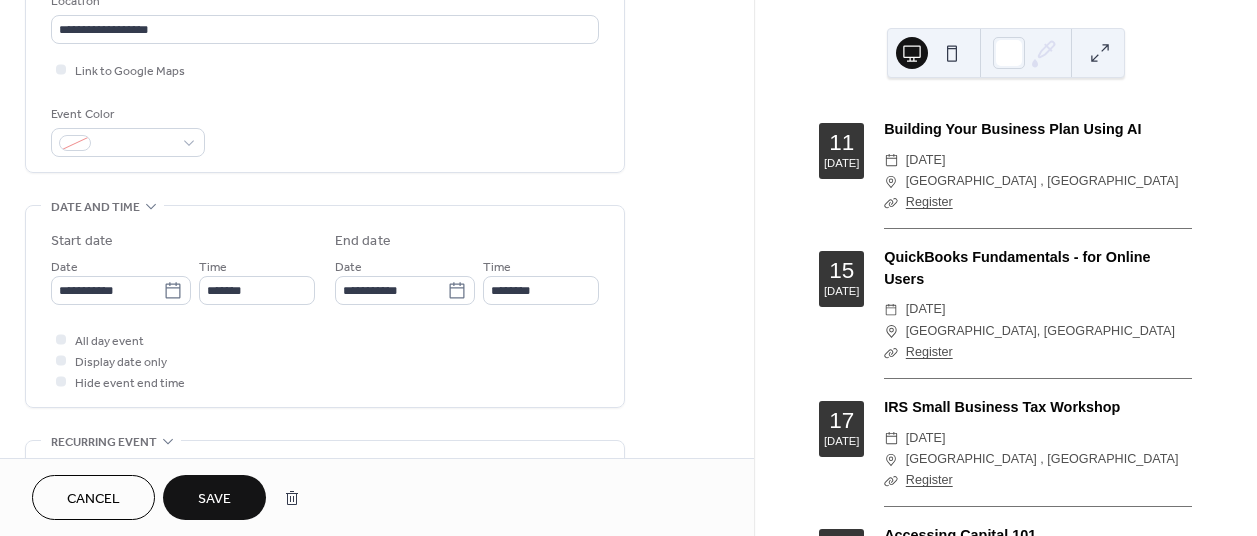 scroll, scrollTop: 500, scrollLeft: 0, axis: vertical 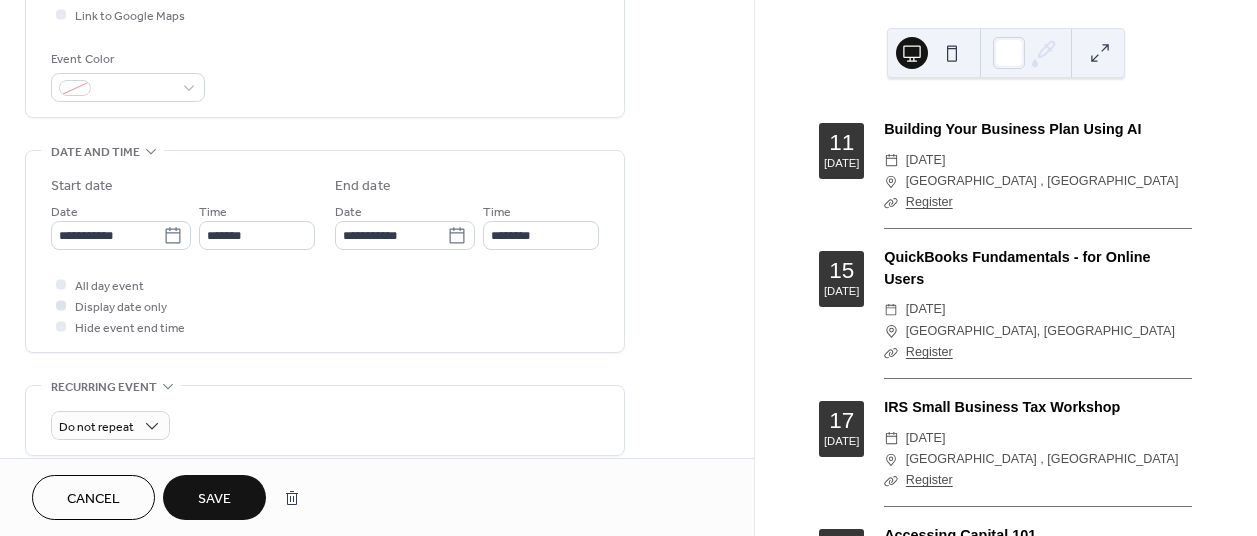 type 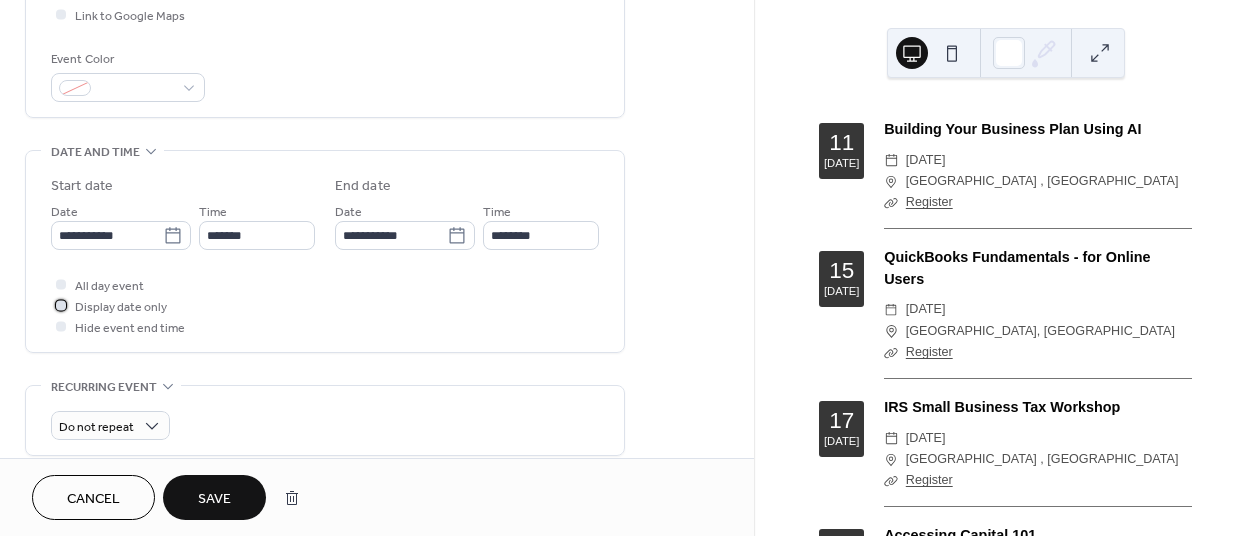 click on "Display date only" at bounding box center [121, 307] 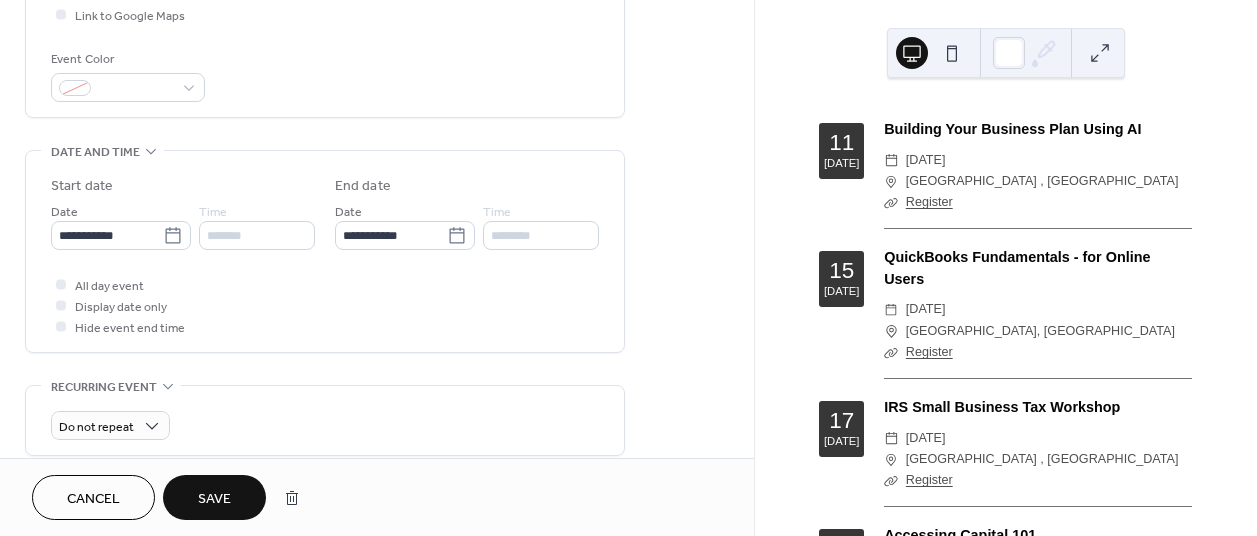 click on "Save" at bounding box center [214, 499] 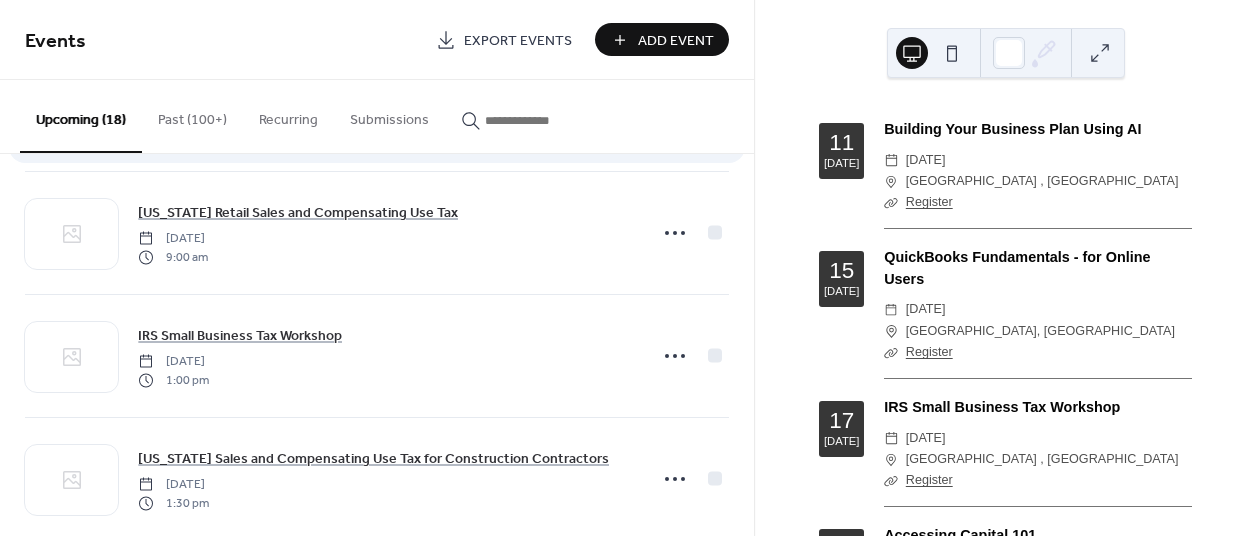 scroll, scrollTop: 1500, scrollLeft: 0, axis: vertical 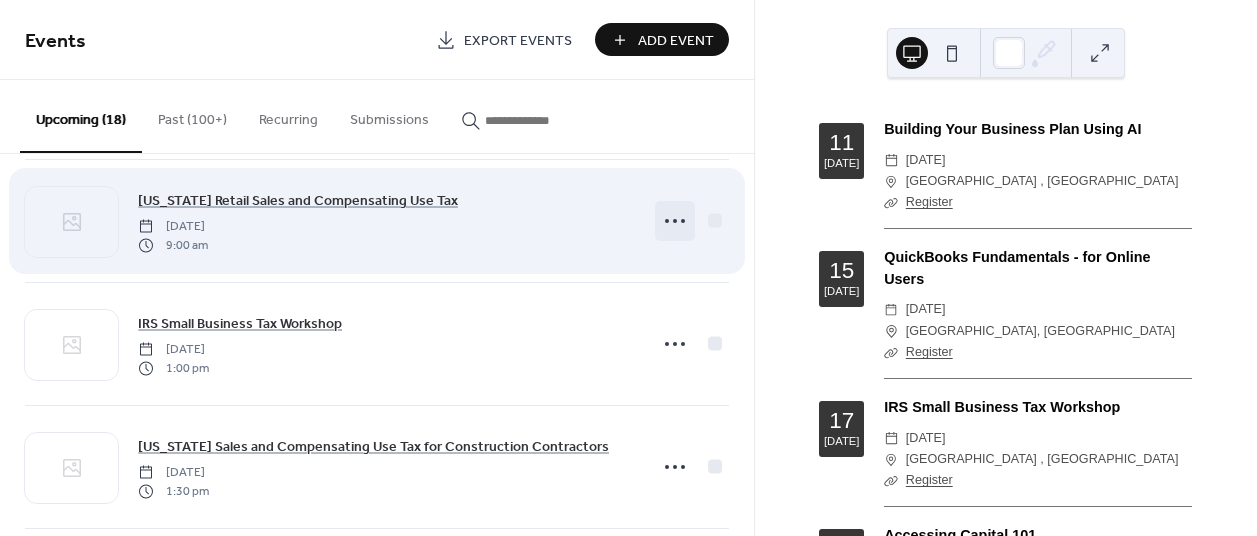 click 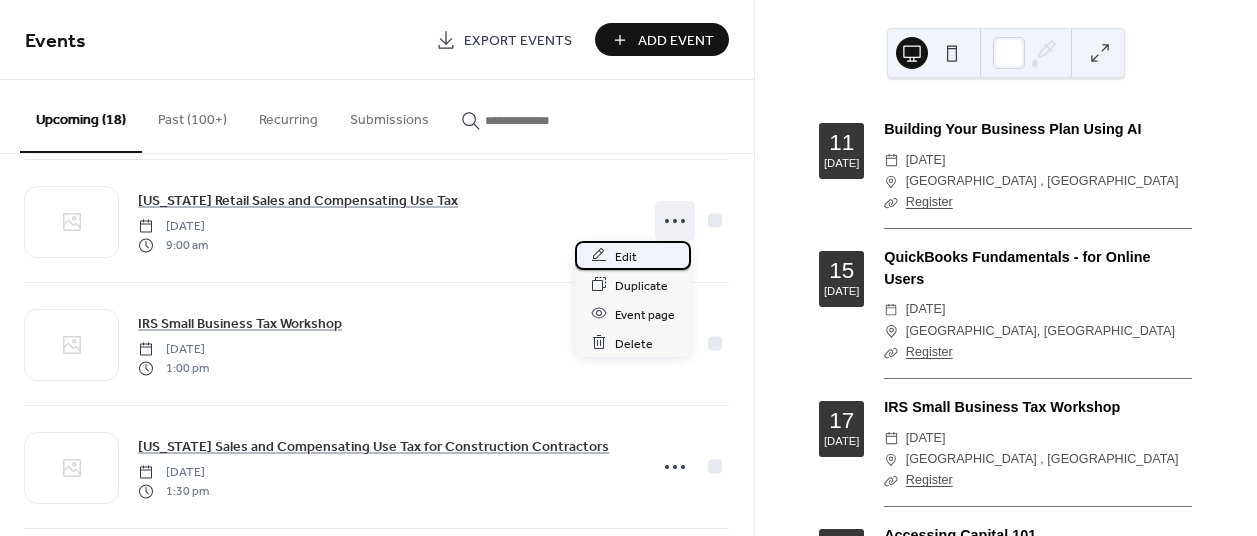 click on "Edit" at bounding box center (633, 255) 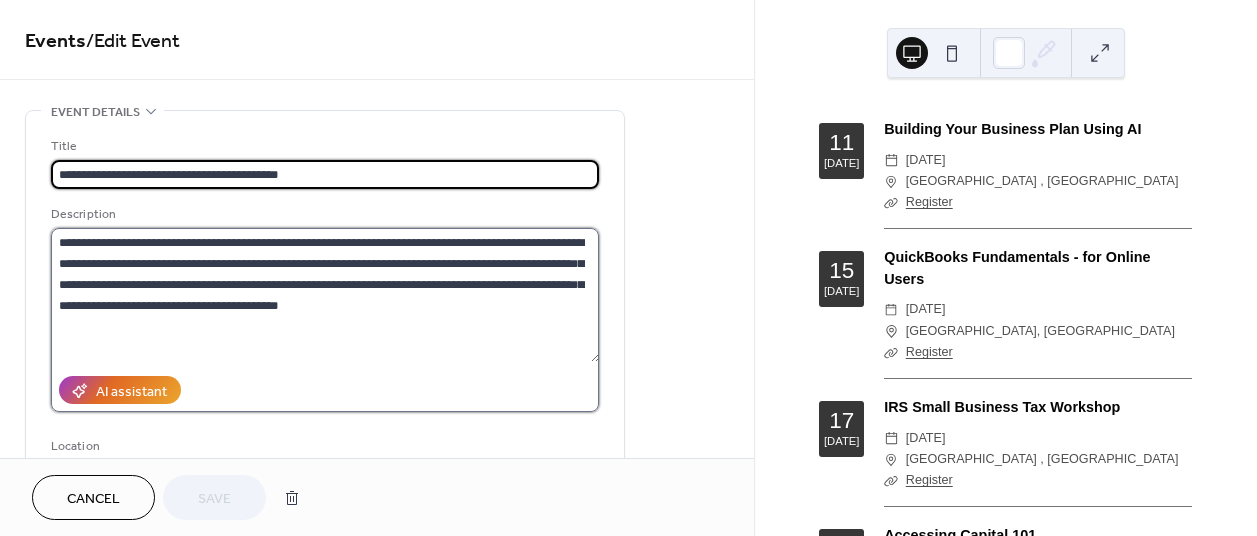 click on "**********" at bounding box center (325, 295) 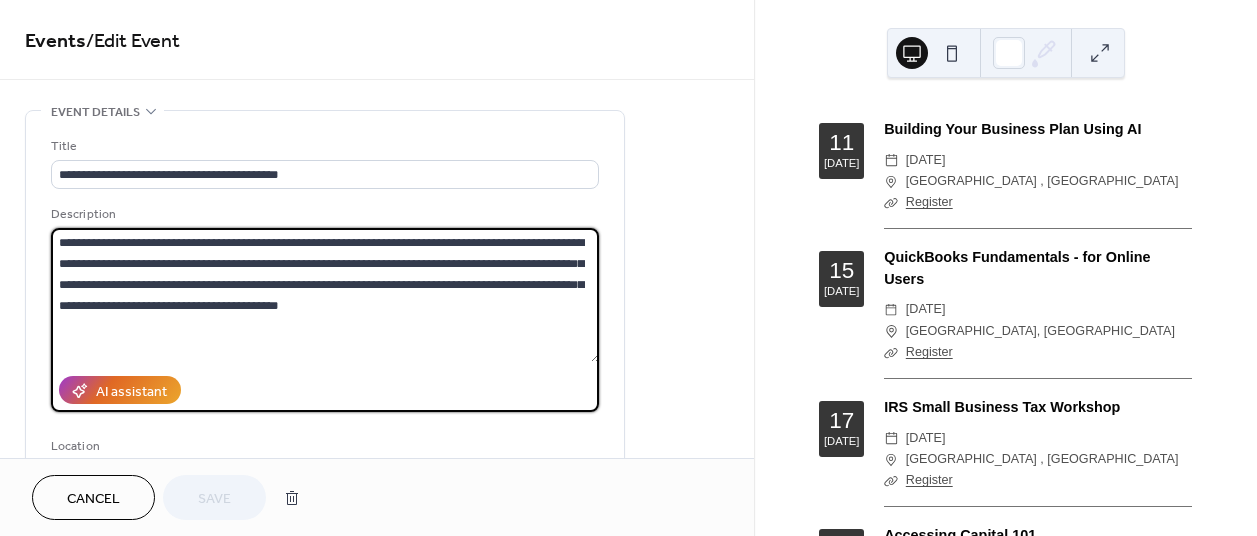 click on "**********" at bounding box center (325, 295) 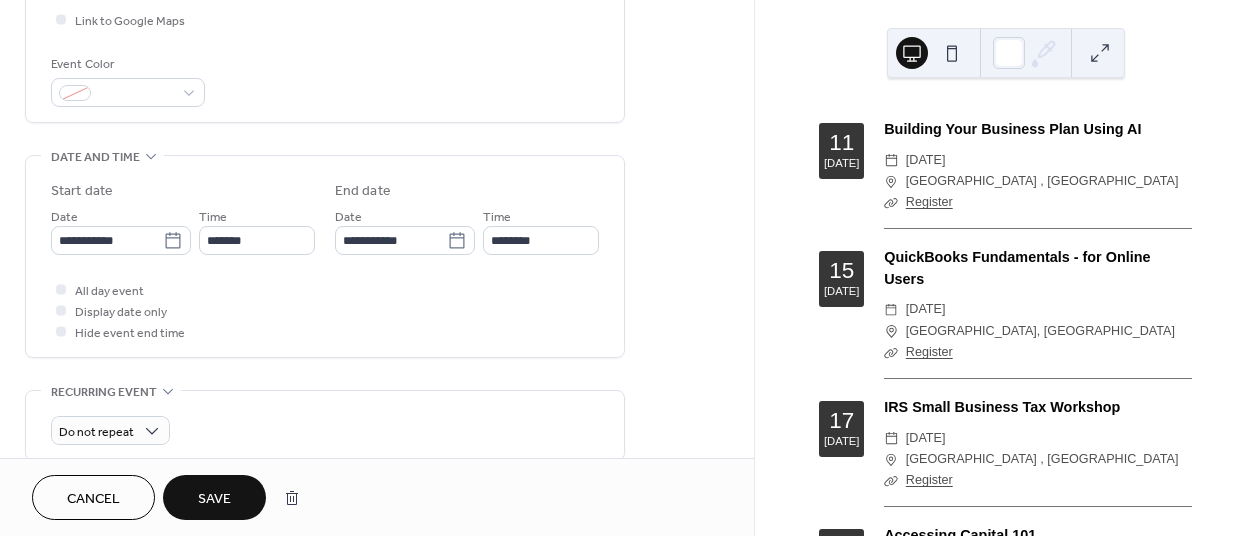 scroll, scrollTop: 500, scrollLeft: 0, axis: vertical 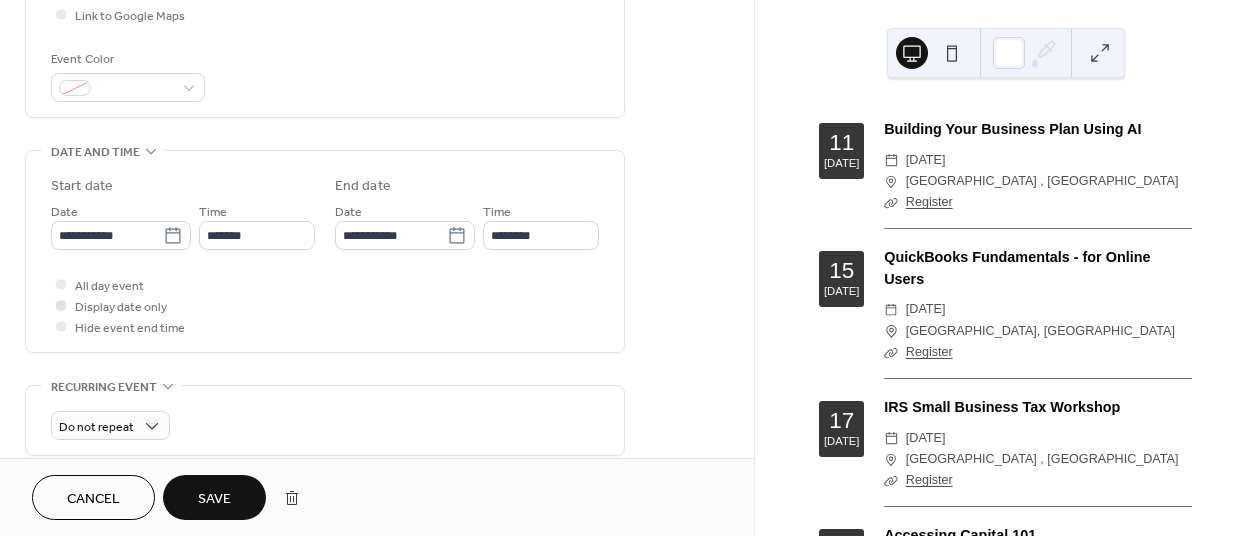 type 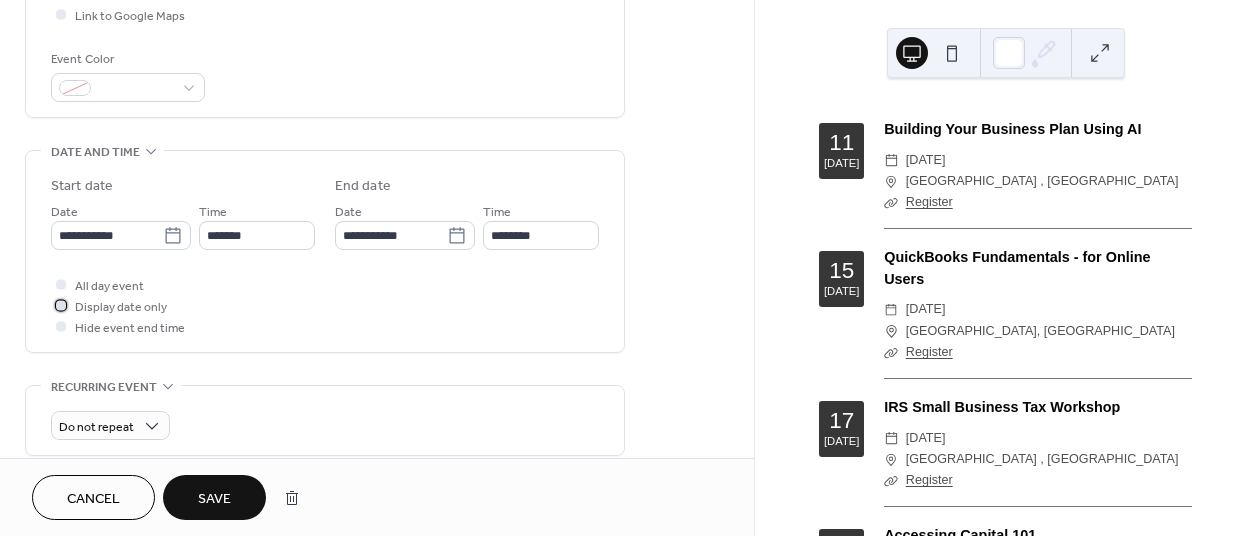 click on "Display date only" at bounding box center (121, 307) 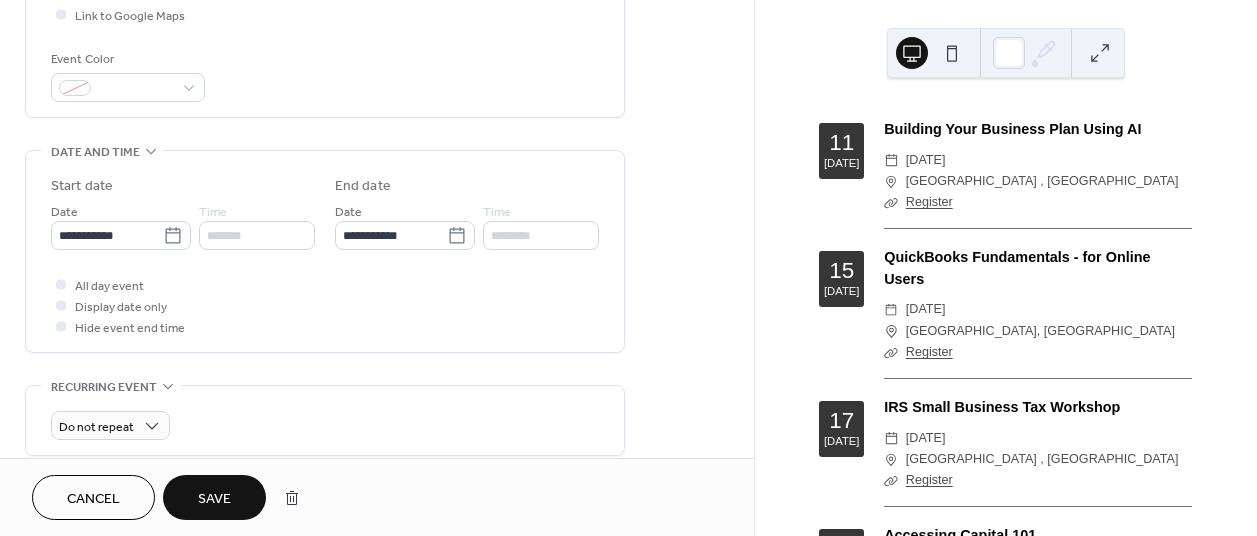 click on "Save" at bounding box center [214, 499] 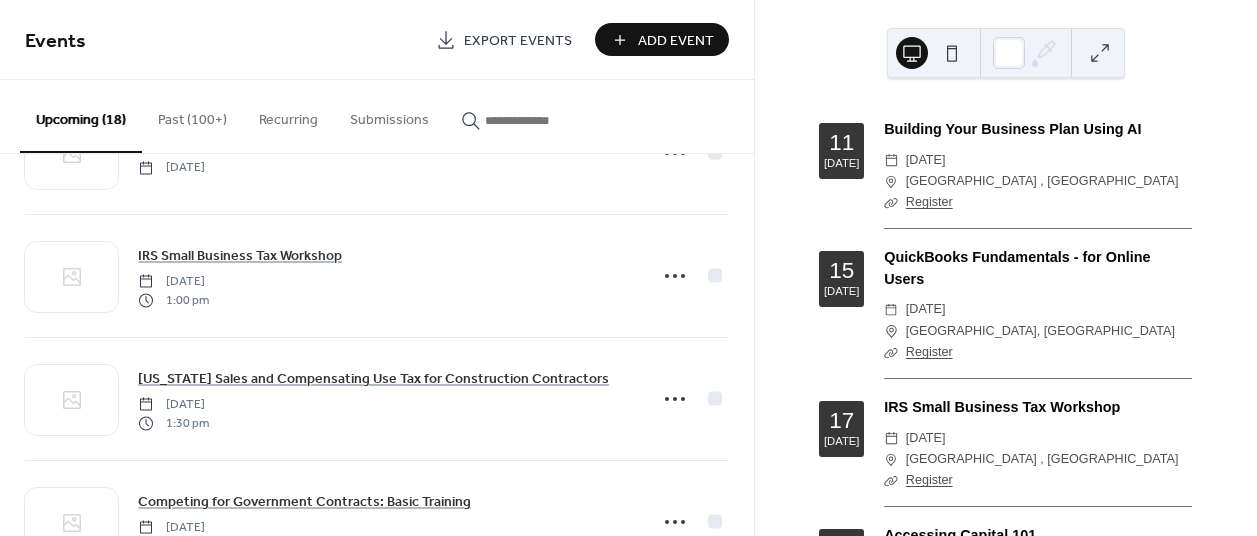 scroll, scrollTop: 1600, scrollLeft: 0, axis: vertical 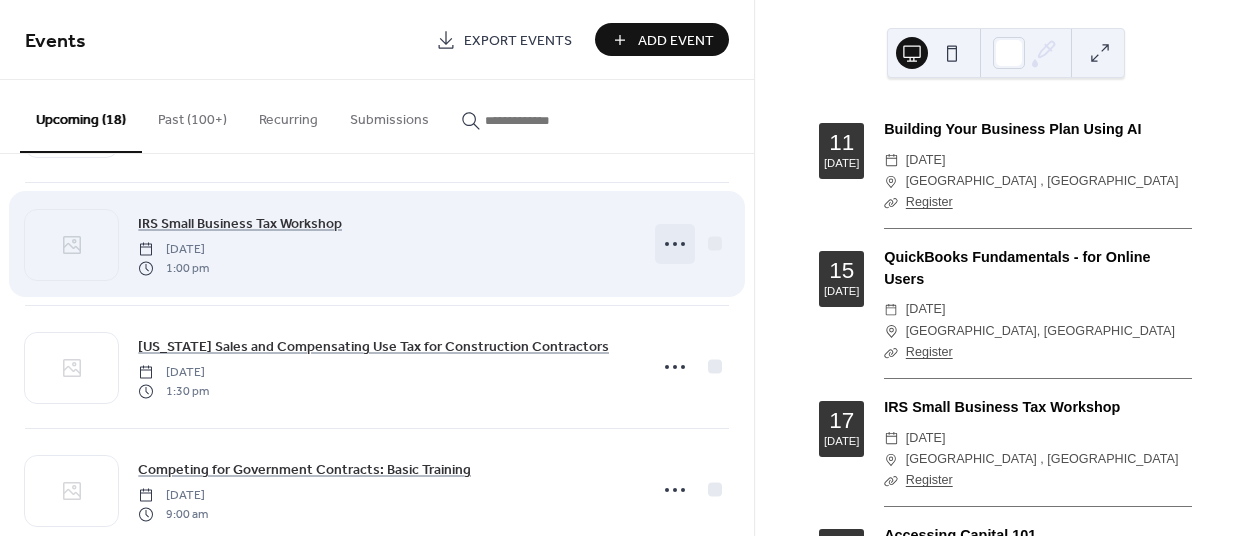 click 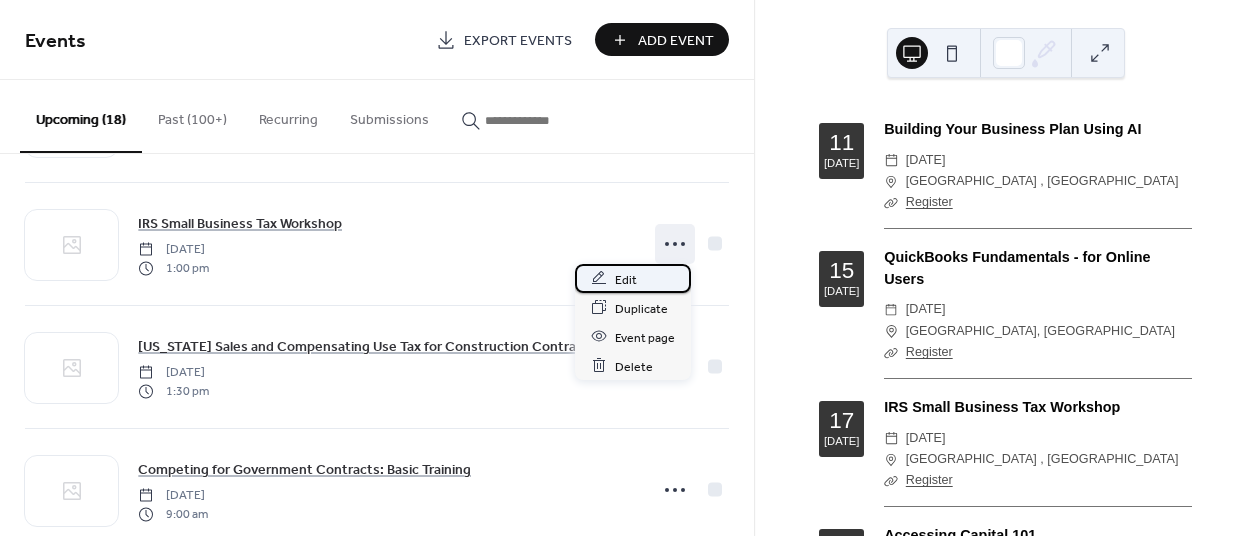 click on "Edit" at bounding box center [633, 278] 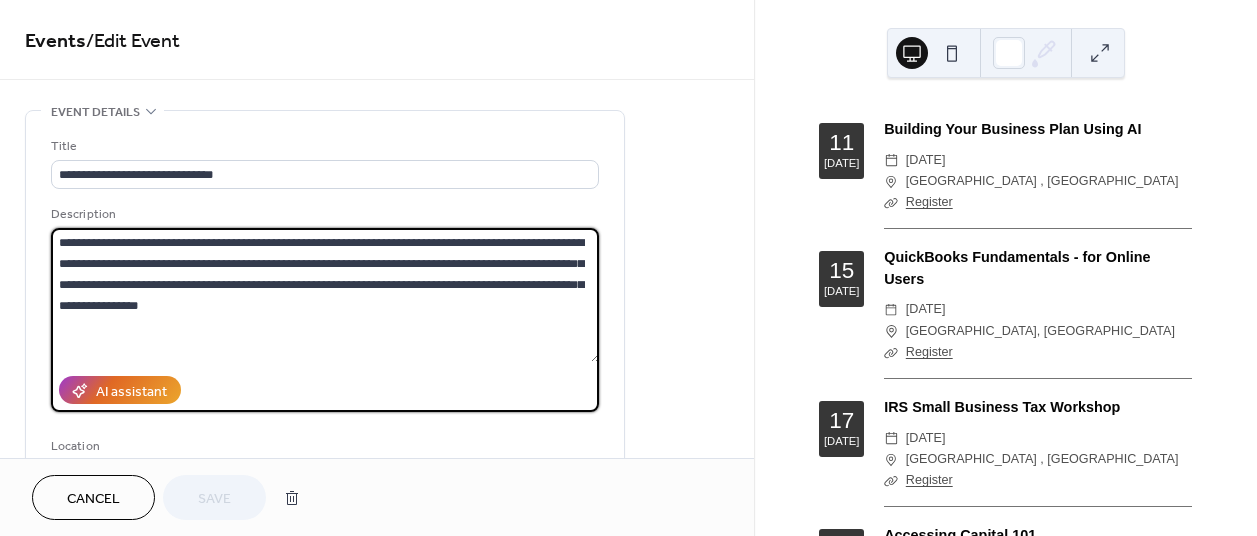 click on "**********" at bounding box center [325, 295] 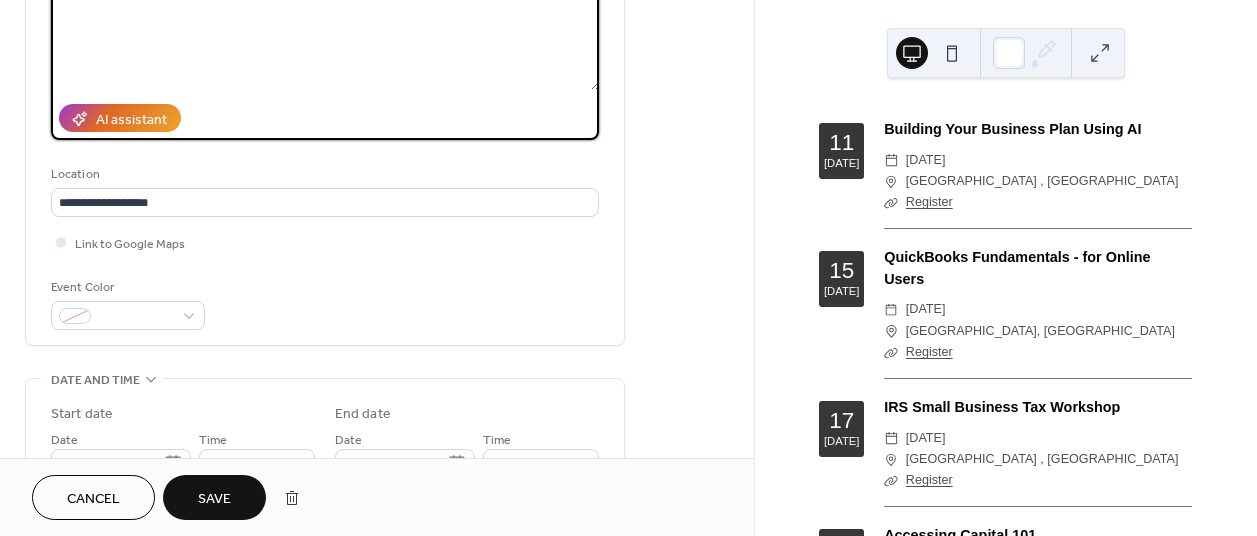 scroll, scrollTop: 400, scrollLeft: 0, axis: vertical 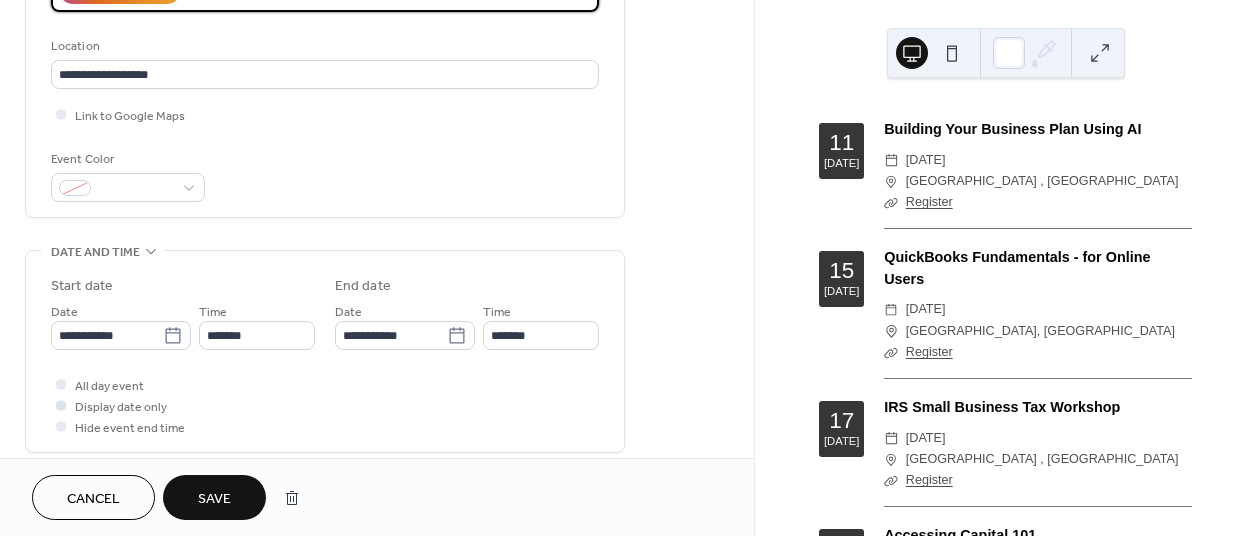 type 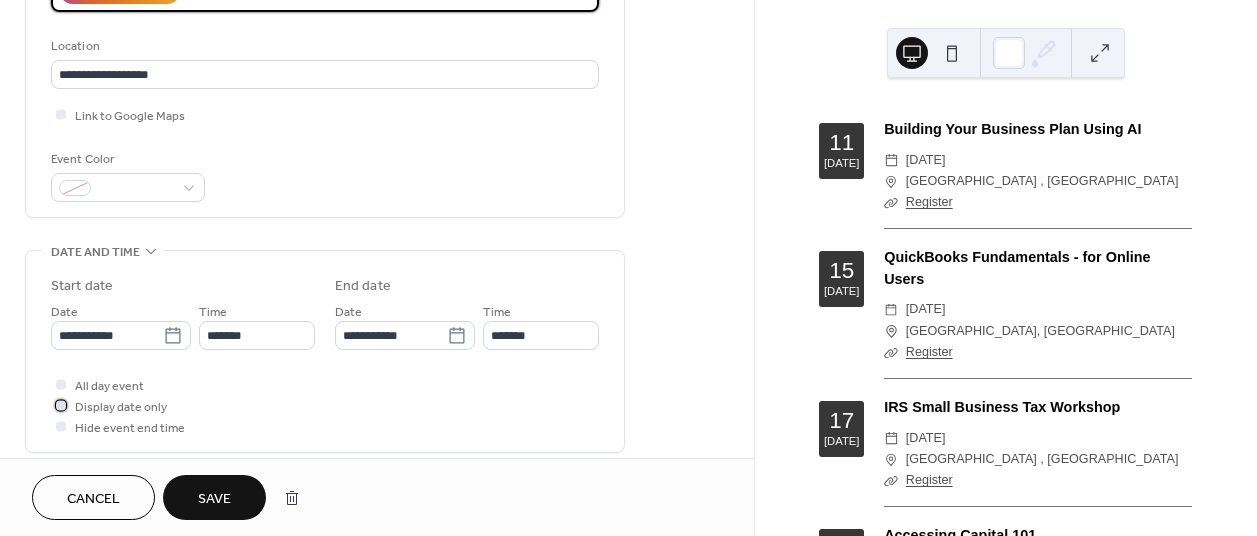 click on "Display date only" at bounding box center [121, 407] 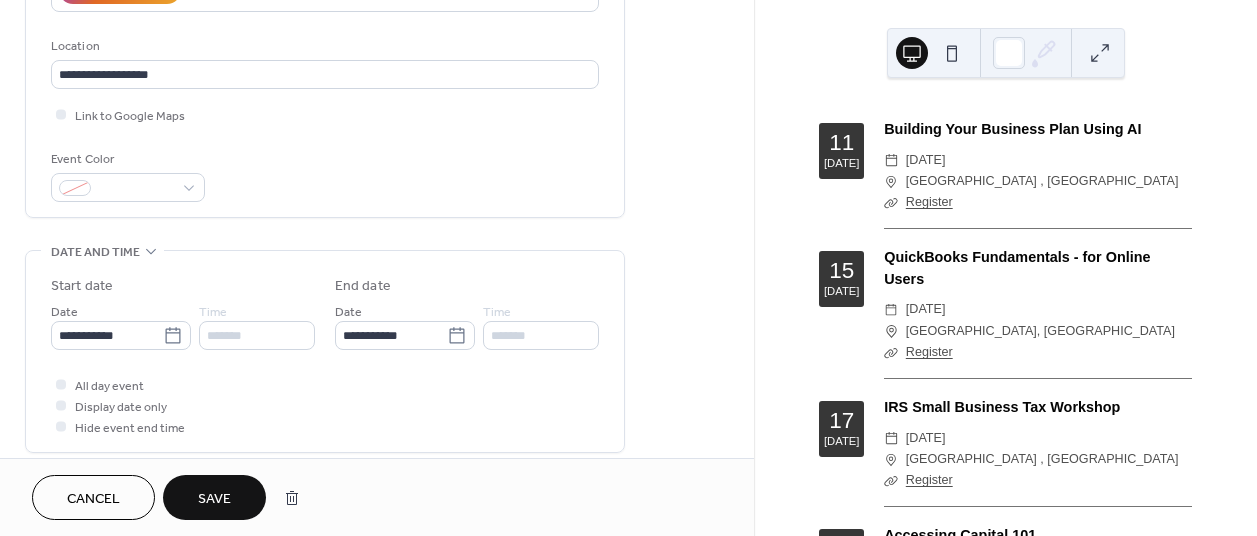click on "Save" at bounding box center [214, 499] 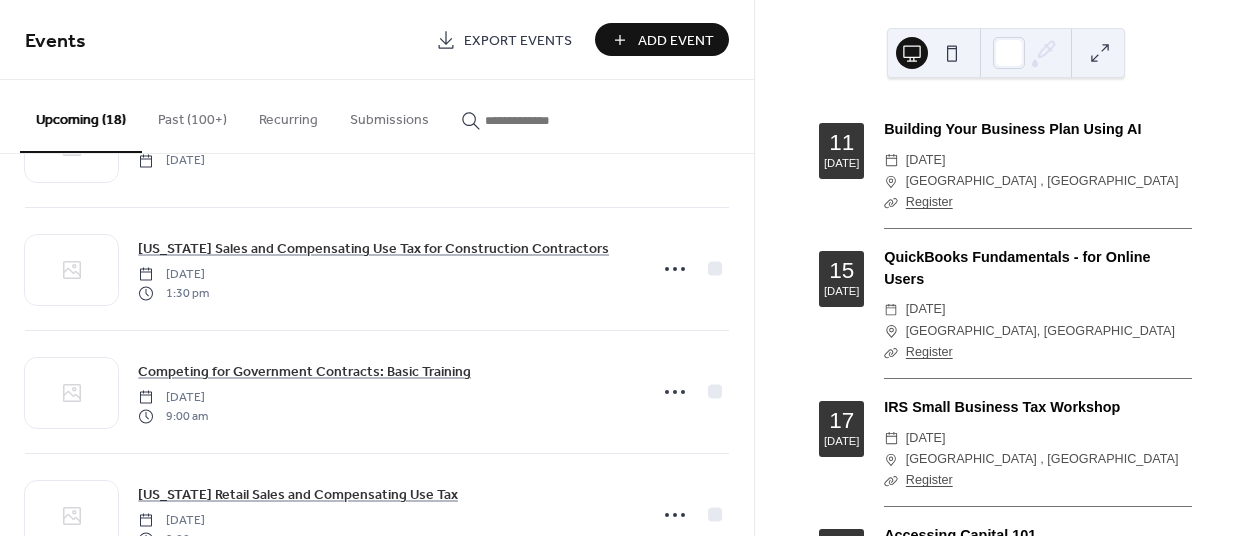 scroll, scrollTop: 1700, scrollLeft: 0, axis: vertical 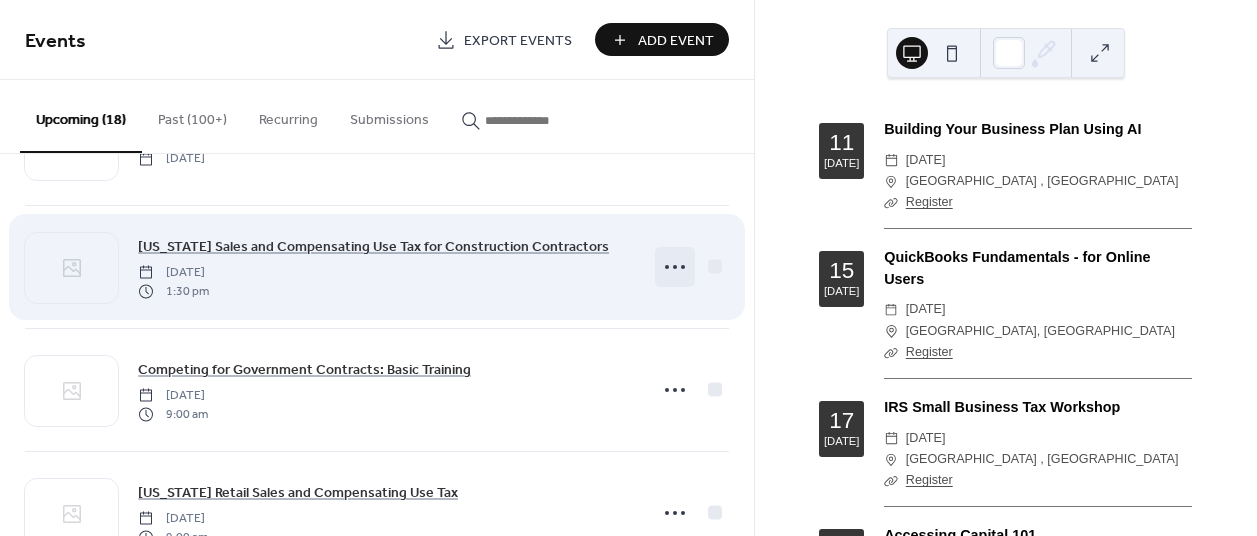 click 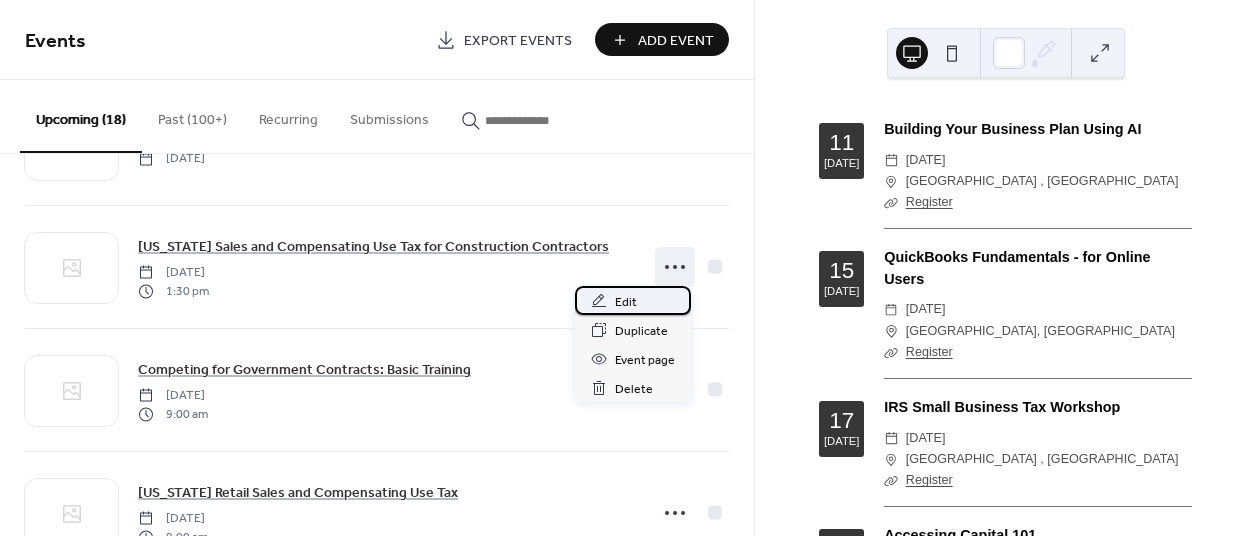 click on "Edit" at bounding box center [633, 300] 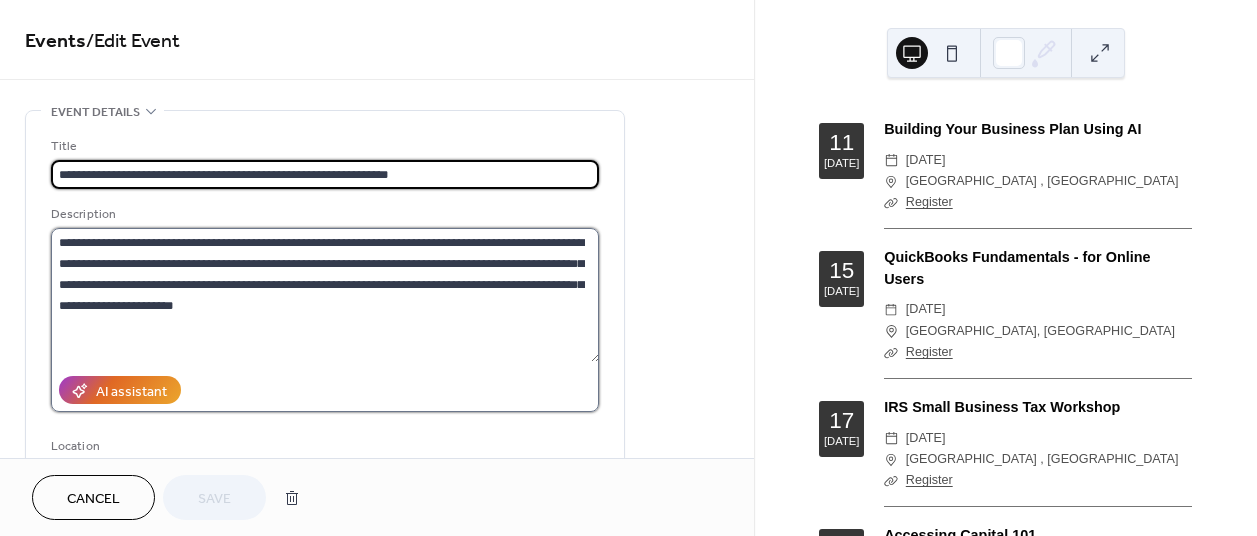 click on "**********" at bounding box center [325, 295] 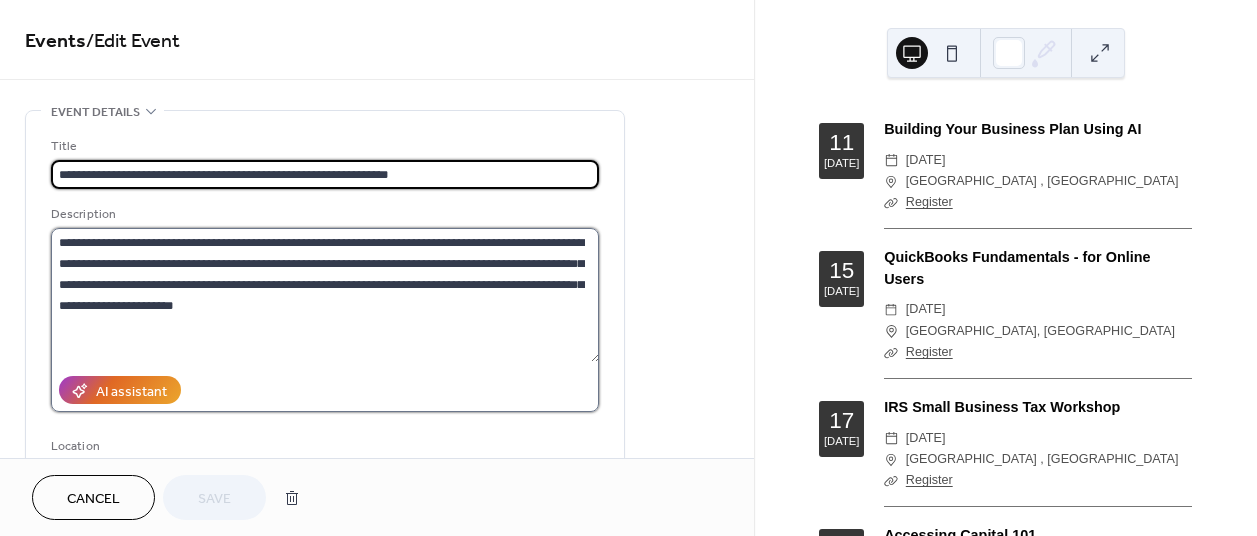 click on "**********" at bounding box center (325, 295) 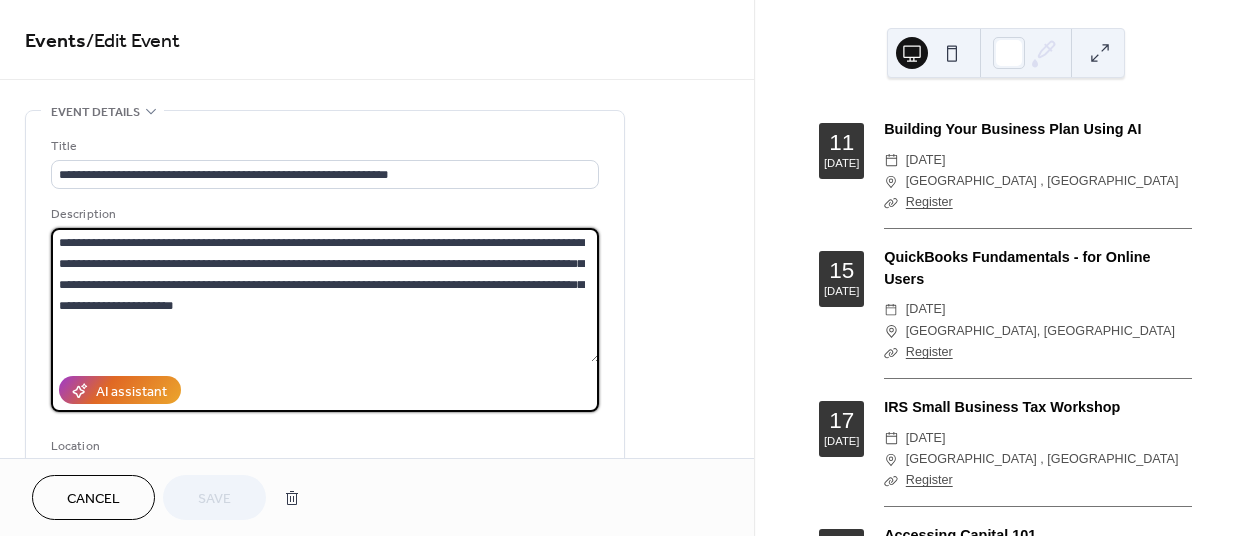 click on "**********" at bounding box center (325, 295) 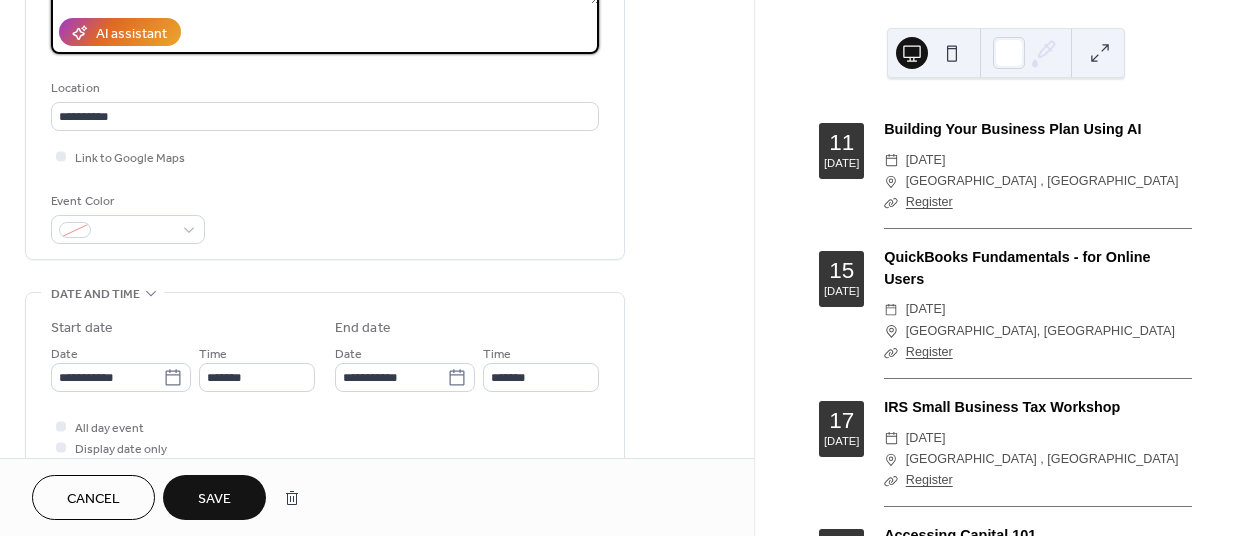 scroll, scrollTop: 400, scrollLeft: 0, axis: vertical 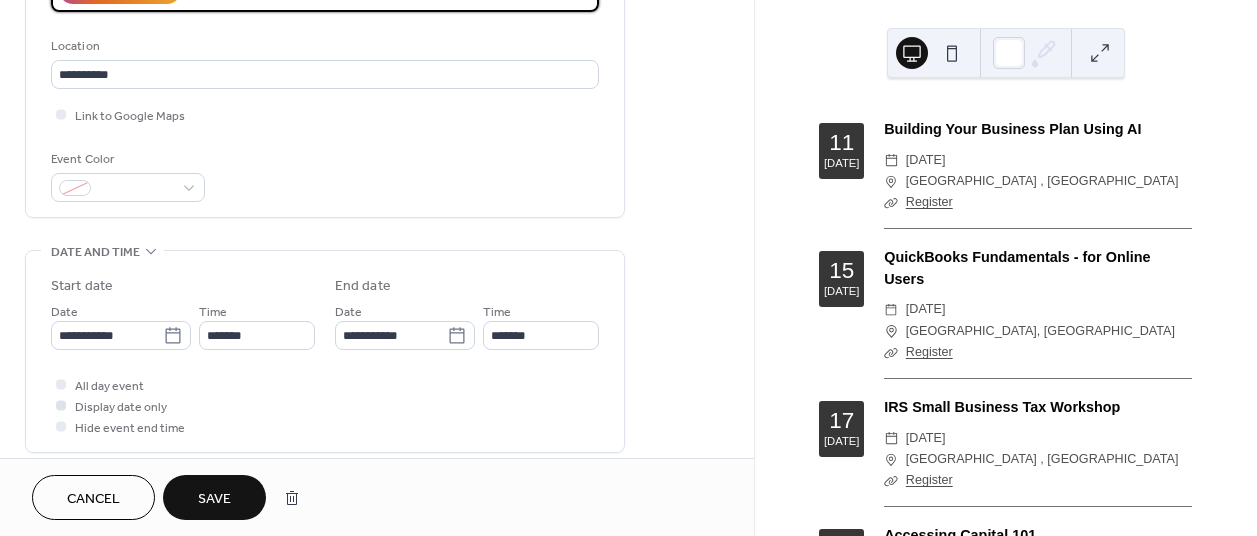 type 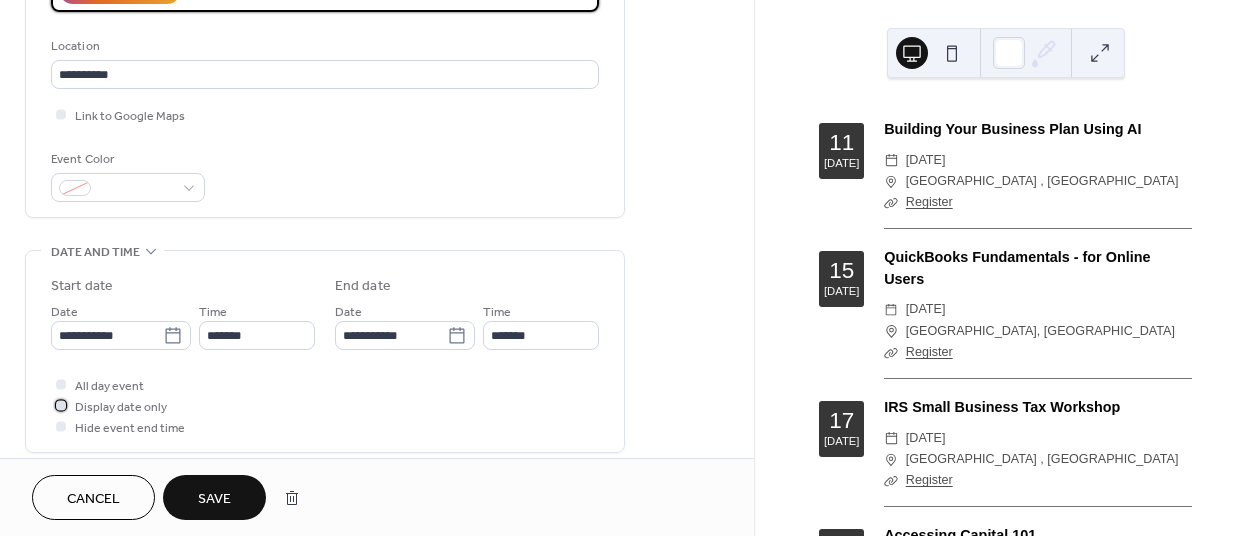 click on "Display date only" at bounding box center [121, 407] 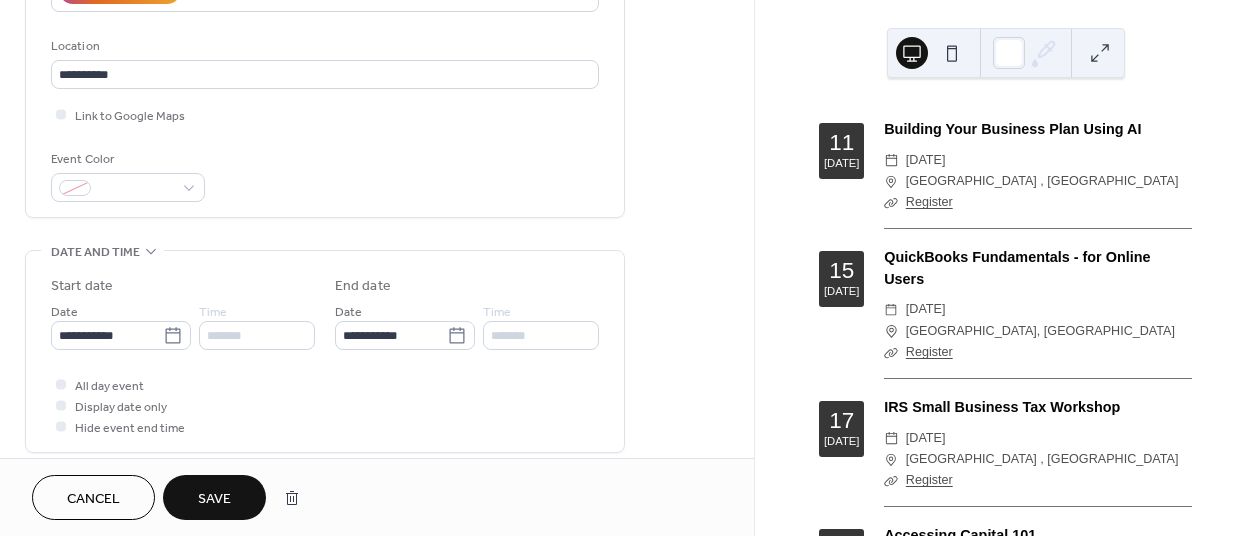 click on "Save" at bounding box center [214, 499] 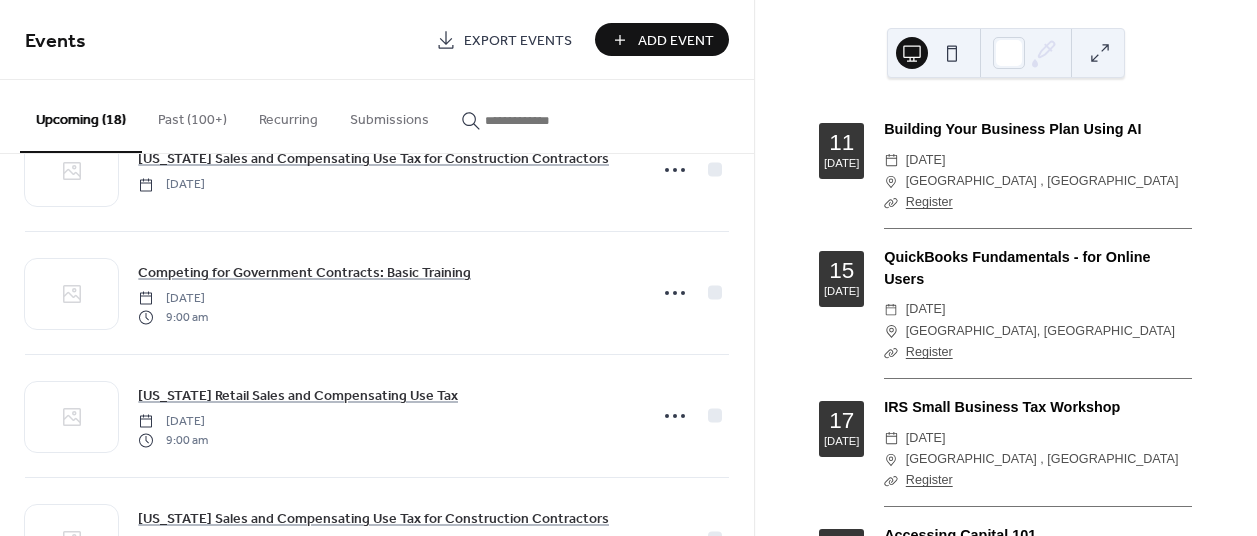 scroll, scrollTop: 1800, scrollLeft: 0, axis: vertical 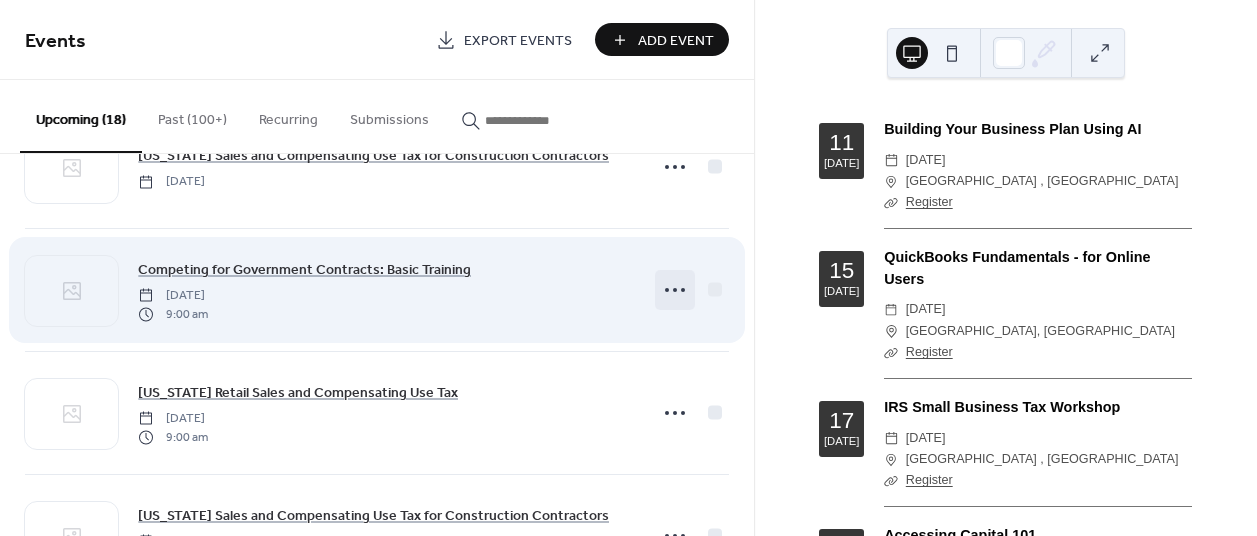 click 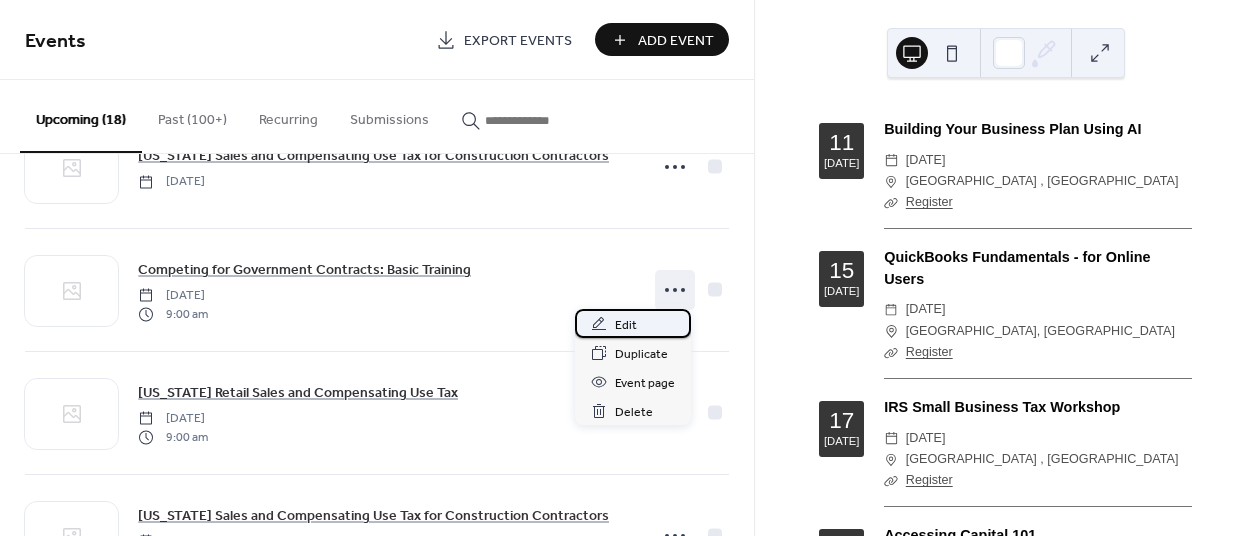 click on "Edit" at bounding box center (633, 323) 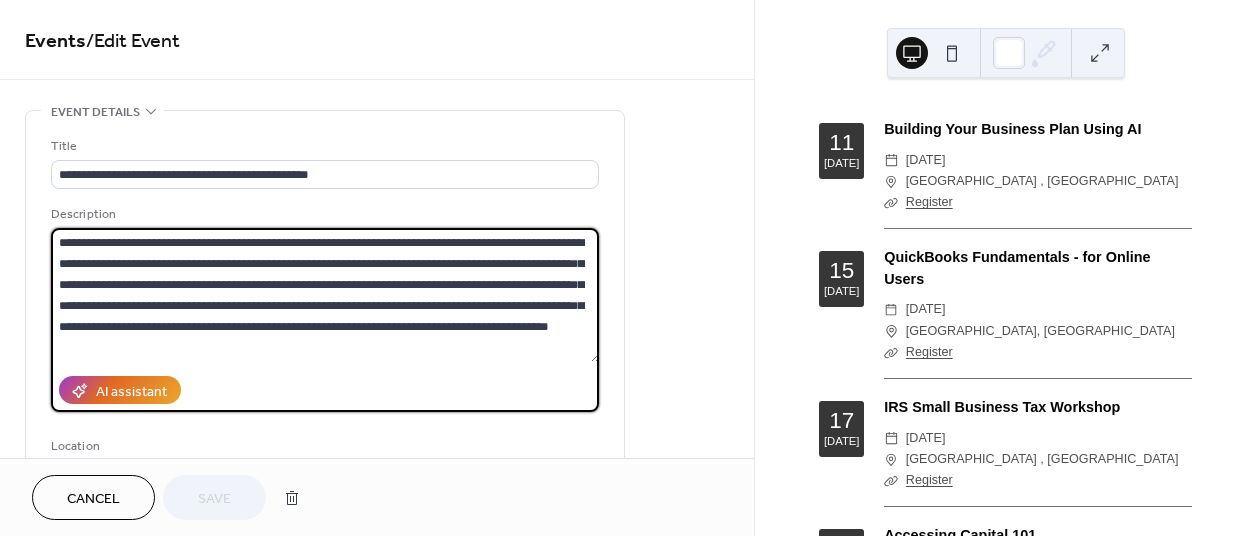 click on "**********" at bounding box center [325, 295] 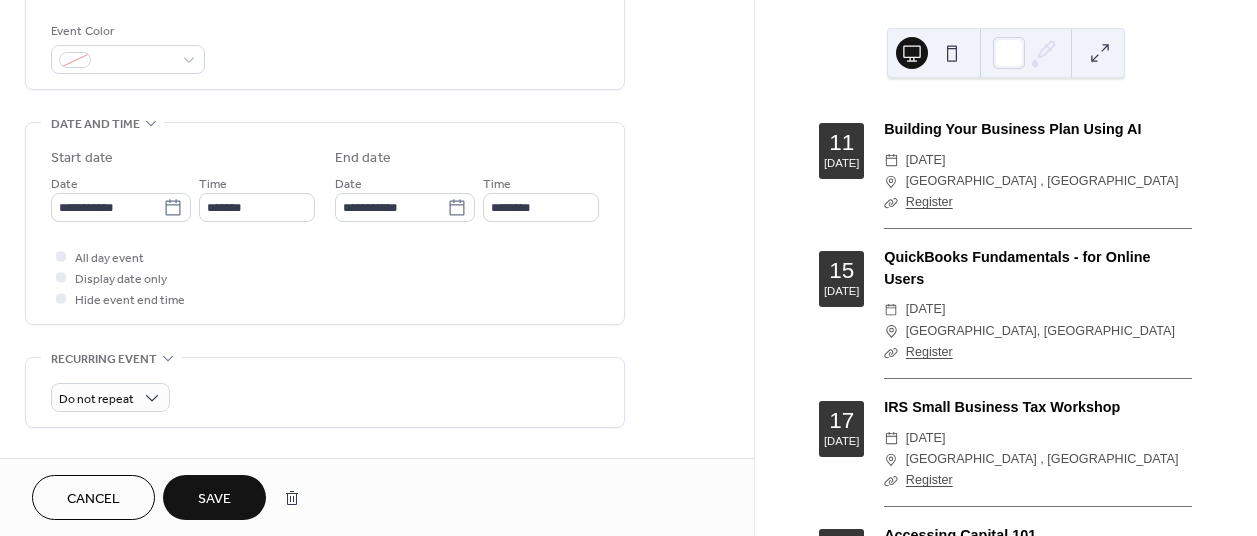 scroll, scrollTop: 600, scrollLeft: 0, axis: vertical 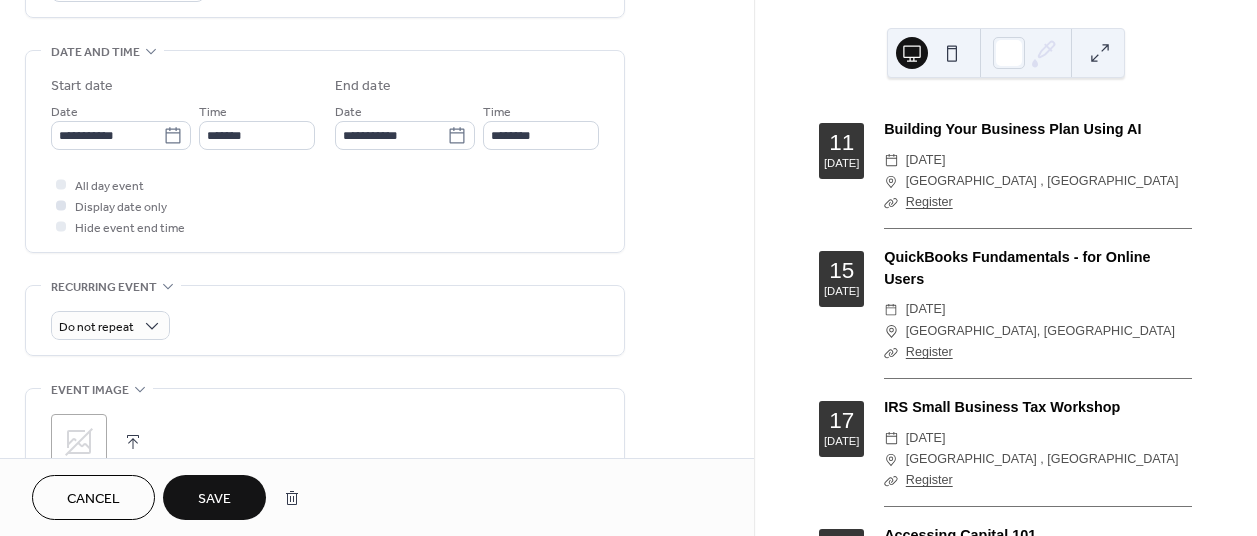 type 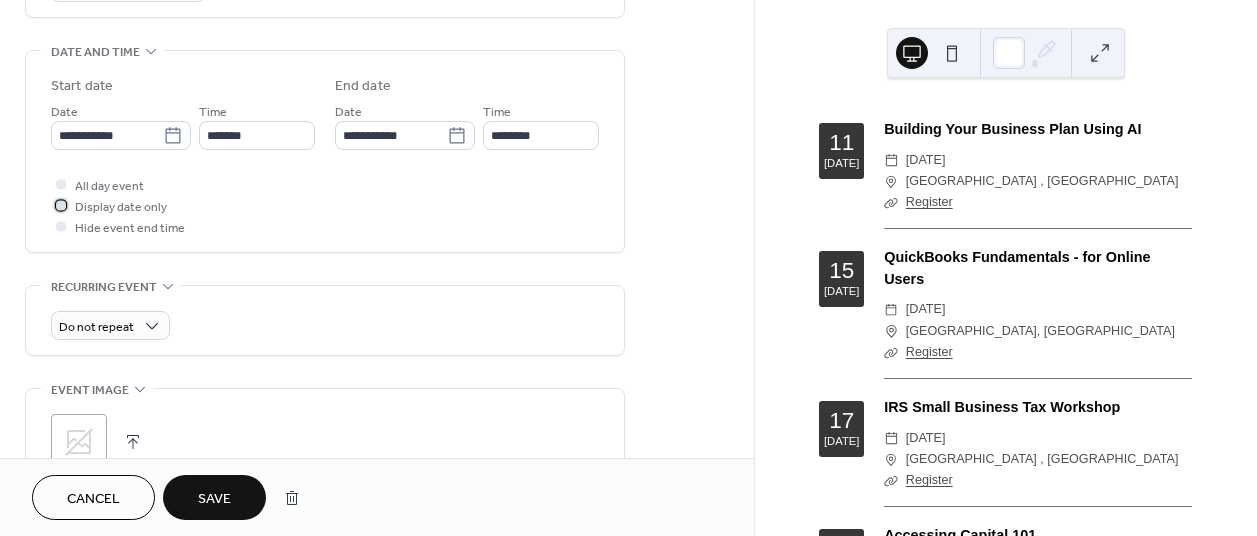 click on "Display date only" at bounding box center (121, 207) 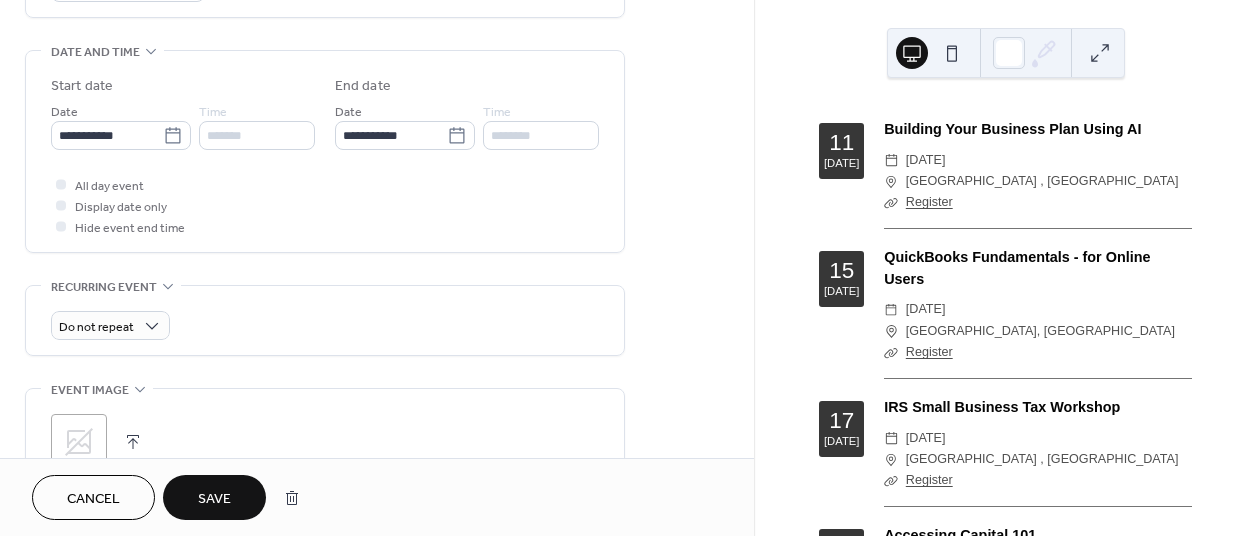 click on "Save" at bounding box center [214, 499] 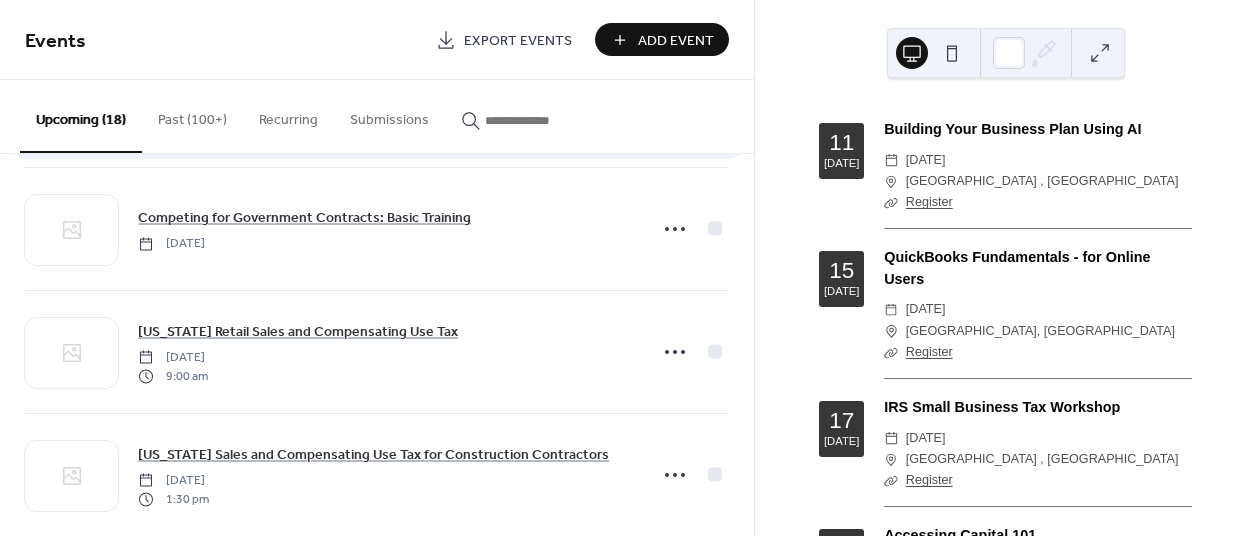scroll, scrollTop: 1885, scrollLeft: 0, axis: vertical 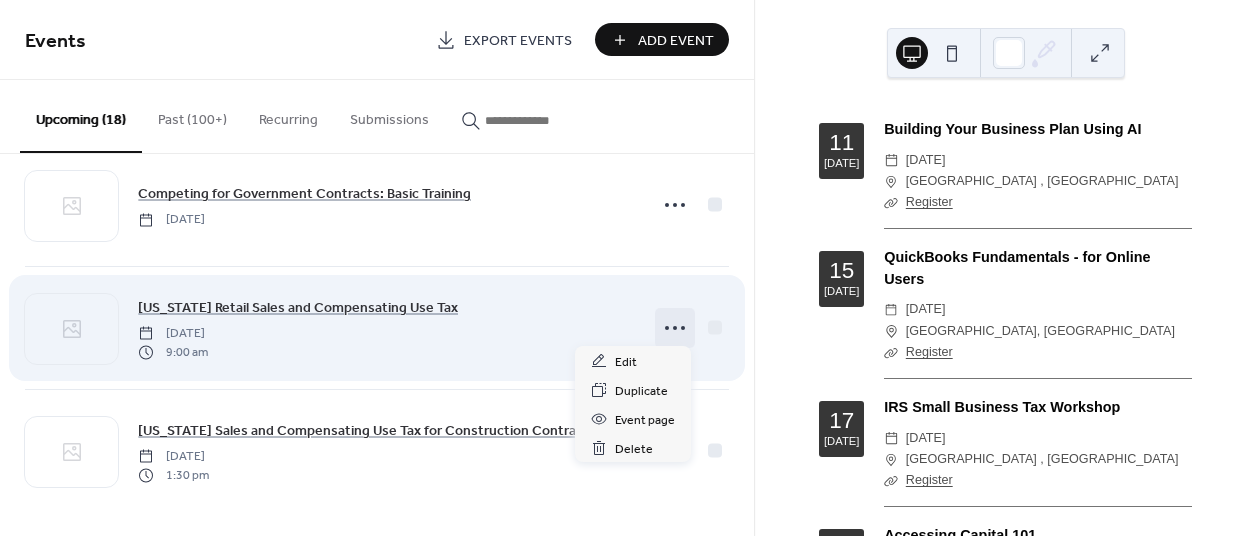 click 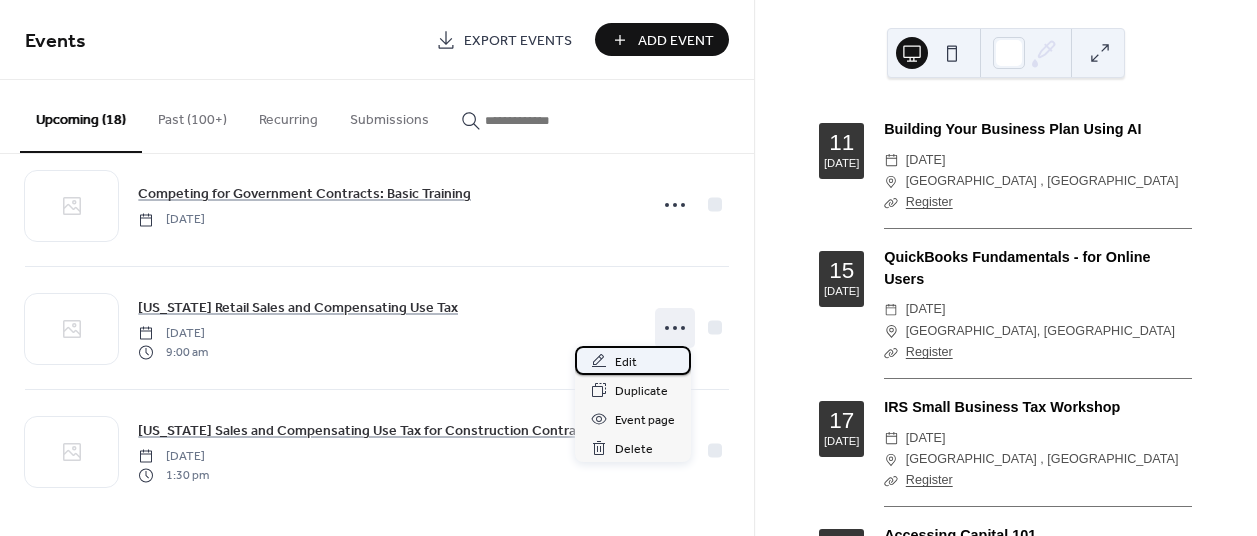 click on "Edit" at bounding box center [633, 360] 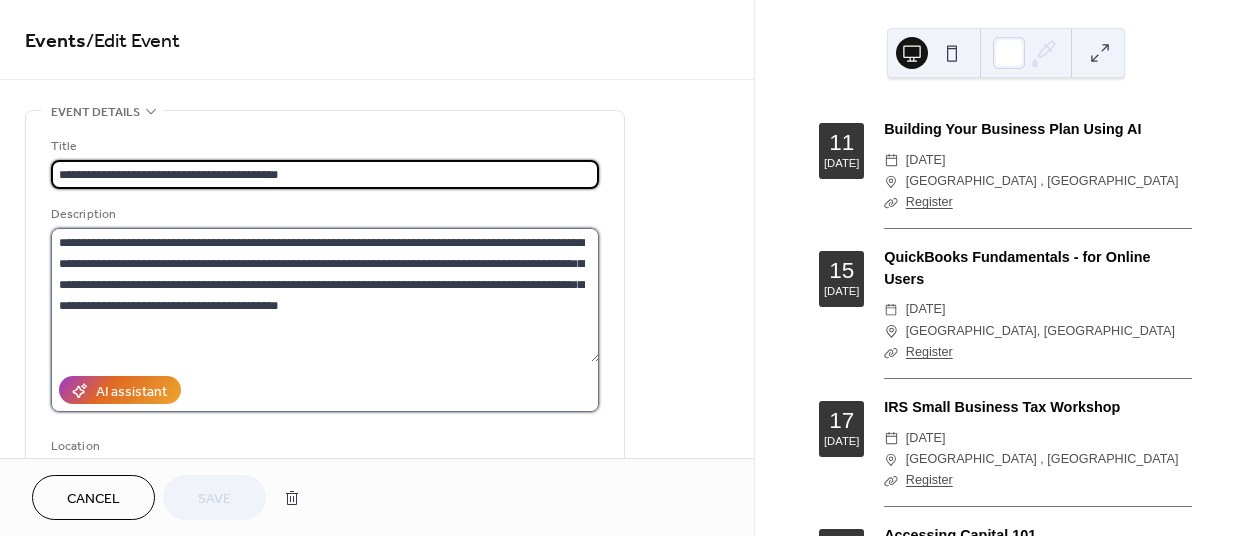 click on "**********" at bounding box center [325, 295] 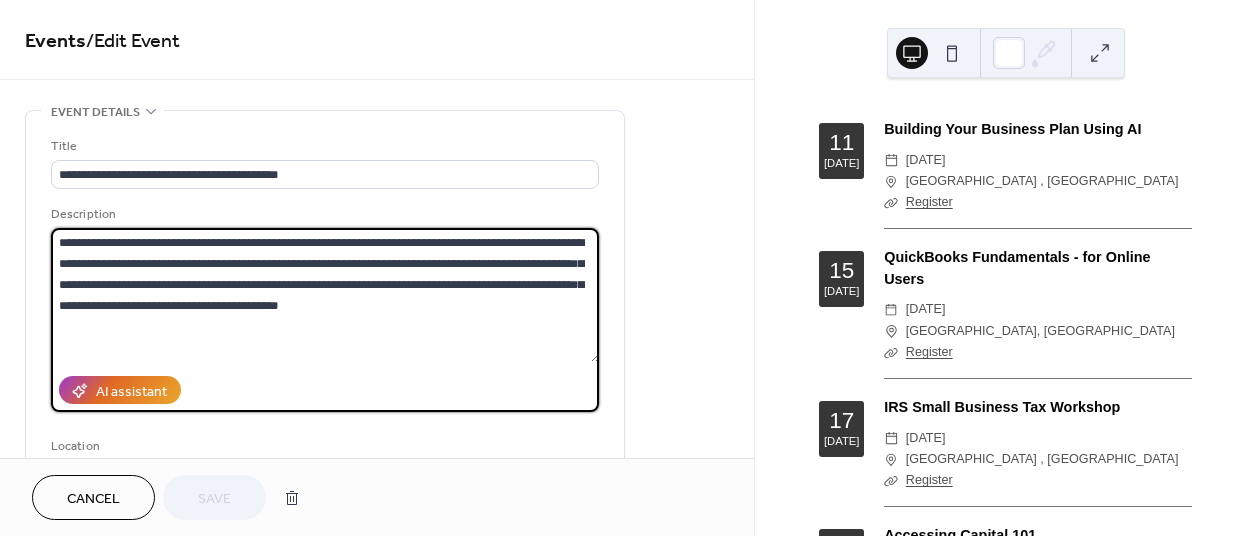 click on "**********" at bounding box center [325, 295] 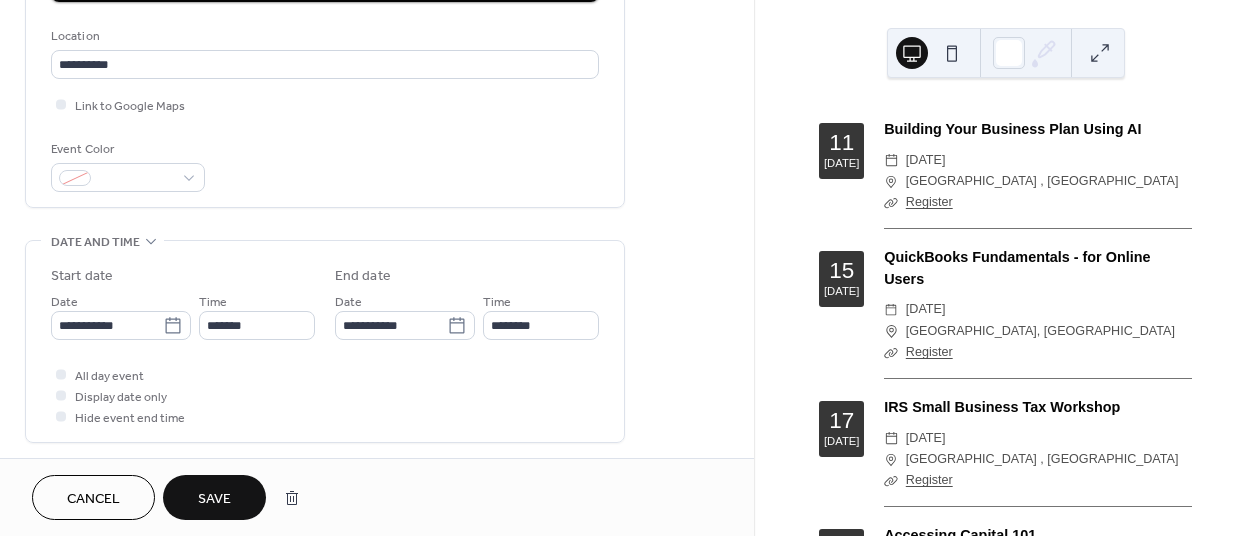 scroll, scrollTop: 500, scrollLeft: 0, axis: vertical 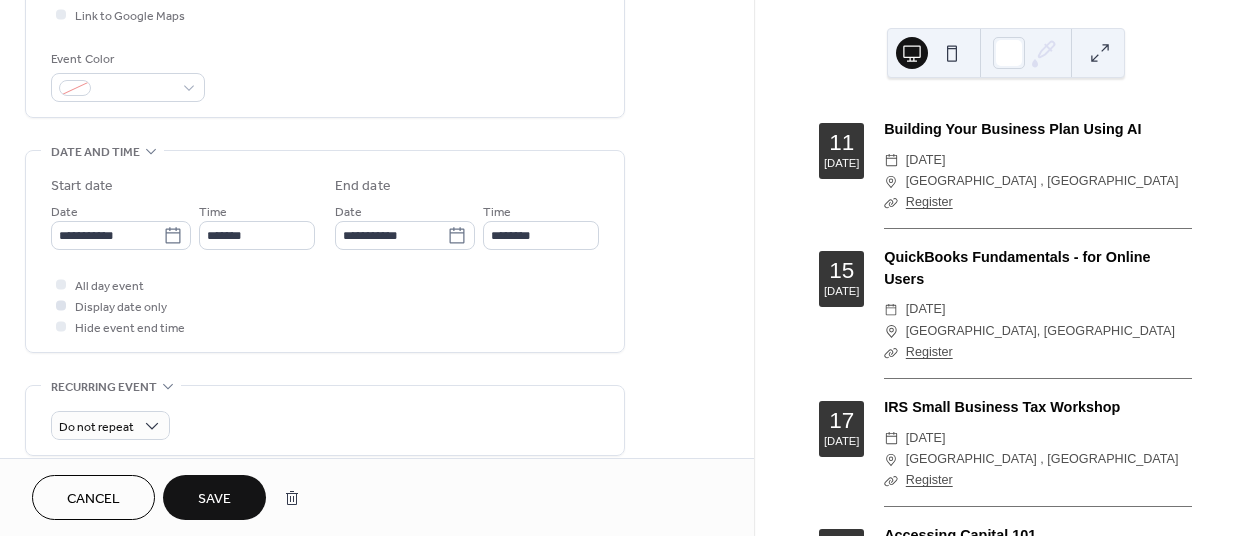 type 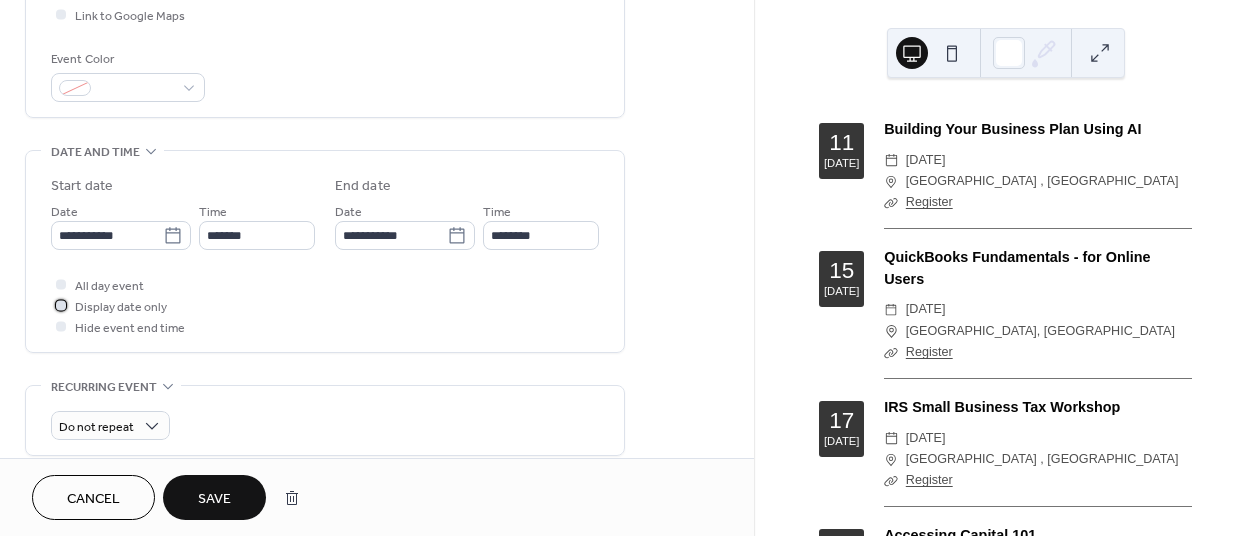 click on "Display date only" at bounding box center [121, 307] 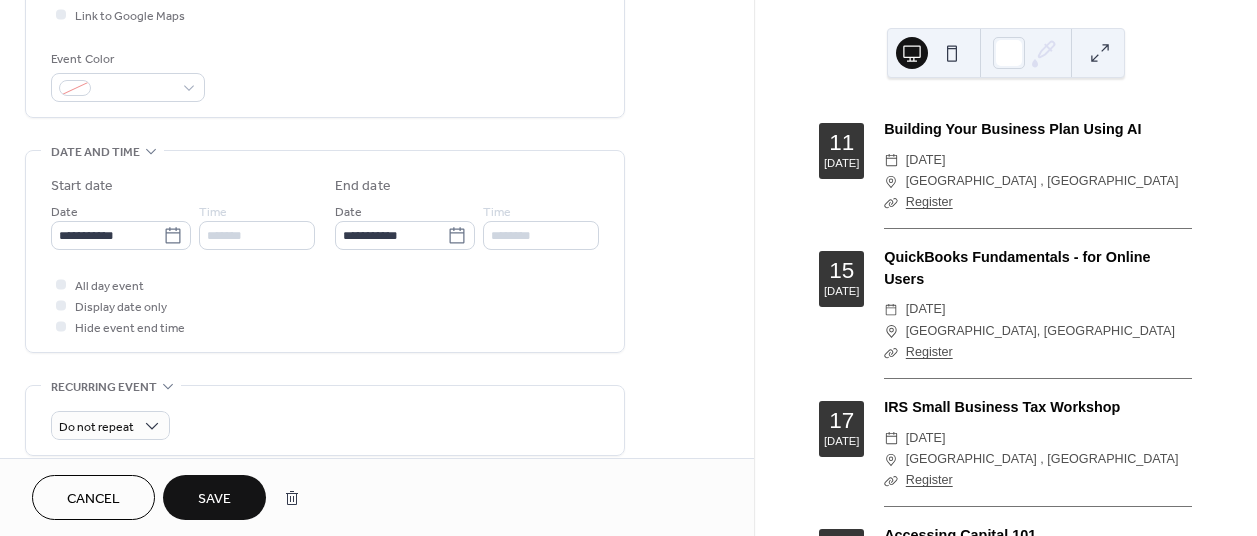 click on "Save" at bounding box center (214, 499) 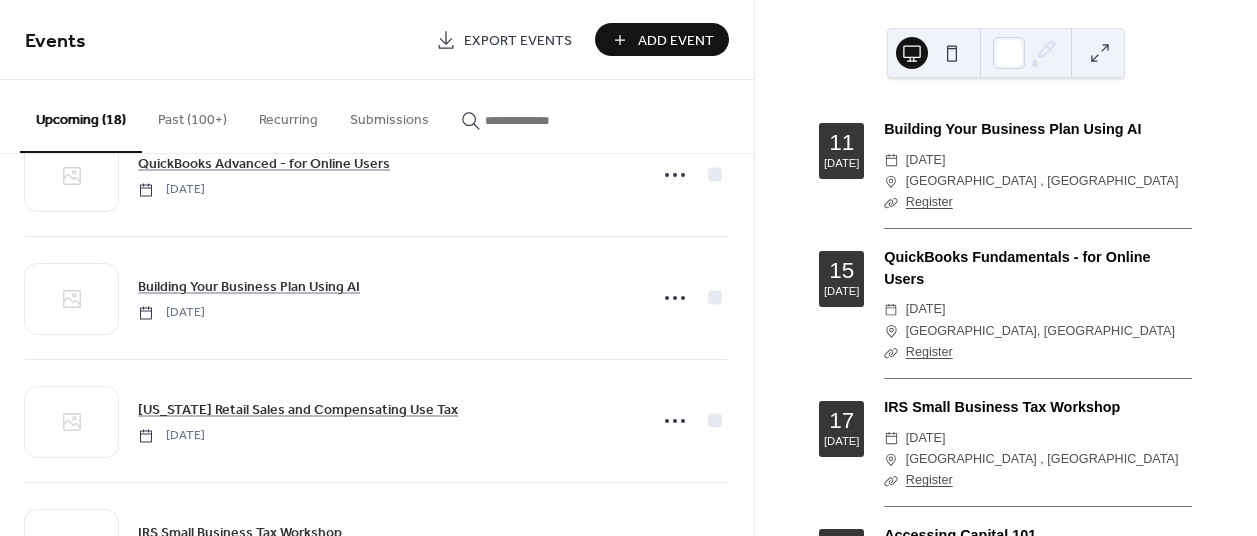 scroll, scrollTop: 1885, scrollLeft: 0, axis: vertical 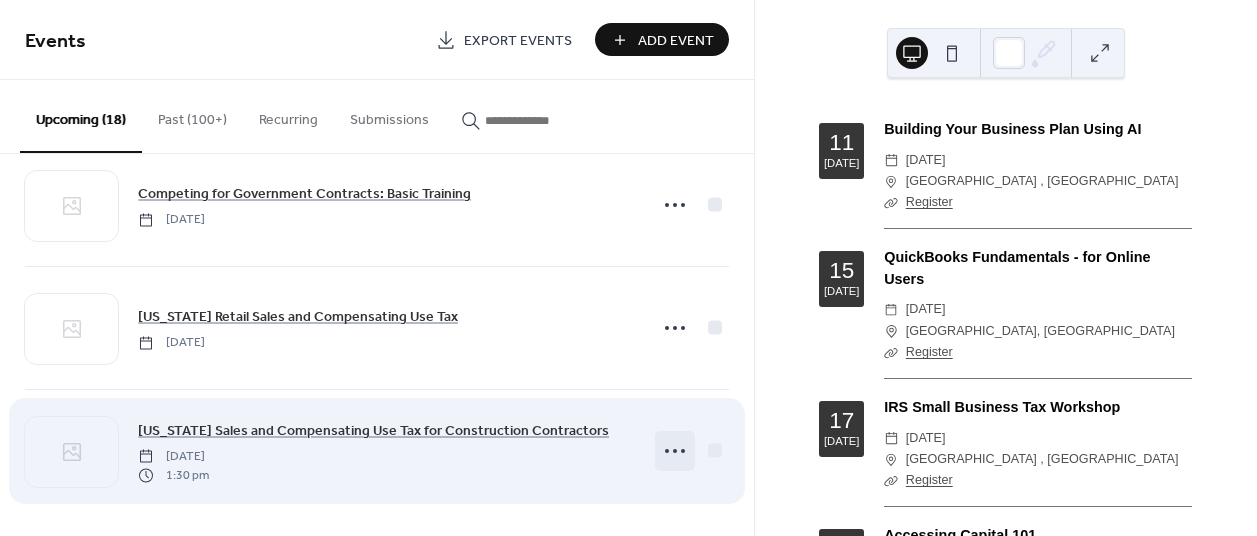 click 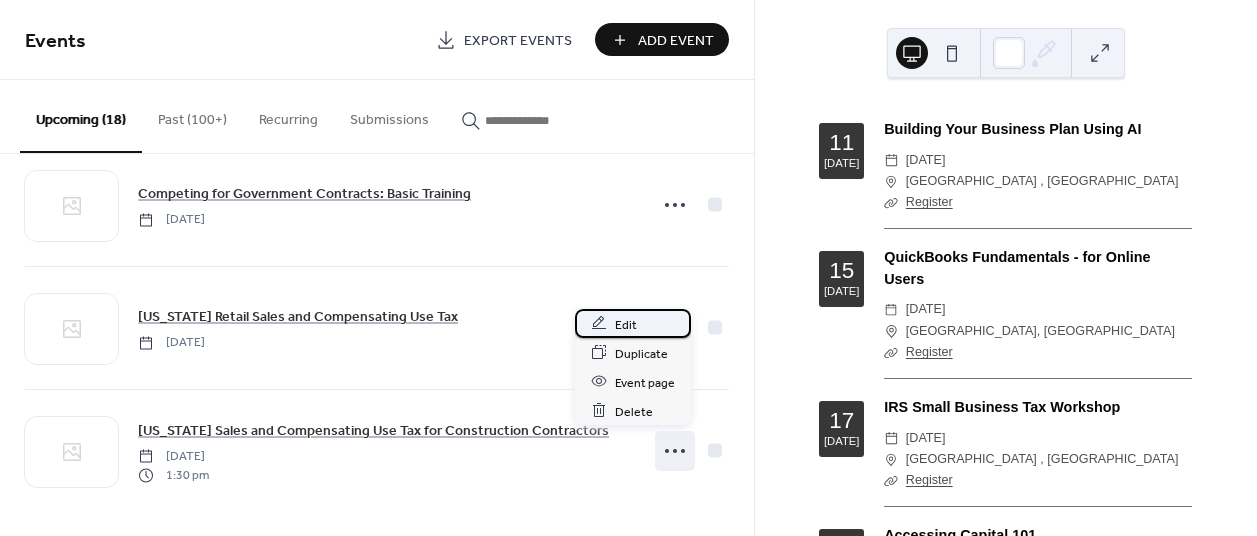 click on "Edit" at bounding box center [633, 323] 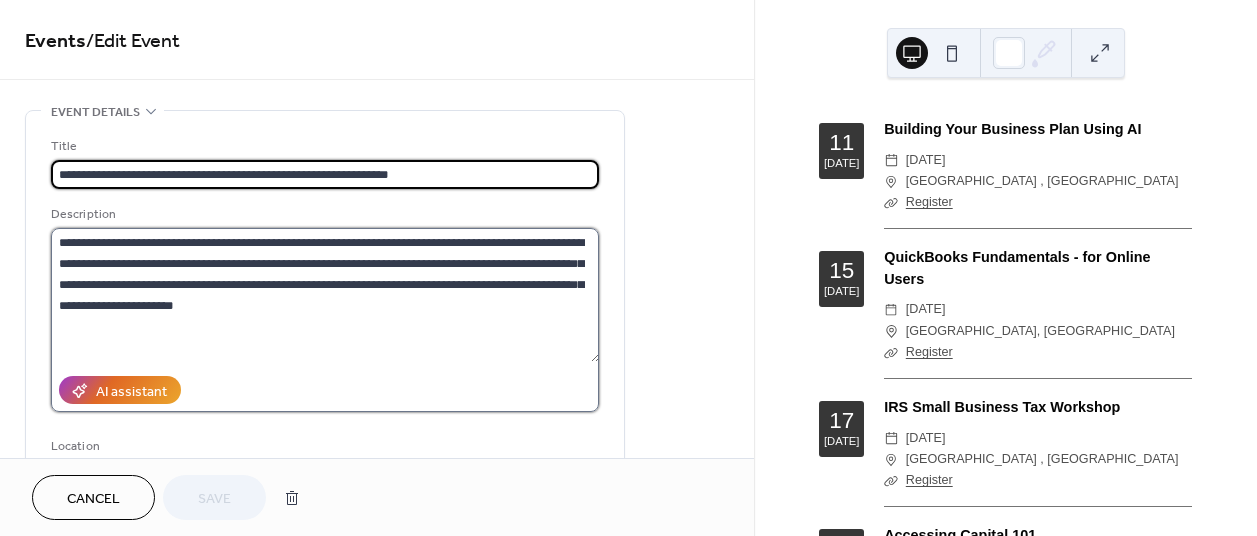 click on "**********" at bounding box center (325, 295) 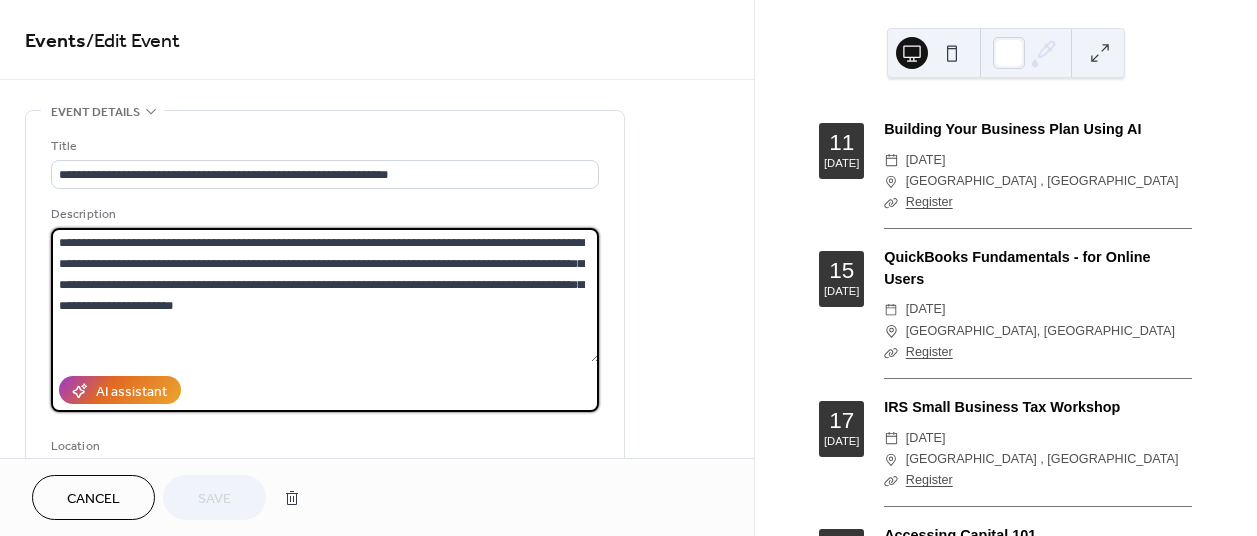 click on "**********" at bounding box center [325, 295] 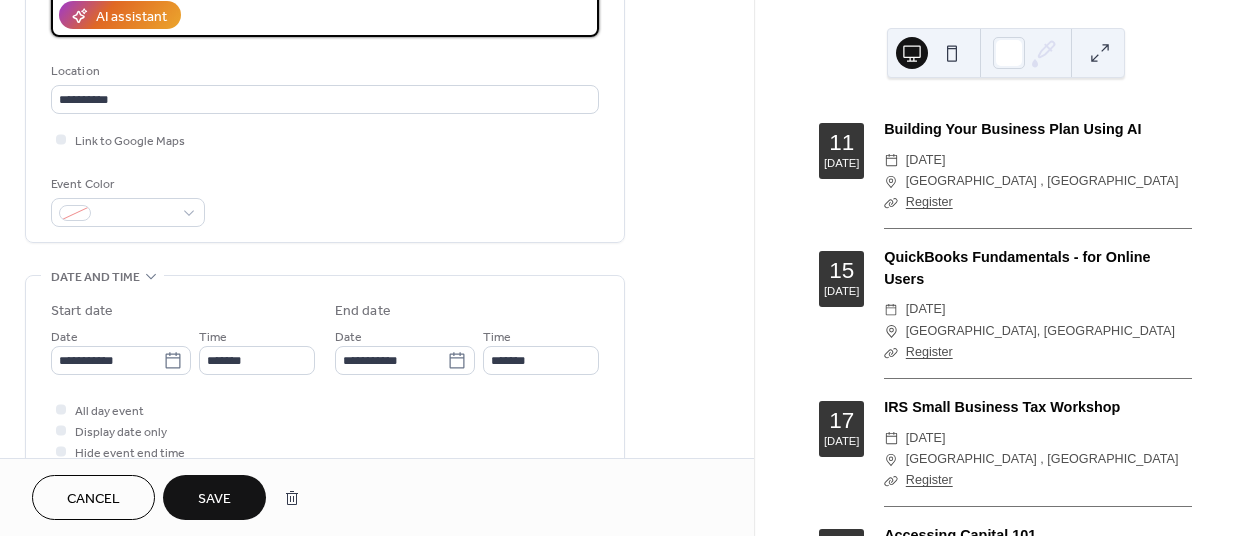 scroll, scrollTop: 400, scrollLeft: 0, axis: vertical 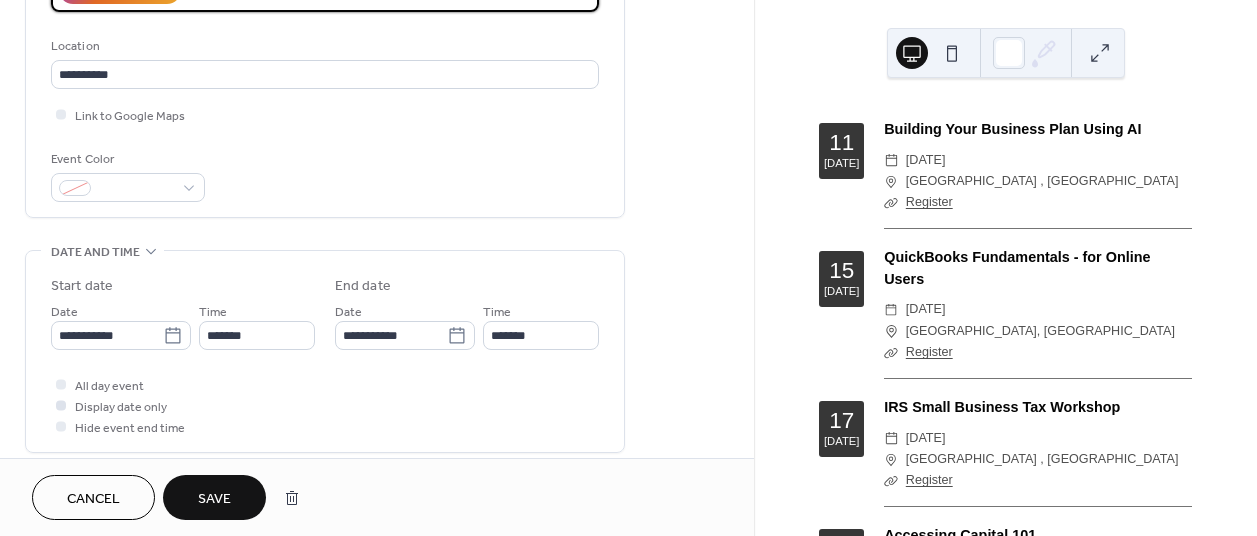 type 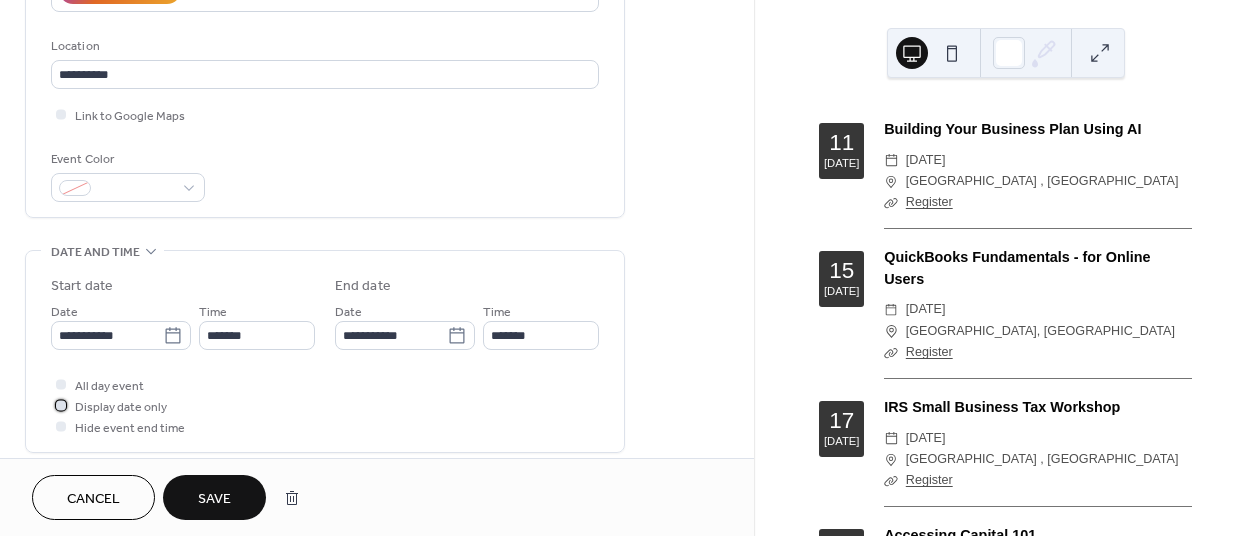 click on "Display date only" at bounding box center [121, 407] 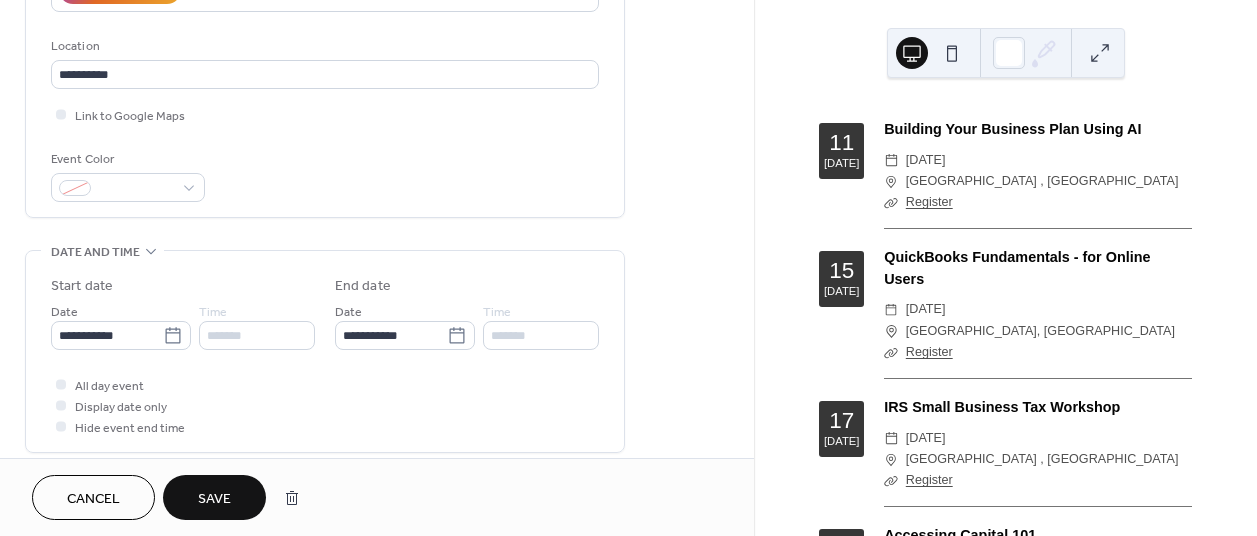 click on "Save" at bounding box center (214, 497) 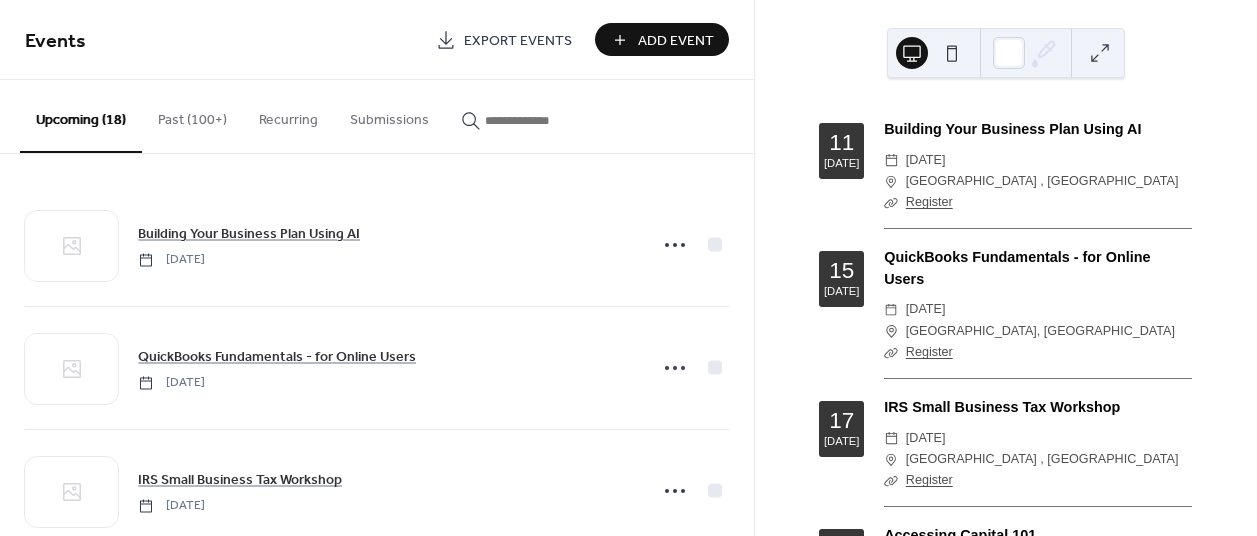 click on "Add Event" at bounding box center (676, 41) 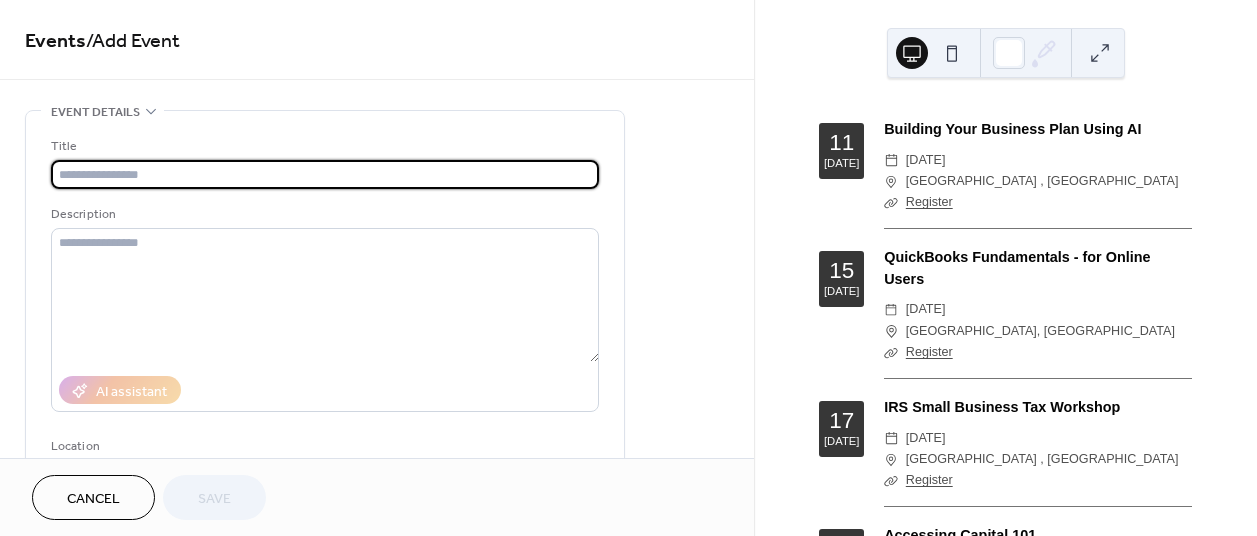 click at bounding box center [325, 174] 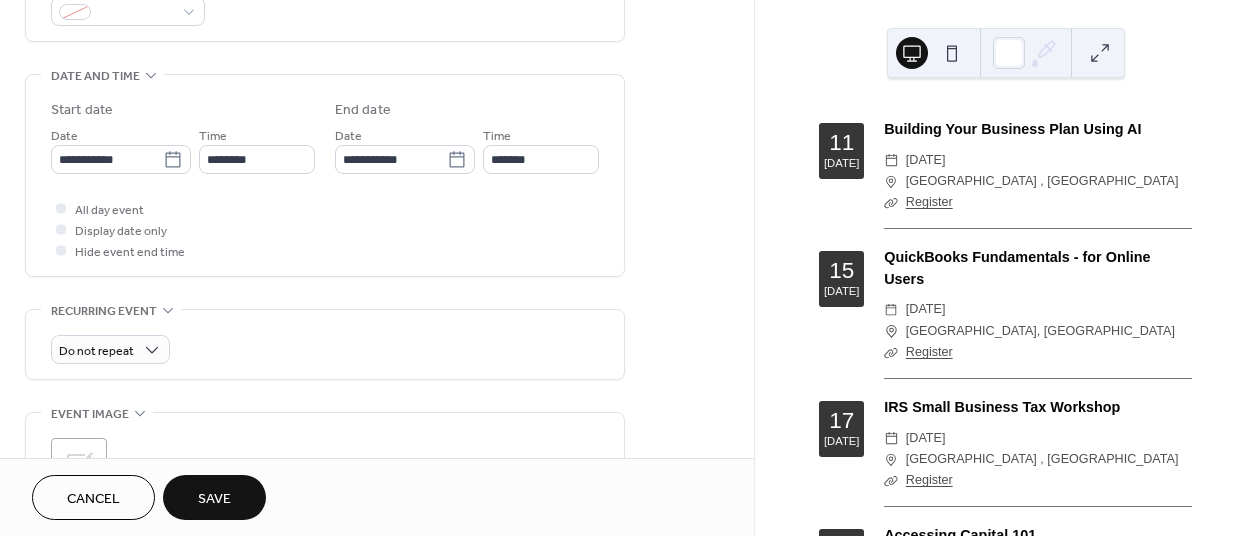scroll, scrollTop: 600, scrollLeft: 0, axis: vertical 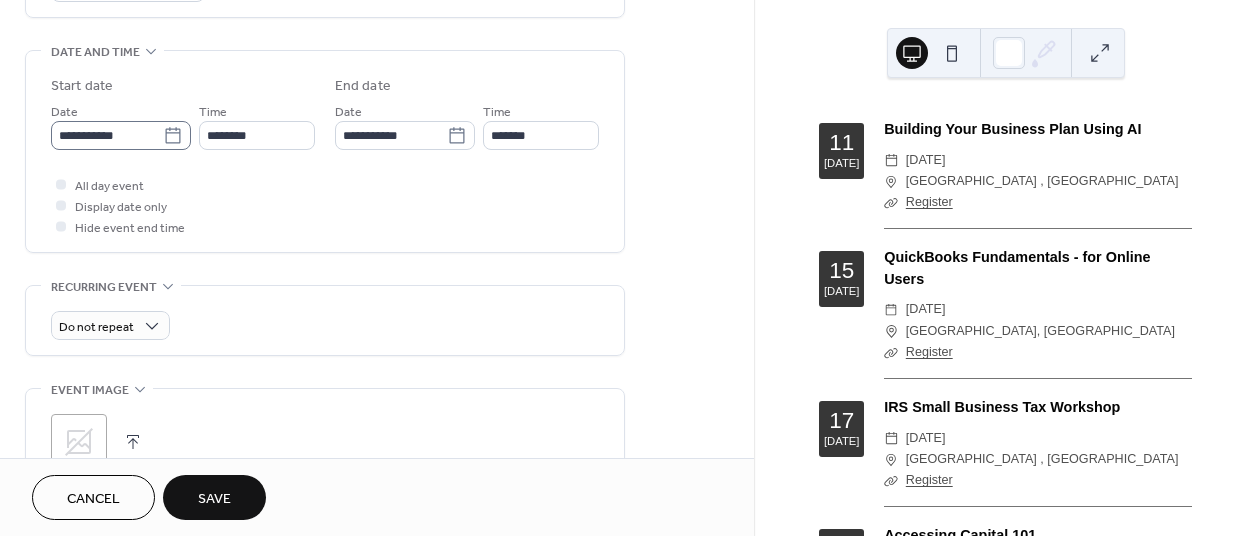 type on "**********" 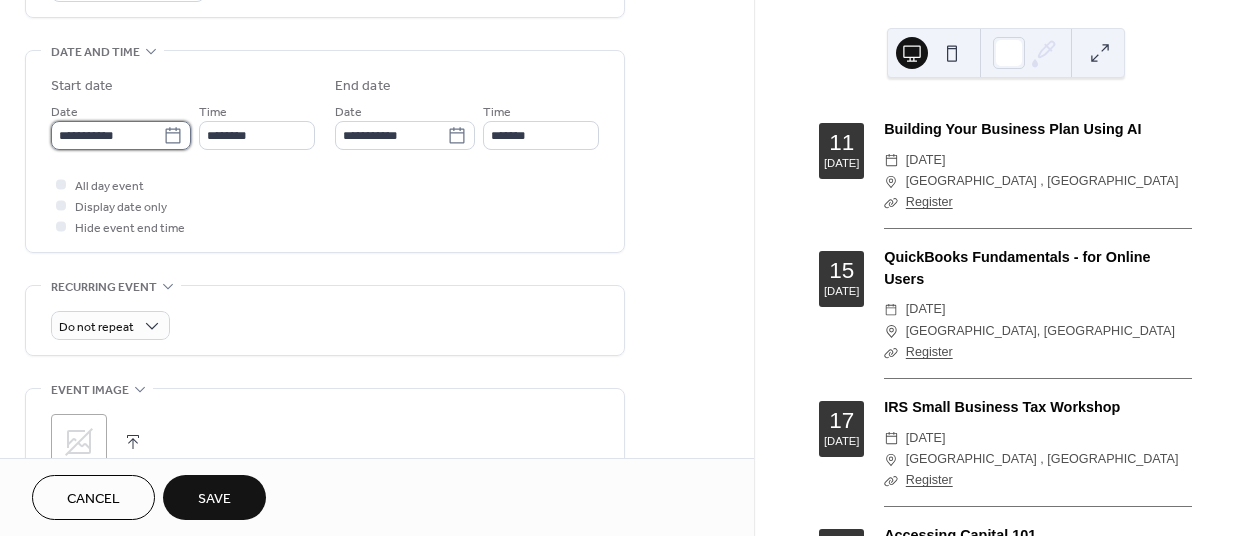click on "**********" at bounding box center (107, 135) 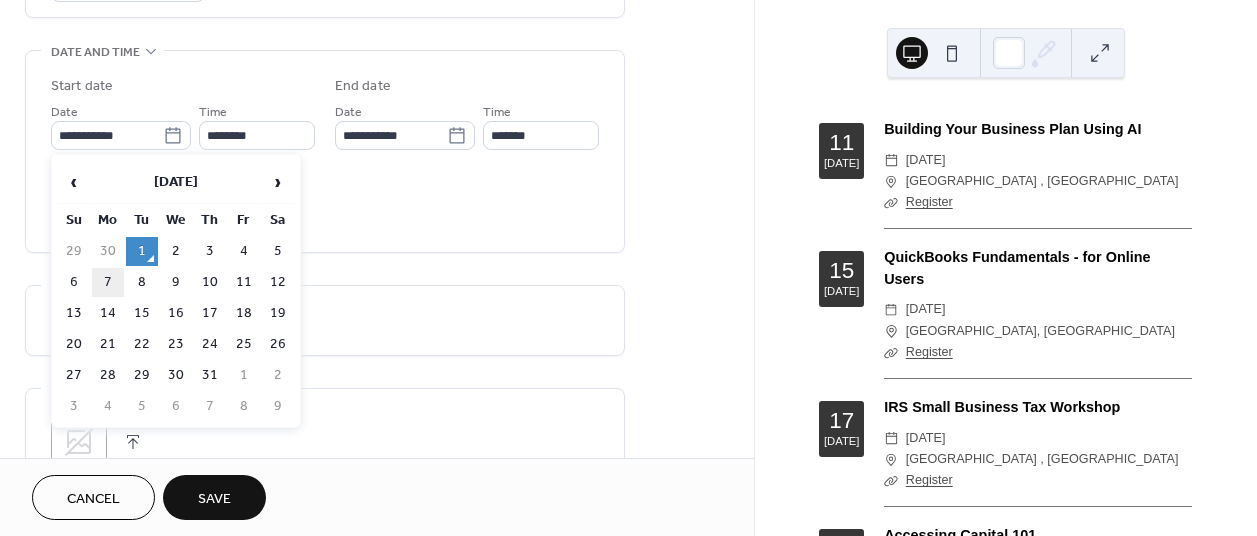 click on "7" at bounding box center [108, 282] 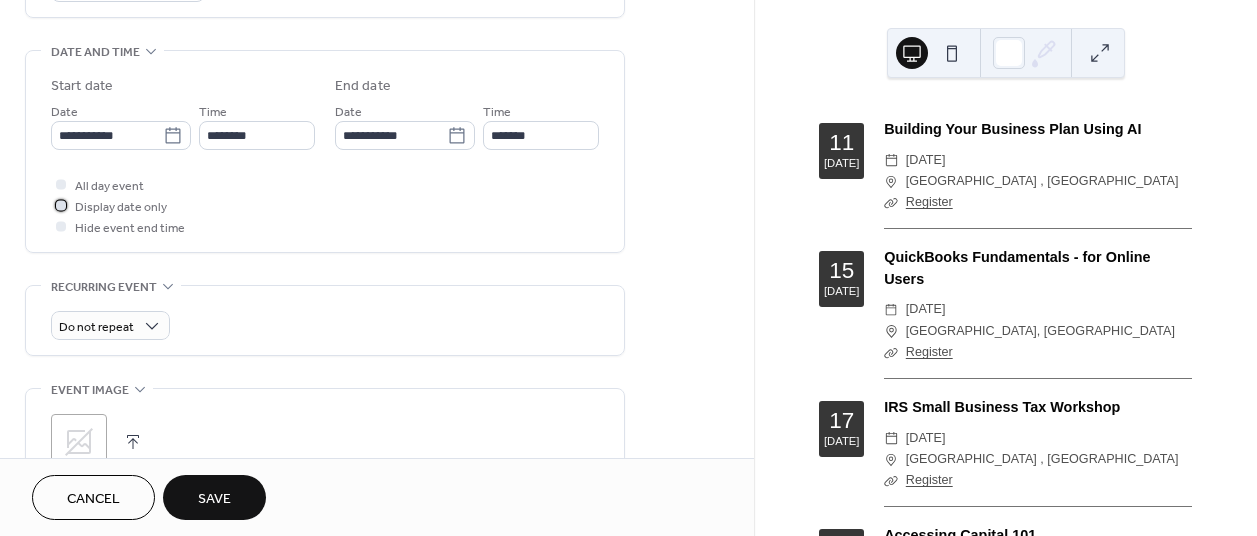 click on "Display date only" at bounding box center [121, 207] 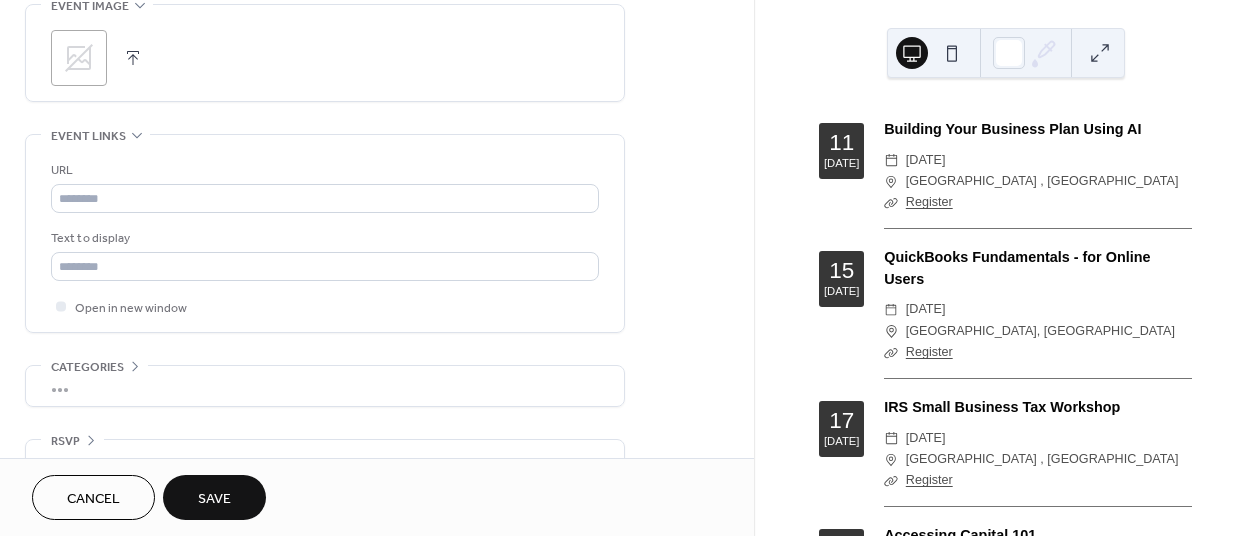 scroll, scrollTop: 1000, scrollLeft: 0, axis: vertical 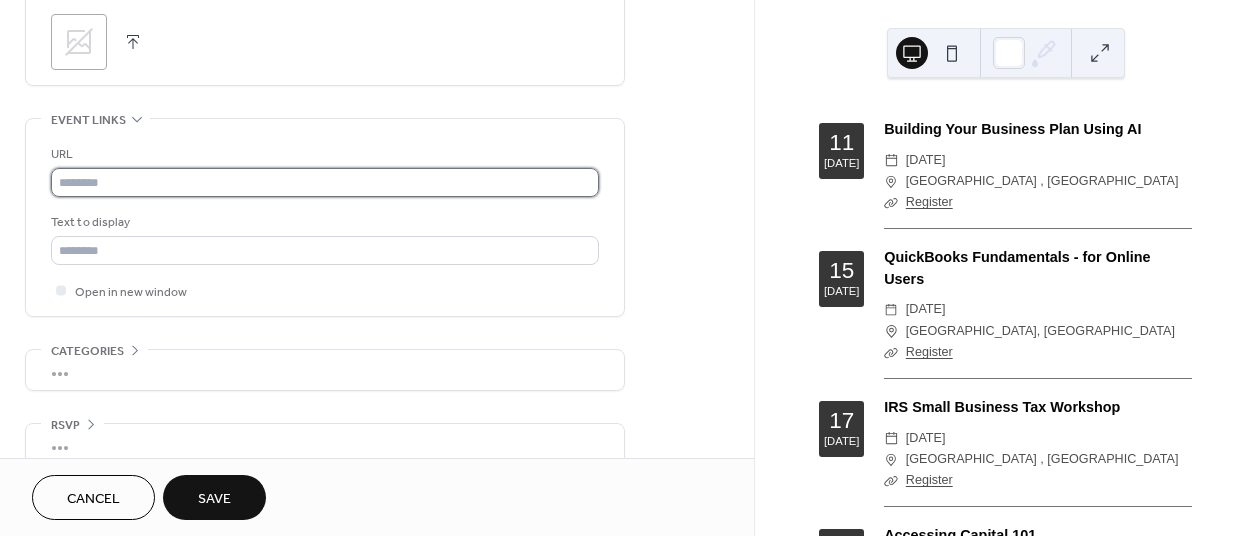 click at bounding box center [325, 182] 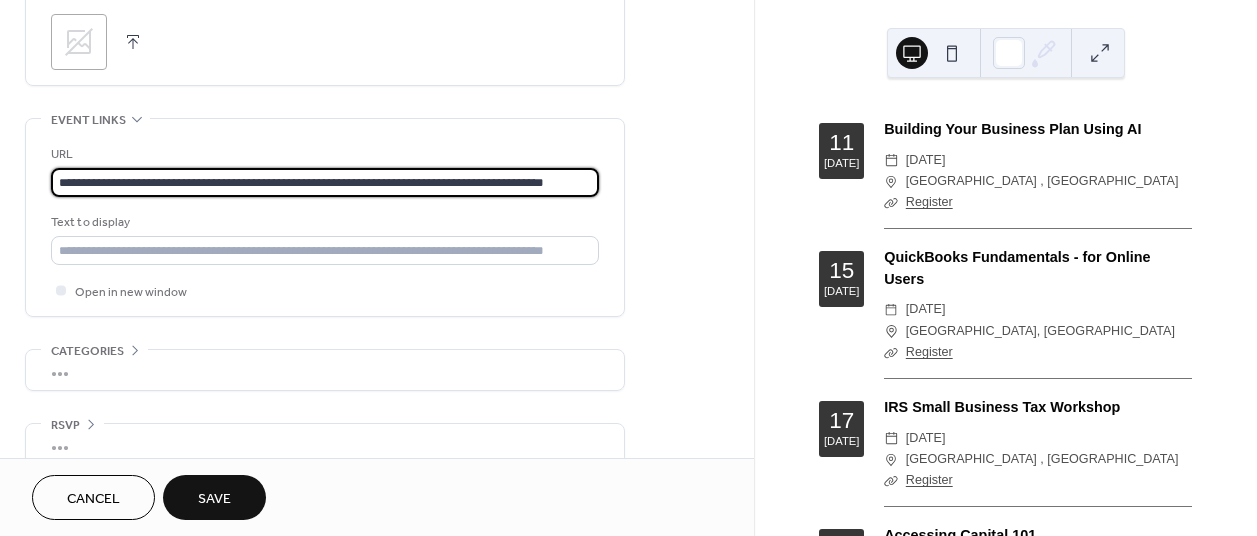 scroll, scrollTop: 0, scrollLeft: 59, axis: horizontal 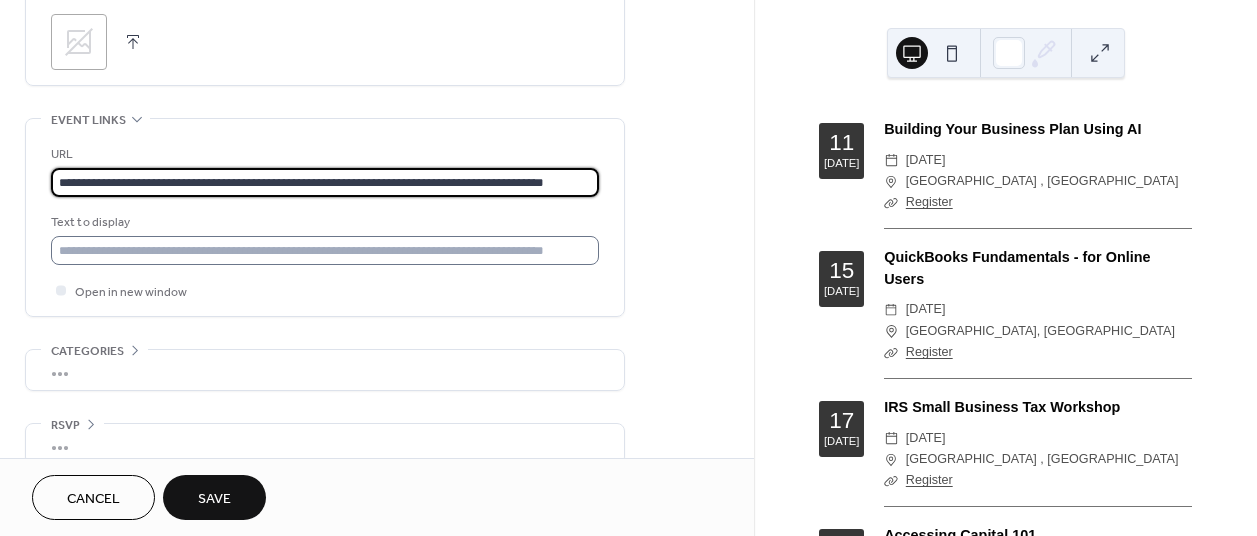 type on "**********" 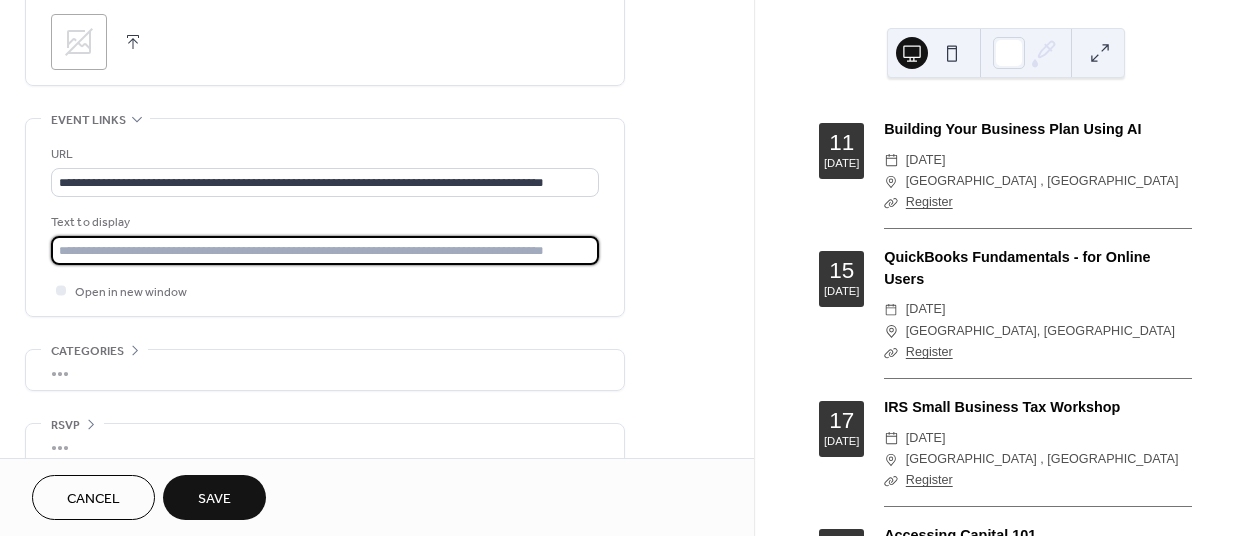 click at bounding box center [325, 250] 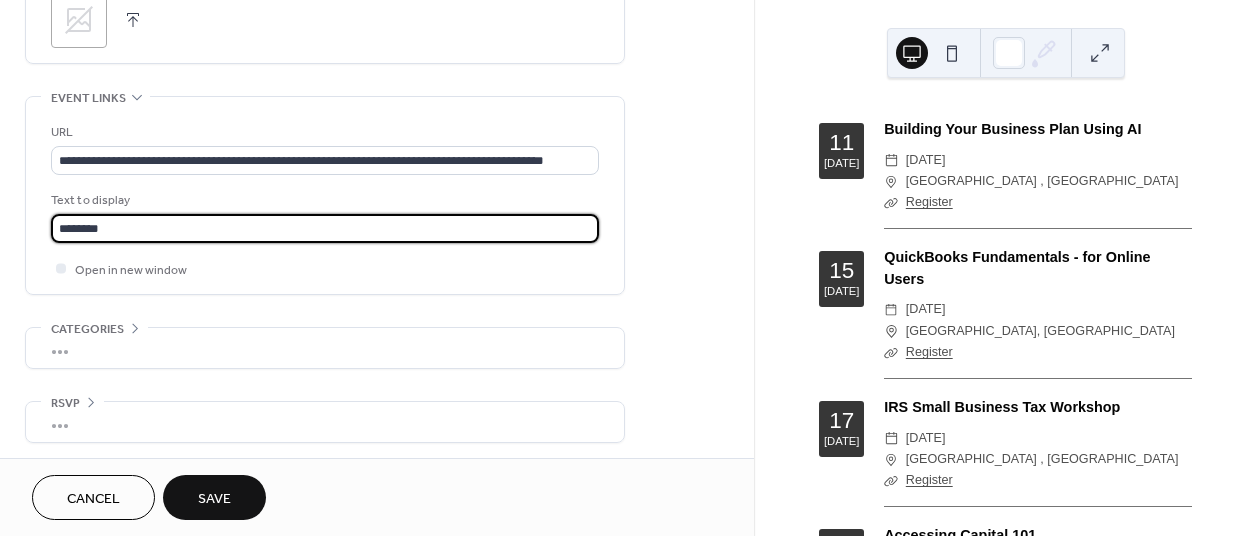 scroll, scrollTop: 1023, scrollLeft: 0, axis: vertical 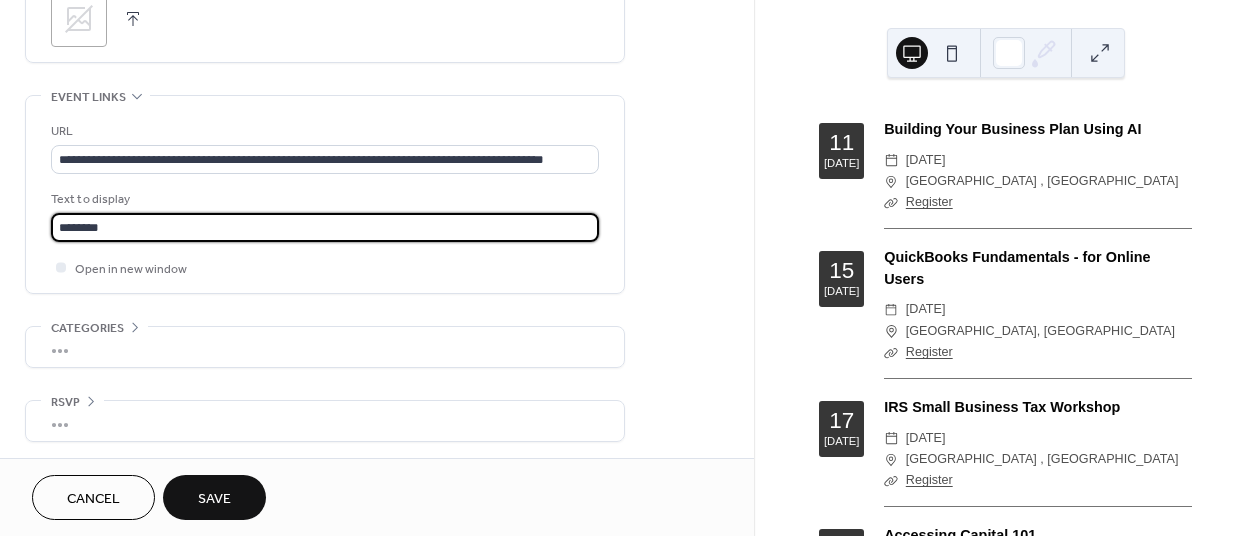 click on "Save" at bounding box center (214, 499) 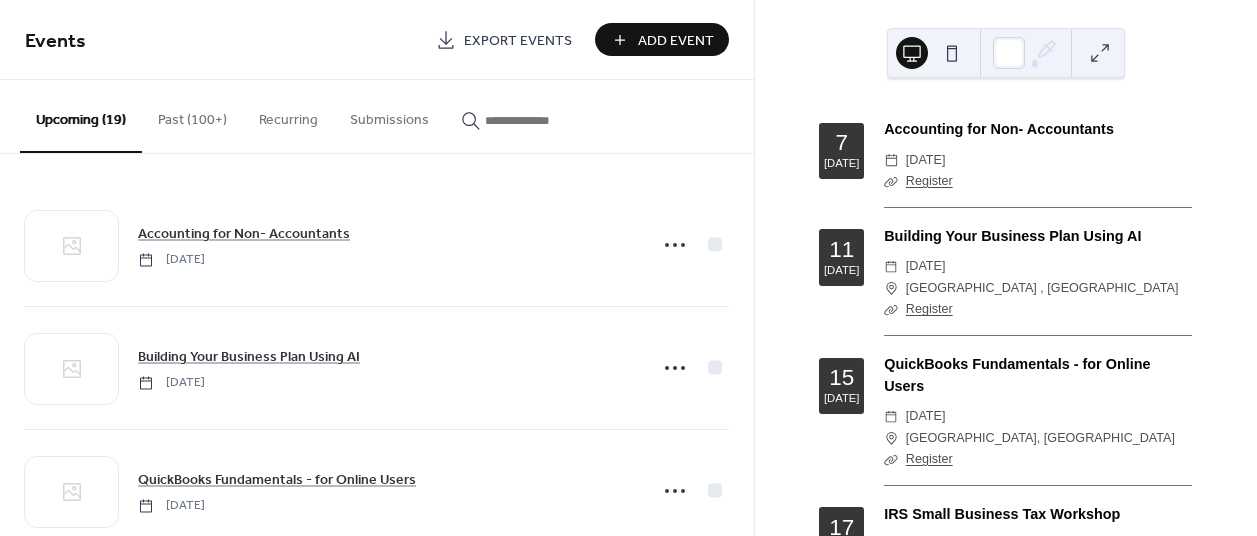 click on "Add Event" at bounding box center (676, 41) 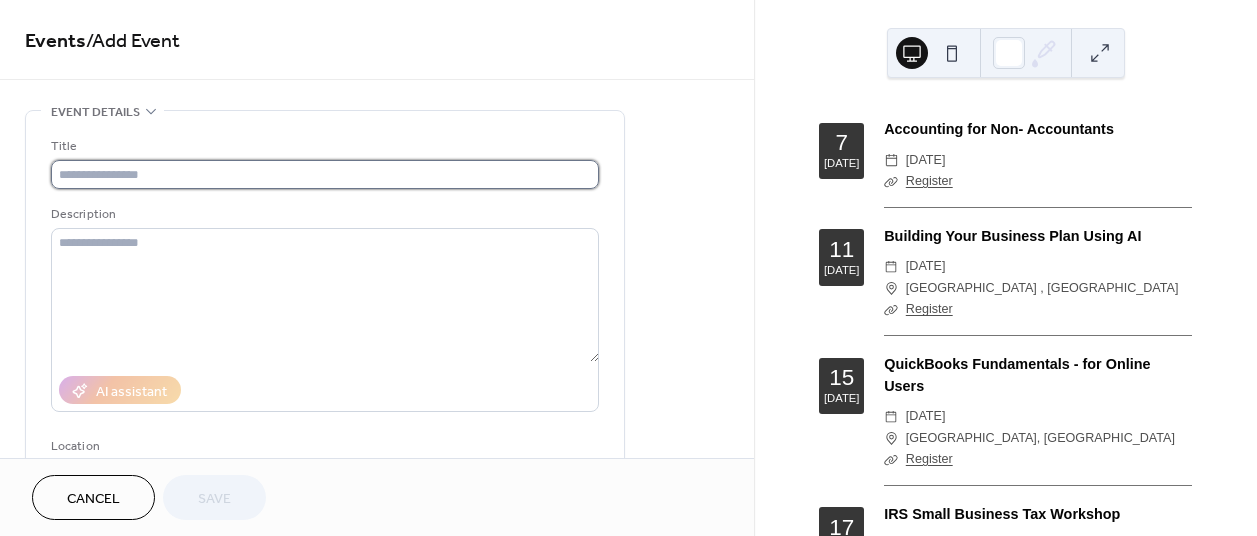 click at bounding box center (325, 174) 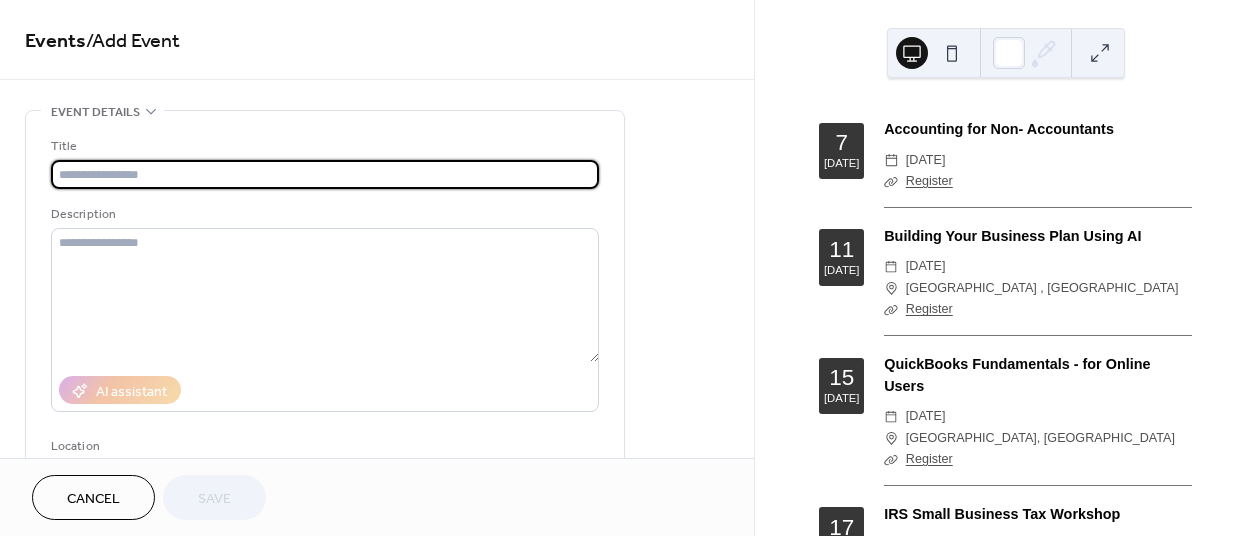 paste on "**********" 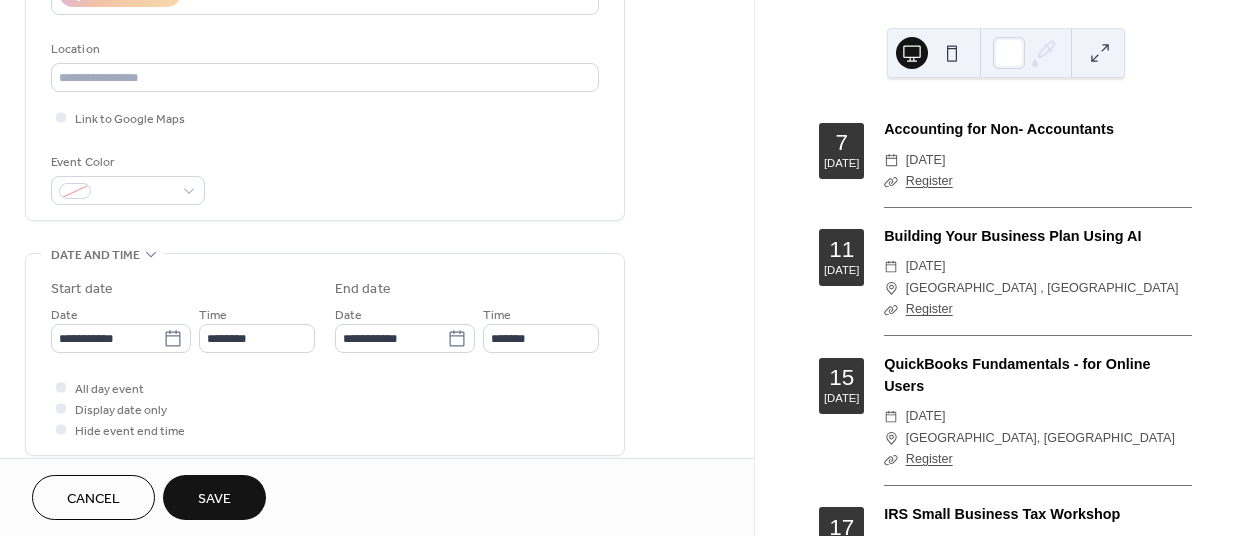 scroll, scrollTop: 400, scrollLeft: 0, axis: vertical 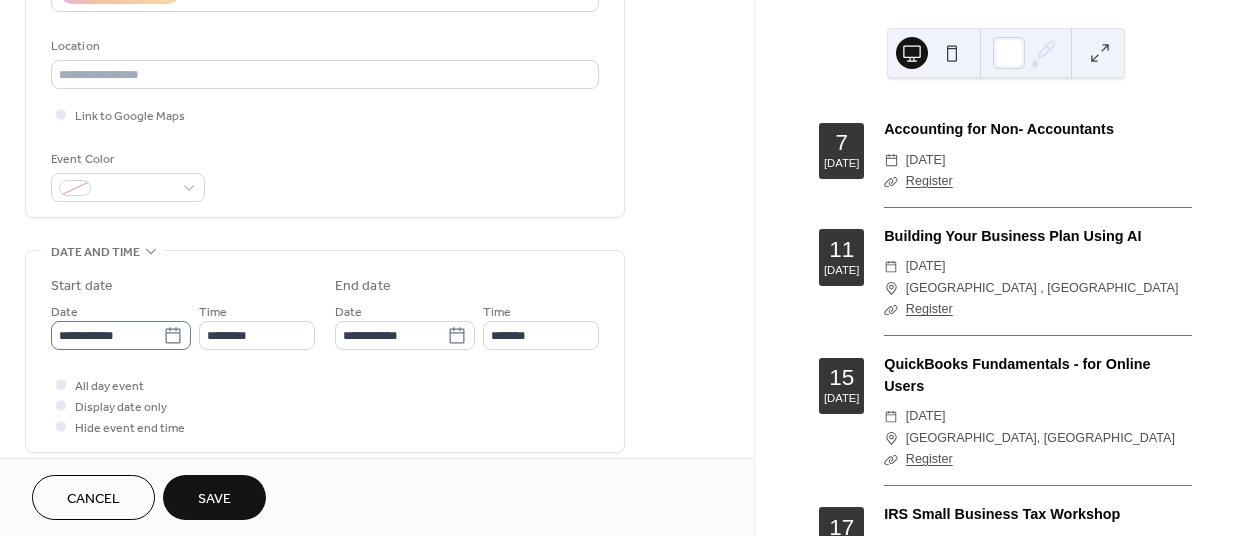 type on "**********" 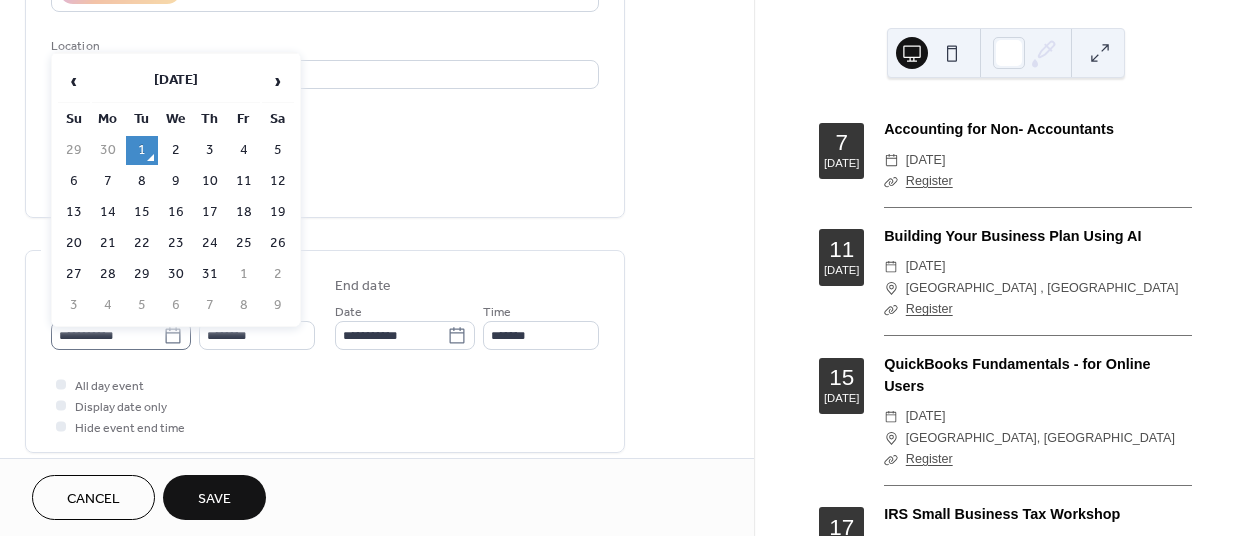 click 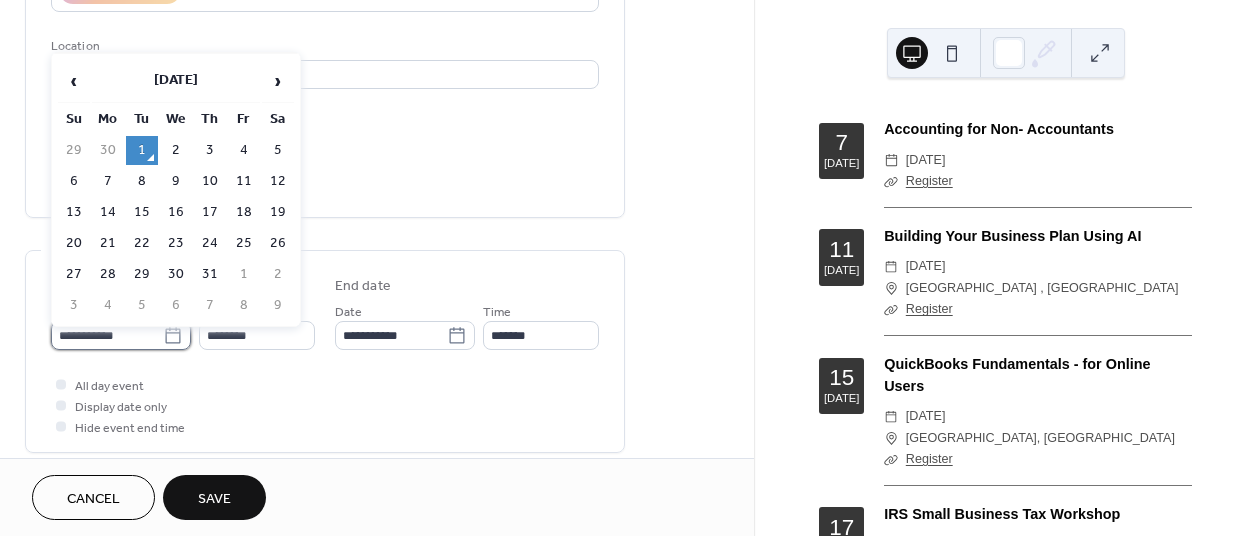 click on "**********" at bounding box center [107, 335] 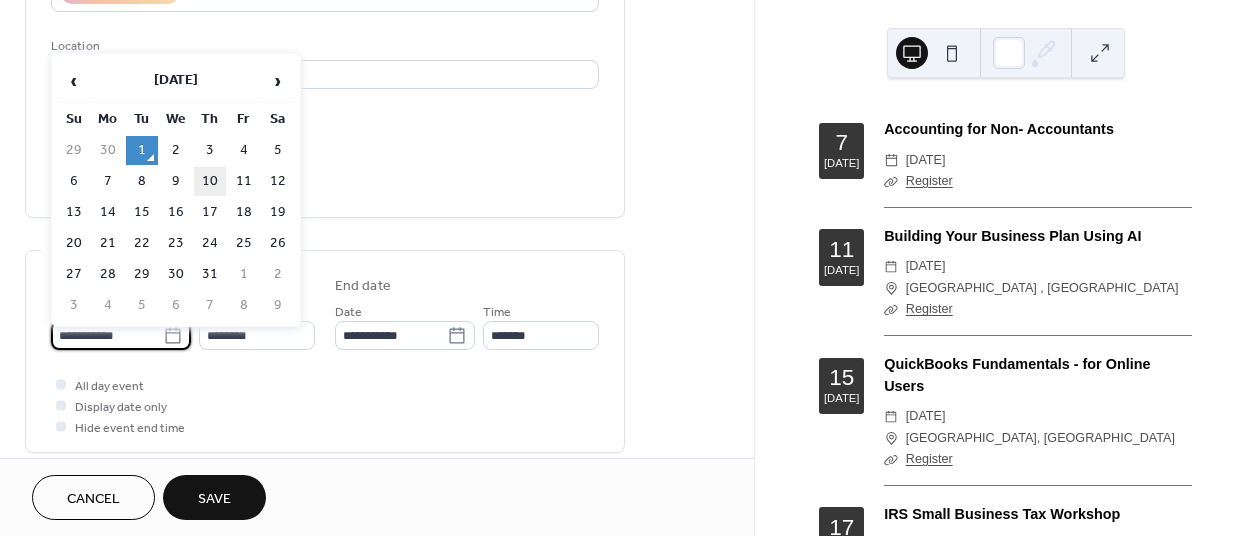 click on "10" at bounding box center (210, 181) 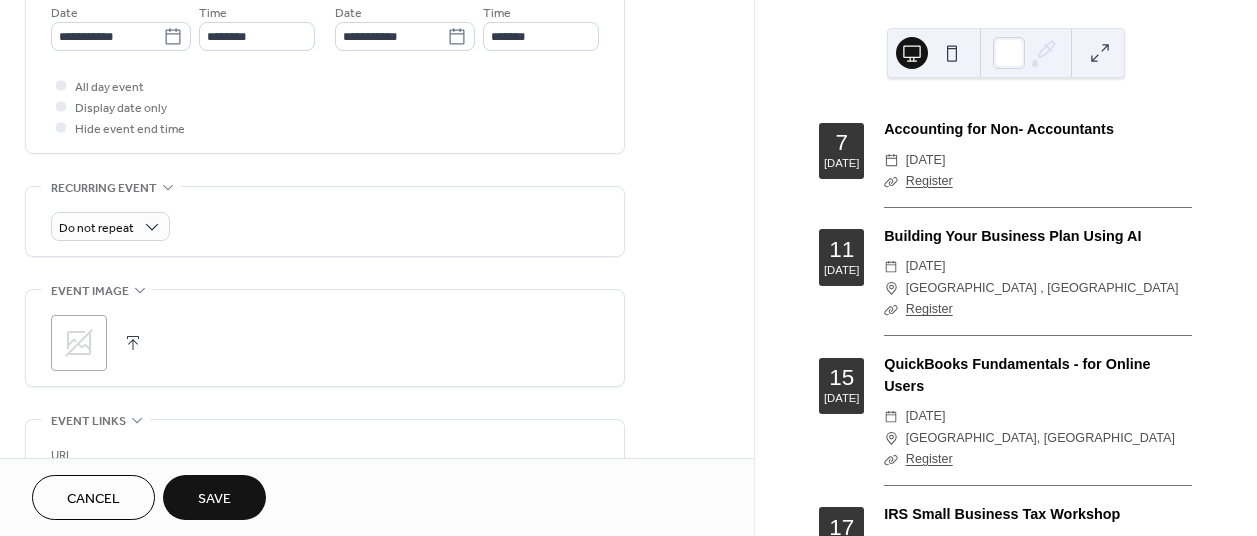 scroll, scrollTop: 700, scrollLeft: 0, axis: vertical 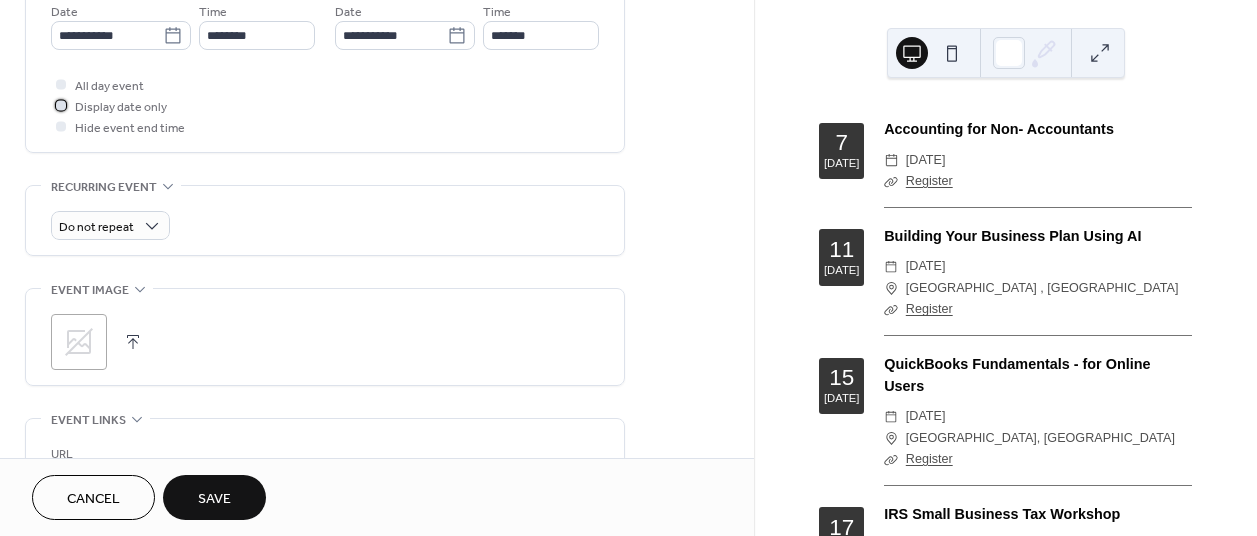 click on "Display date only" at bounding box center [121, 107] 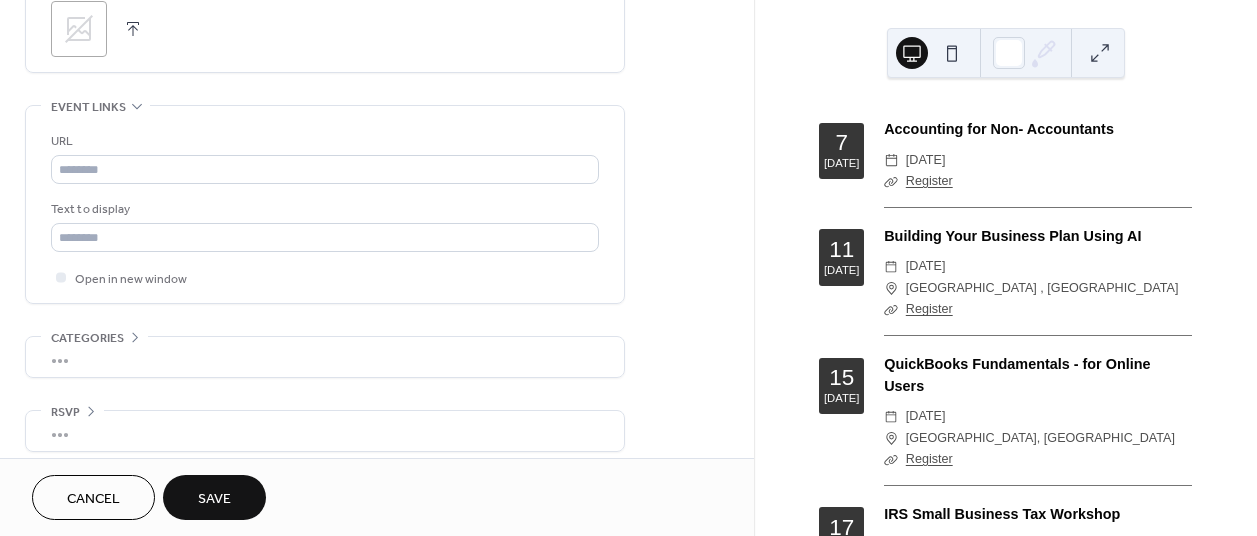 scroll, scrollTop: 1023, scrollLeft: 0, axis: vertical 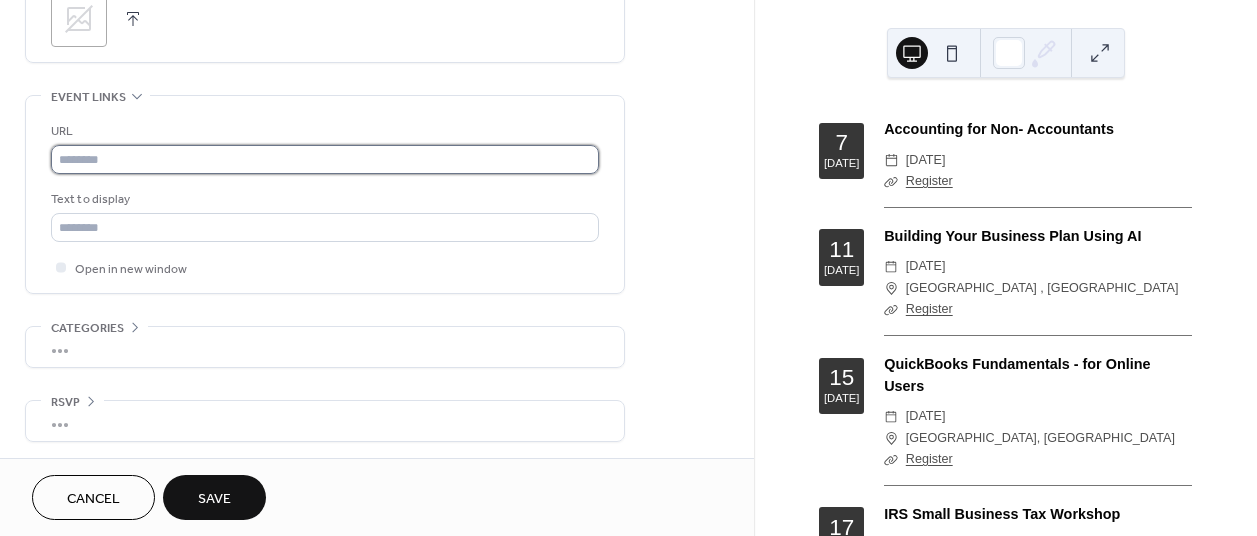 click at bounding box center (325, 159) 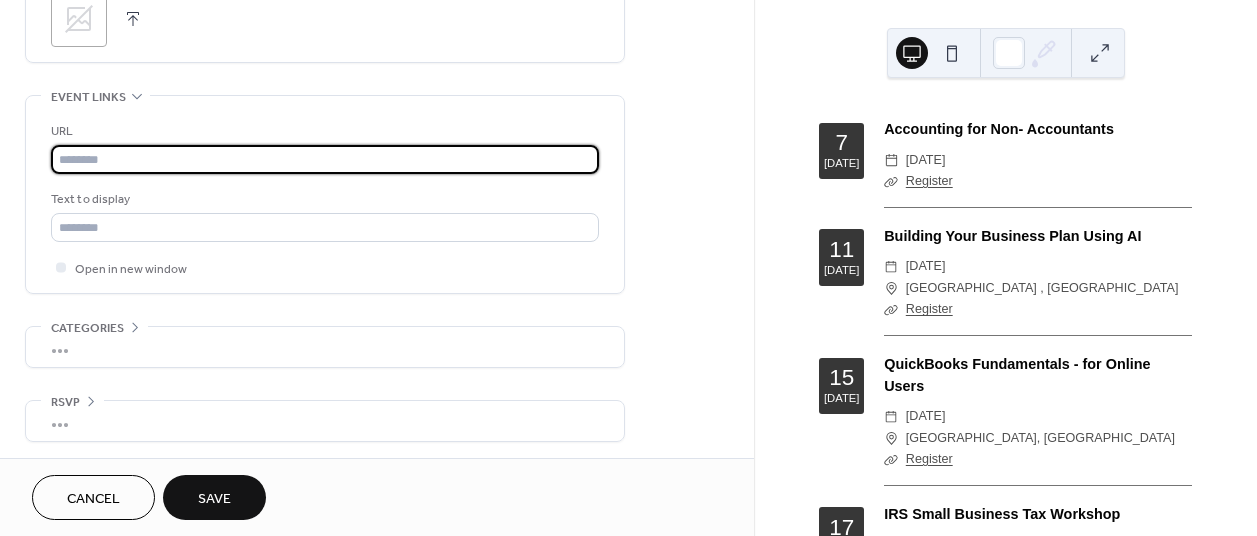 paste on "**********" 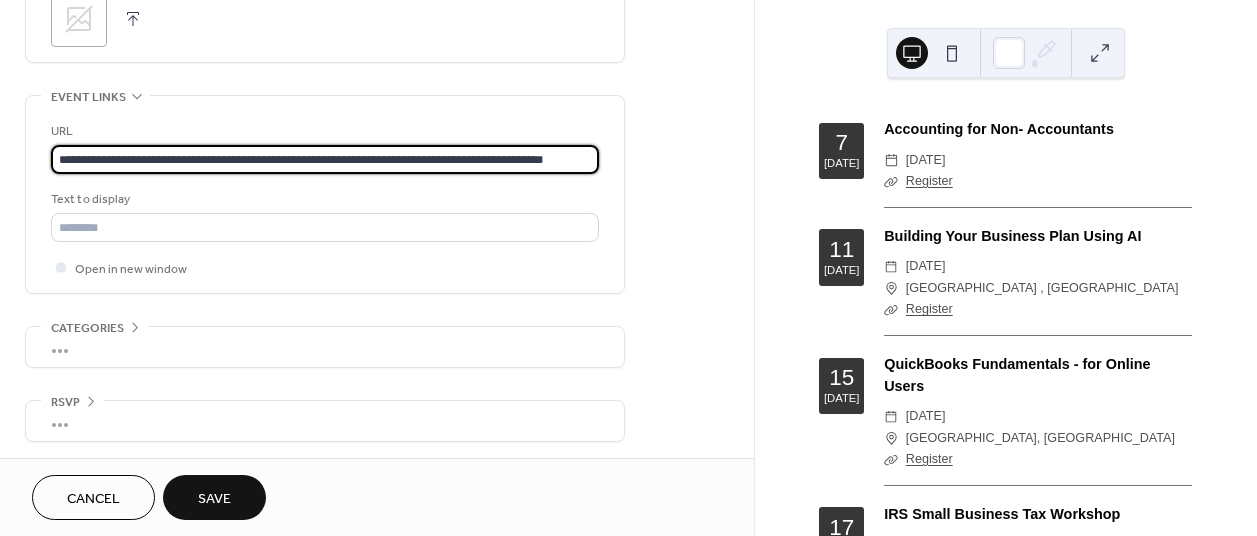 scroll, scrollTop: 0, scrollLeft: 59, axis: horizontal 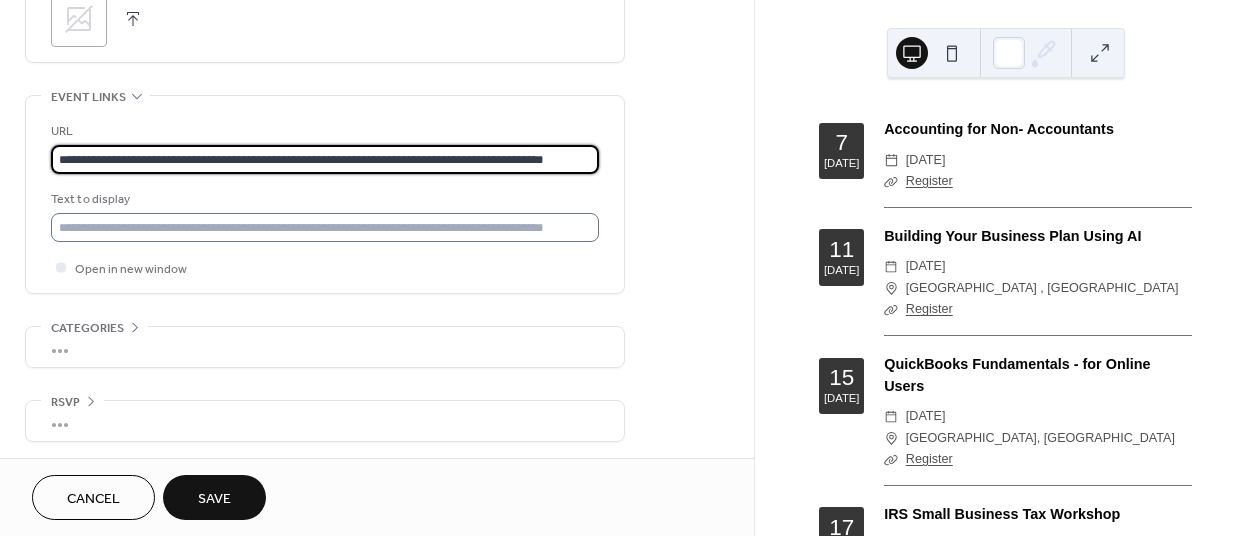 type on "**********" 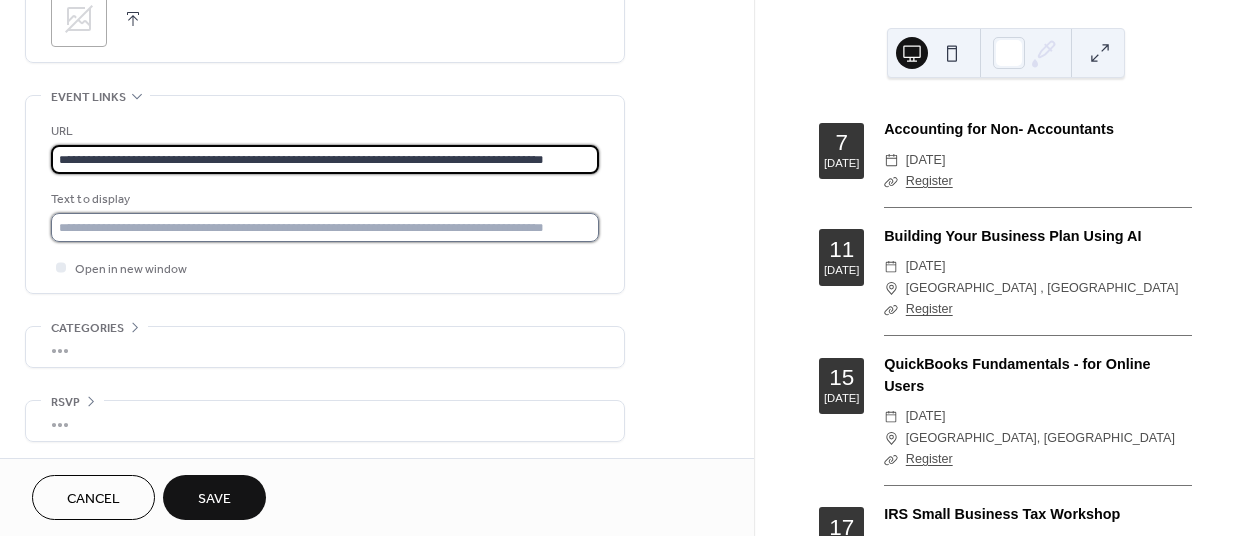 click at bounding box center (325, 227) 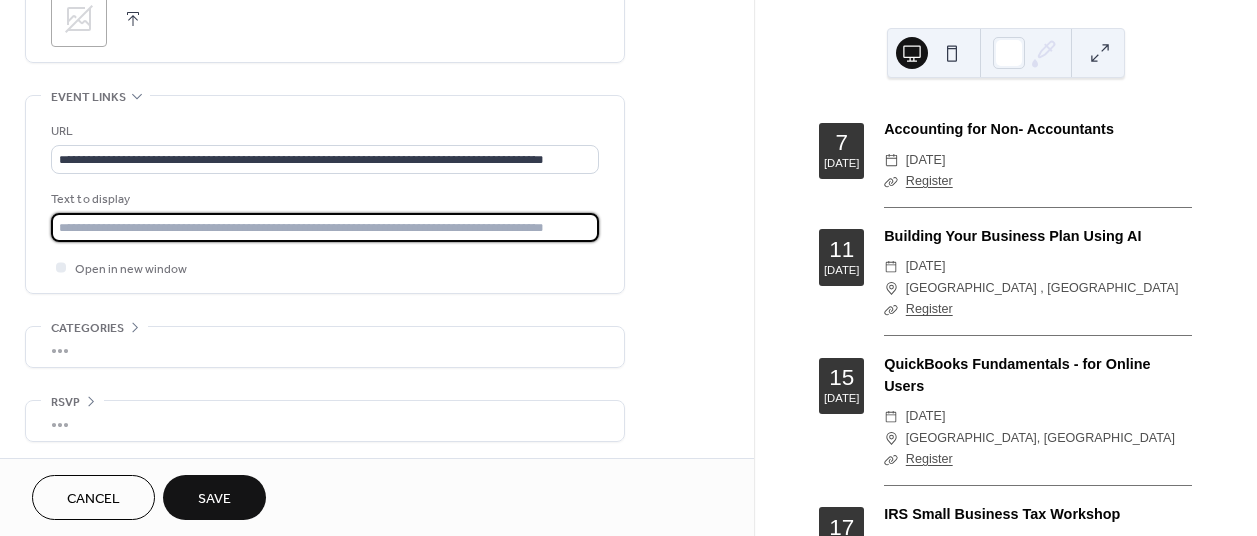 type on "********" 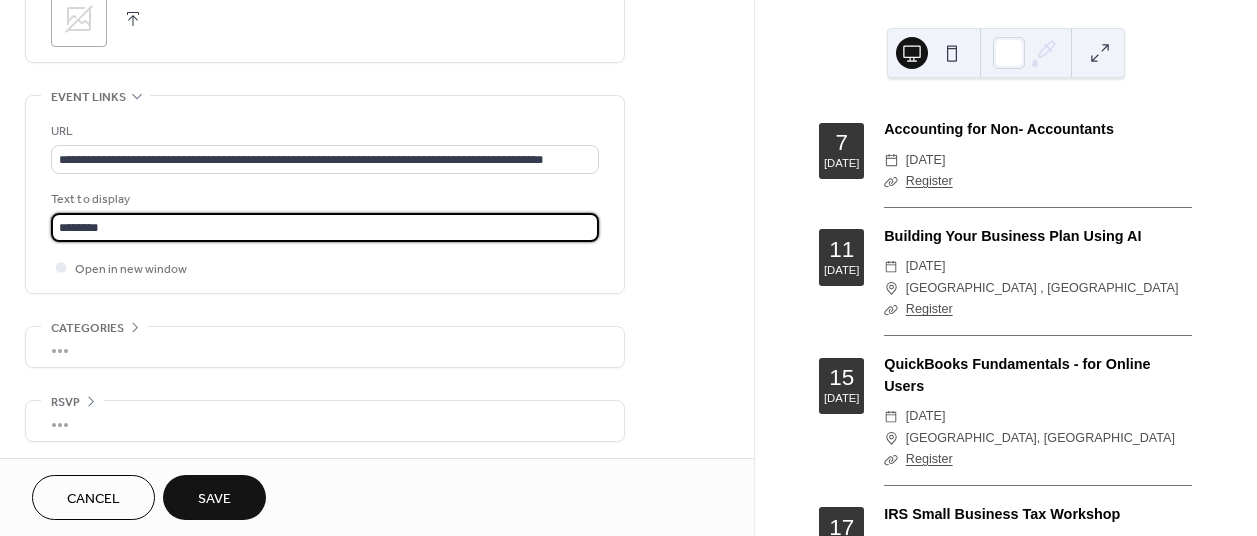 click on "Save" at bounding box center [214, 499] 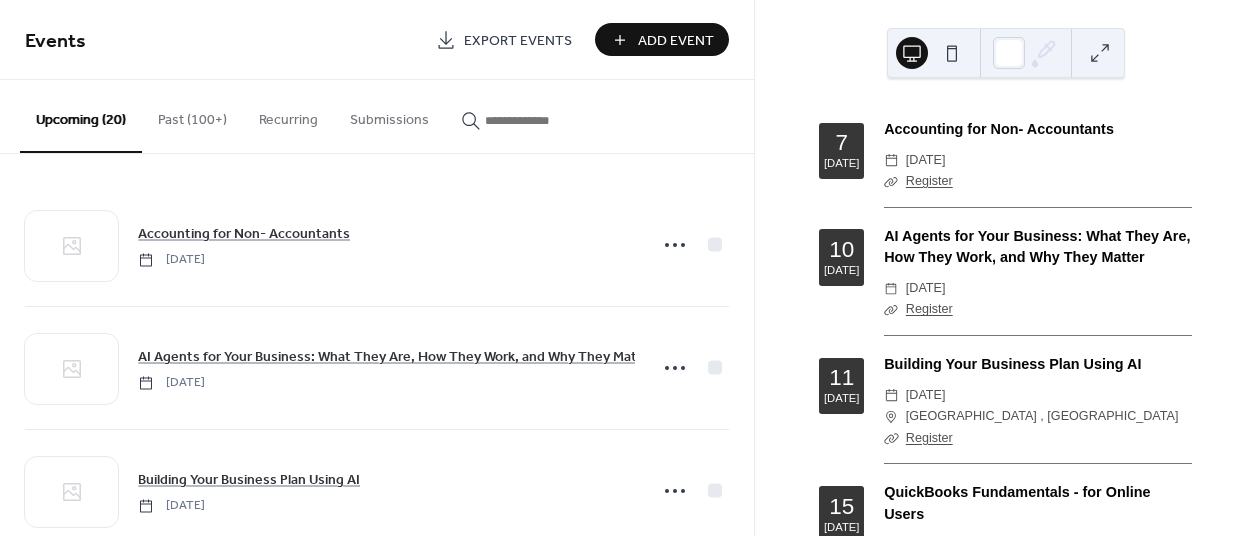 click on "Add Event" at bounding box center [676, 41] 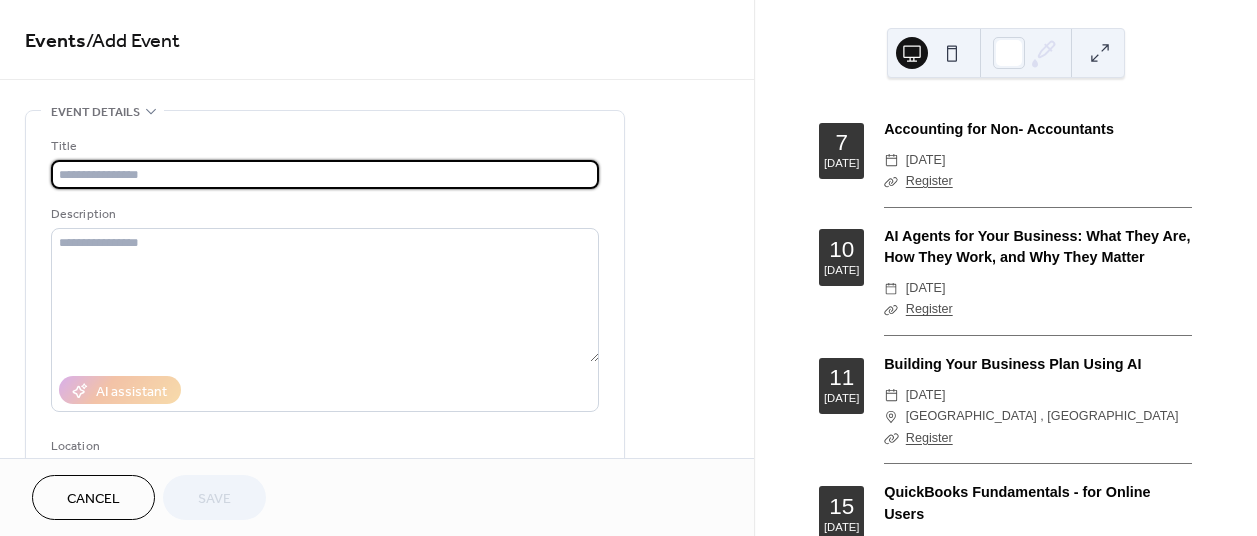 click at bounding box center (325, 174) 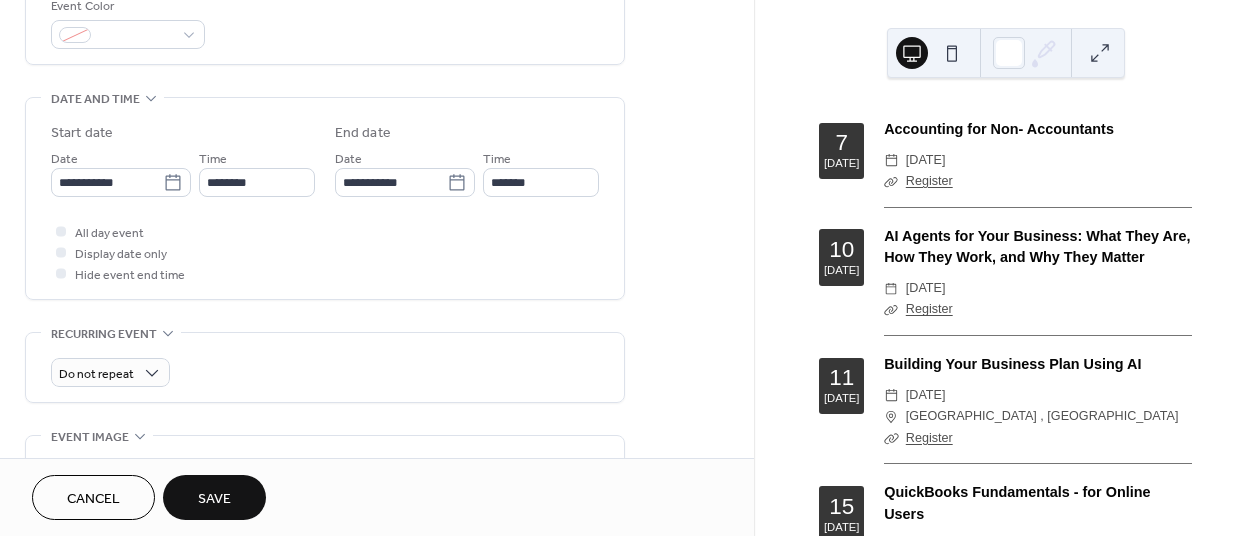 scroll, scrollTop: 600, scrollLeft: 0, axis: vertical 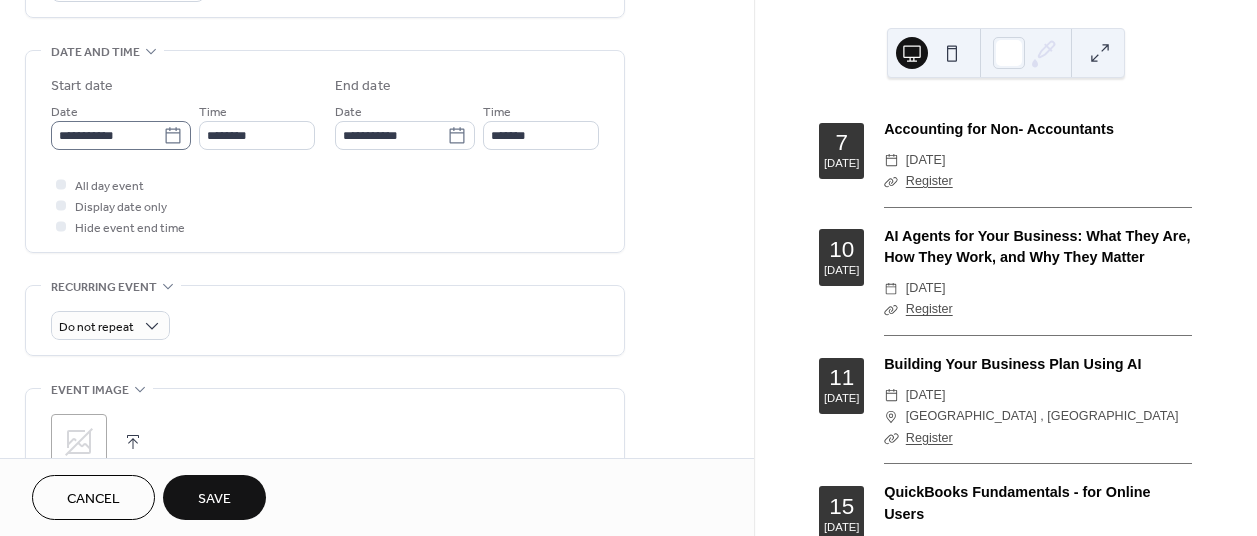 type on "**********" 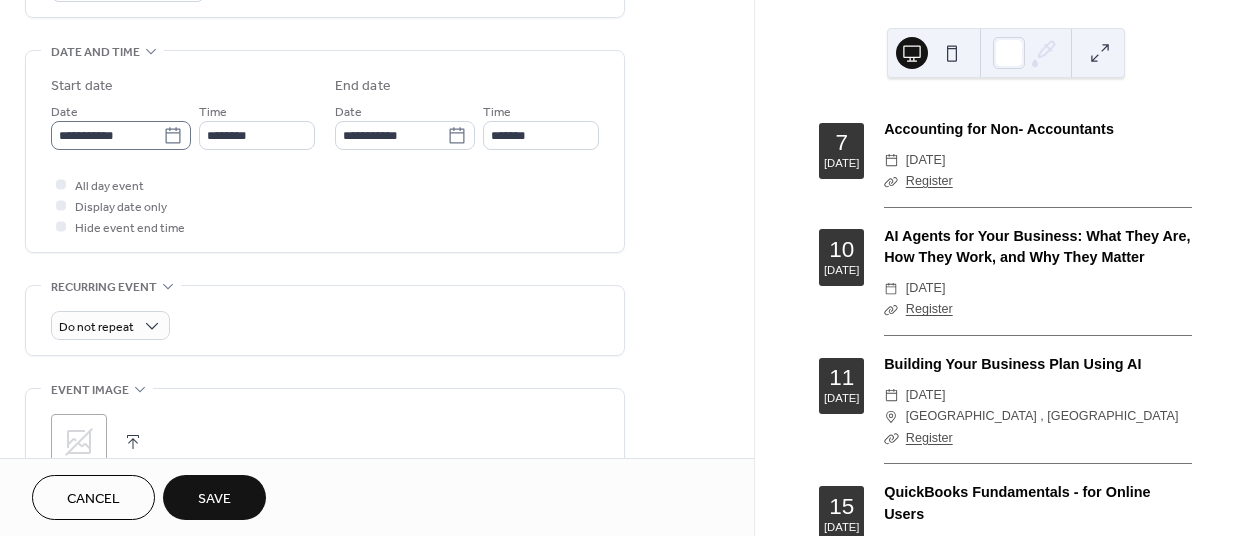 click 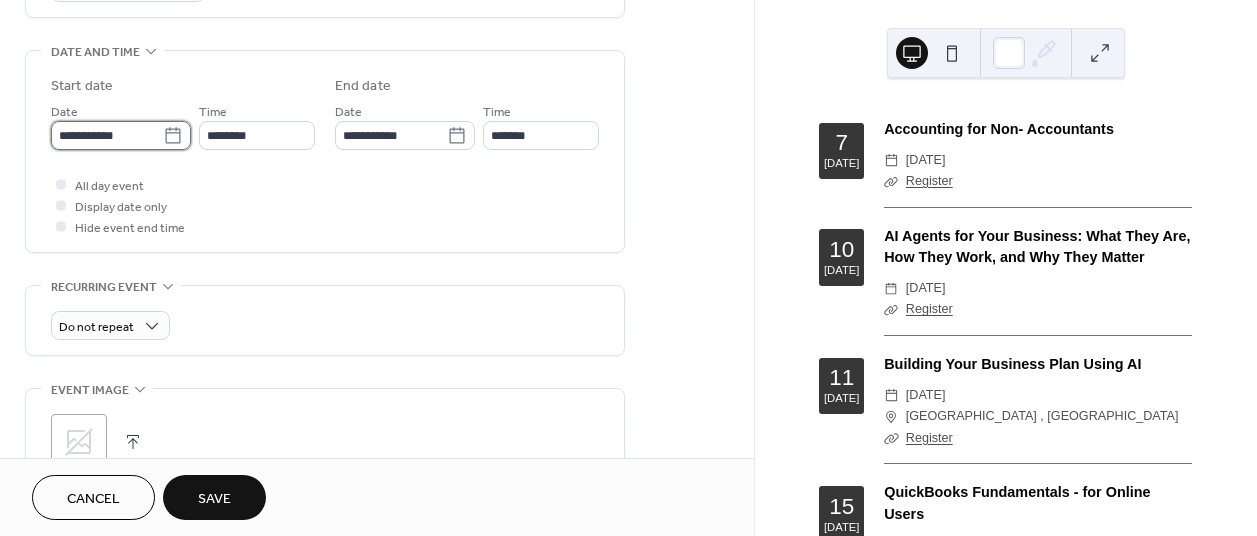 click on "**********" at bounding box center (107, 135) 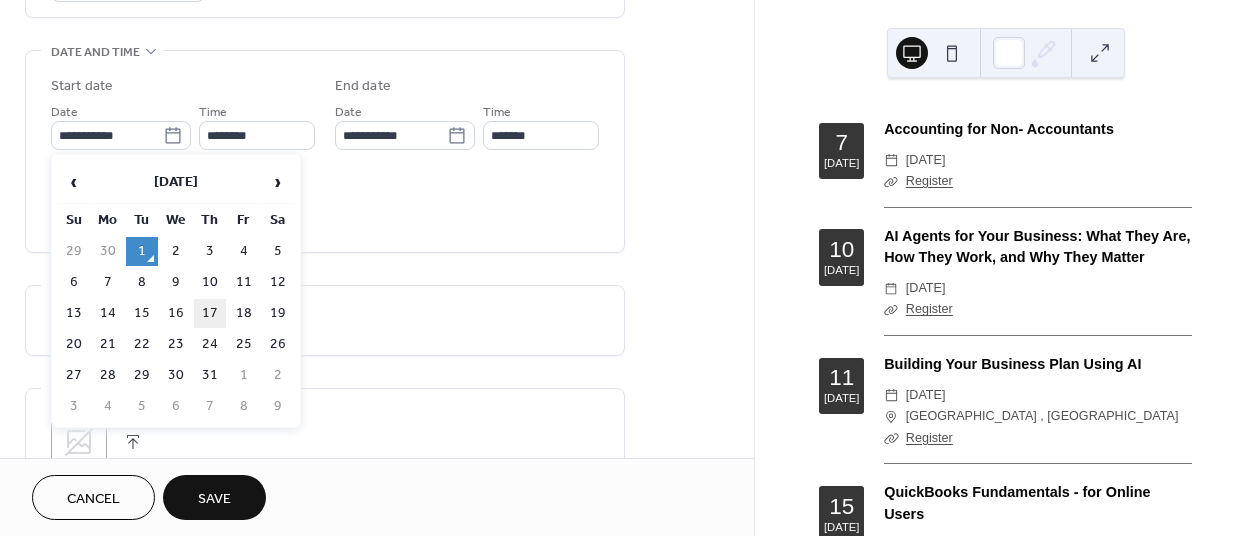 click on "17" at bounding box center (210, 313) 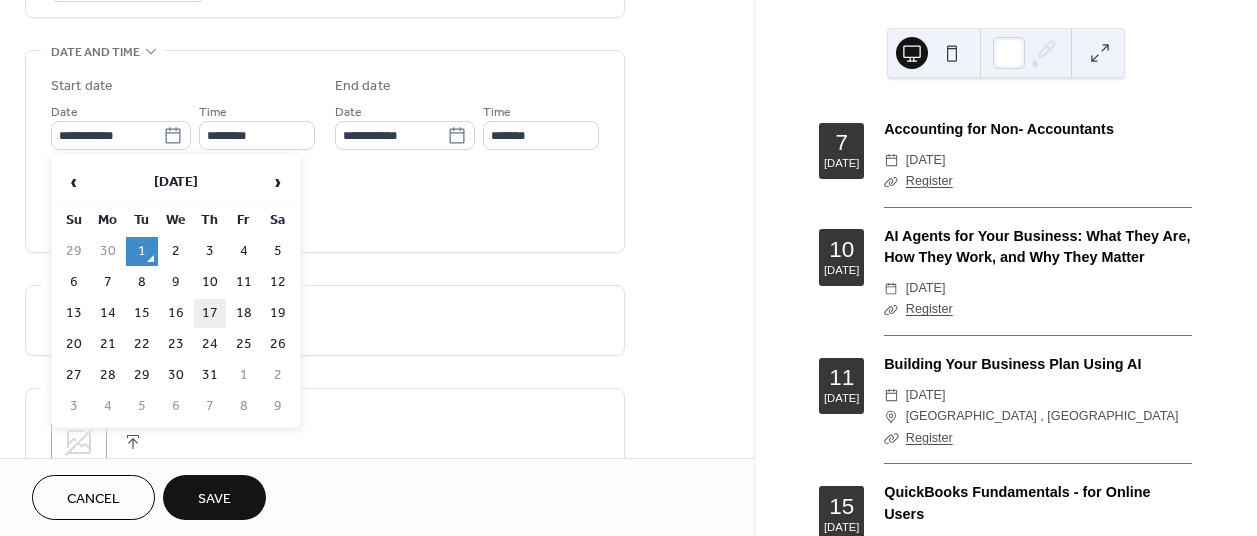 type on "**********" 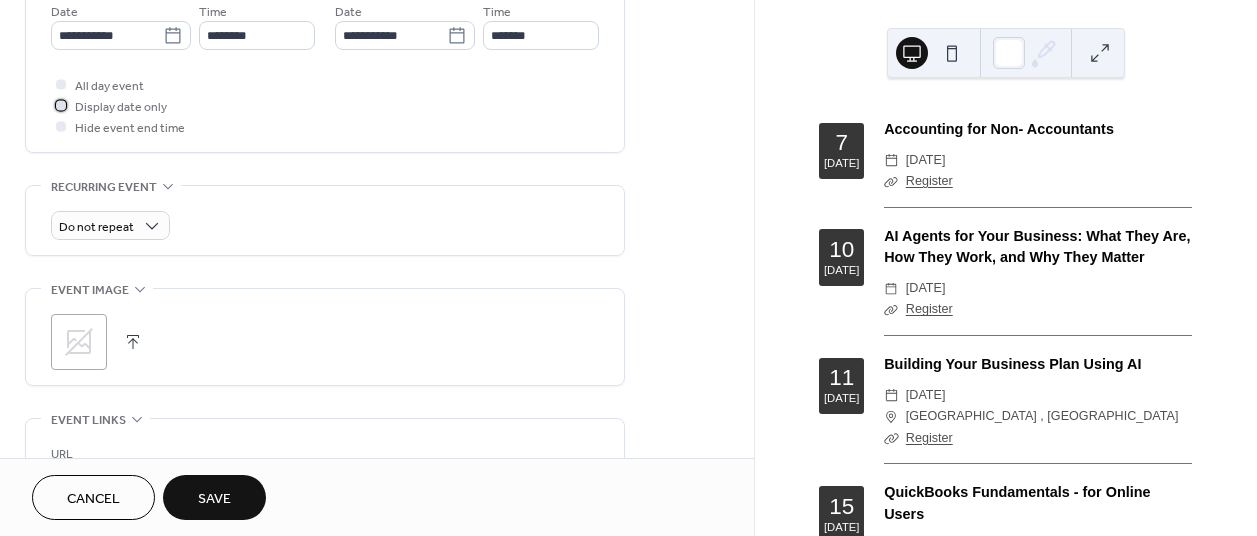 click on "Display date only" at bounding box center [121, 107] 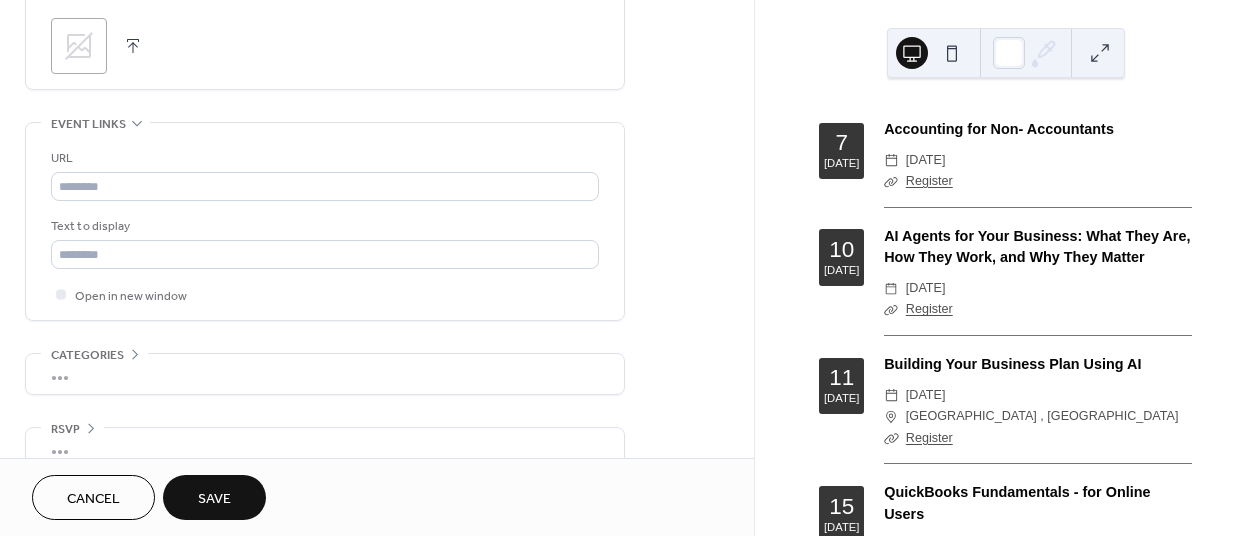 scroll, scrollTop: 1000, scrollLeft: 0, axis: vertical 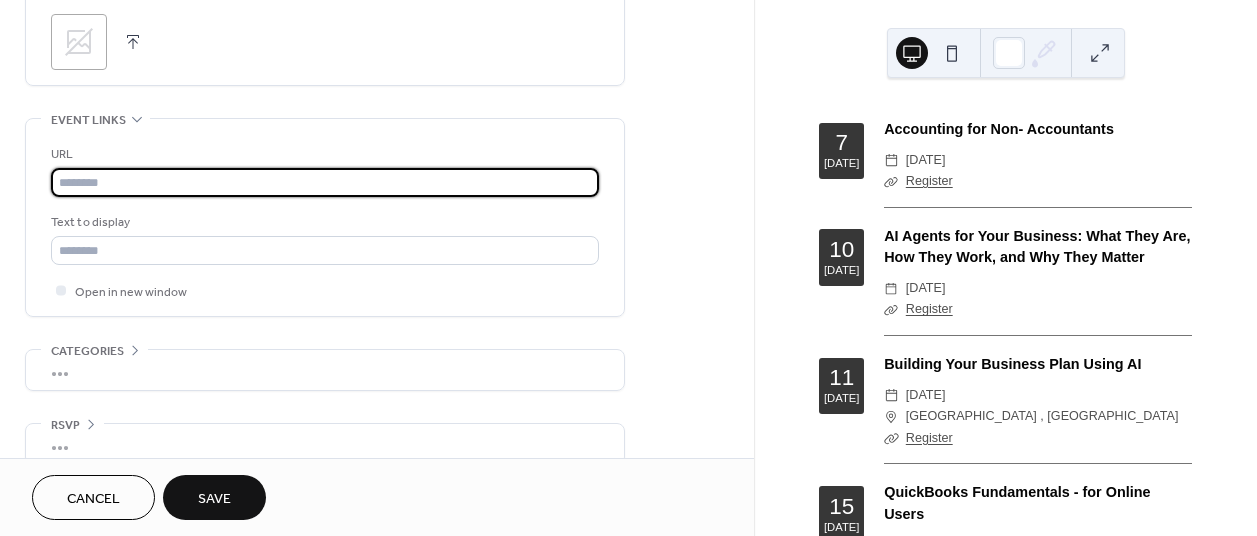 click at bounding box center [325, 182] 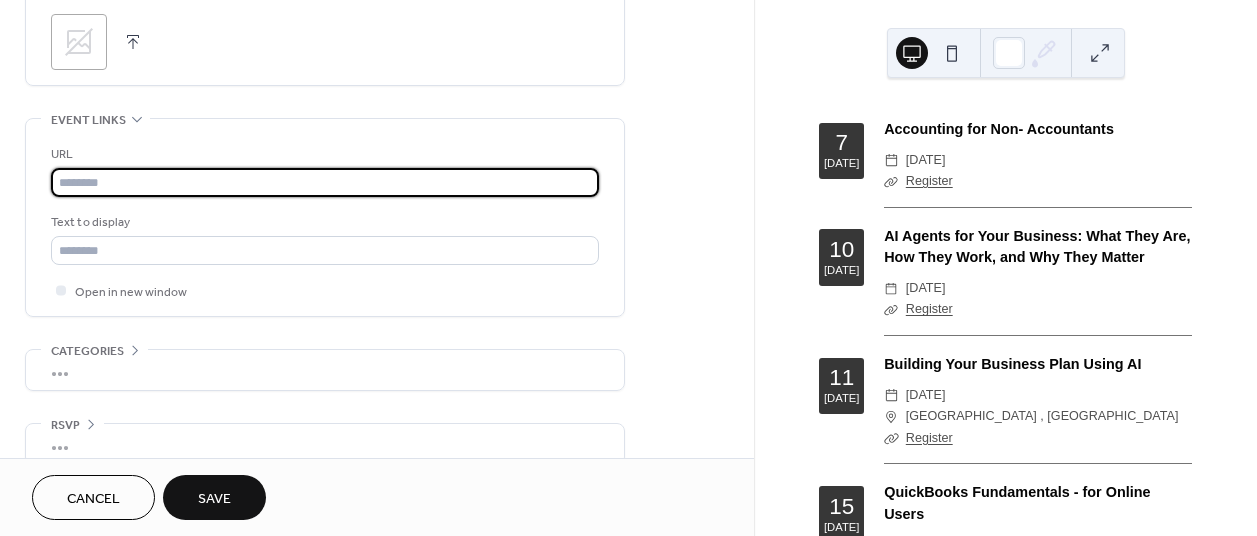 paste on "**********" 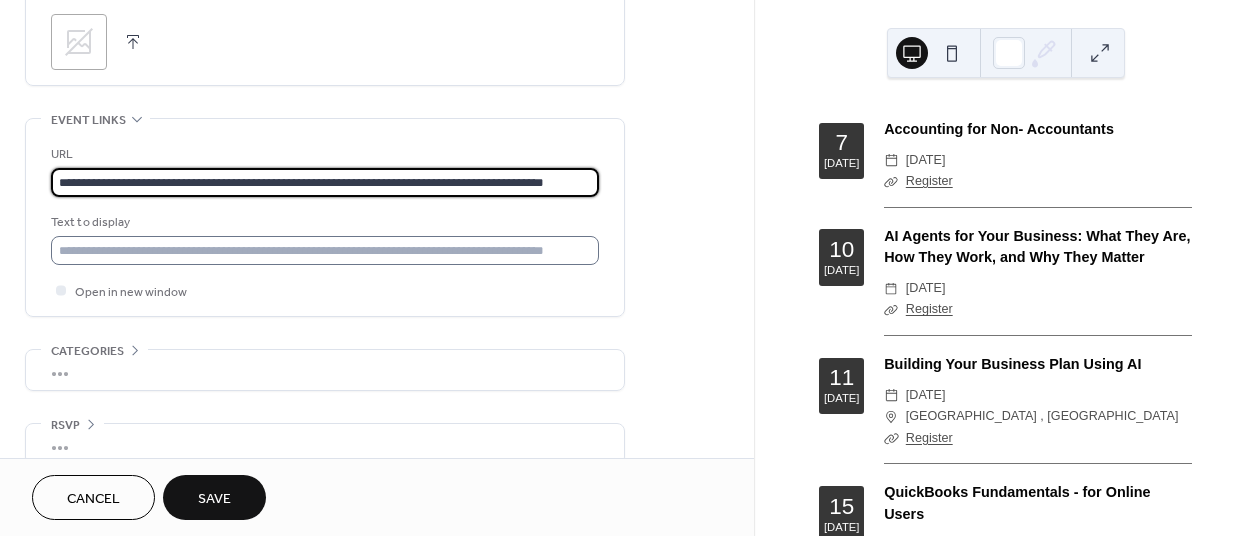 scroll, scrollTop: 0, scrollLeft: 59, axis: horizontal 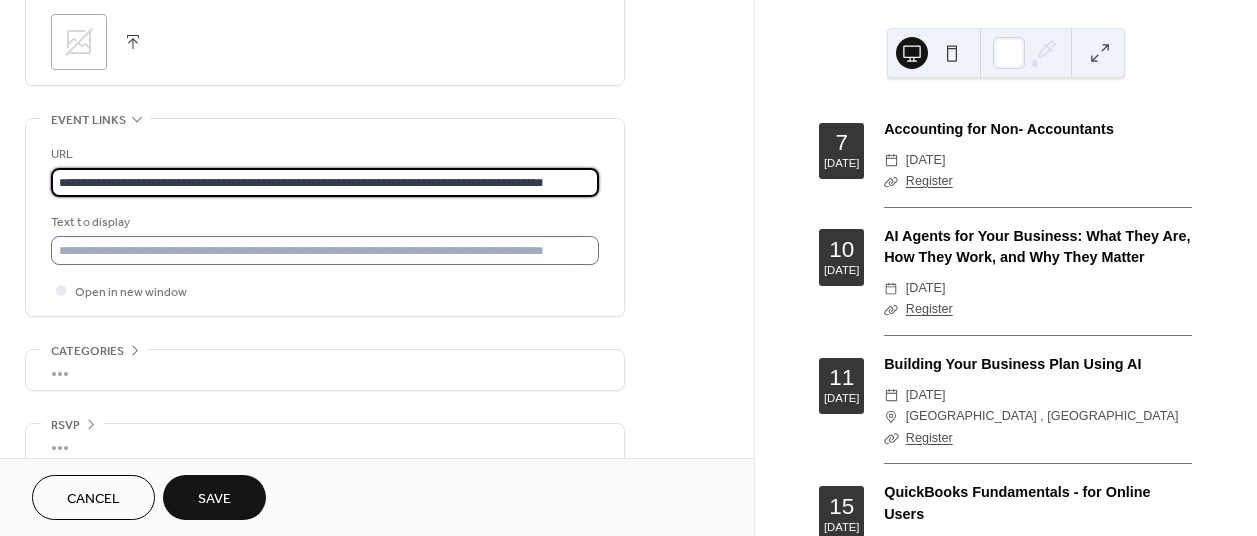 type on "**********" 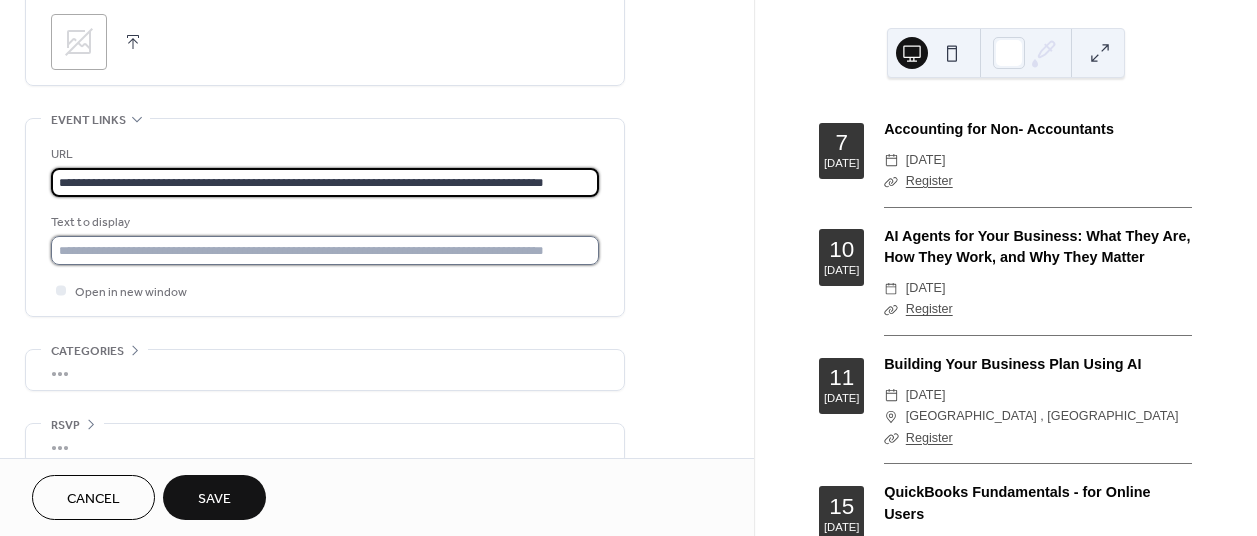 click at bounding box center (325, 250) 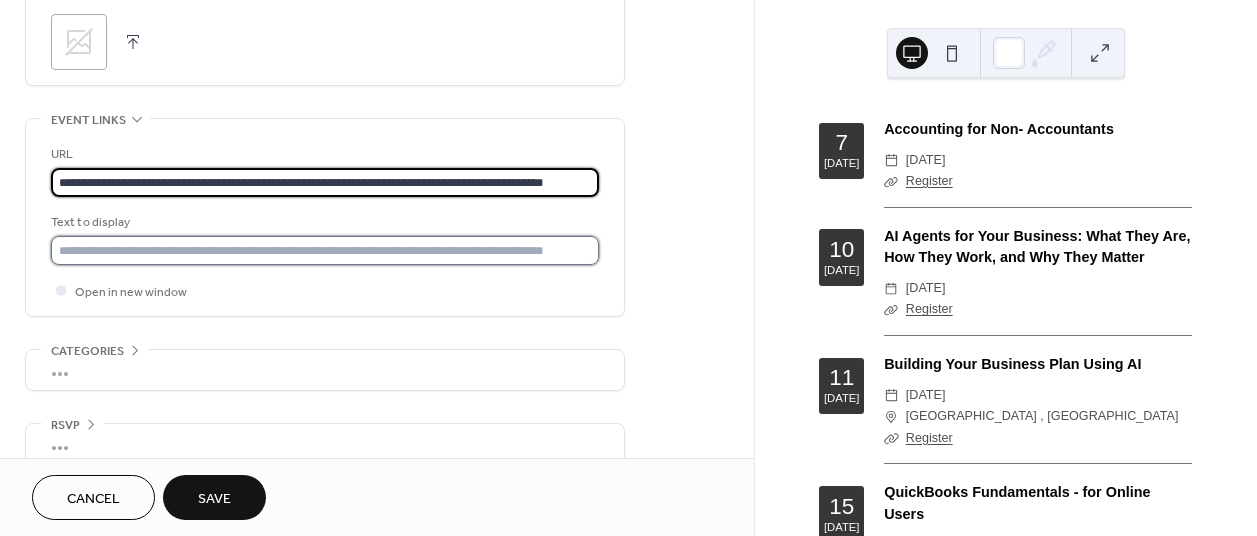scroll, scrollTop: 0, scrollLeft: 0, axis: both 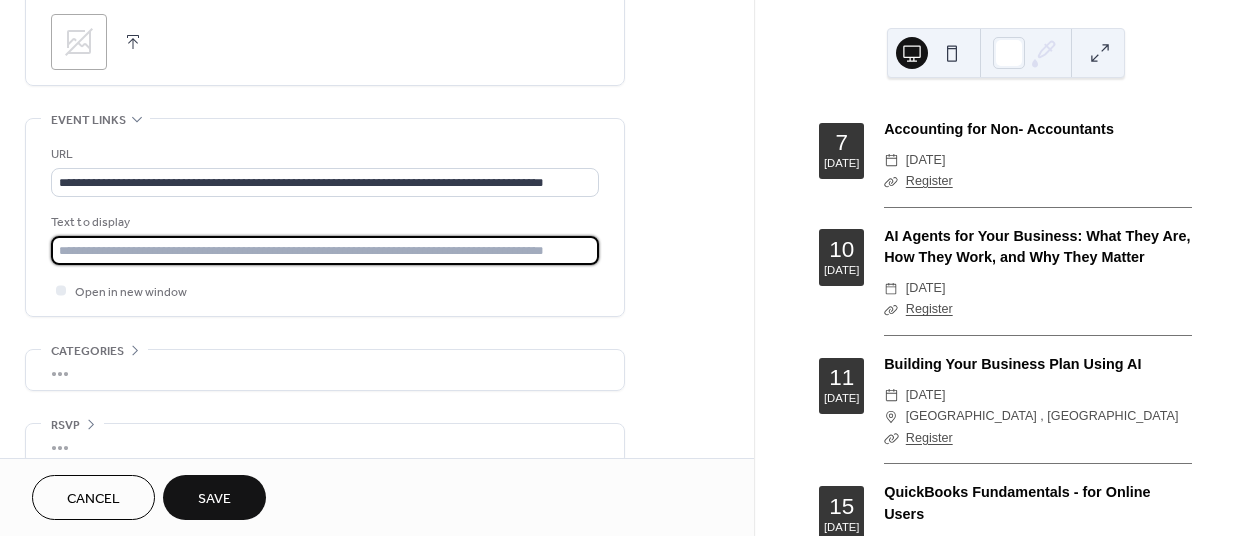 type on "********" 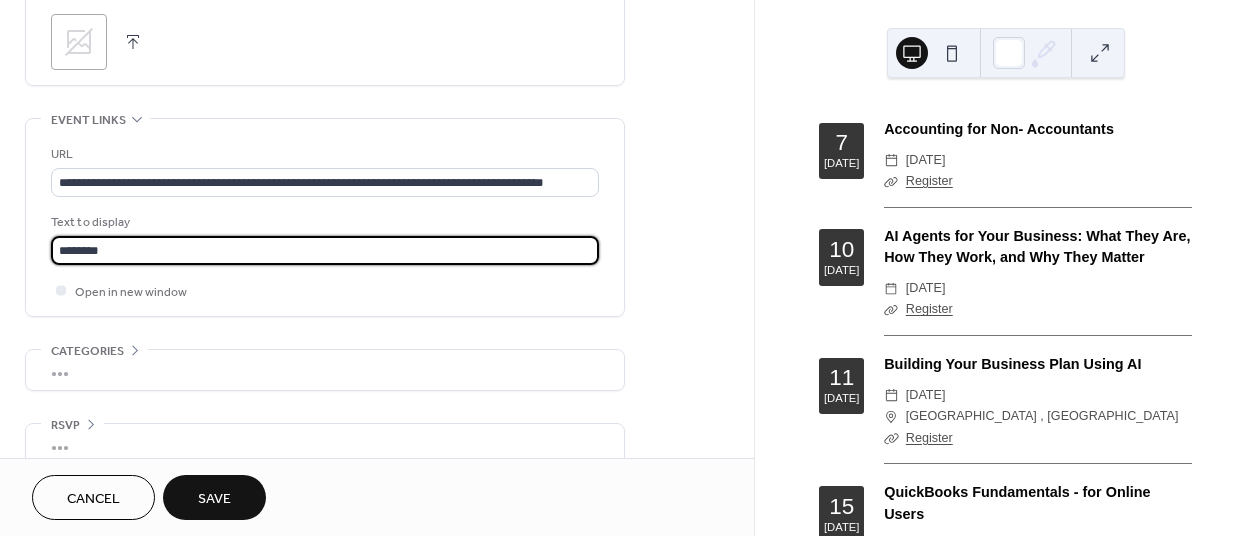 click on "Save" at bounding box center (214, 497) 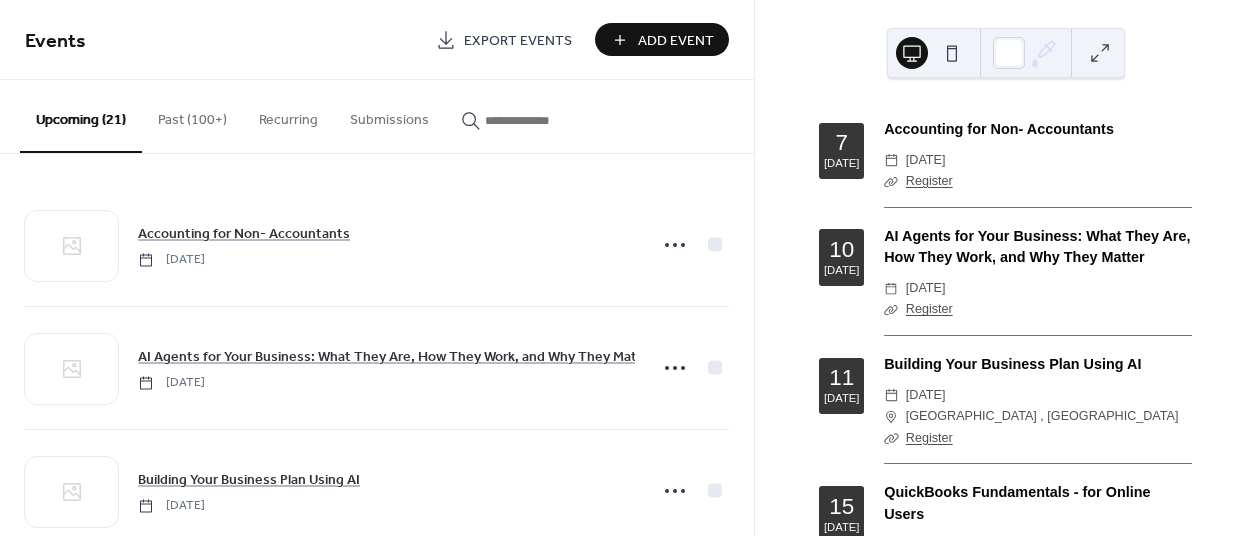 click on "Add Event" at bounding box center (676, 41) 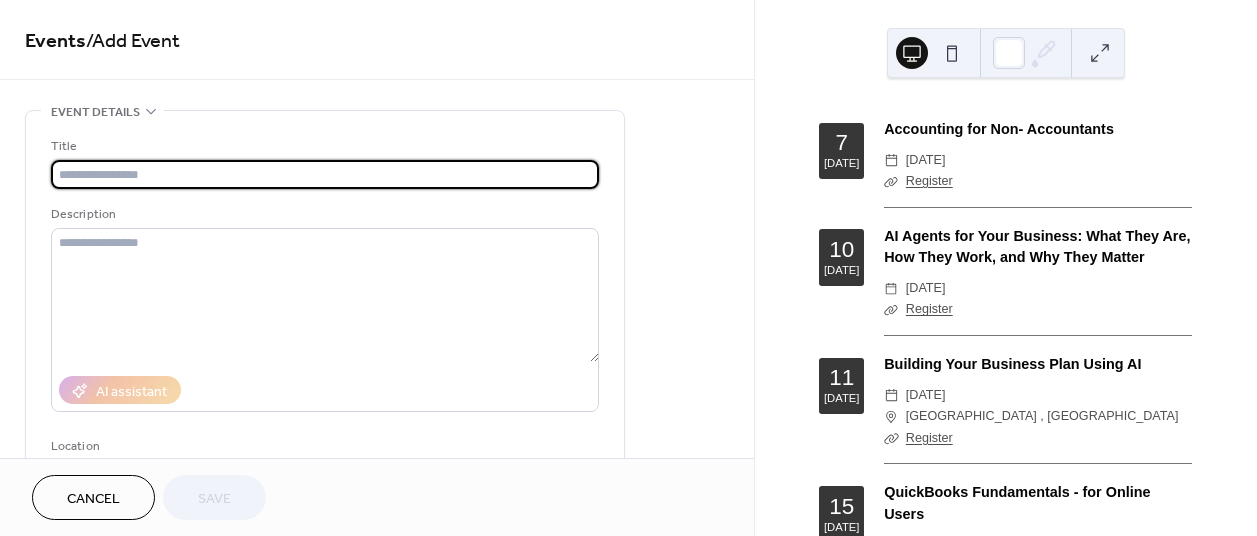 click at bounding box center (325, 174) 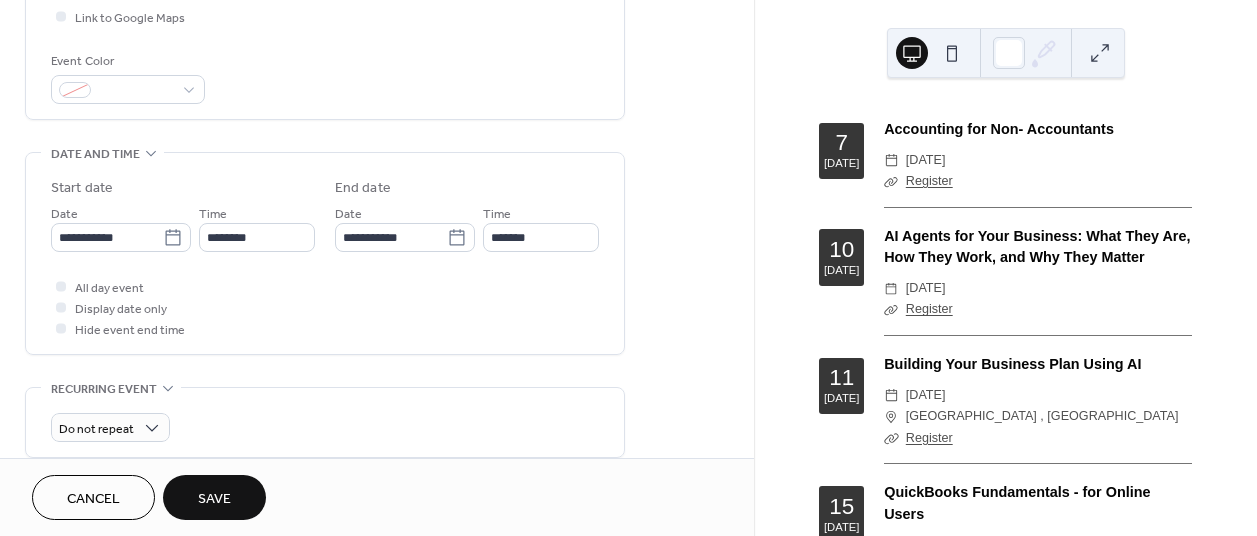 scroll, scrollTop: 500, scrollLeft: 0, axis: vertical 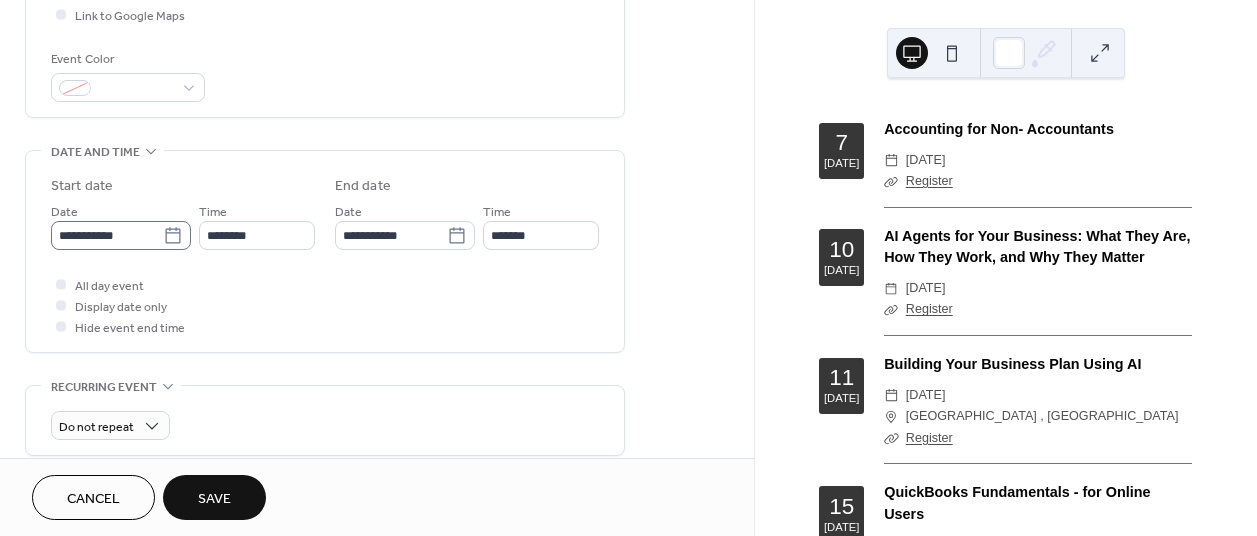 type on "**********" 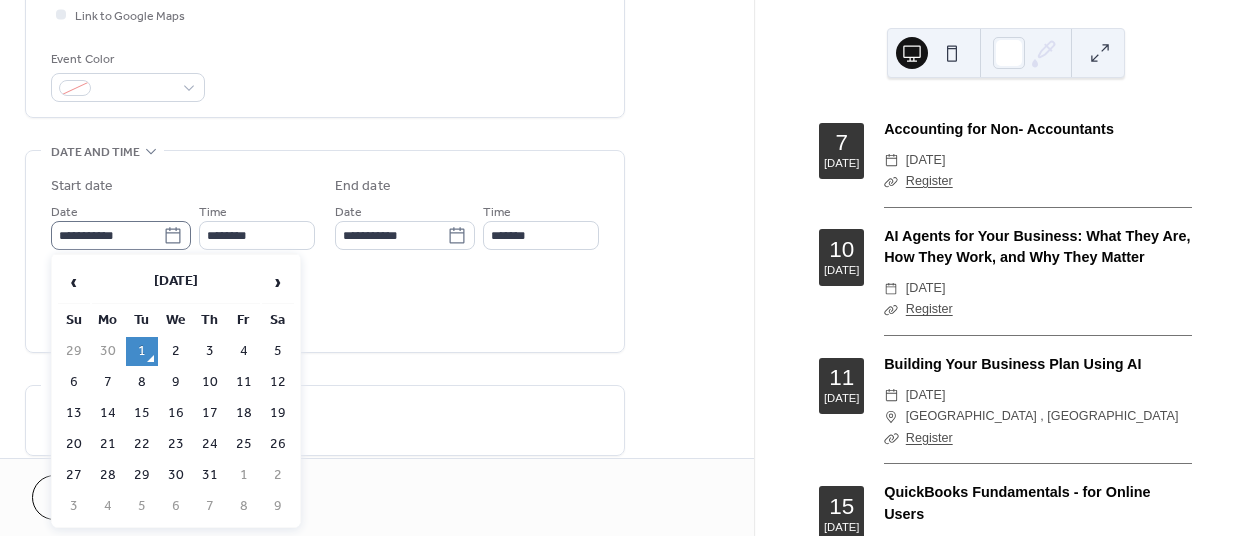 click 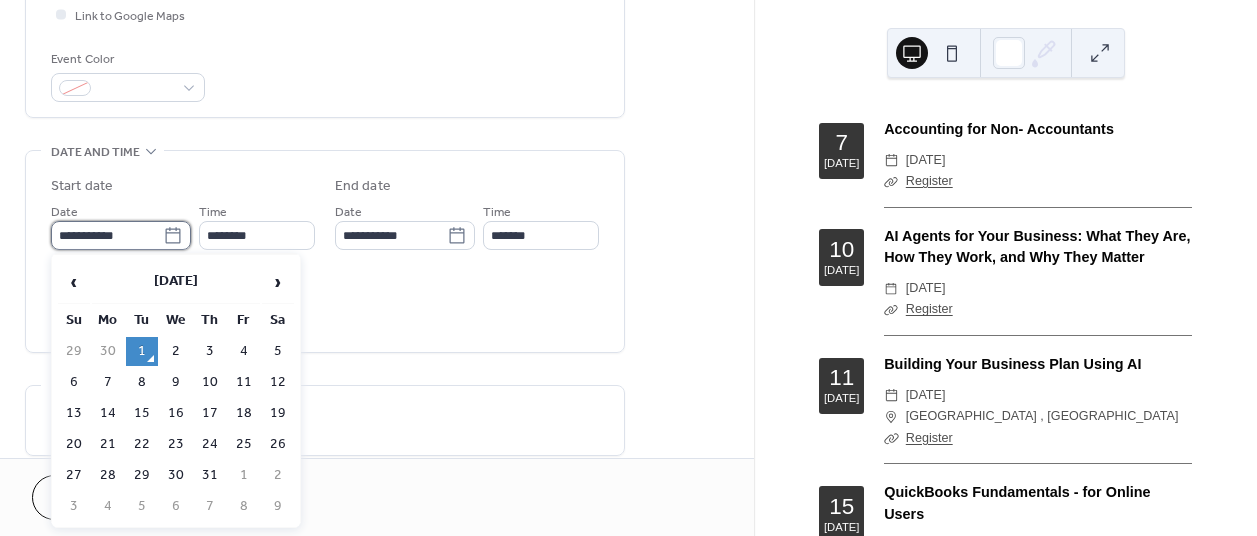 click on "**********" at bounding box center (107, 235) 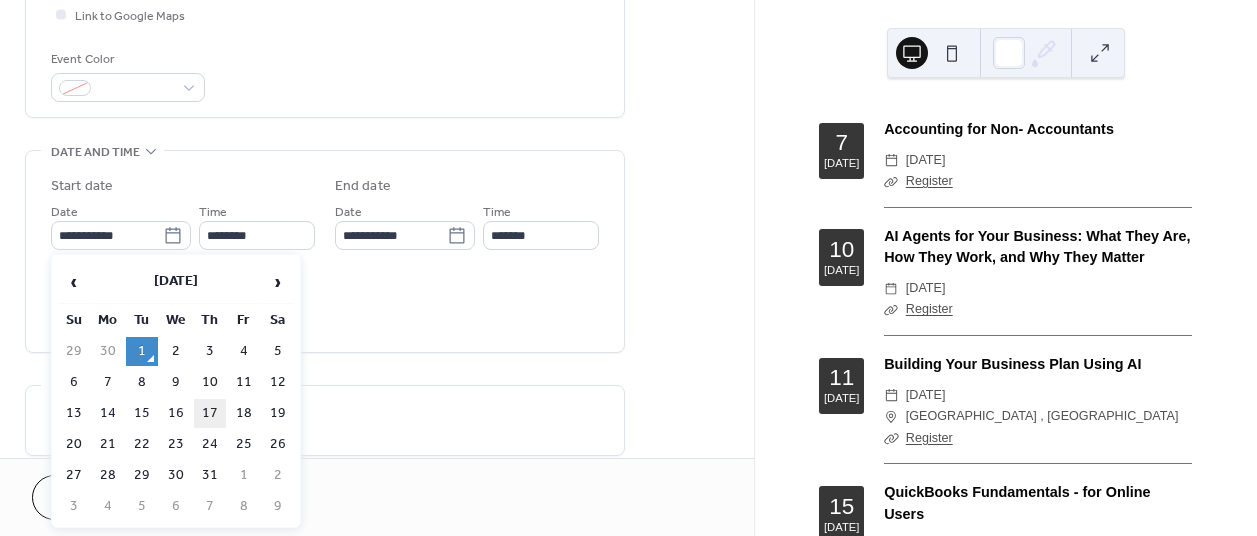 click on "17" at bounding box center [210, 413] 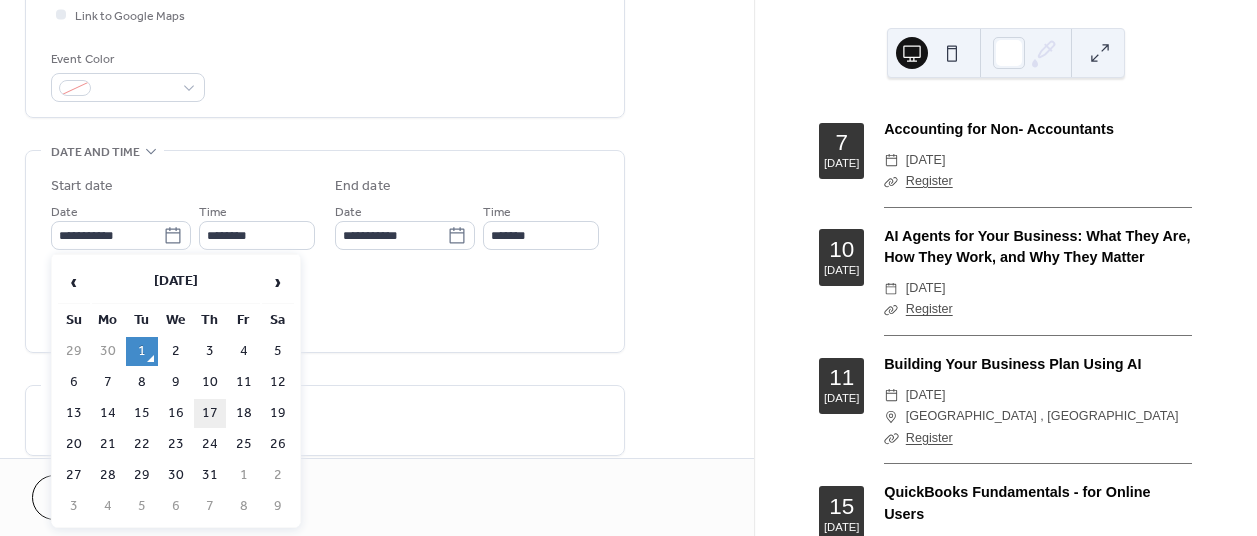 type on "**********" 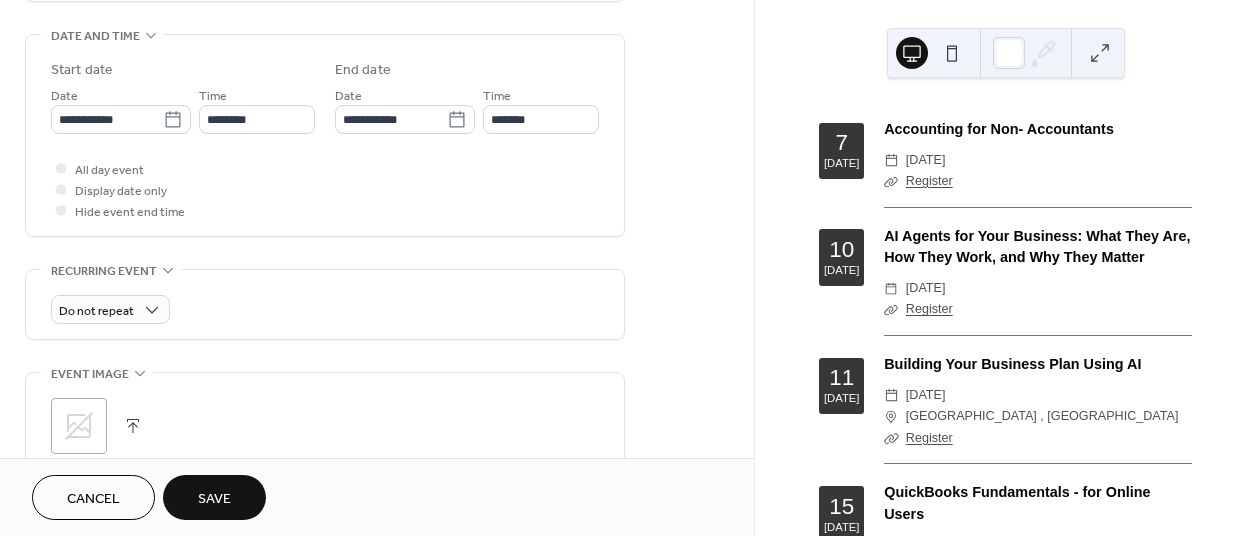 scroll, scrollTop: 700, scrollLeft: 0, axis: vertical 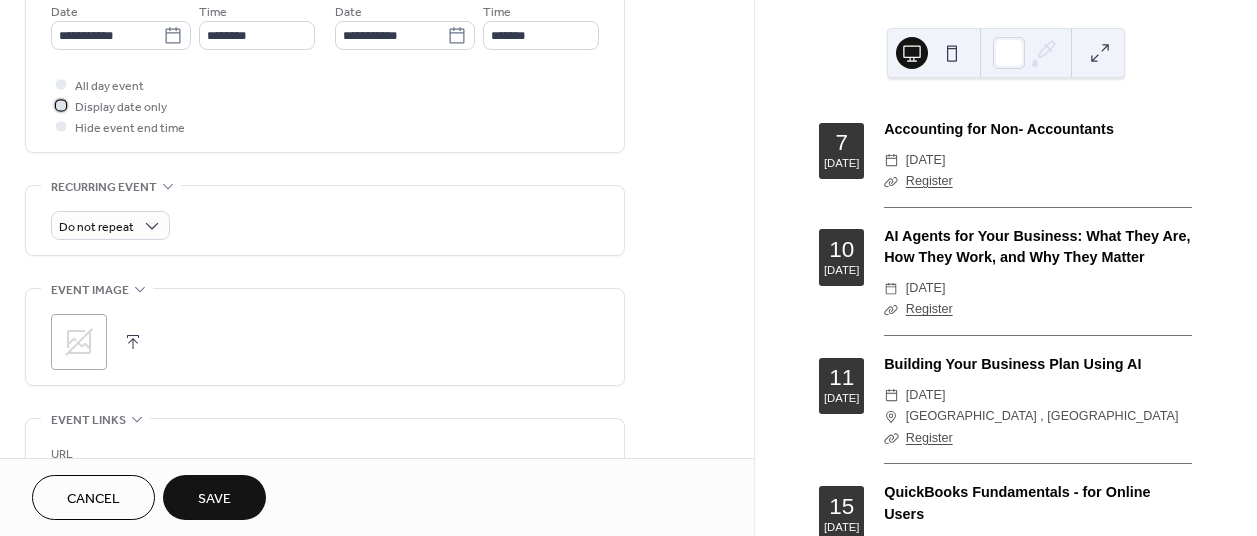 click on "Display date only" at bounding box center [121, 107] 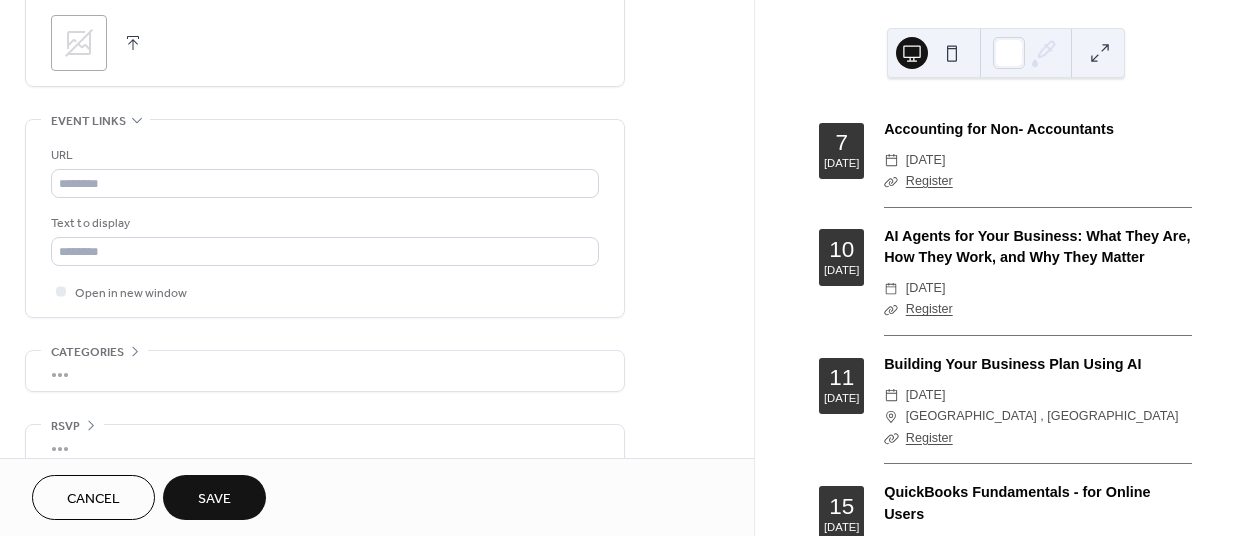 scroll, scrollTop: 1000, scrollLeft: 0, axis: vertical 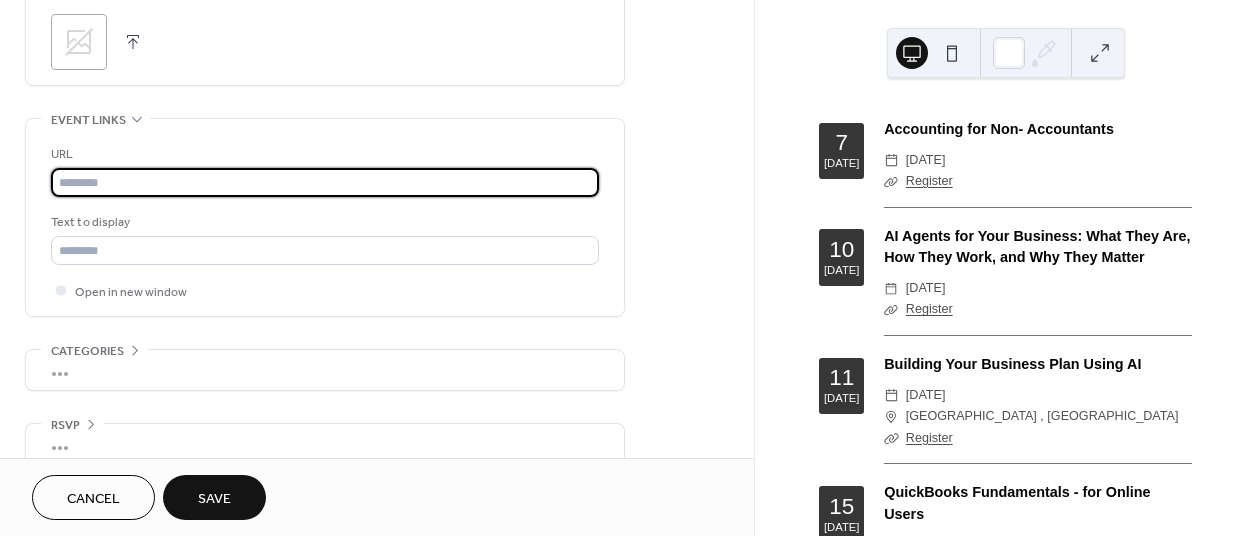 click at bounding box center (325, 182) 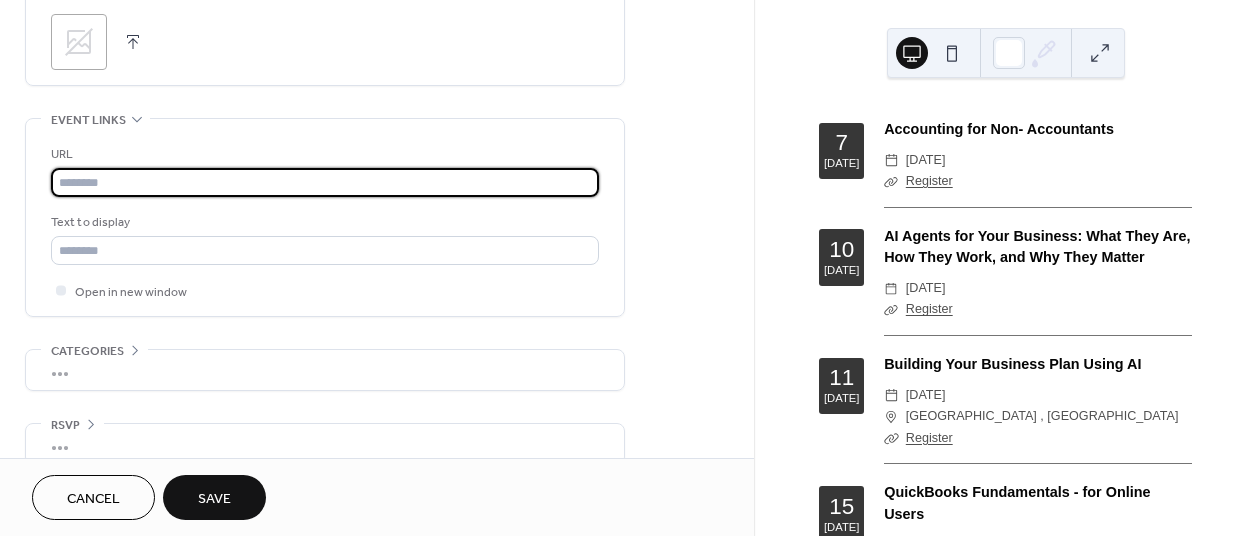 paste on "**********" 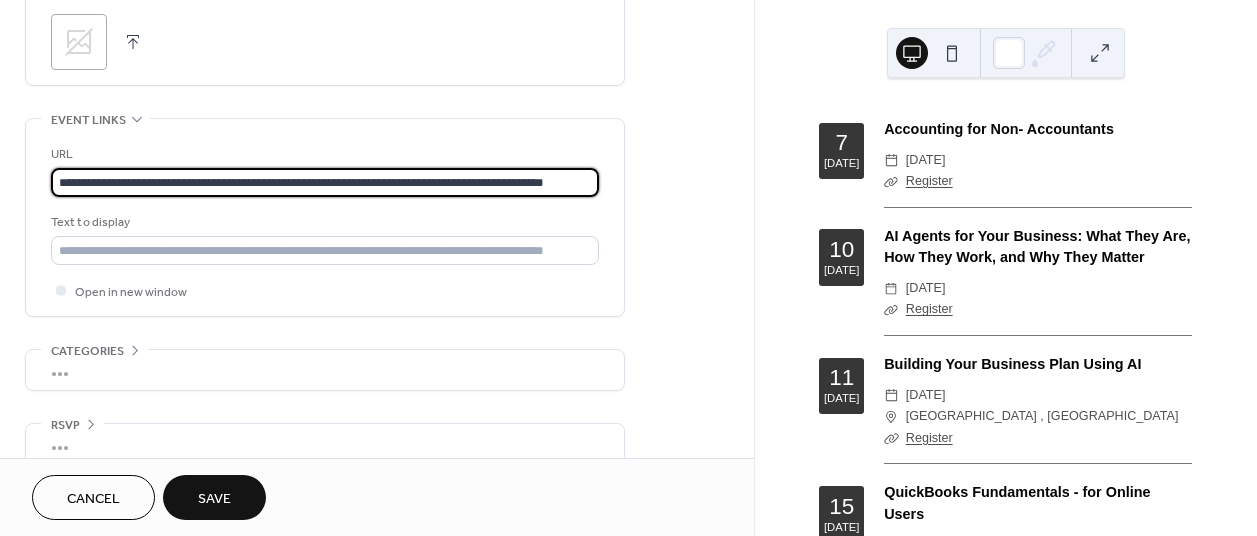 scroll, scrollTop: 0, scrollLeft: 59, axis: horizontal 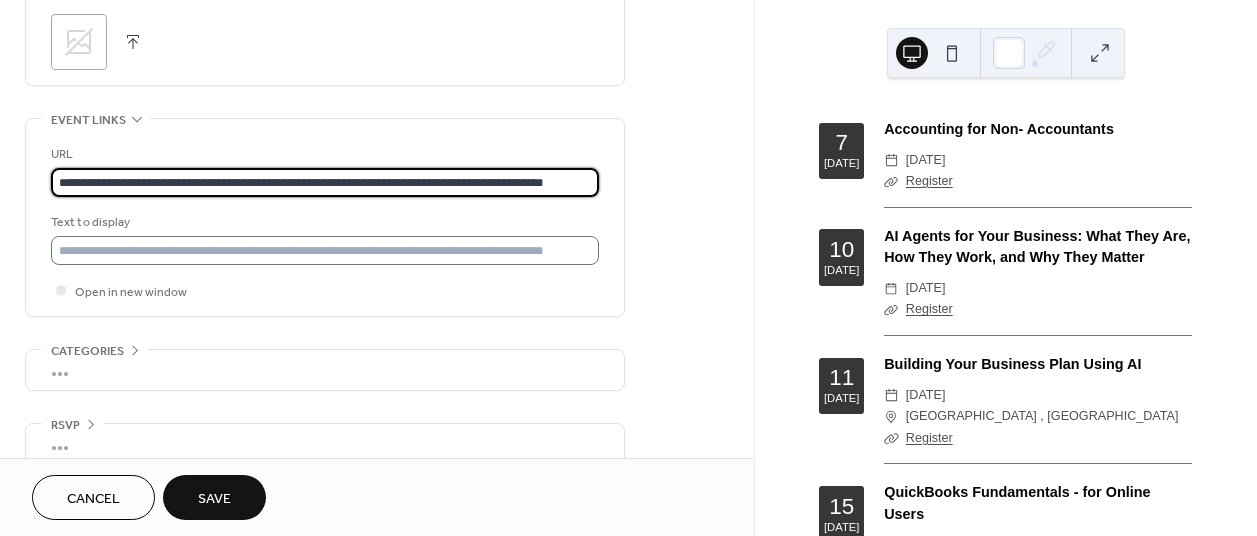 type on "**********" 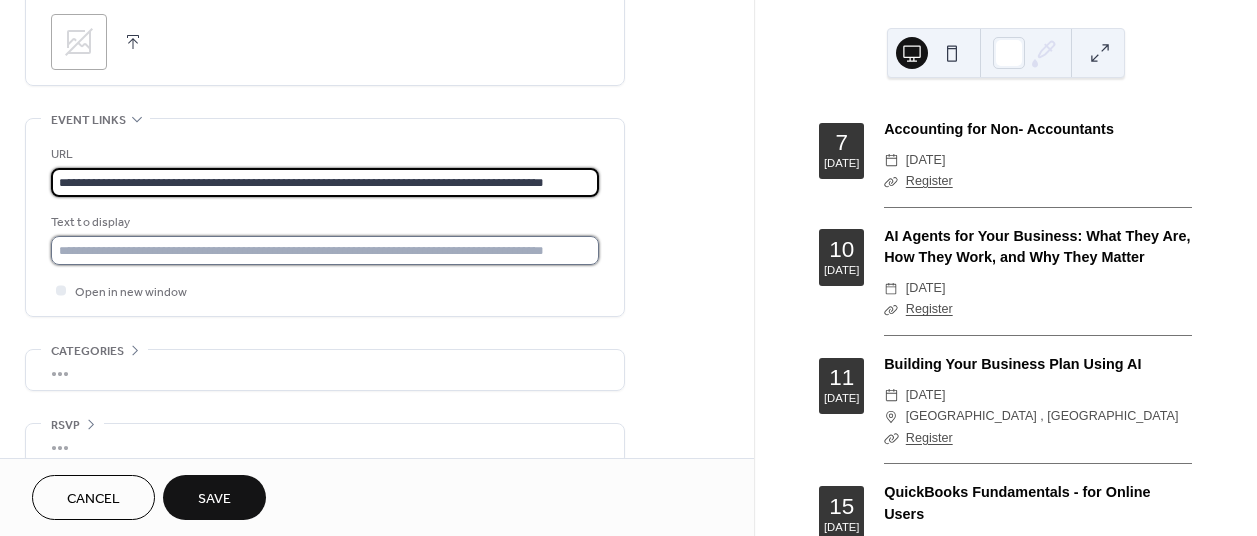 click at bounding box center [325, 250] 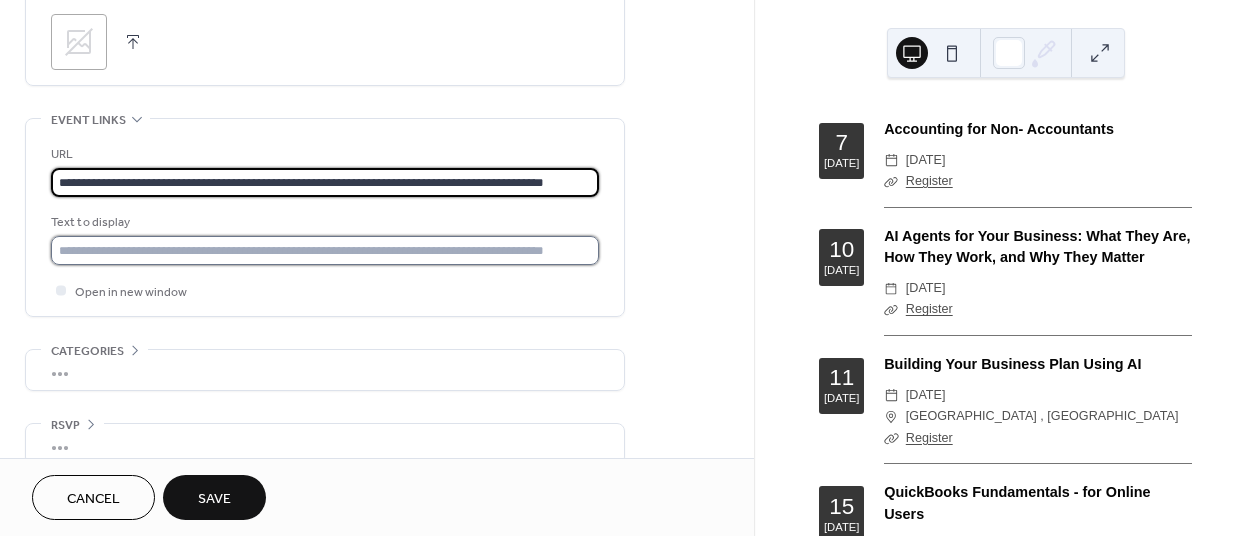 scroll, scrollTop: 0, scrollLeft: 0, axis: both 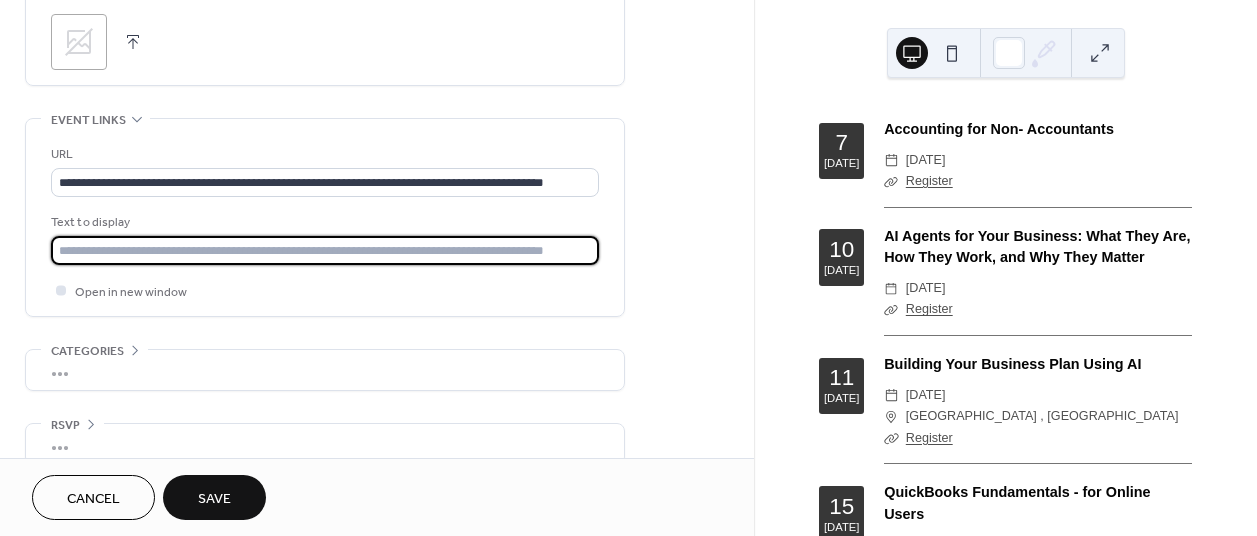 type on "********" 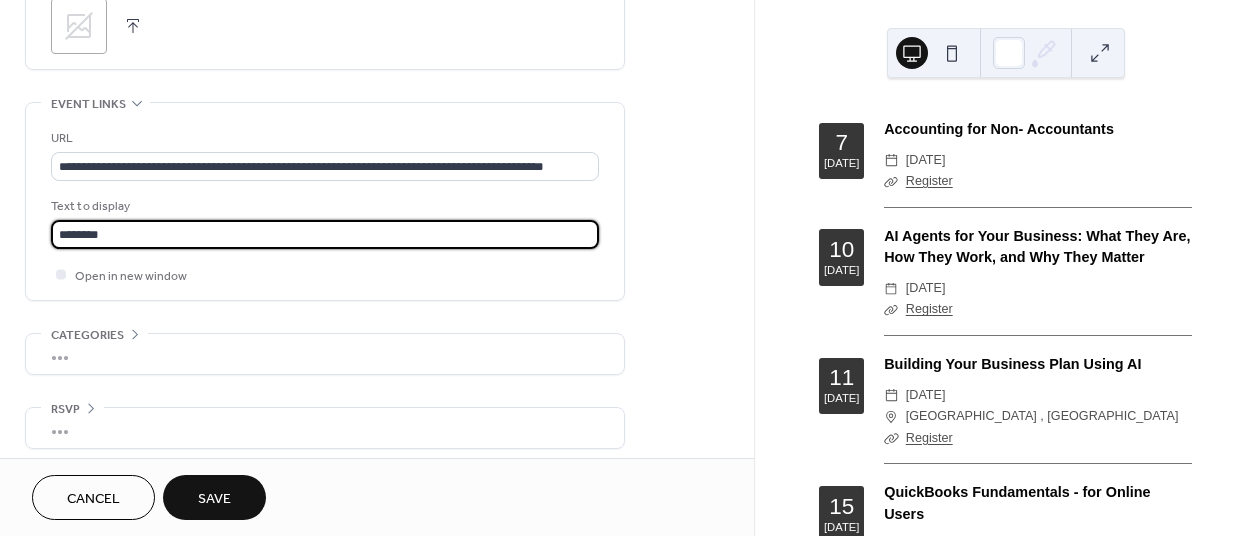 scroll, scrollTop: 1023, scrollLeft: 0, axis: vertical 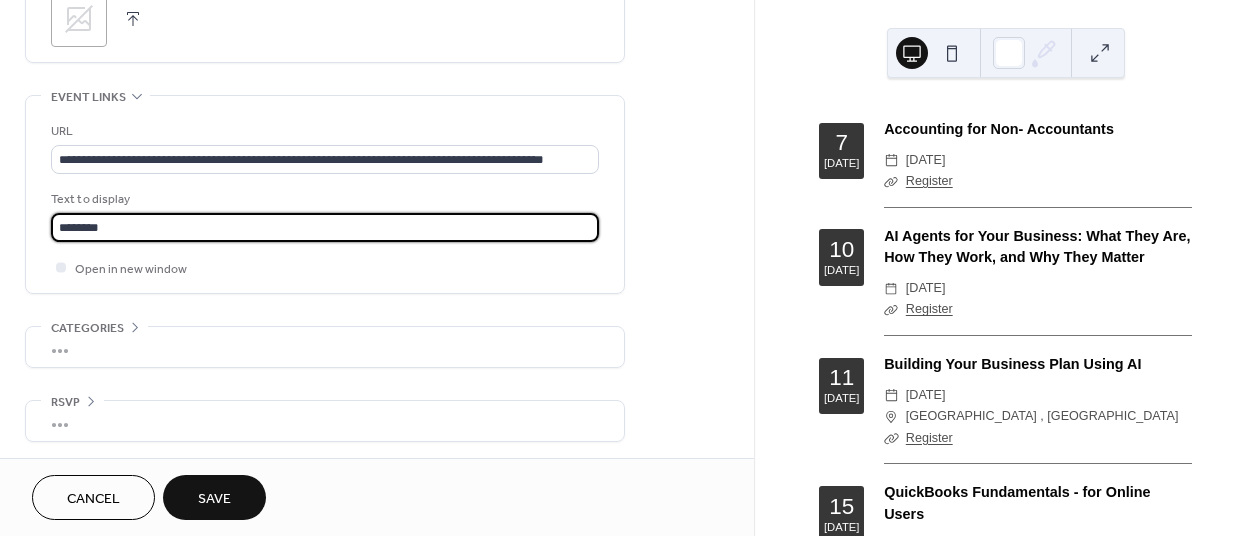click on "Save" at bounding box center (214, 499) 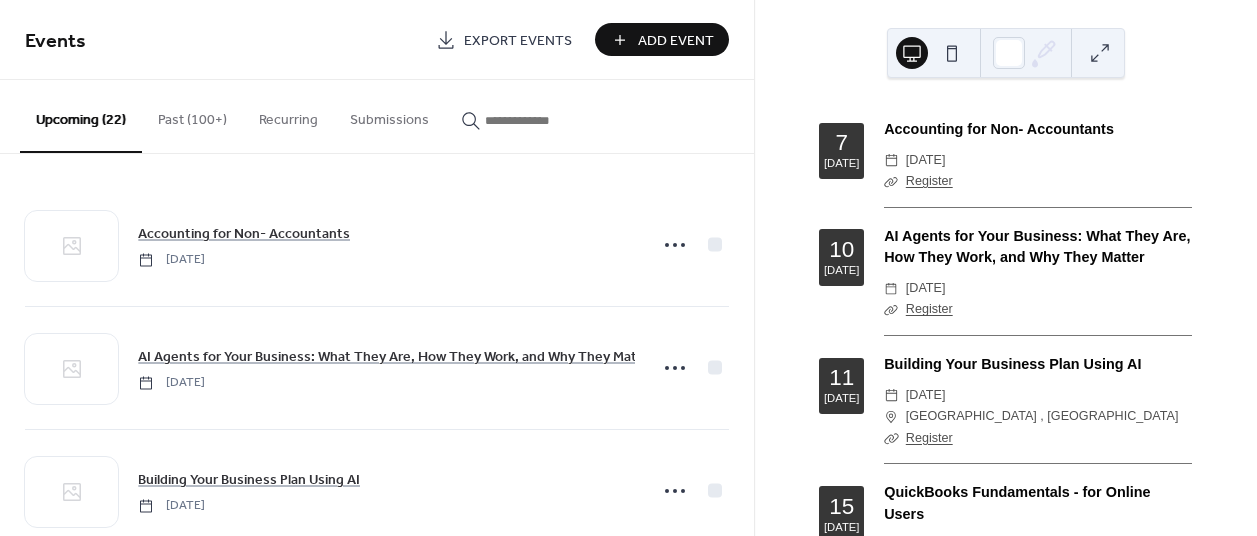 click on "Add Event" at bounding box center [676, 41] 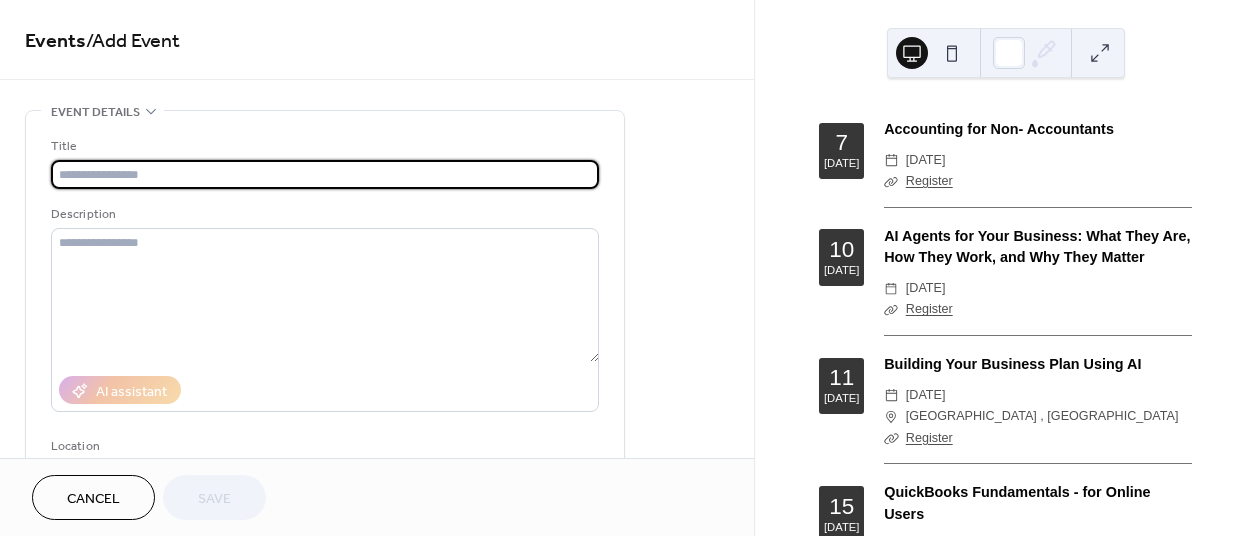 click at bounding box center [325, 174] 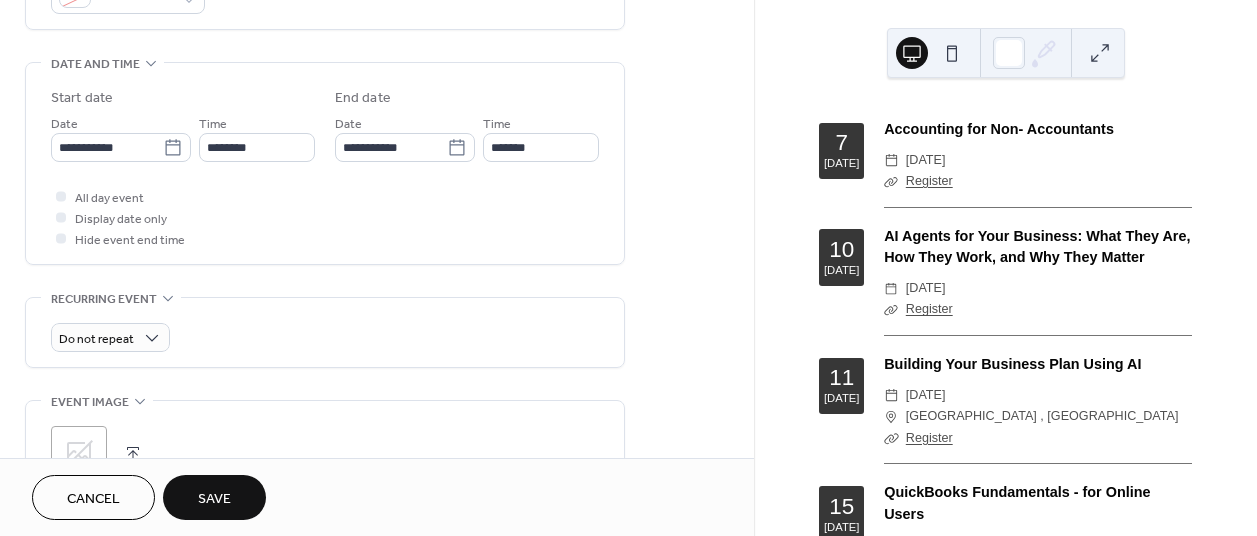 scroll, scrollTop: 600, scrollLeft: 0, axis: vertical 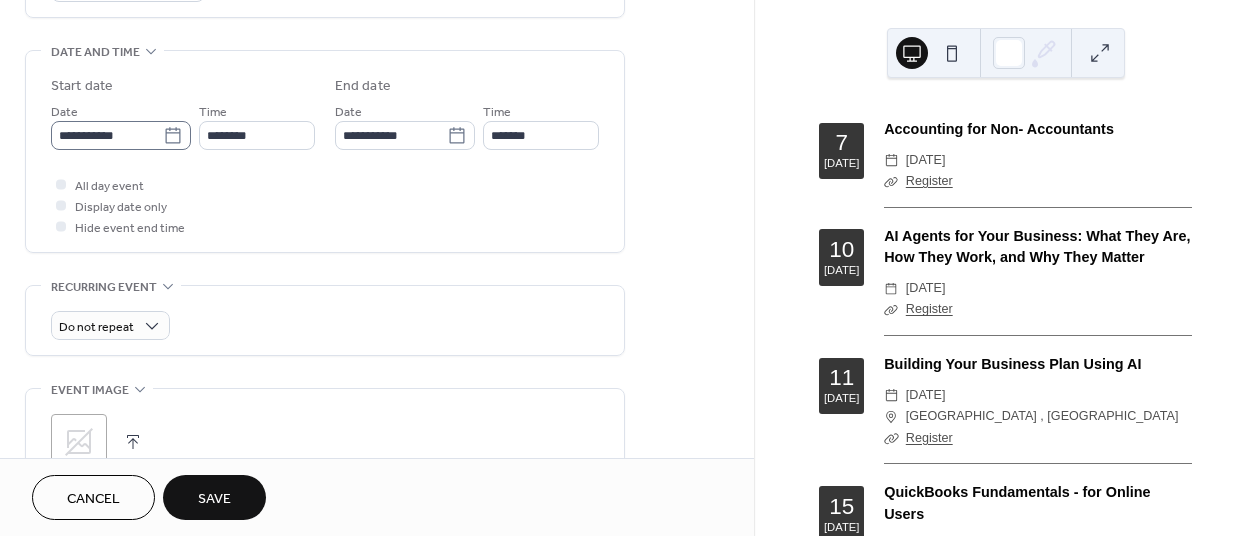 type on "**********" 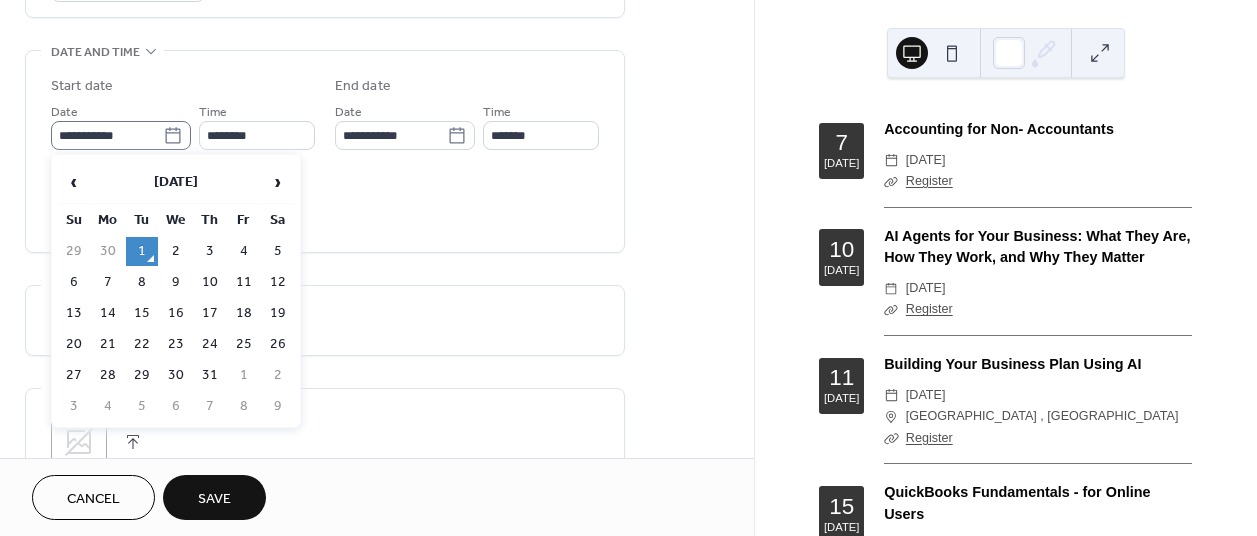 click 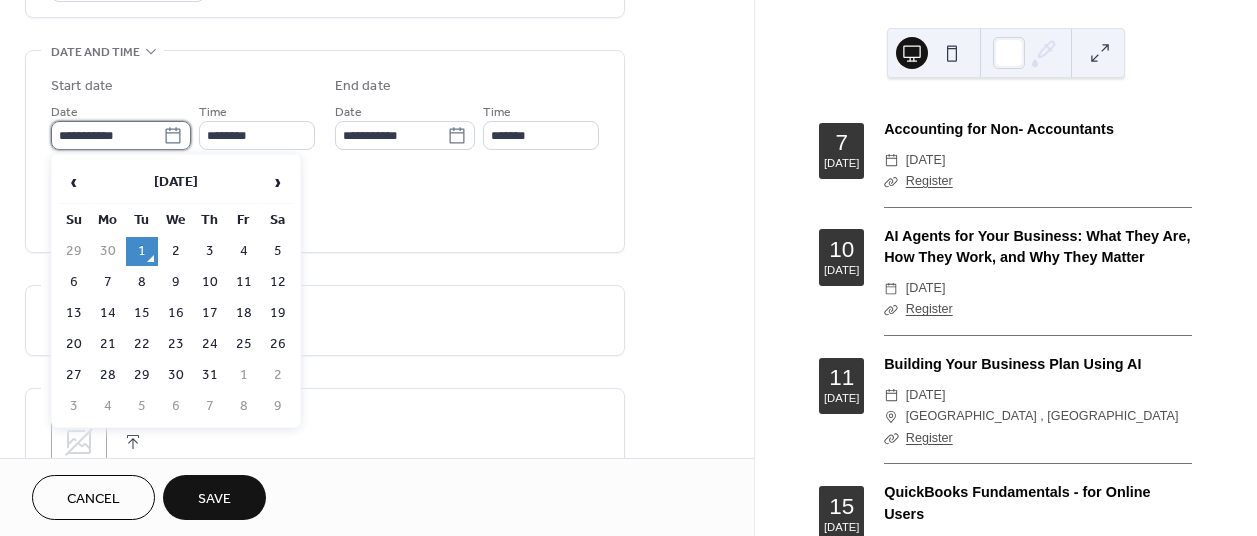 click on "**********" at bounding box center (107, 135) 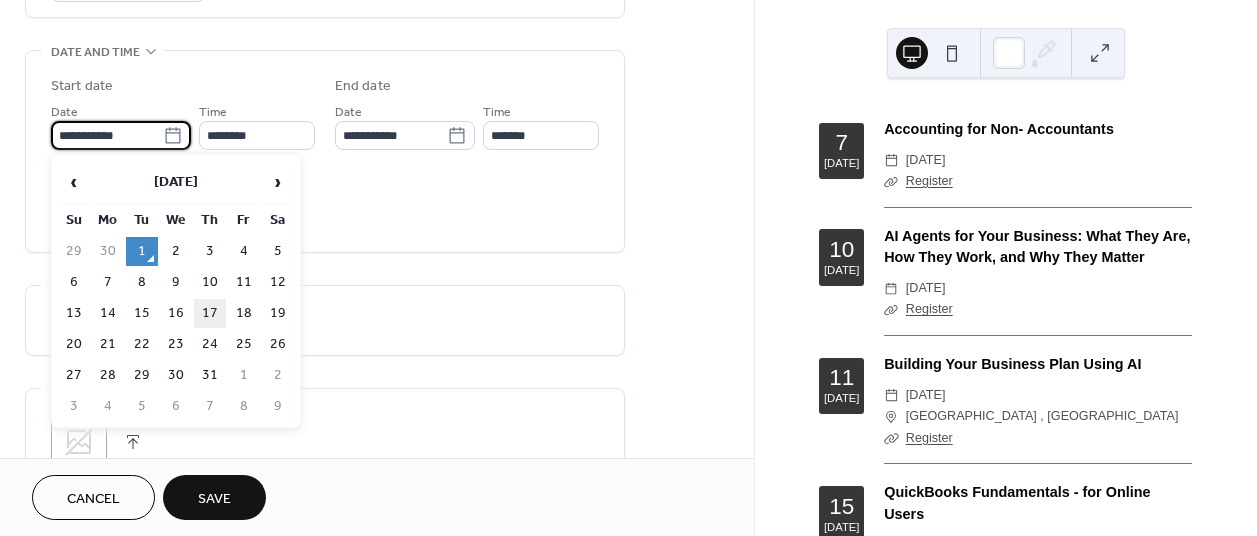 click on "17" at bounding box center [210, 313] 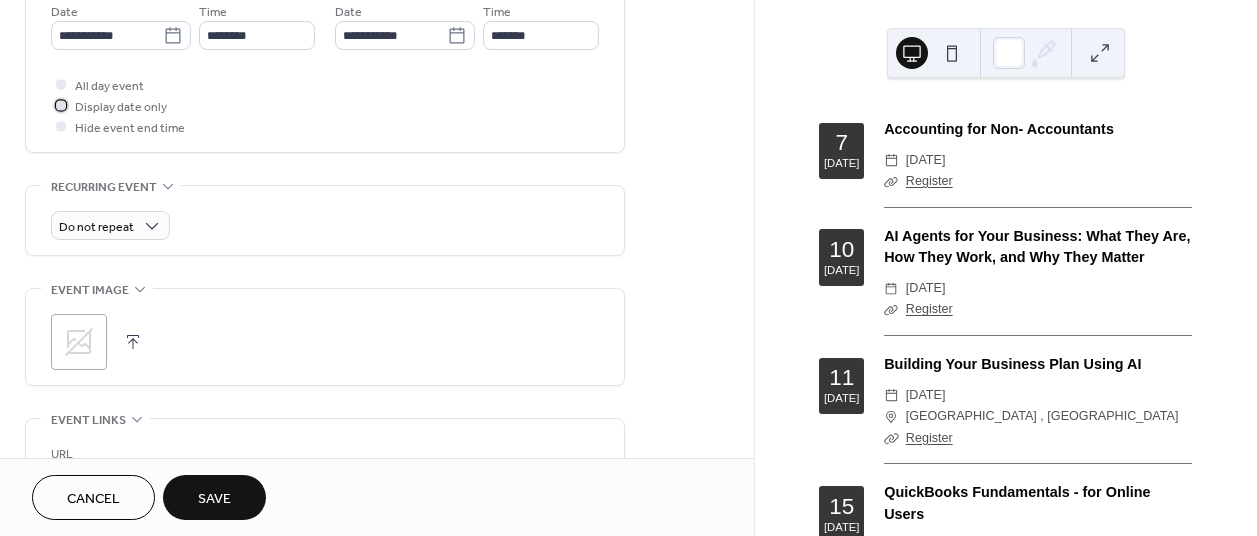 click on "Display date only" at bounding box center [121, 107] 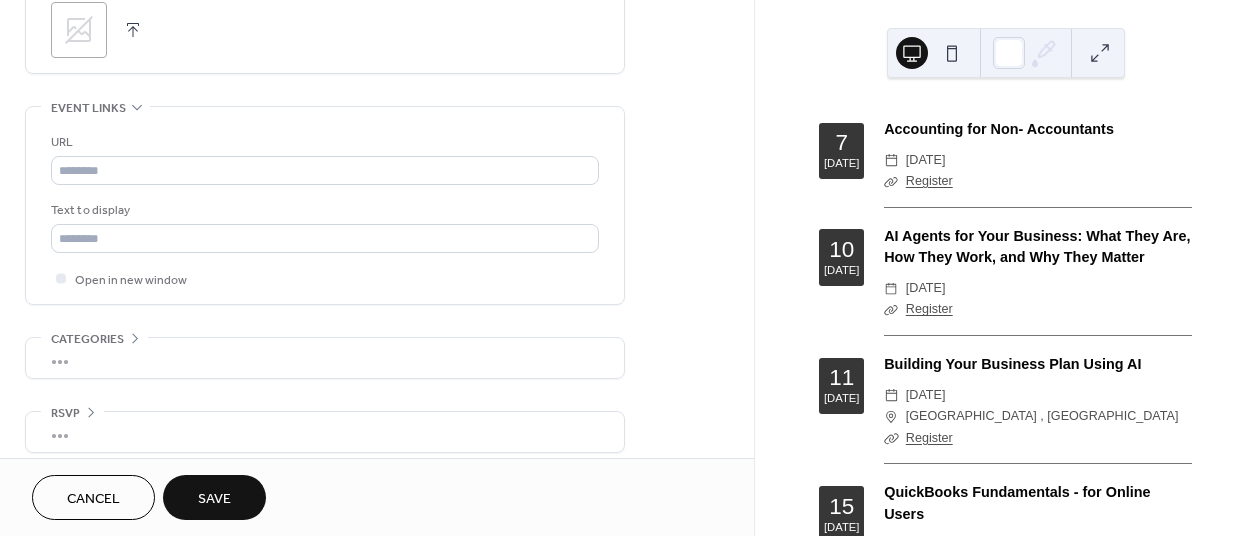 scroll, scrollTop: 1023, scrollLeft: 0, axis: vertical 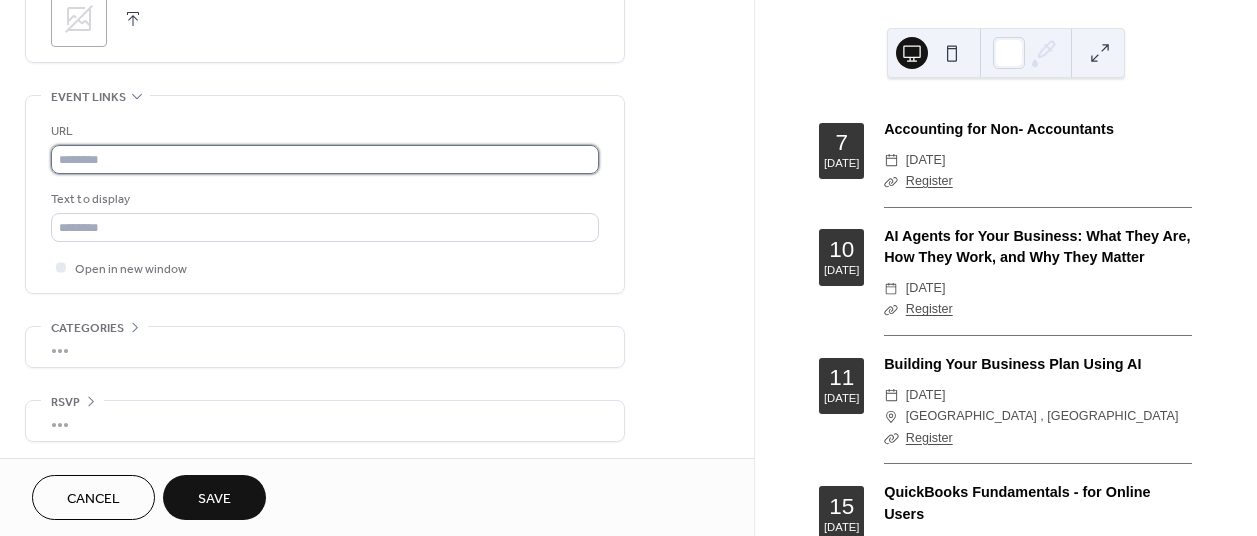click at bounding box center (325, 159) 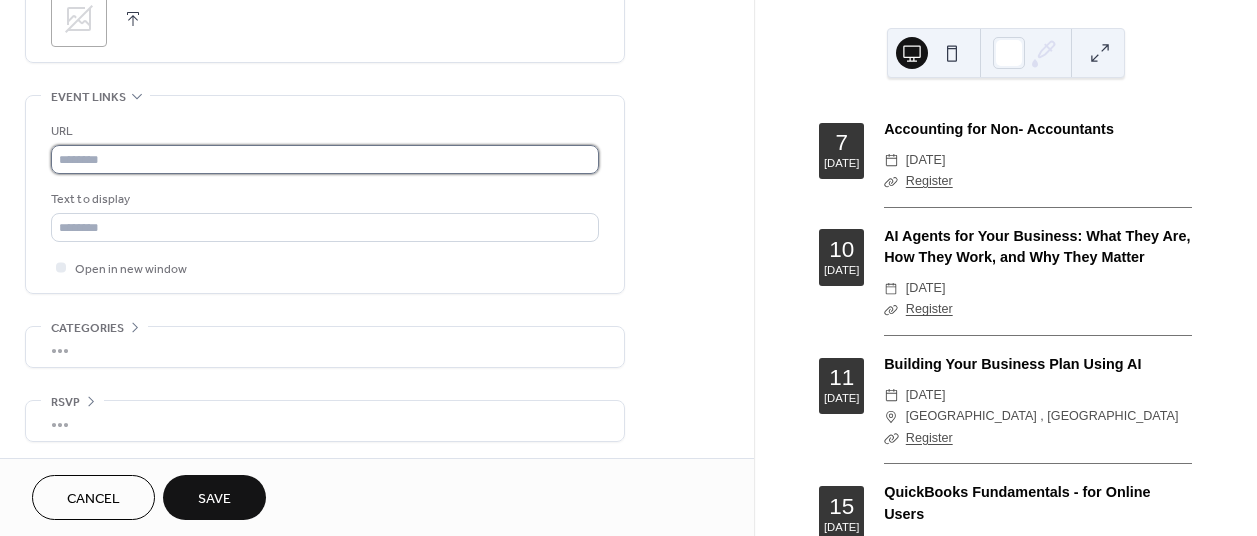 paste on "**********" 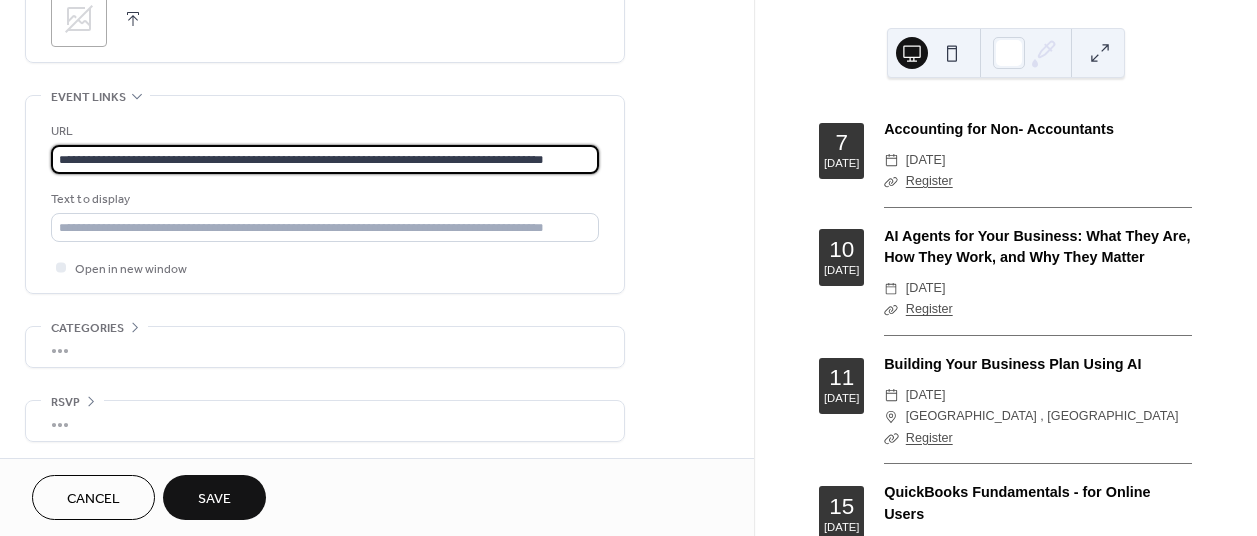 scroll, scrollTop: 0, scrollLeft: 59, axis: horizontal 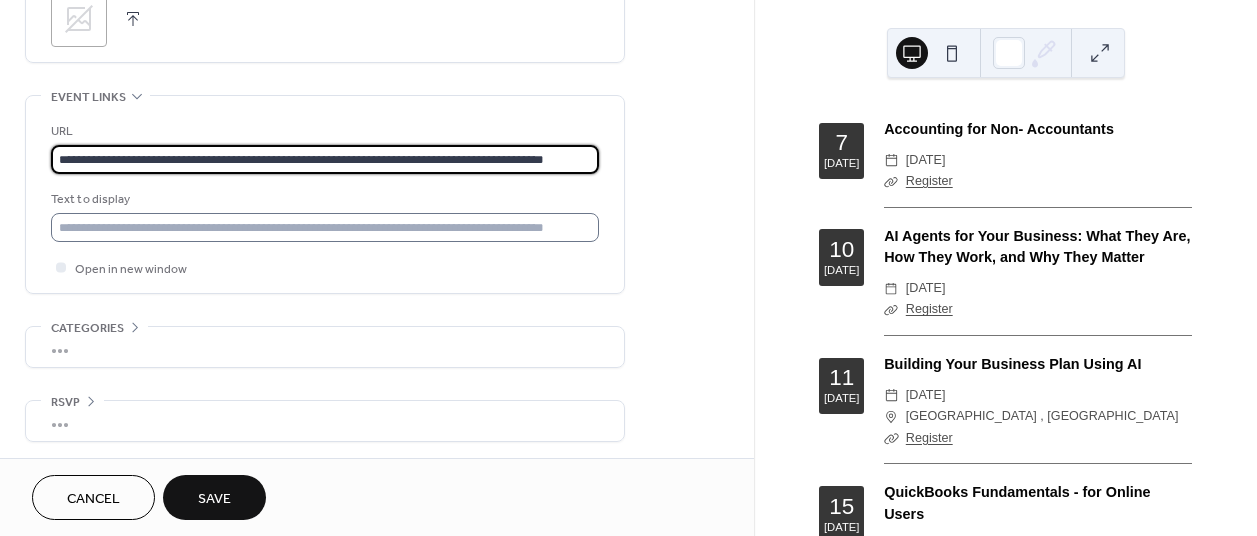 type on "**********" 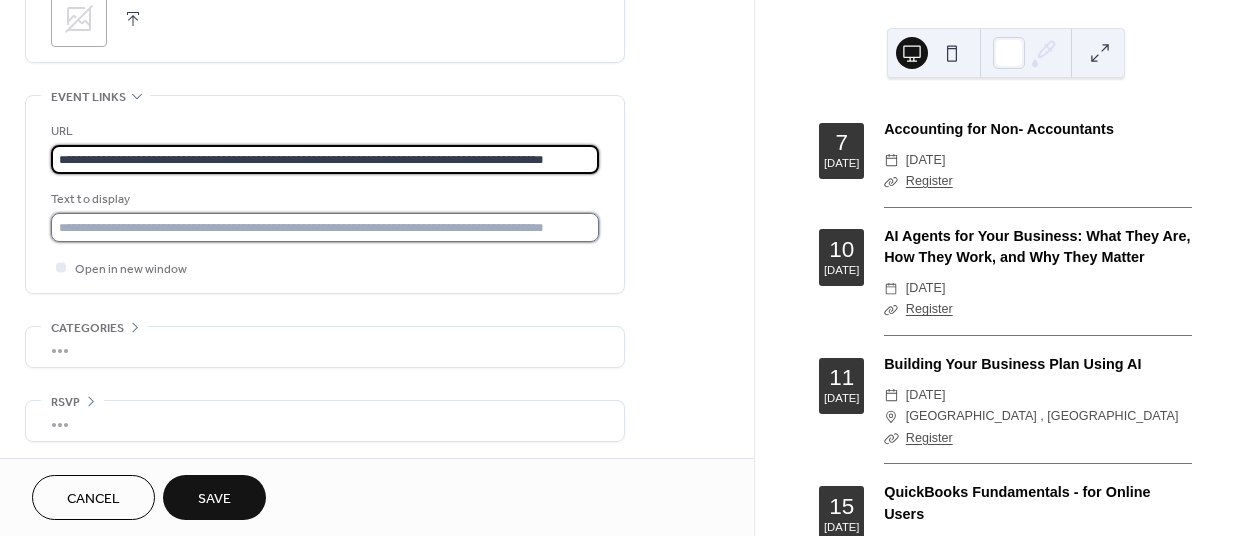 click at bounding box center (325, 227) 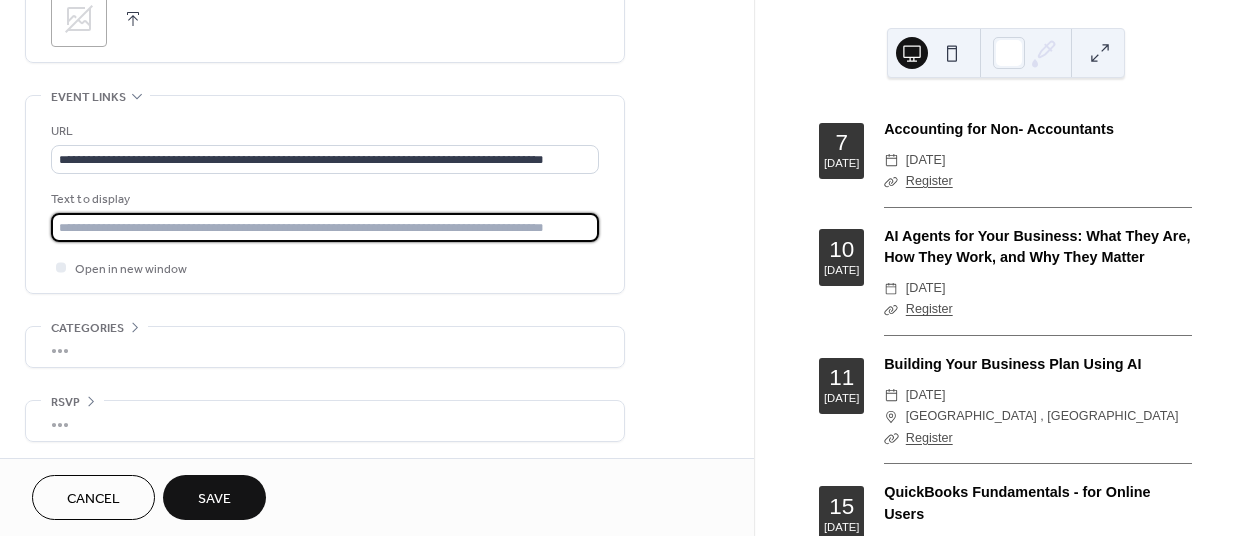 scroll, scrollTop: 0, scrollLeft: 0, axis: both 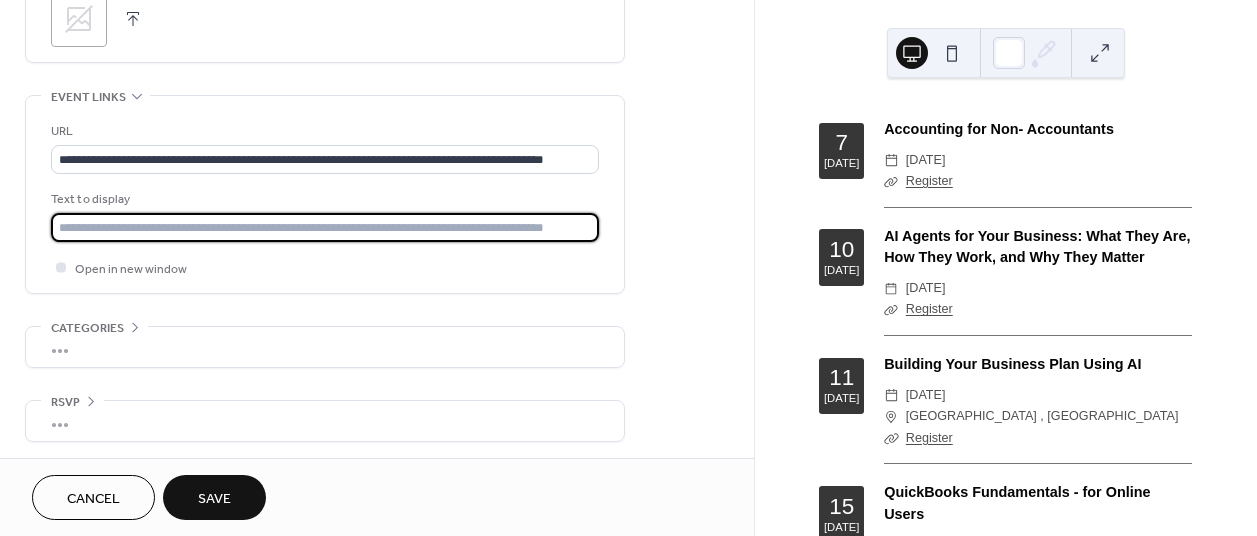 type on "********" 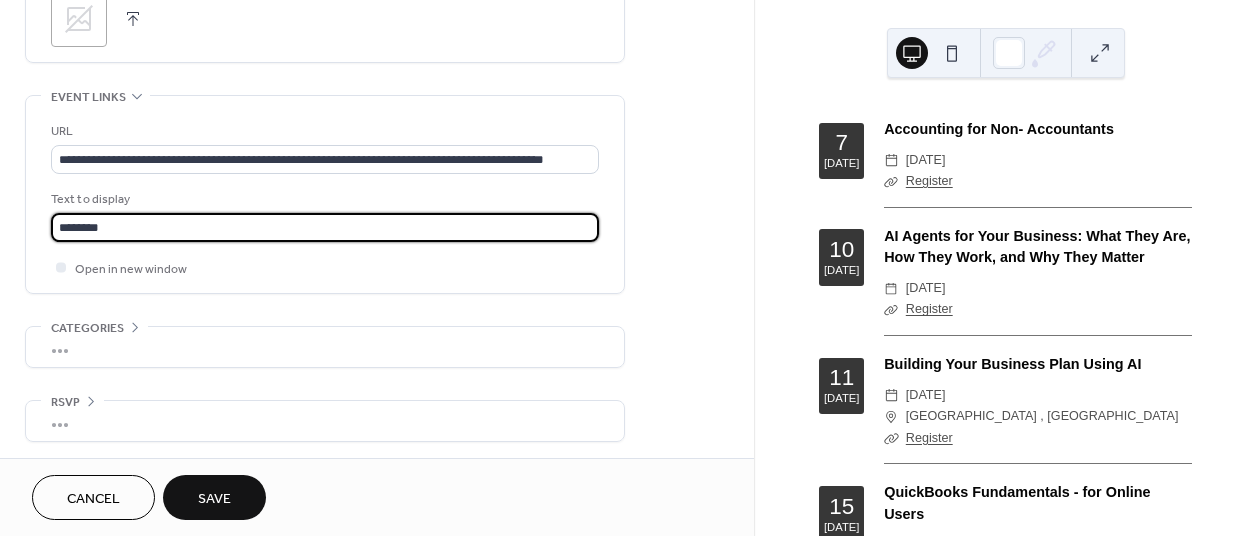 click on "Save" at bounding box center (214, 499) 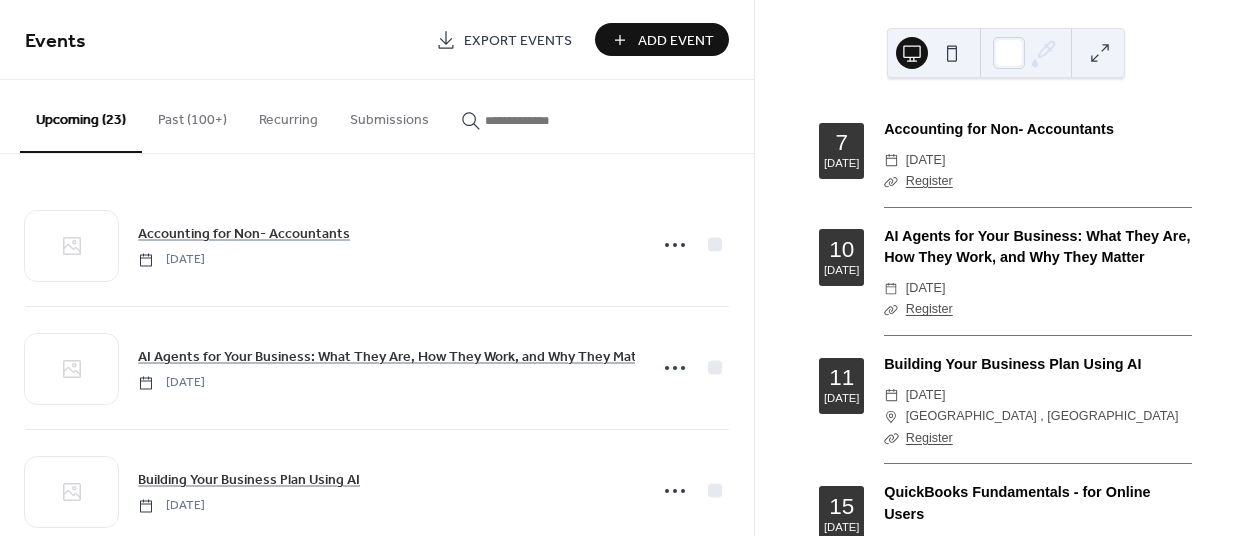 click on "Add Event" at bounding box center (662, 39) 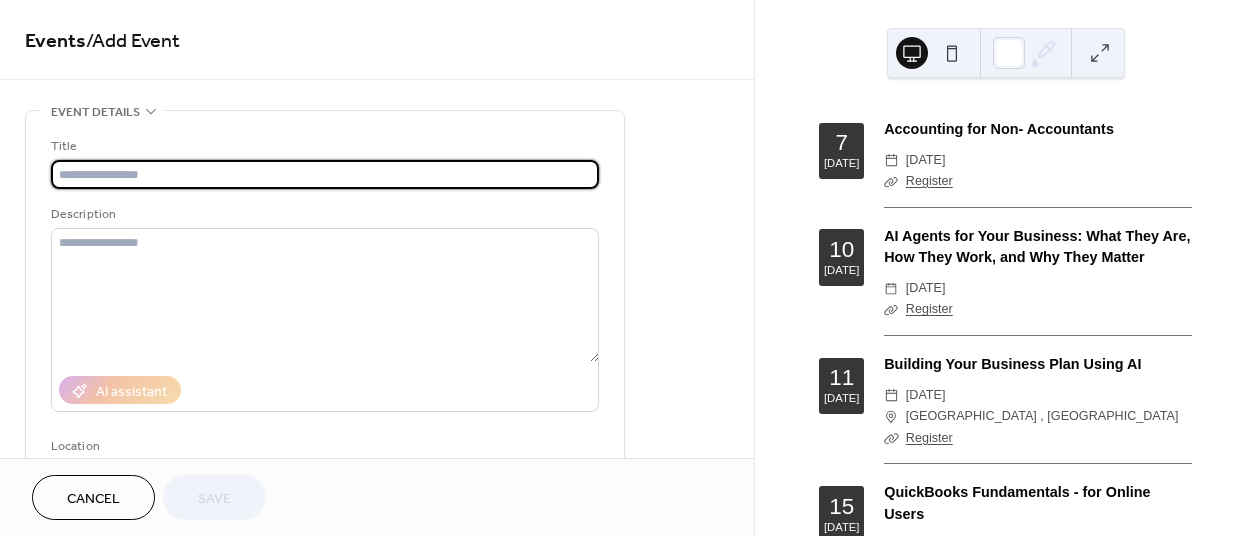 click at bounding box center [325, 174] 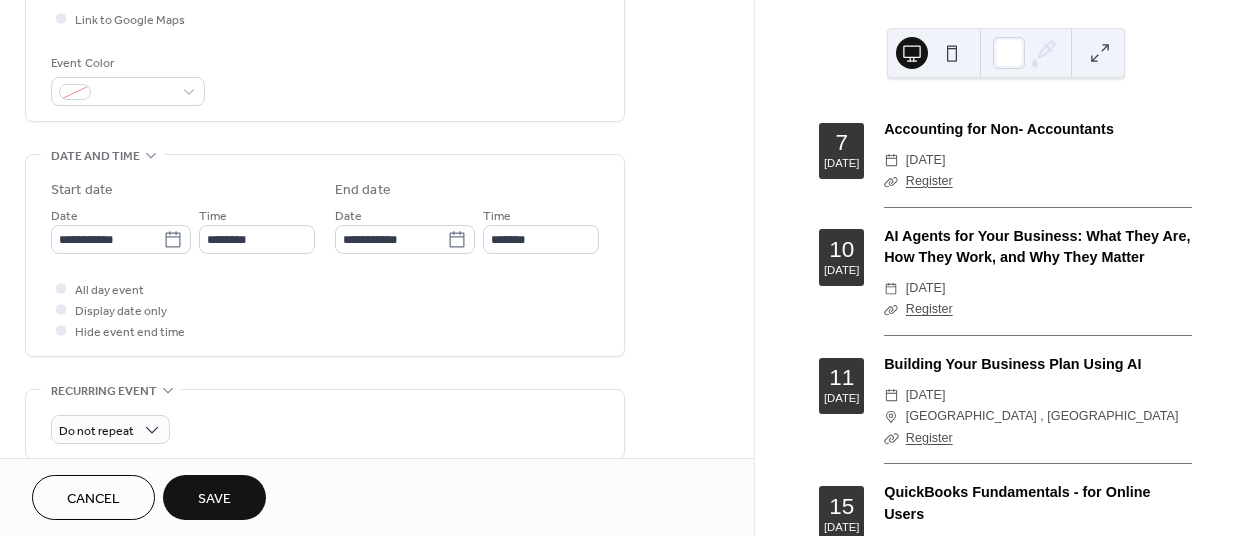 scroll, scrollTop: 600, scrollLeft: 0, axis: vertical 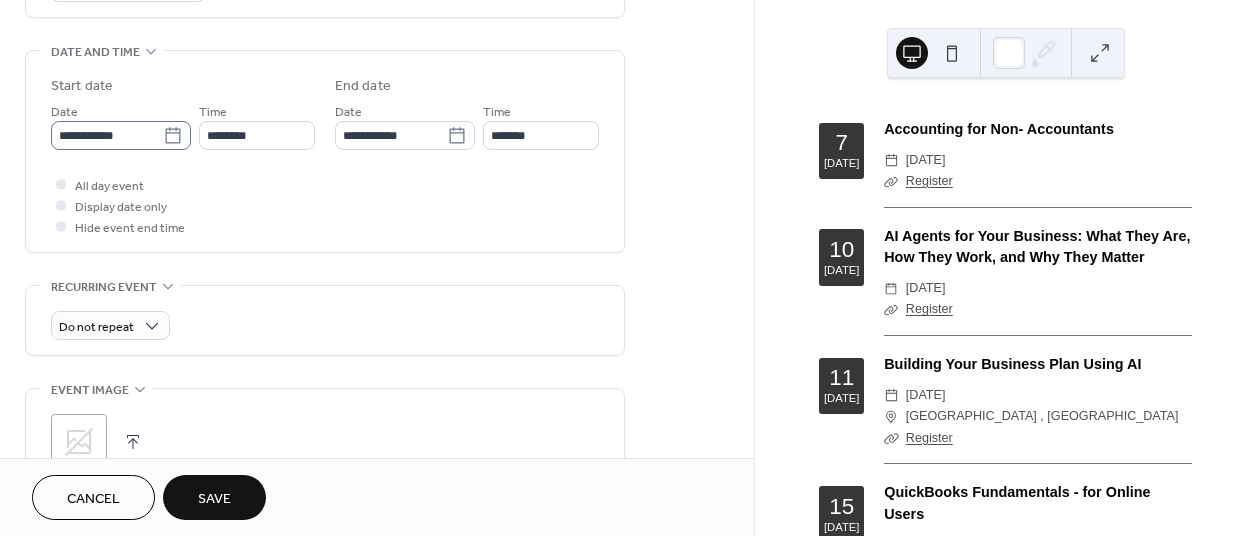 type on "**********" 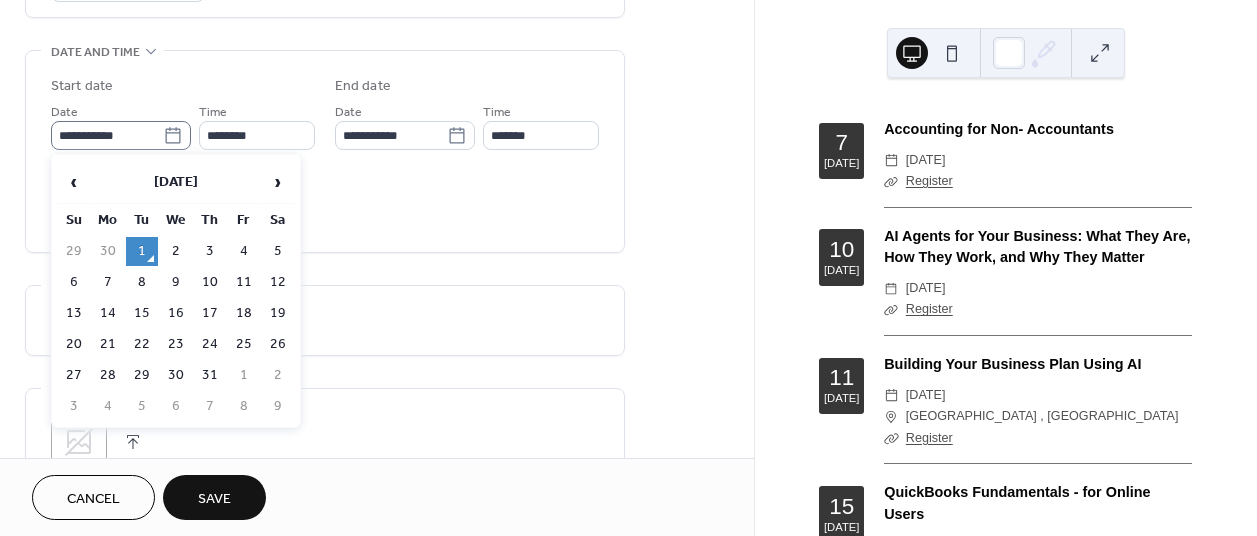 click 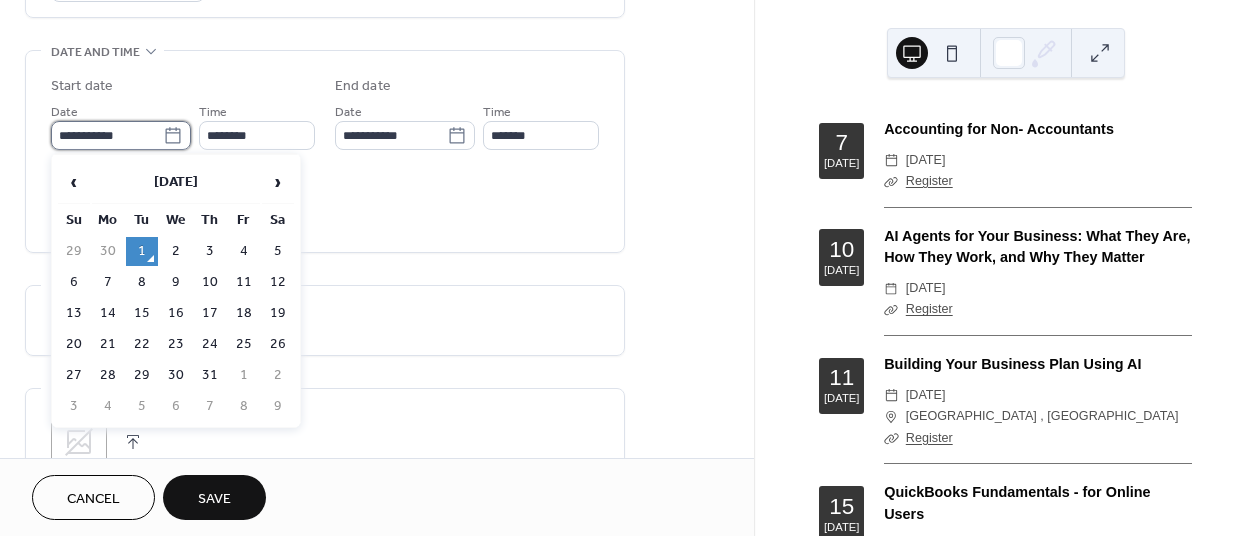 click on "**********" at bounding box center [107, 135] 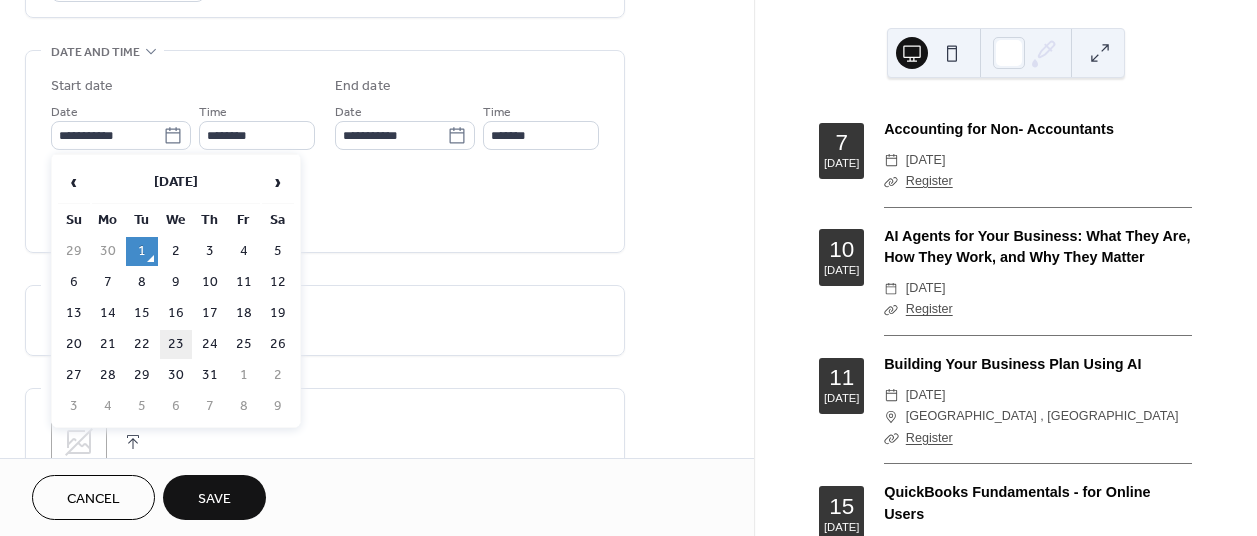 click on "23" at bounding box center [176, 344] 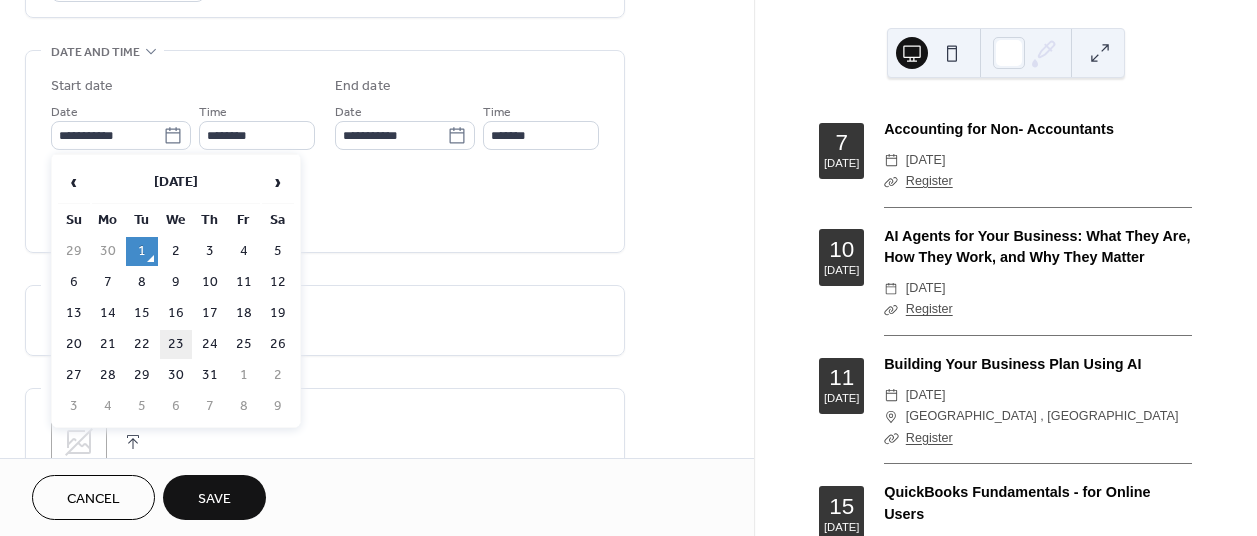 type on "**********" 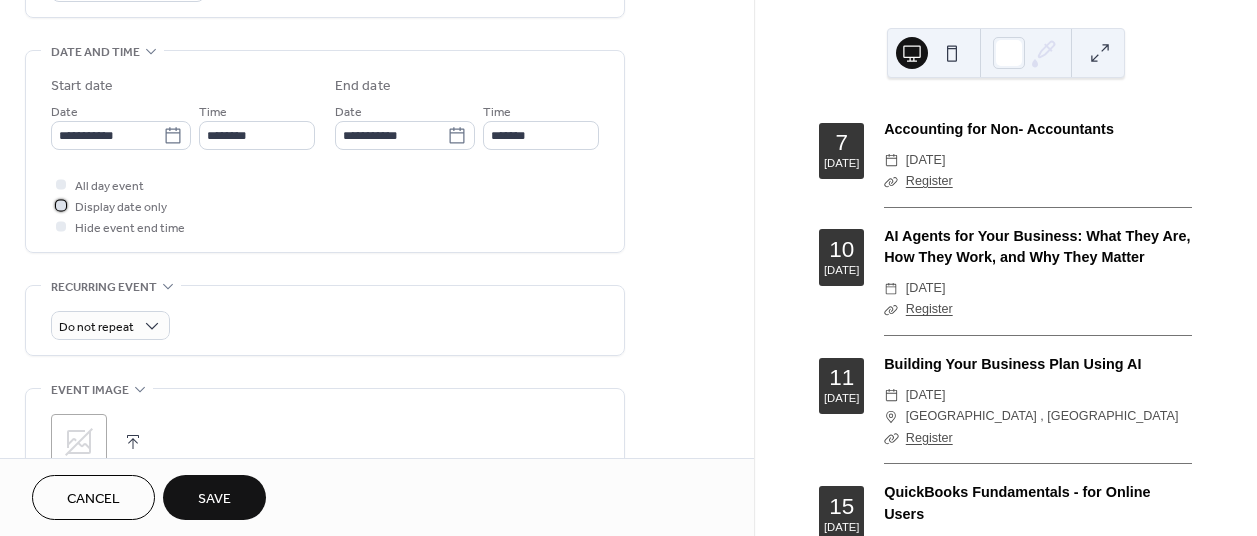 click on "Display date only" at bounding box center (121, 207) 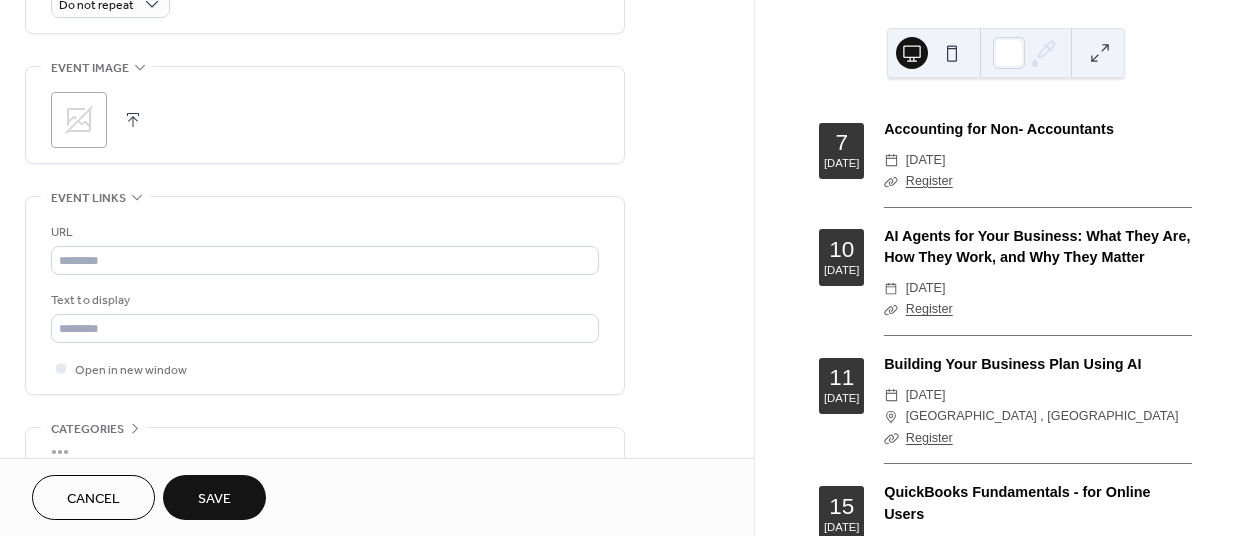 scroll, scrollTop: 1000, scrollLeft: 0, axis: vertical 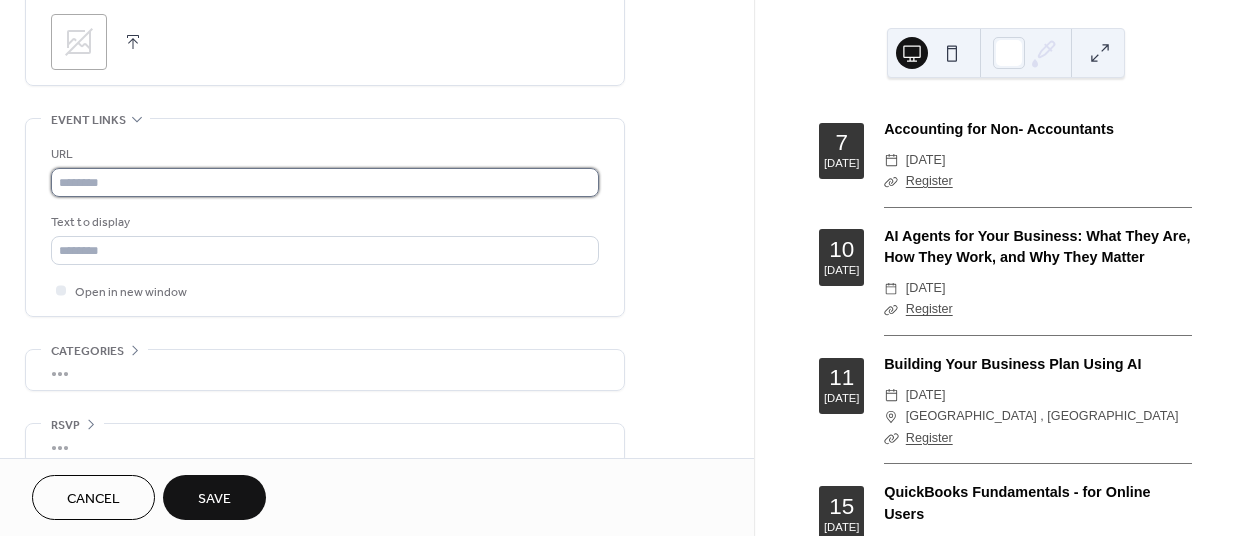 click at bounding box center [325, 182] 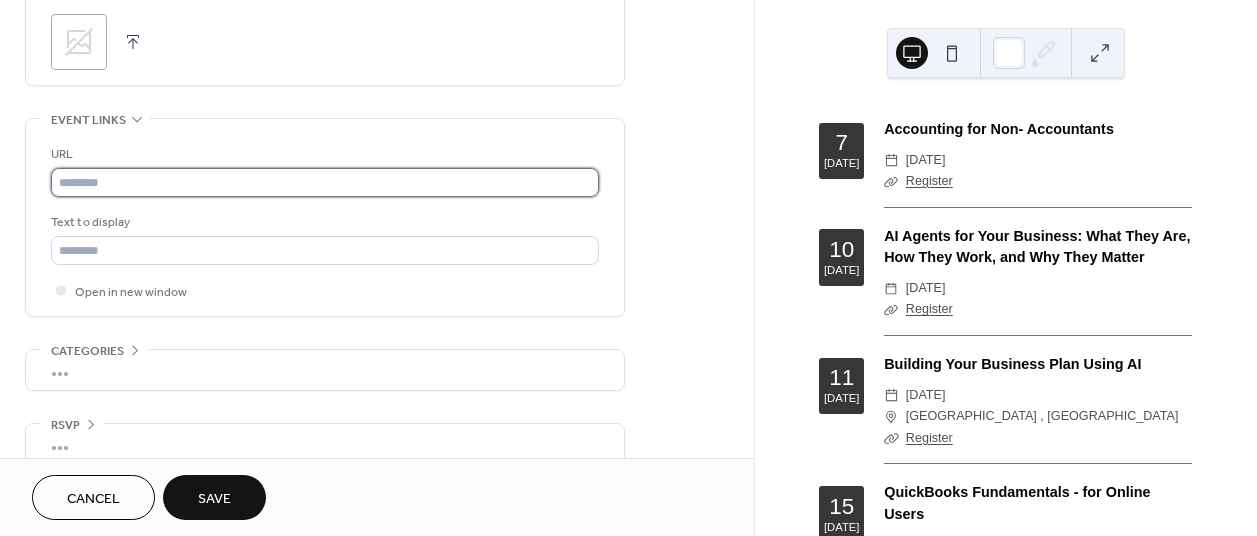 paste on "**********" 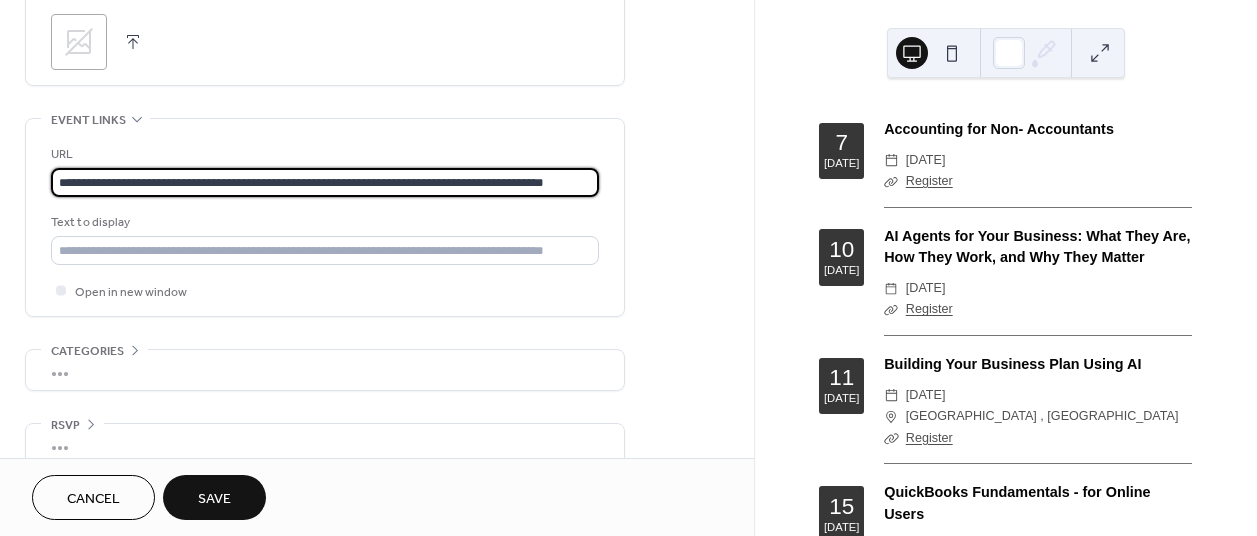 scroll, scrollTop: 0, scrollLeft: 59, axis: horizontal 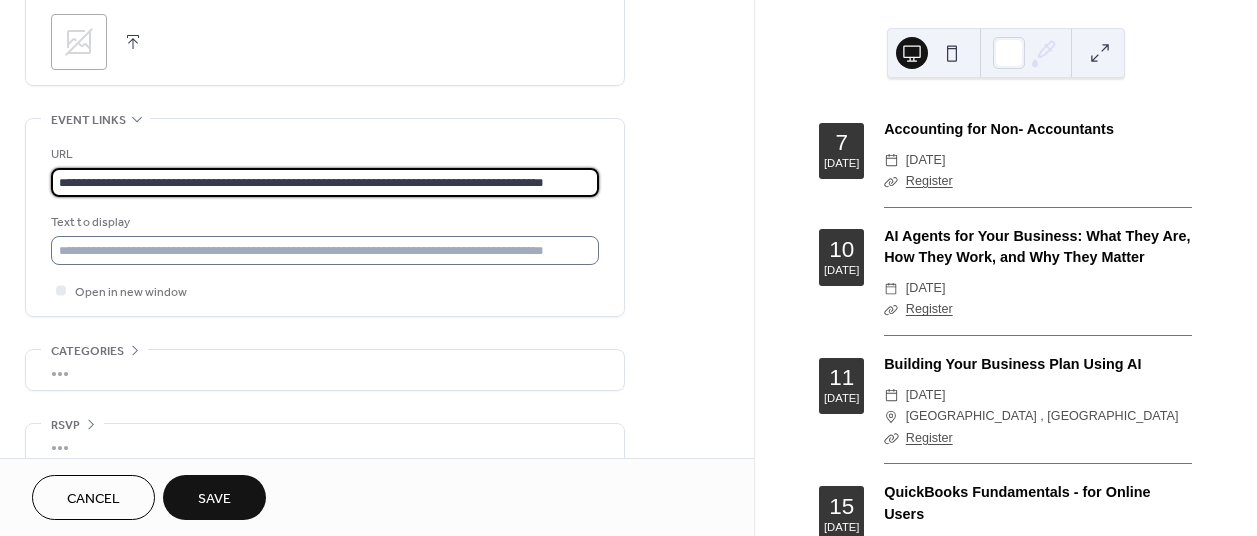 type on "**********" 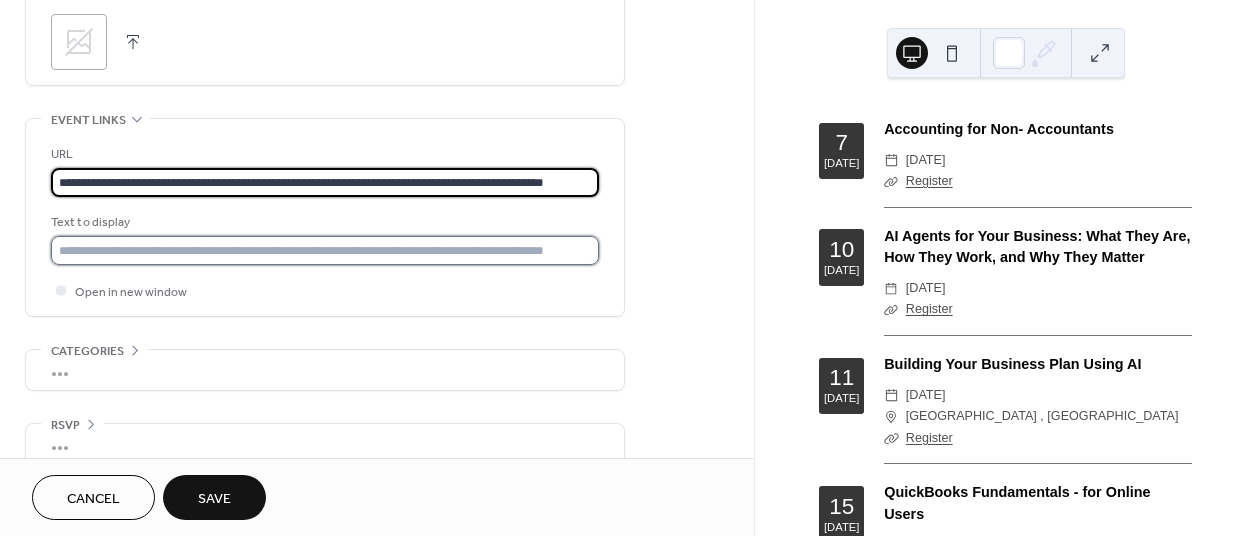 click at bounding box center [325, 250] 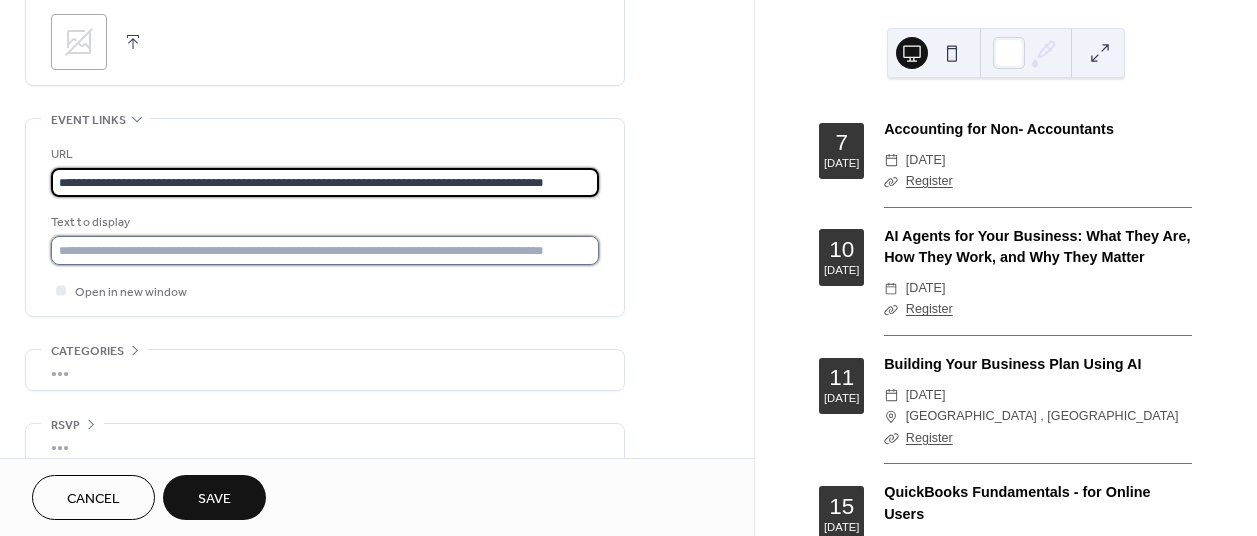 scroll, scrollTop: 0, scrollLeft: 0, axis: both 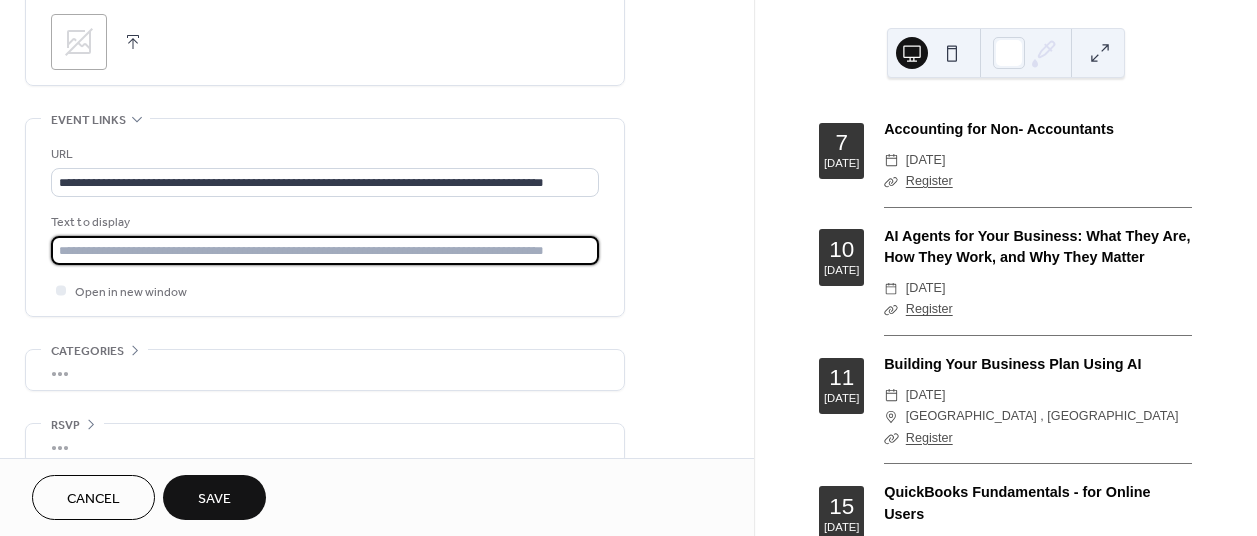 type on "********" 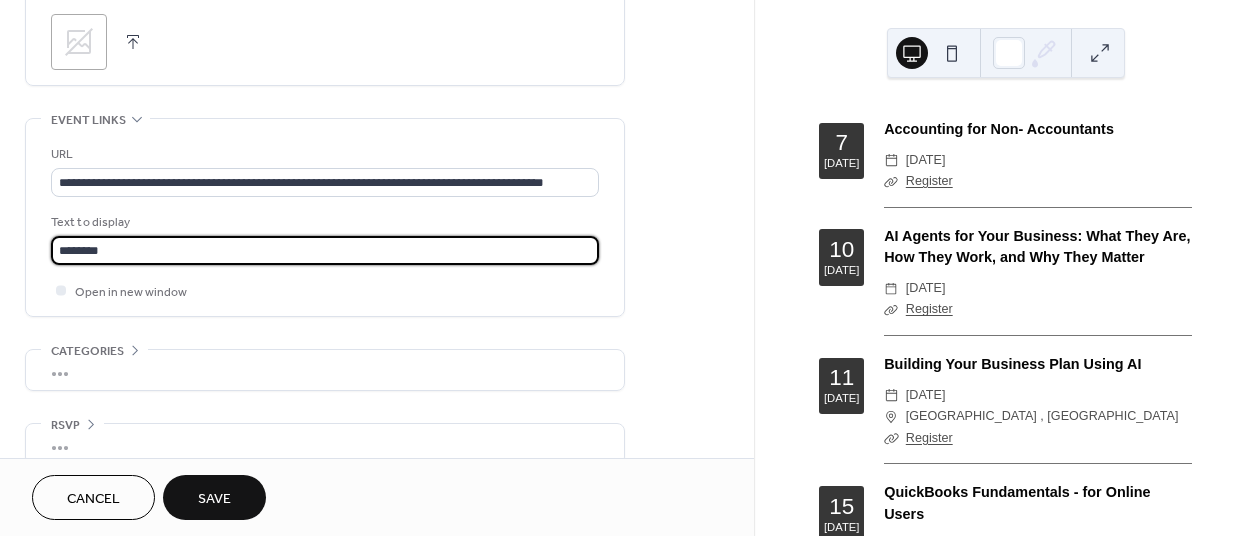 click on "Save" at bounding box center (214, 497) 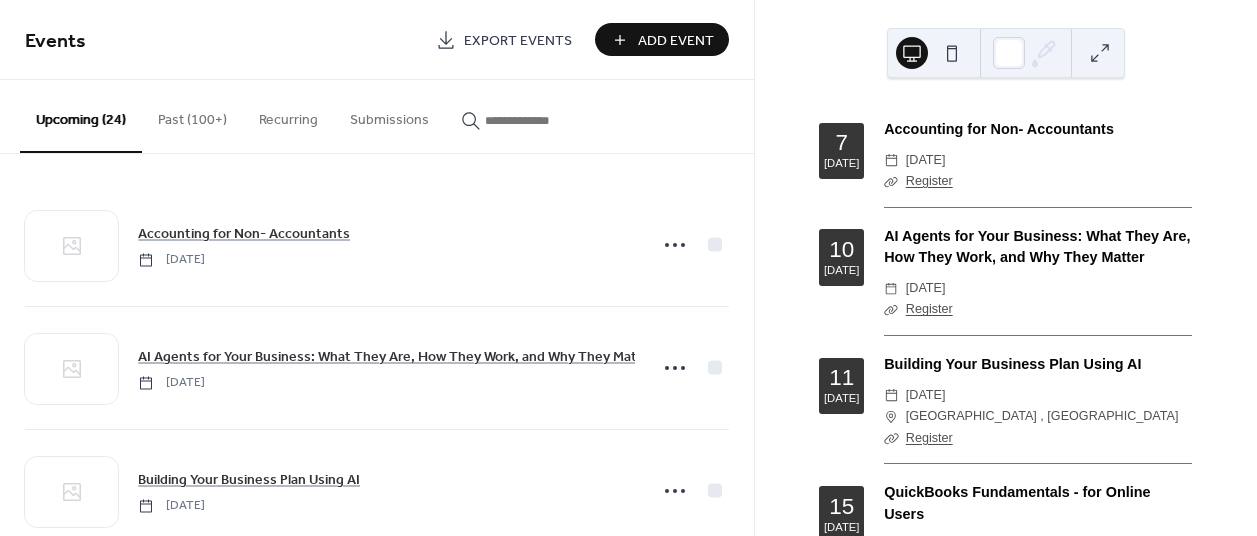 click on "Add Event" at bounding box center (676, 41) 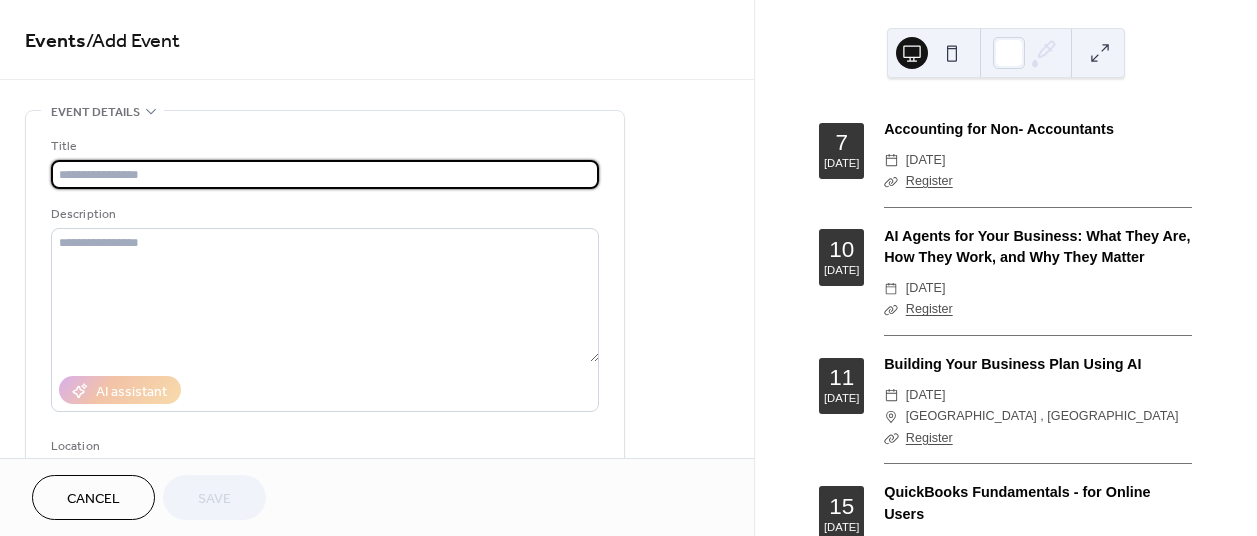 click at bounding box center (325, 174) 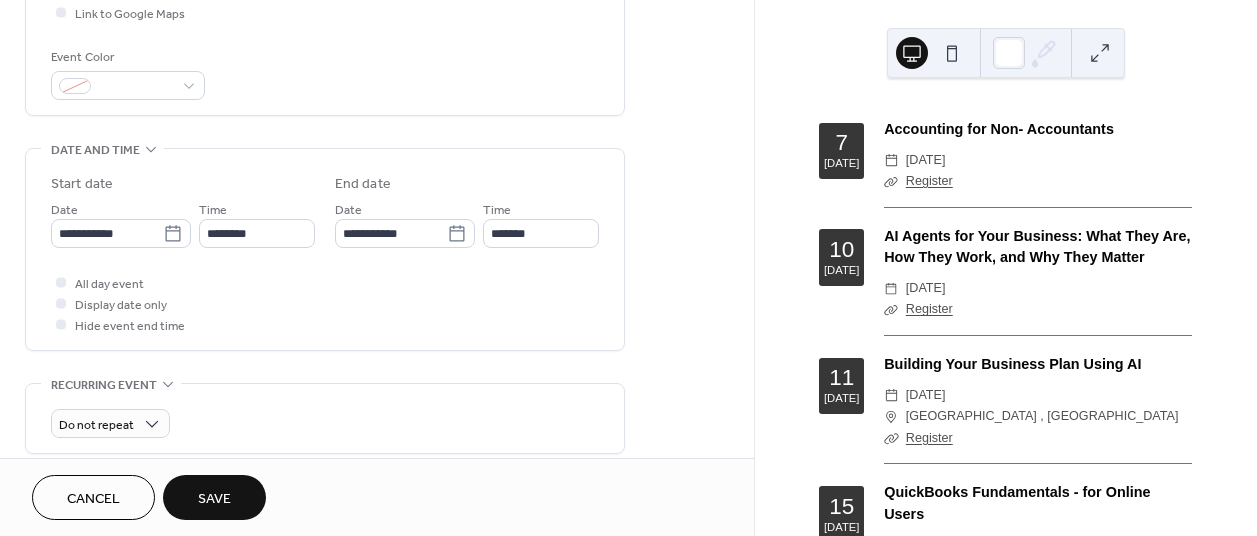 scroll, scrollTop: 600, scrollLeft: 0, axis: vertical 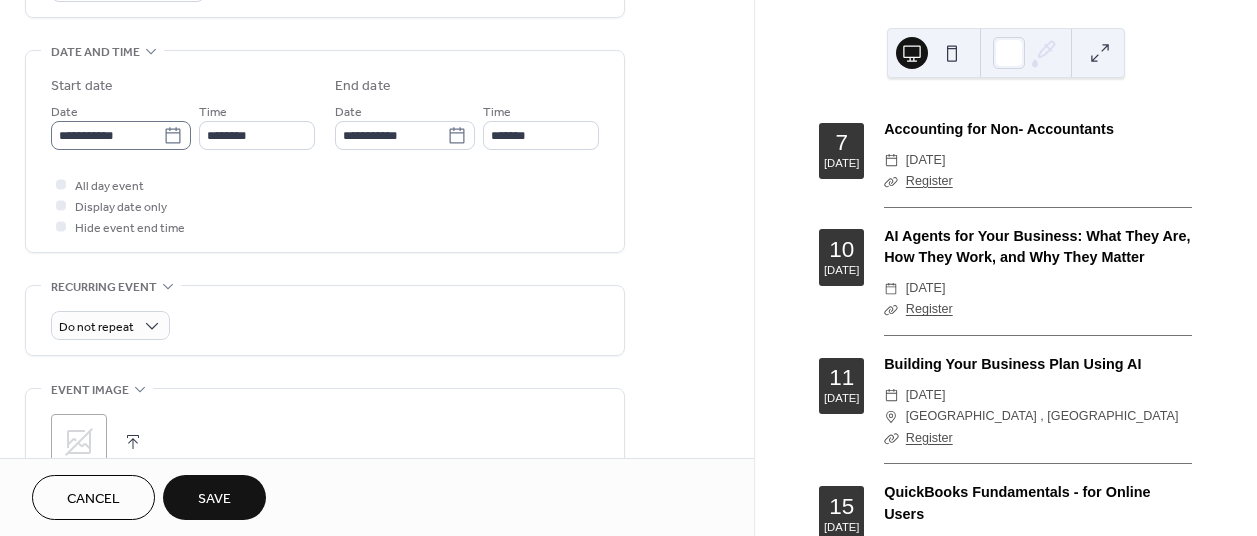 type on "**********" 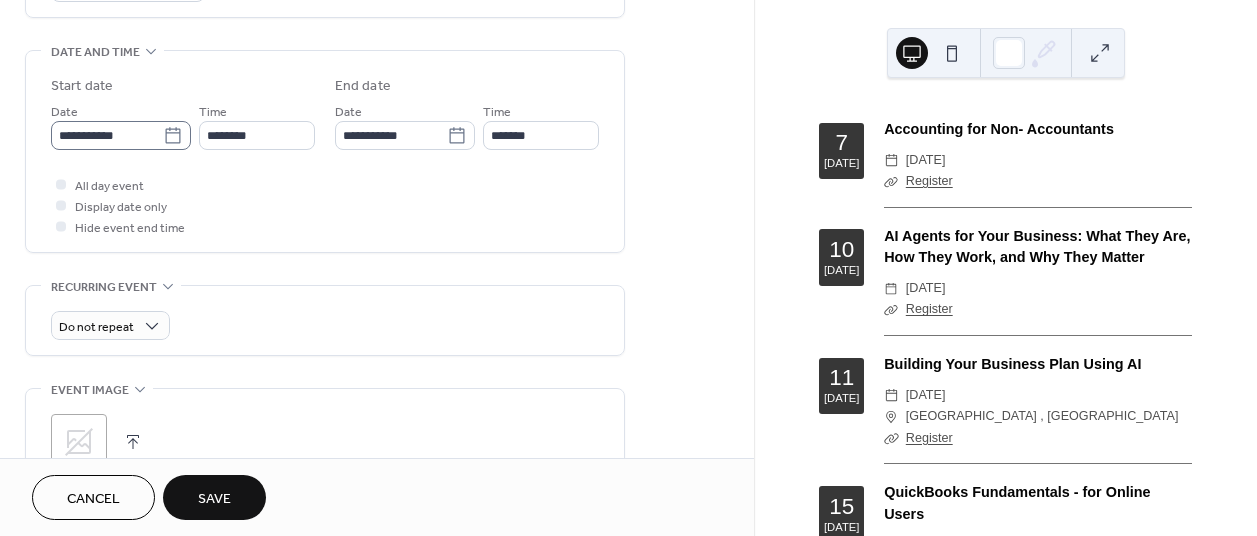 click 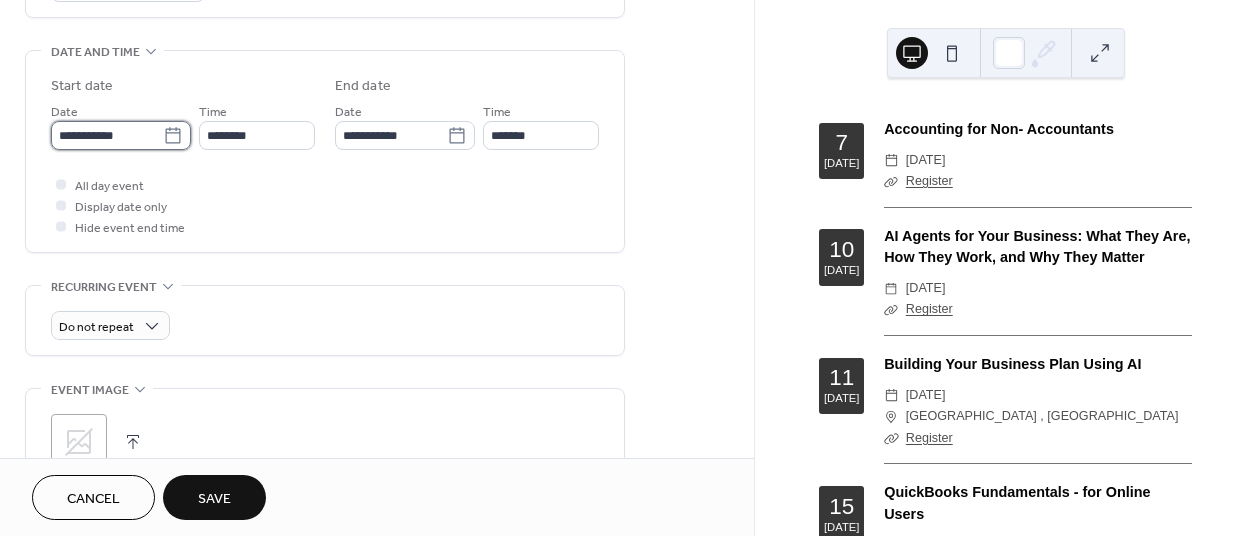 click on "**********" at bounding box center (107, 135) 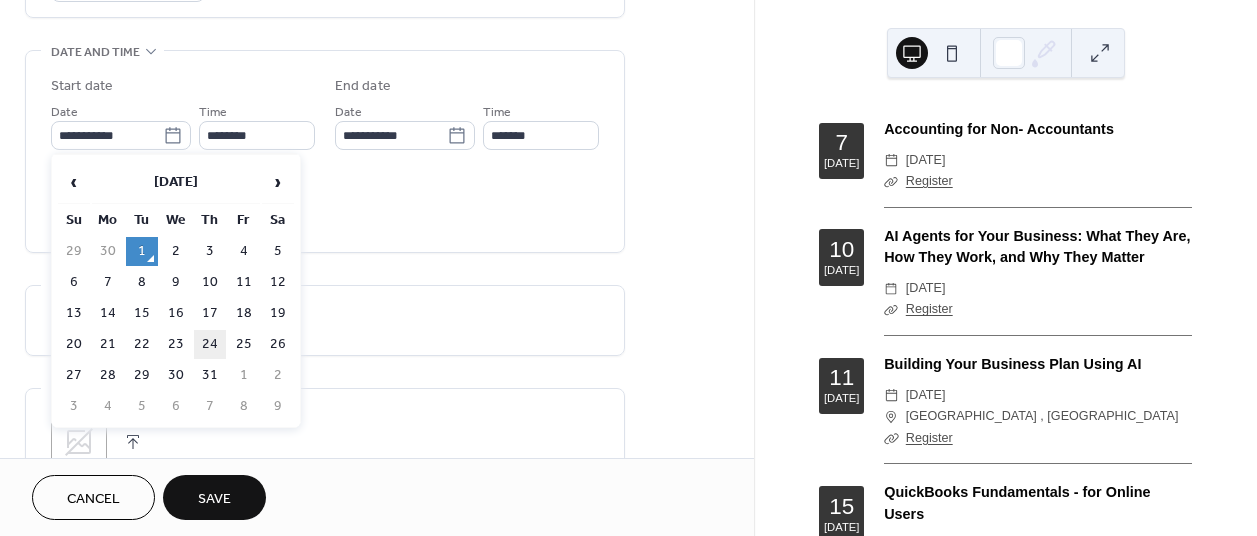 click on "24" at bounding box center (210, 344) 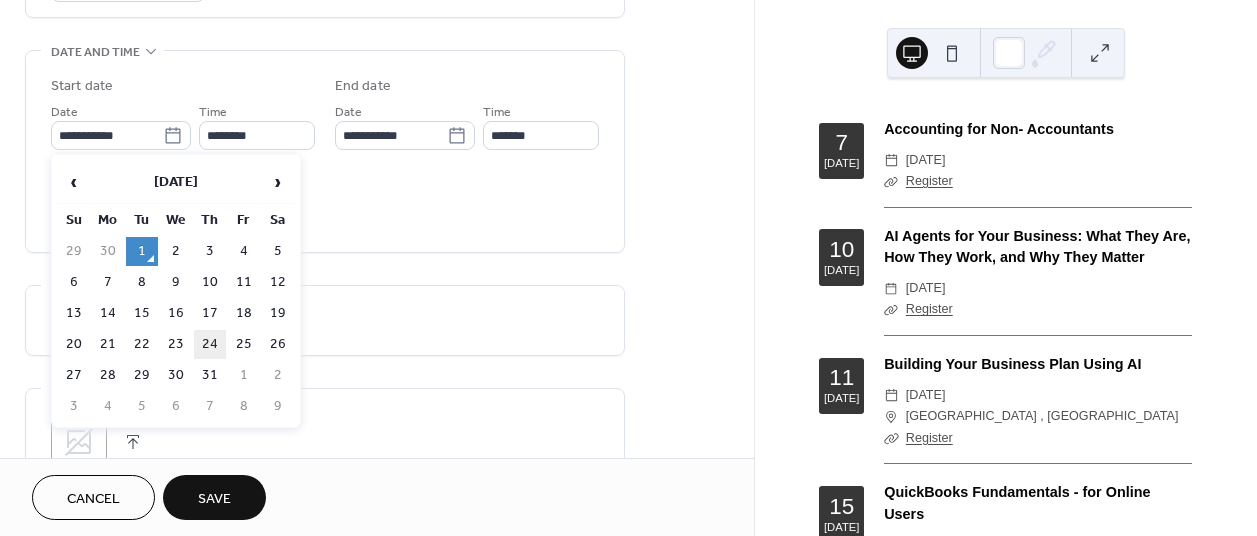 type on "**********" 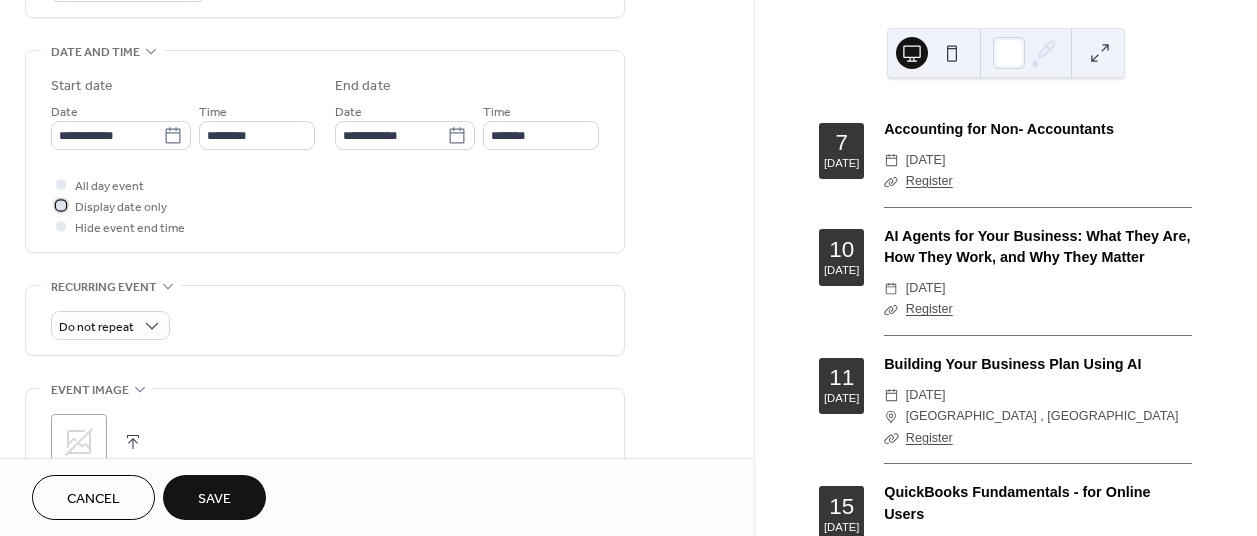 click on "Display date only" at bounding box center [121, 207] 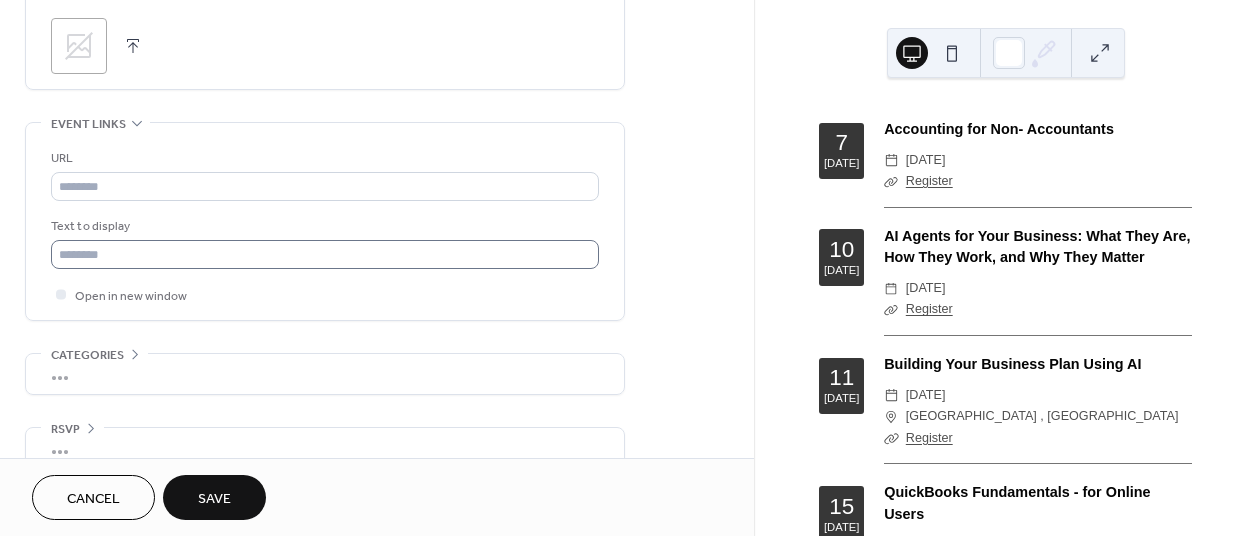 scroll, scrollTop: 1000, scrollLeft: 0, axis: vertical 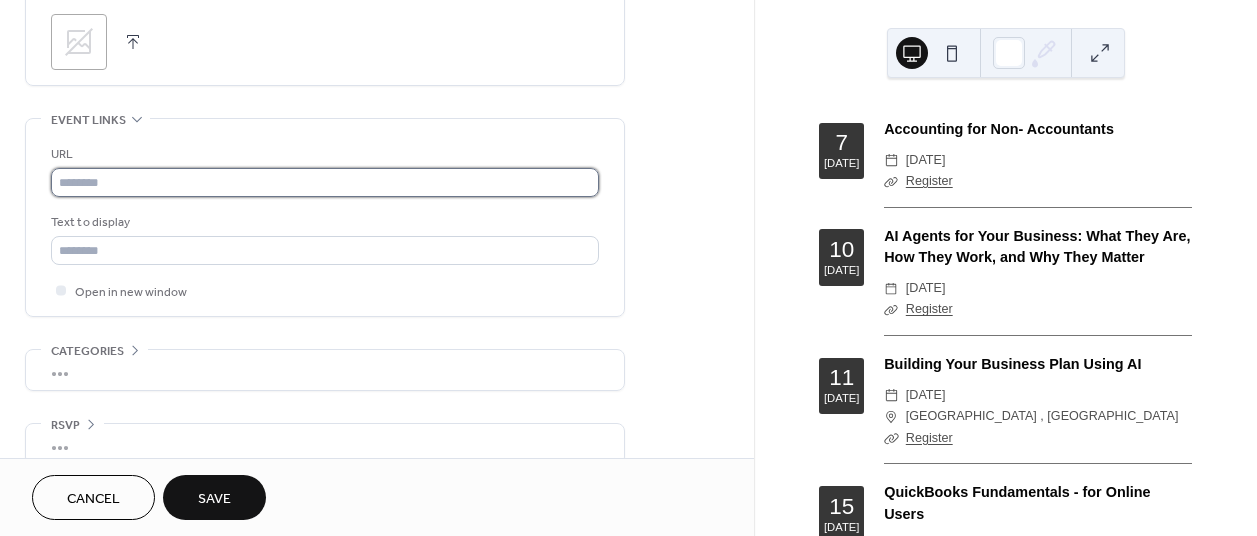 click at bounding box center [325, 182] 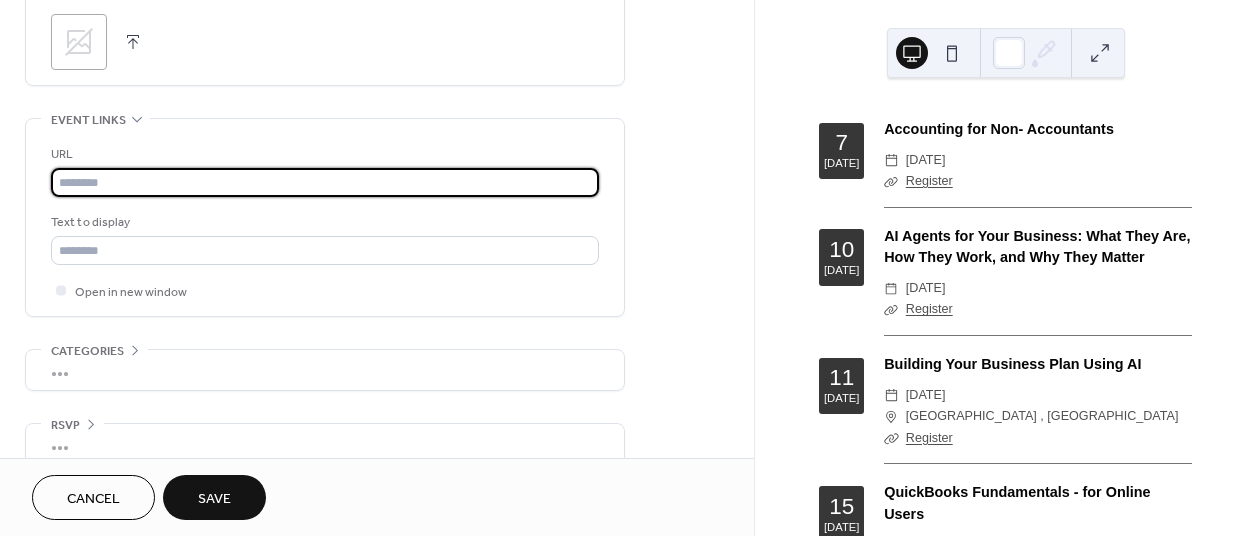paste on "**********" 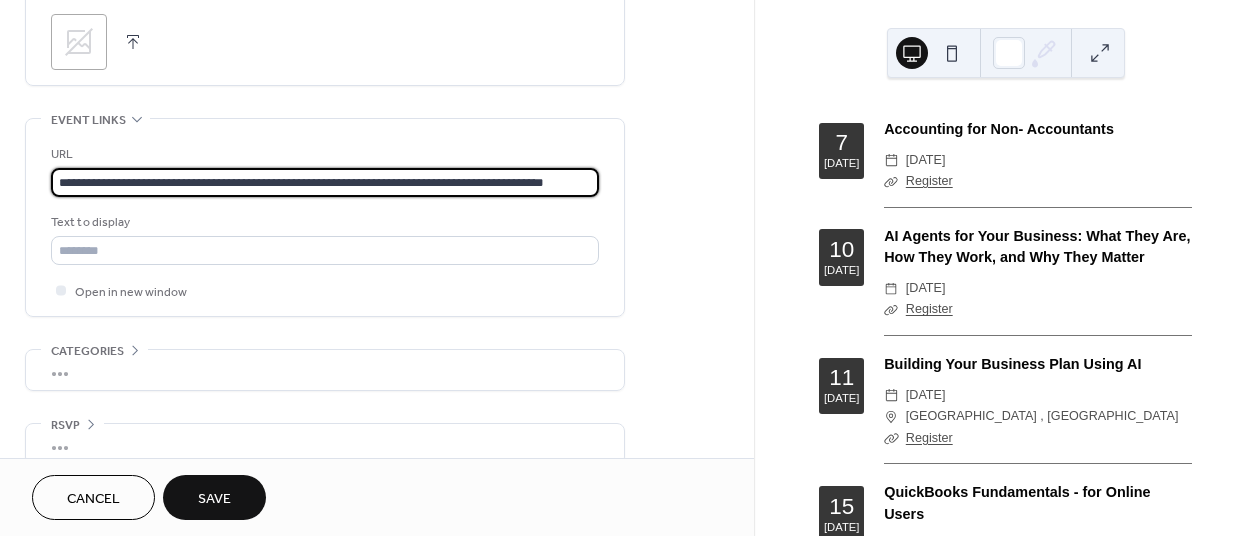 scroll, scrollTop: 0, scrollLeft: 59, axis: horizontal 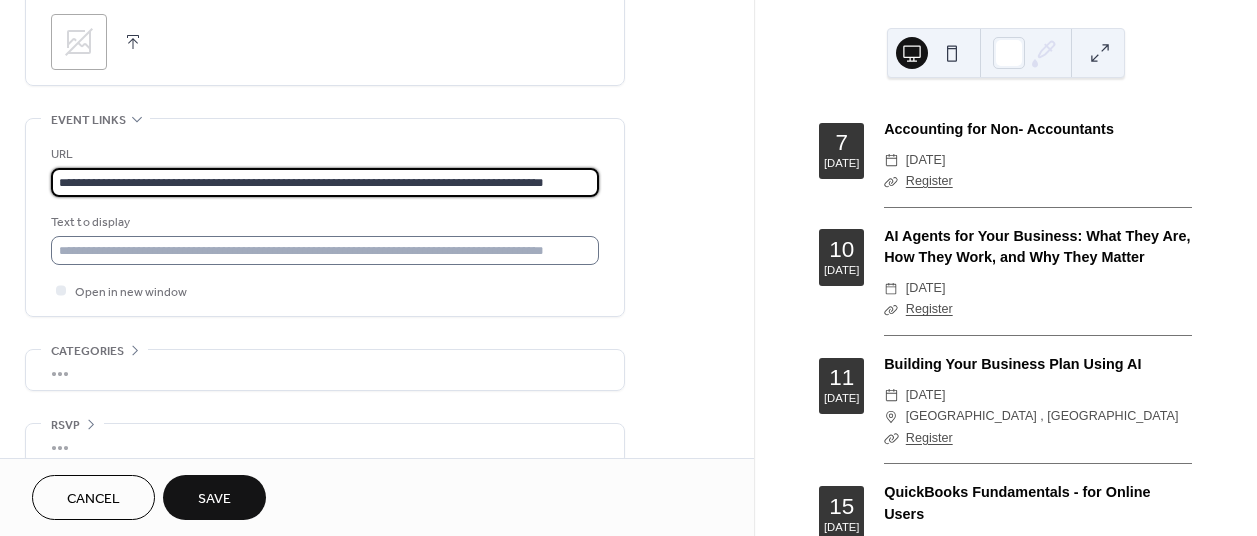 type on "**********" 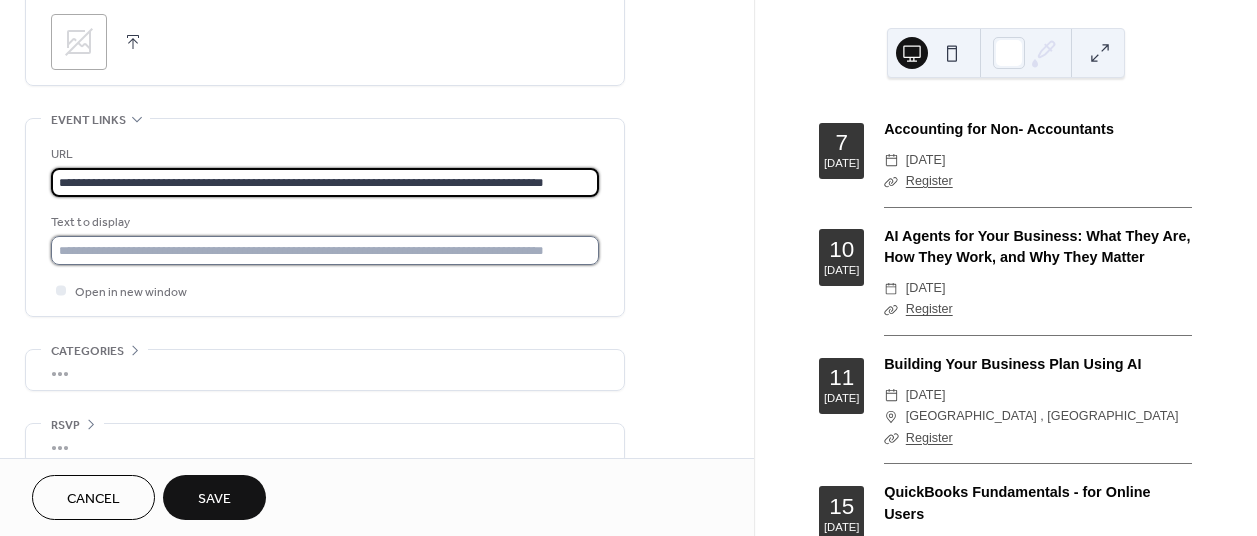 drag, startPoint x: 123, startPoint y: 242, endPoint x: 132, endPoint y: 260, distance: 20.12461 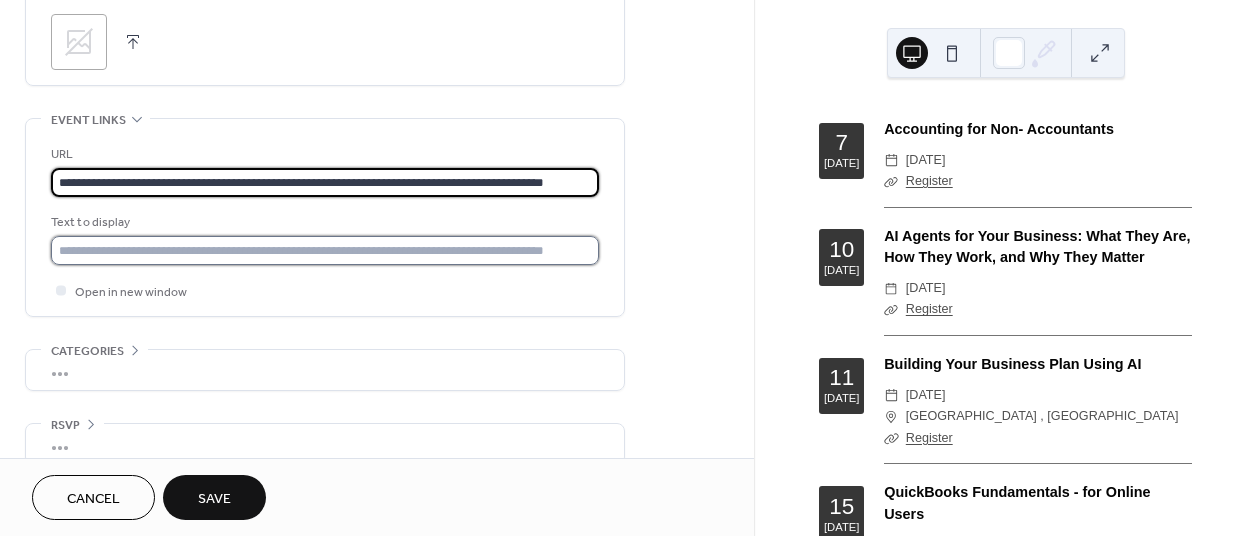 click at bounding box center (325, 250) 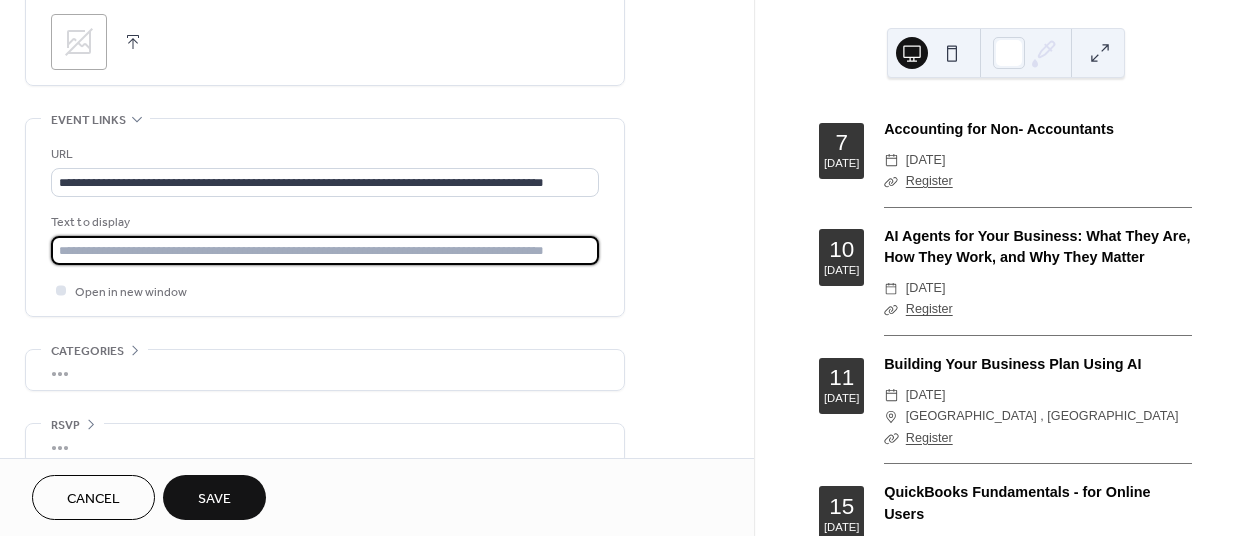 type on "********" 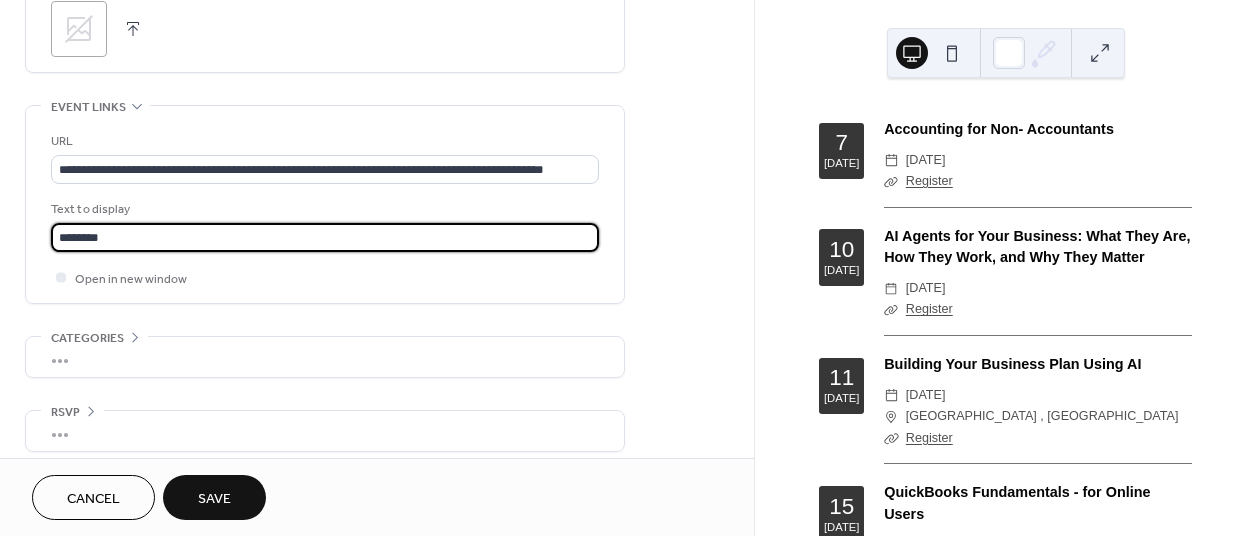 scroll, scrollTop: 1023, scrollLeft: 0, axis: vertical 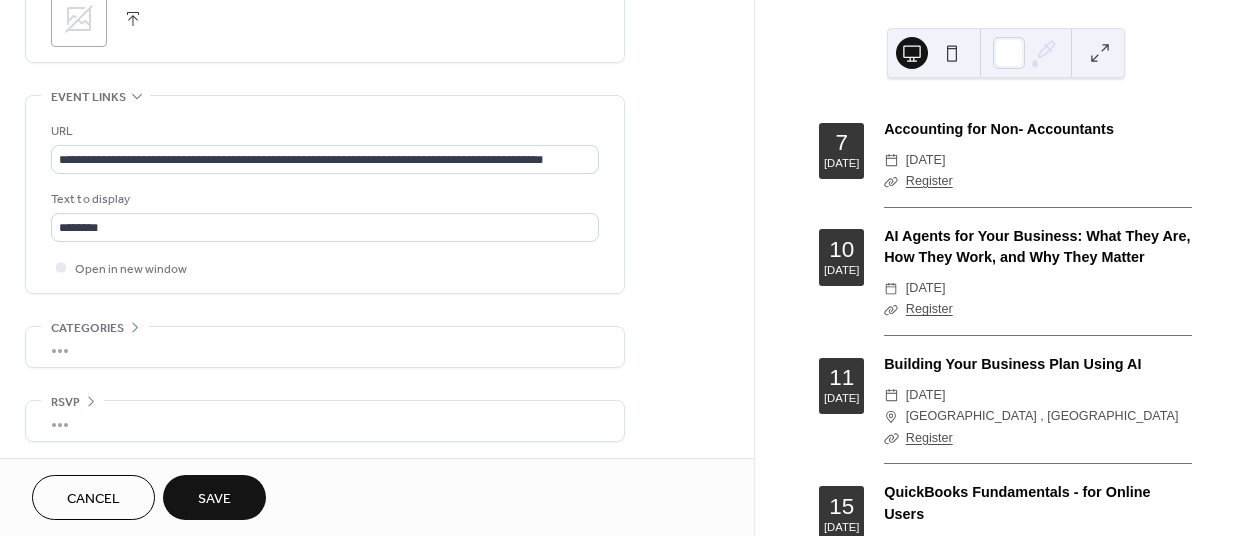 click on "Save" at bounding box center [214, 499] 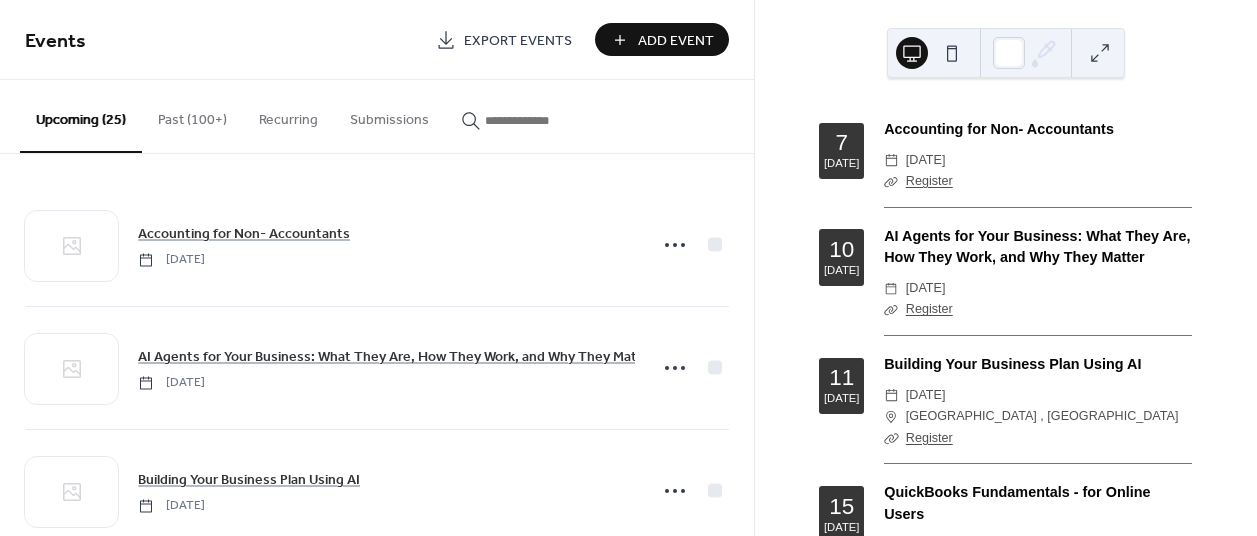 click on "Add Event" at bounding box center (662, 39) 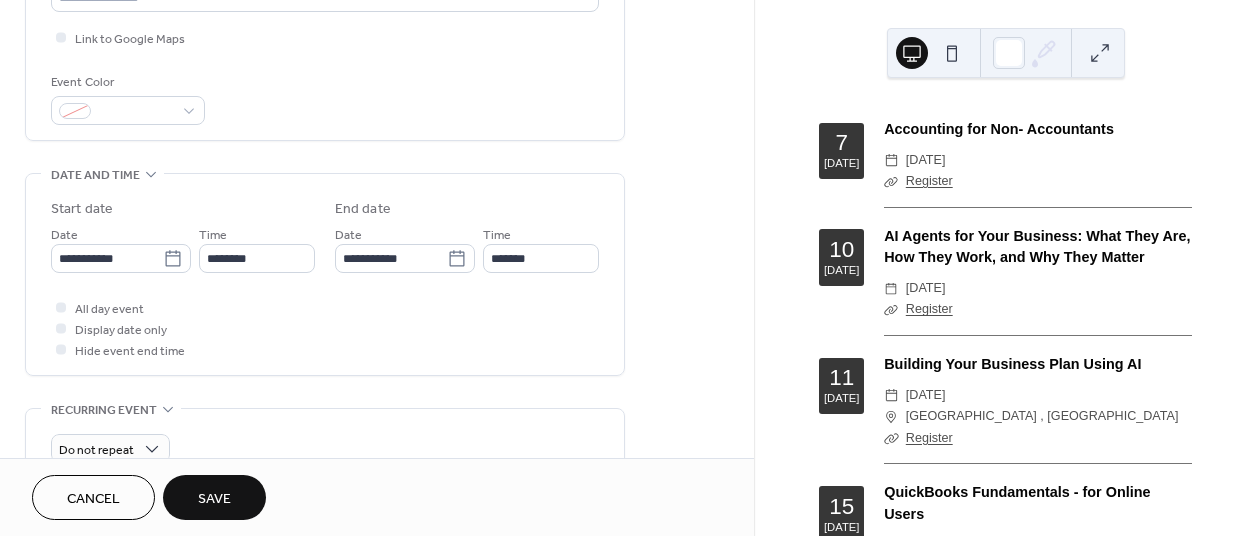scroll, scrollTop: 500, scrollLeft: 0, axis: vertical 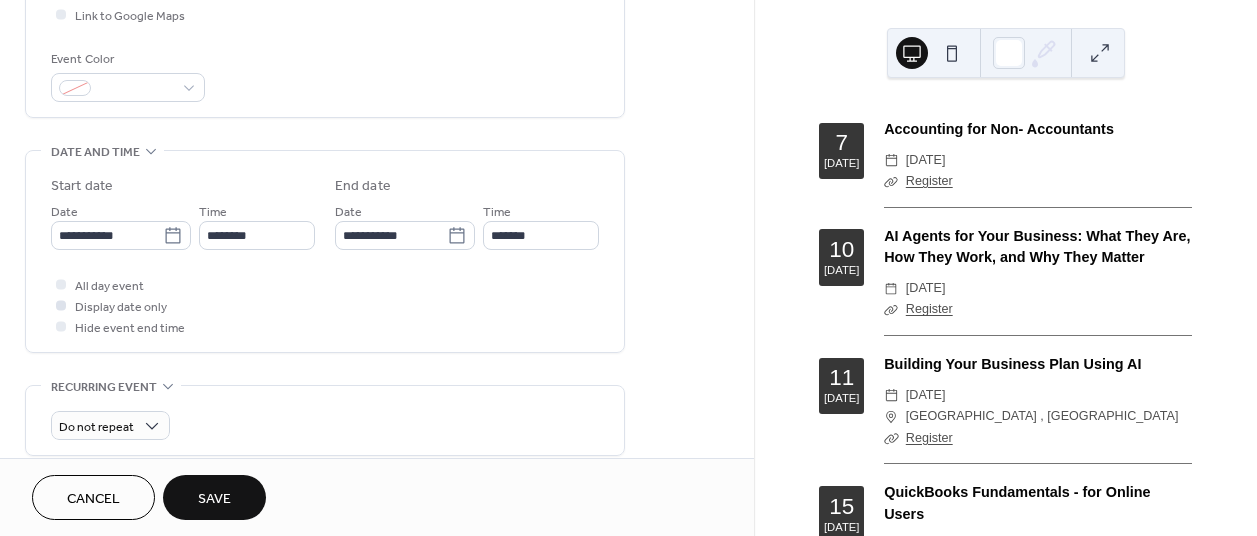 type on "**********" 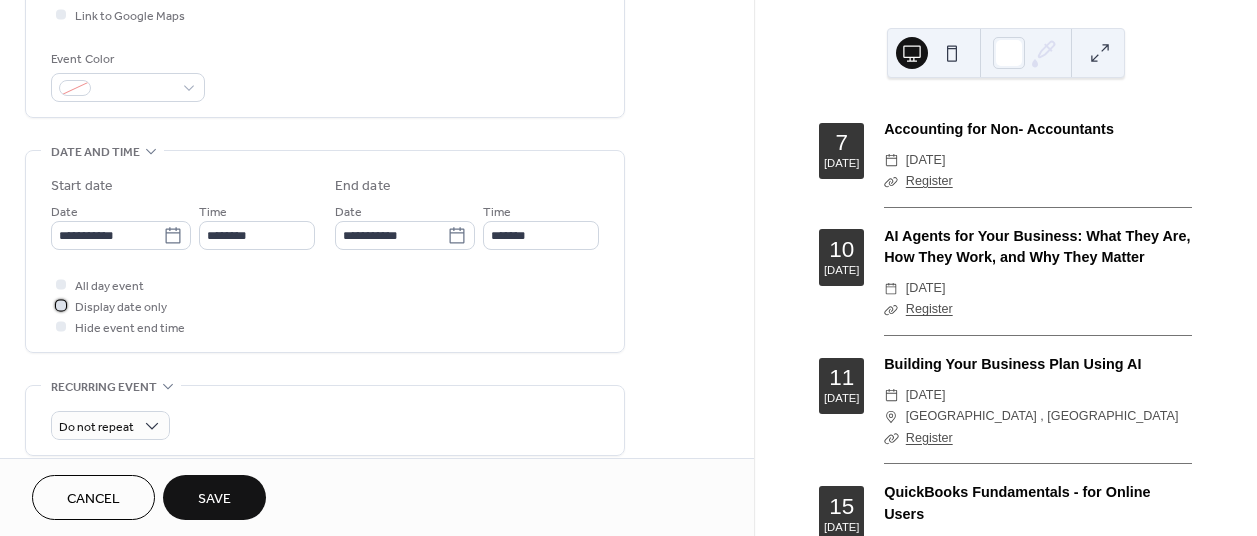 click on "Display date only" at bounding box center (121, 307) 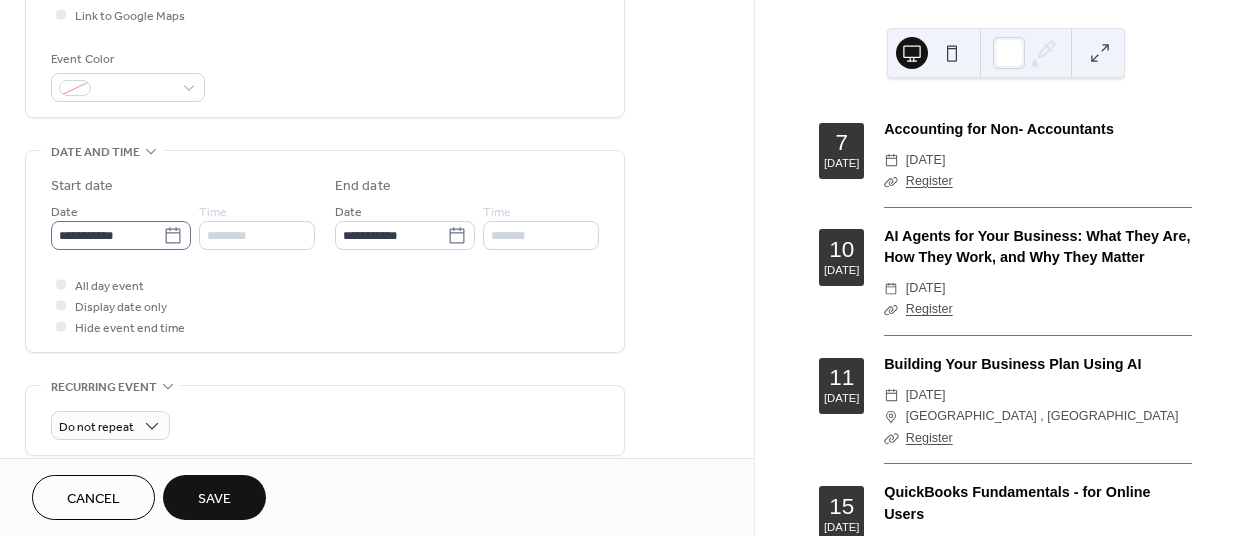 click 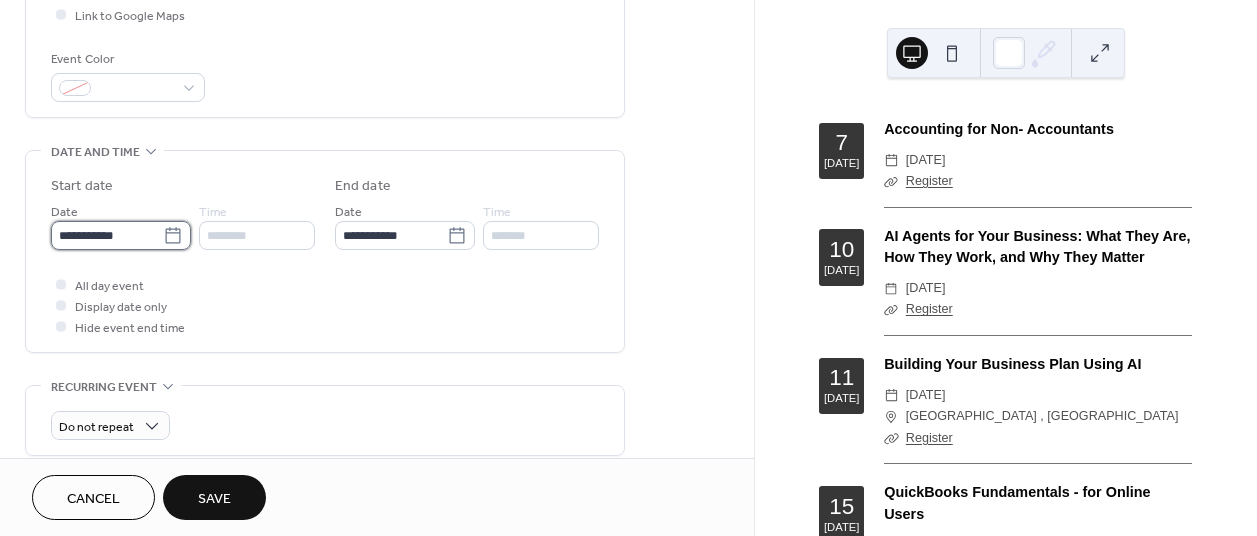click on "**********" at bounding box center (107, 235) 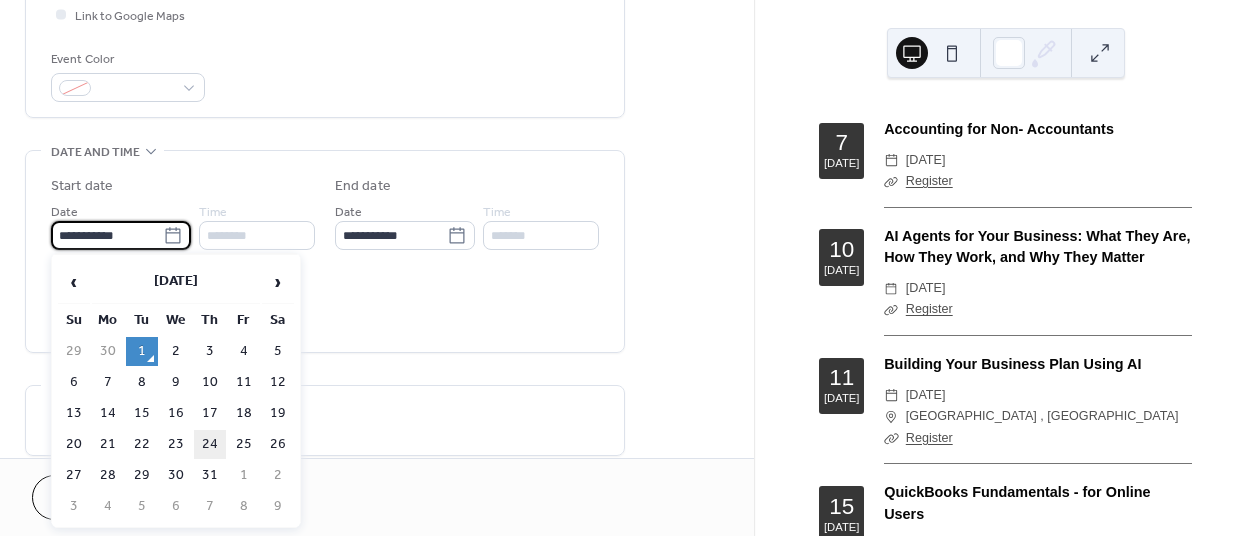 click on "24" at bounding box center [210, 444] 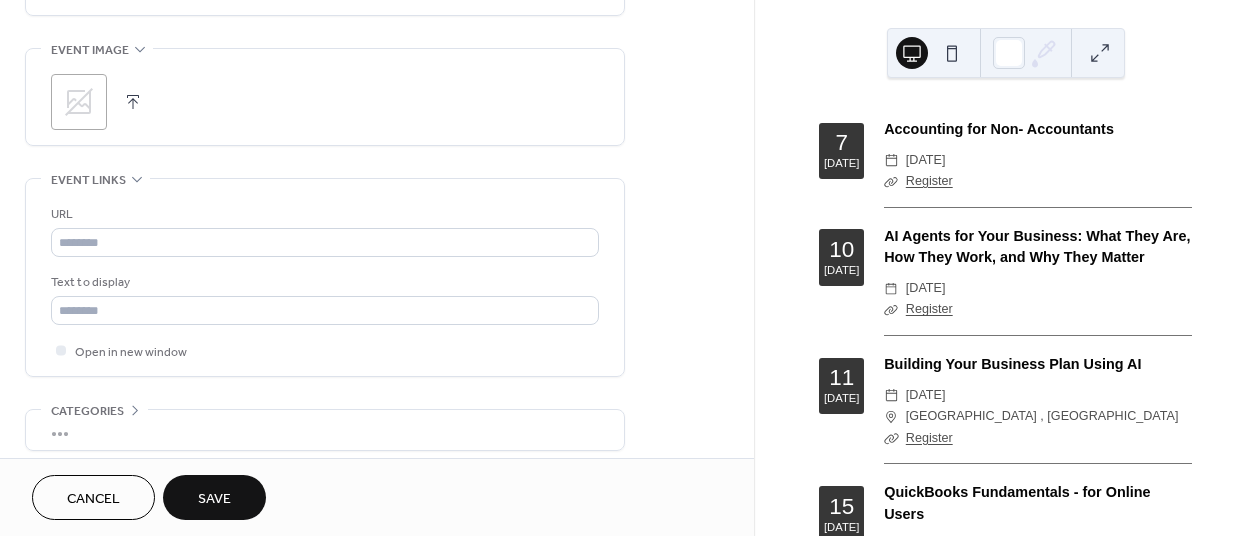 scroll, scrollTop: 1000, scrollLeft: 0, axis: vertical 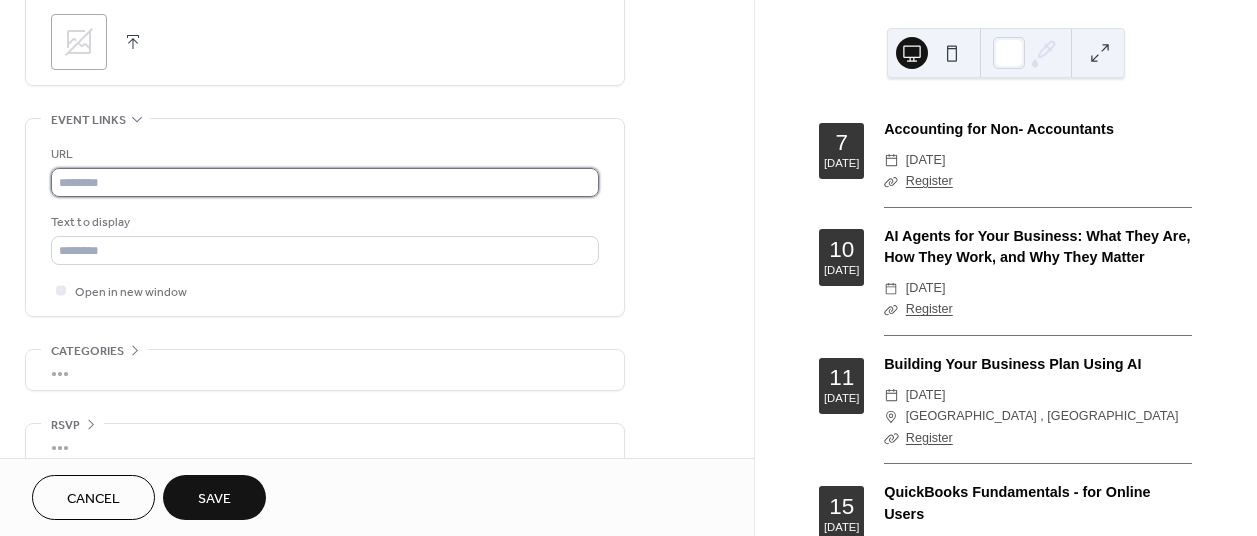 click at bounding box center (325, 182) 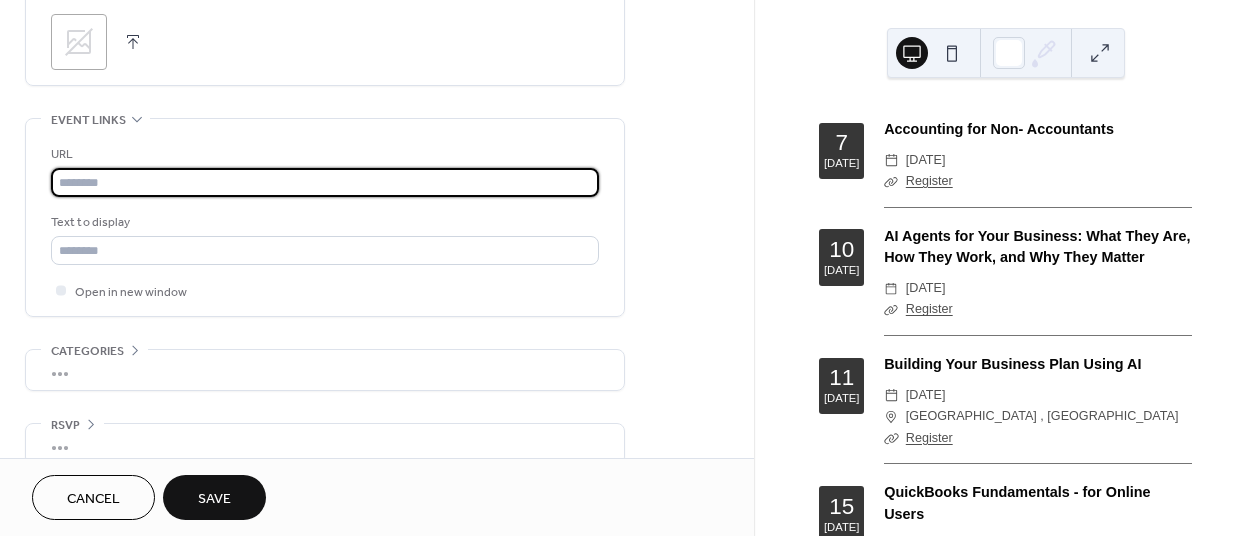 paste on "**********" 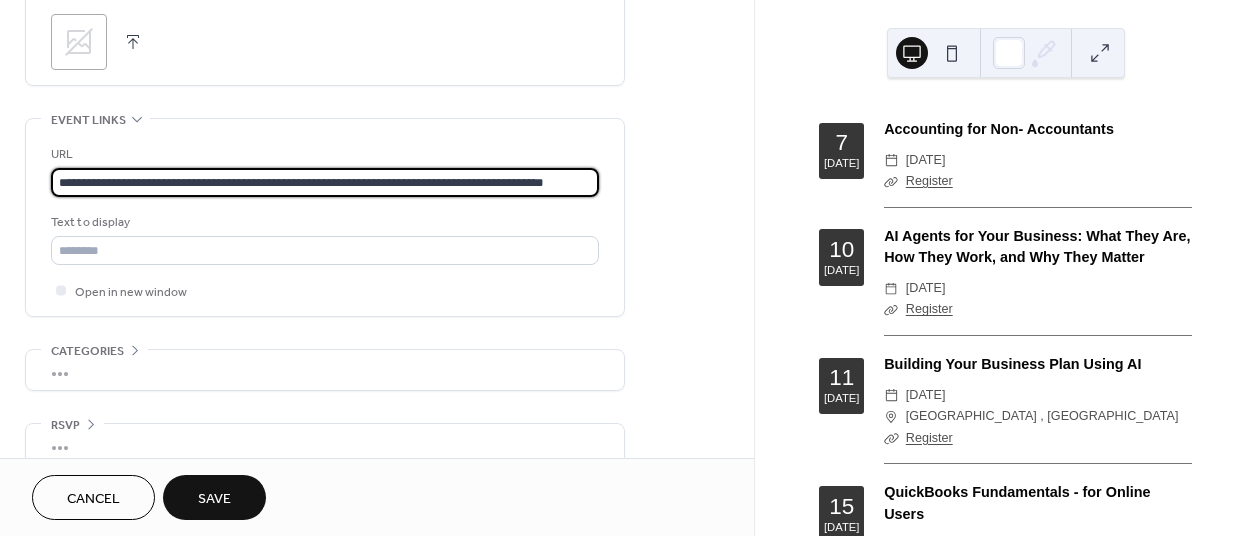 scroll, scrollTop: 0, scrollLeft: 59, axis: horizontal 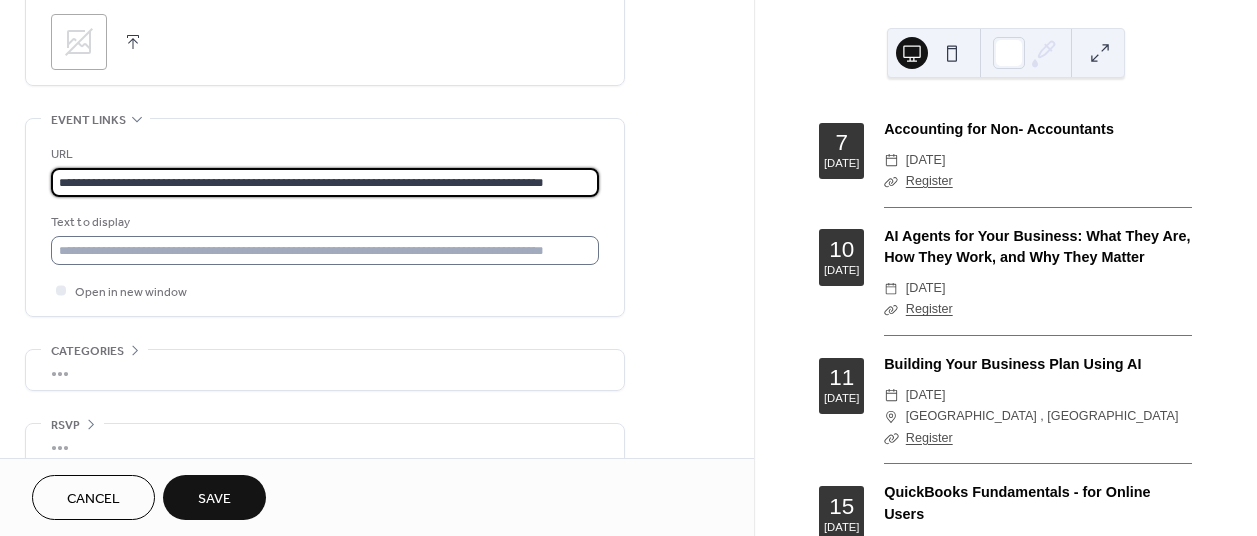 type on "**********" 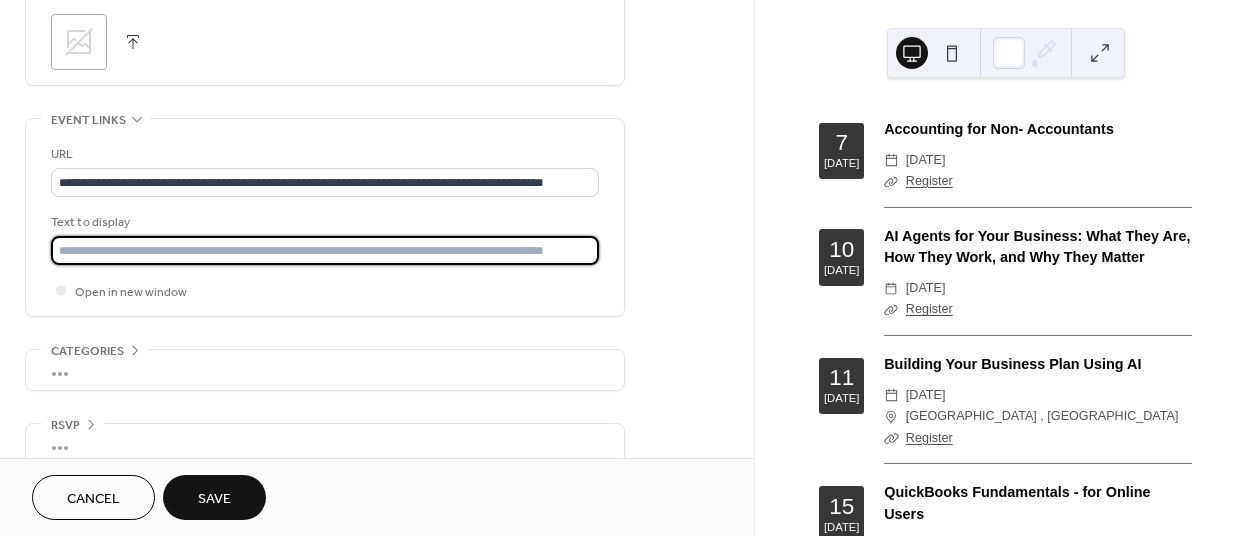 click at bounding box center (325, 250) 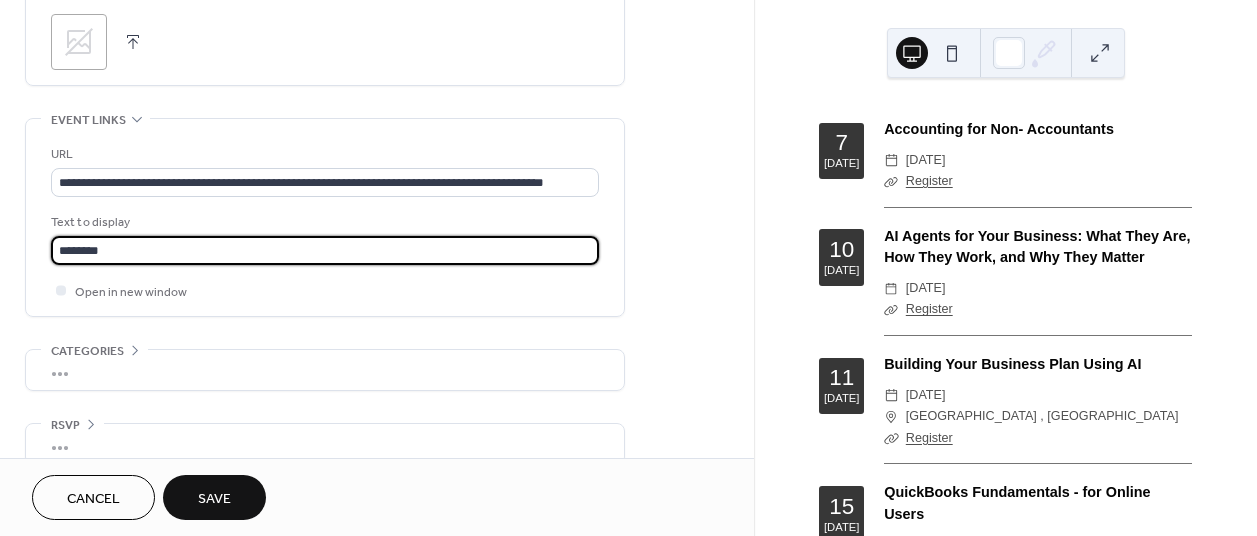 click on "Save" at bounding box center [214, 499] 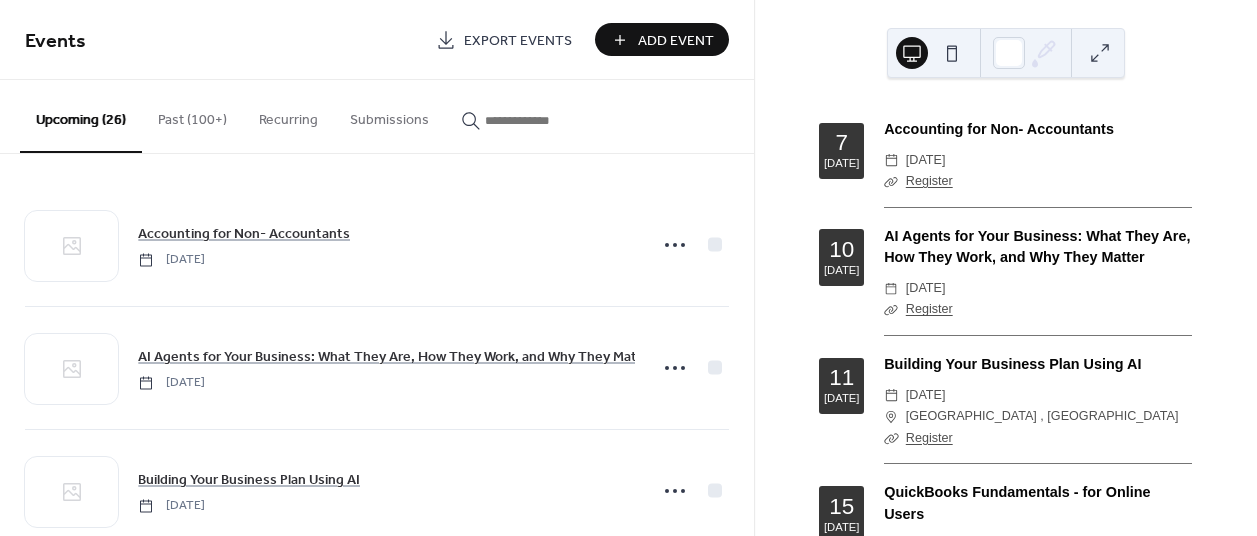click on "Add Event" at bounding box center (676, 41) 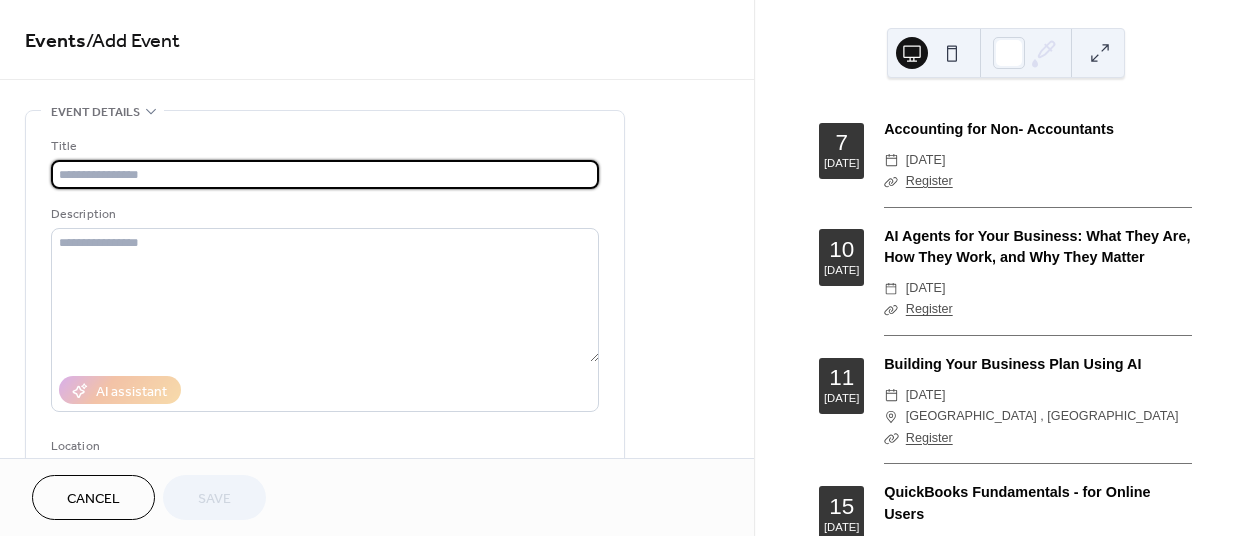 click at bounding box center (325, 174) 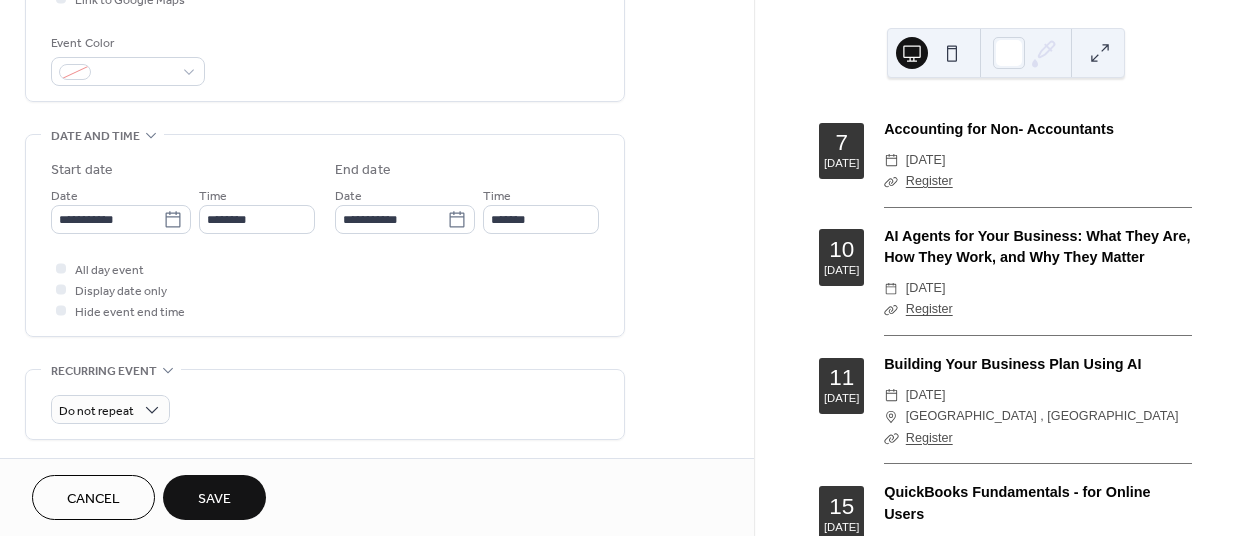 scroll, scrollTop: 600, scrollLeft: 0, axis: vertical 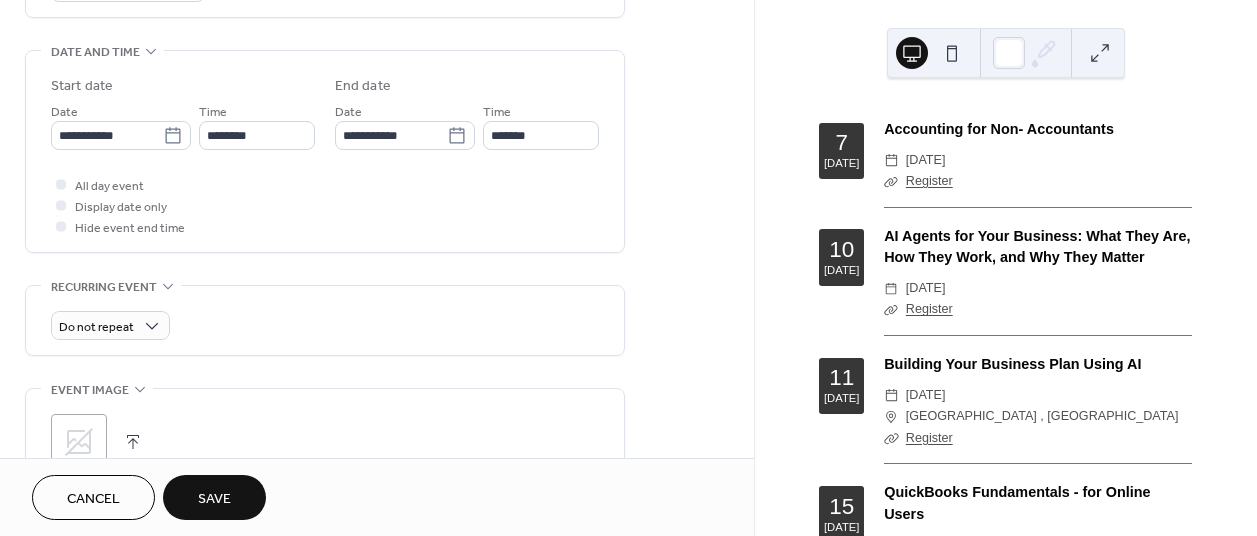 type on "**********" 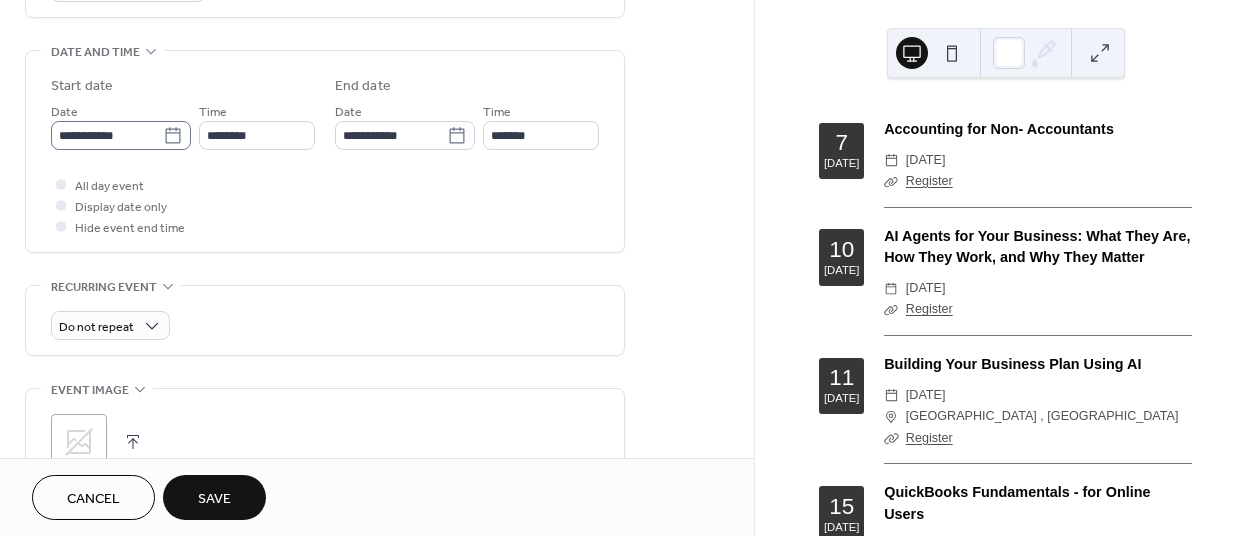 click 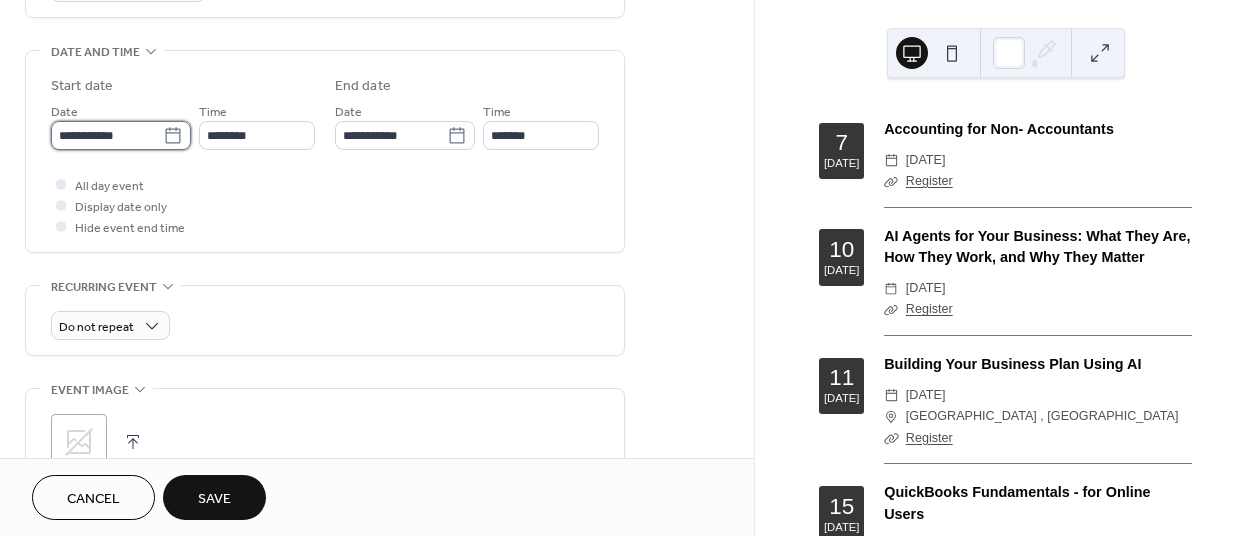 click on "**********" at bounding box center (107, 135) 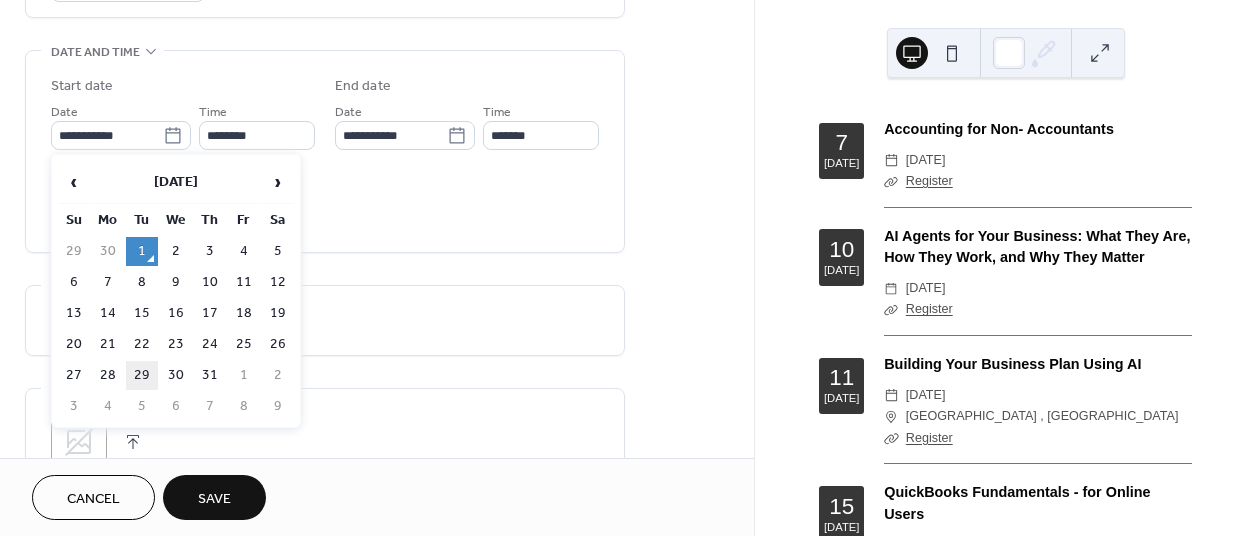 click on "29" at bounding box center (142, 375) 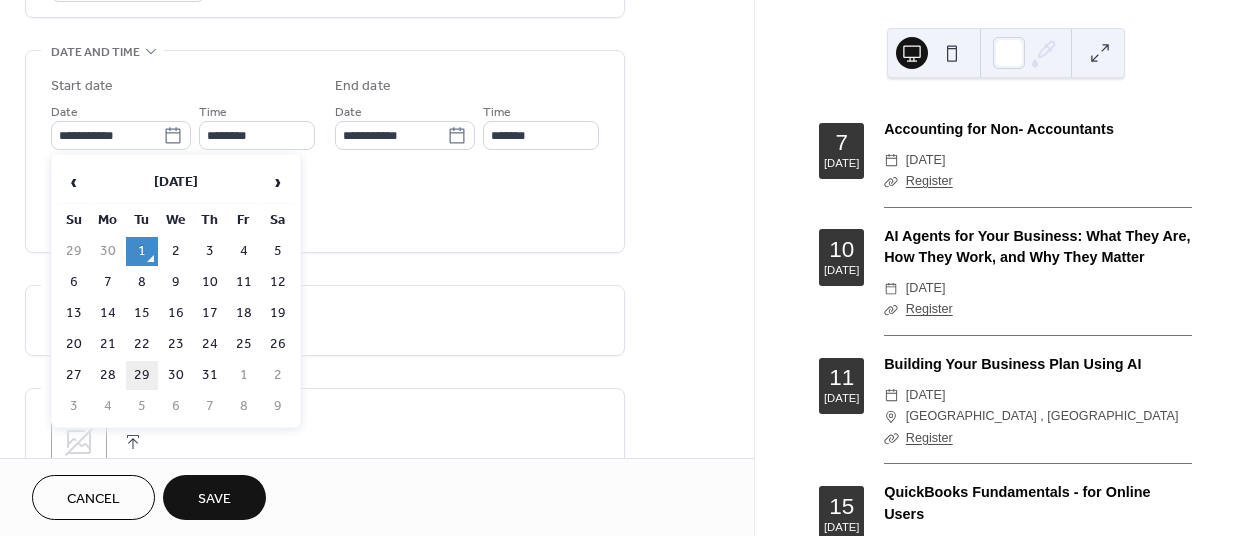 type on "**********" 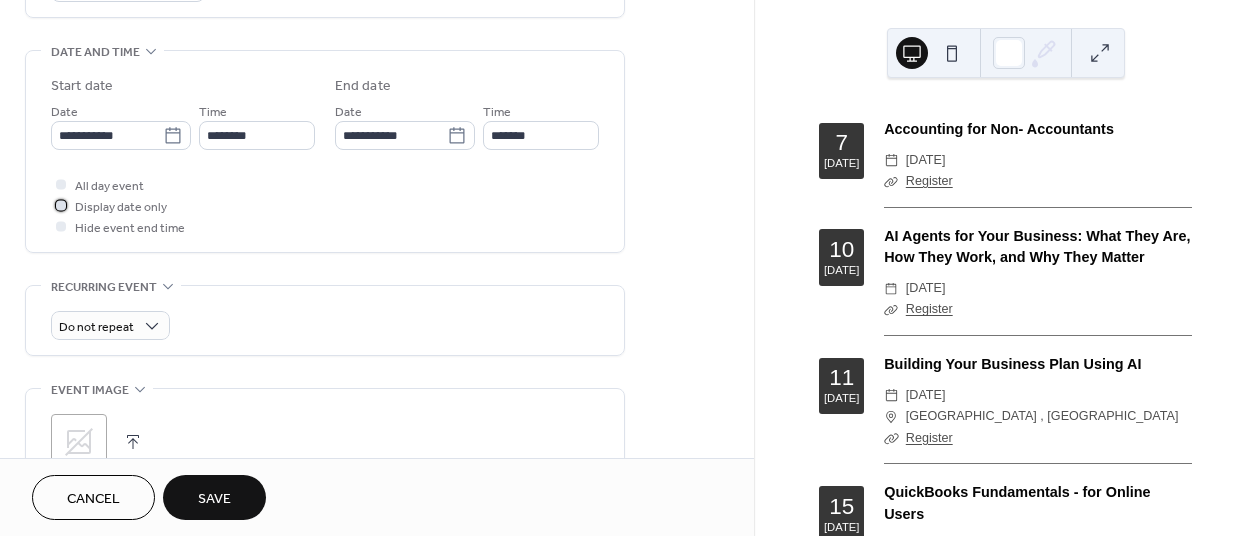 click on "Display date only" at bounding box center (121, 207) 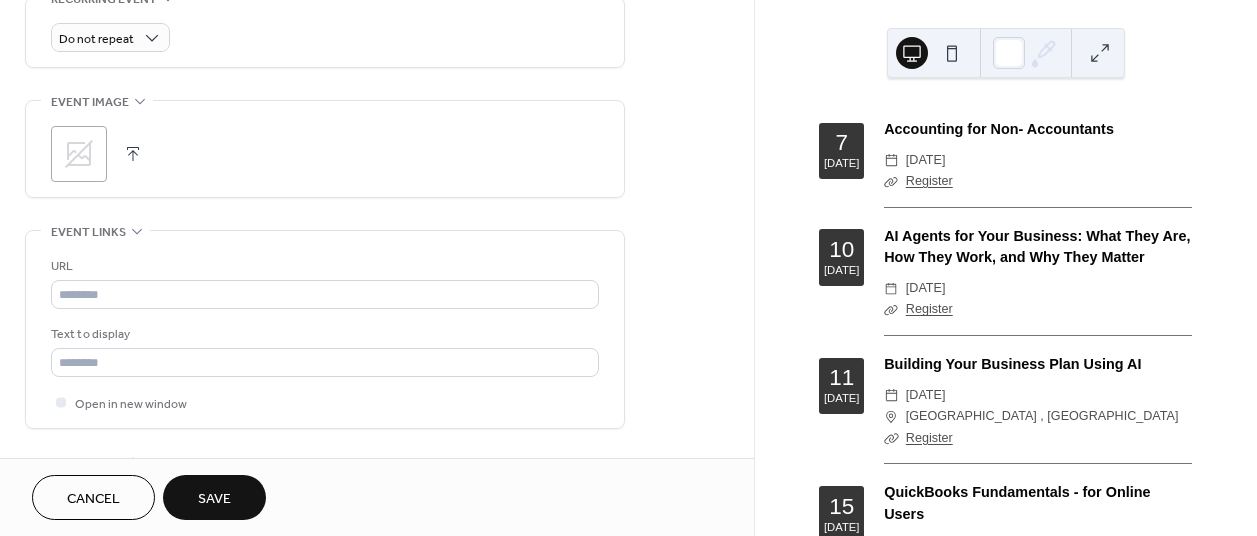 scroll, scrollTop: 900, scrollLeft: 0, axis: vertical 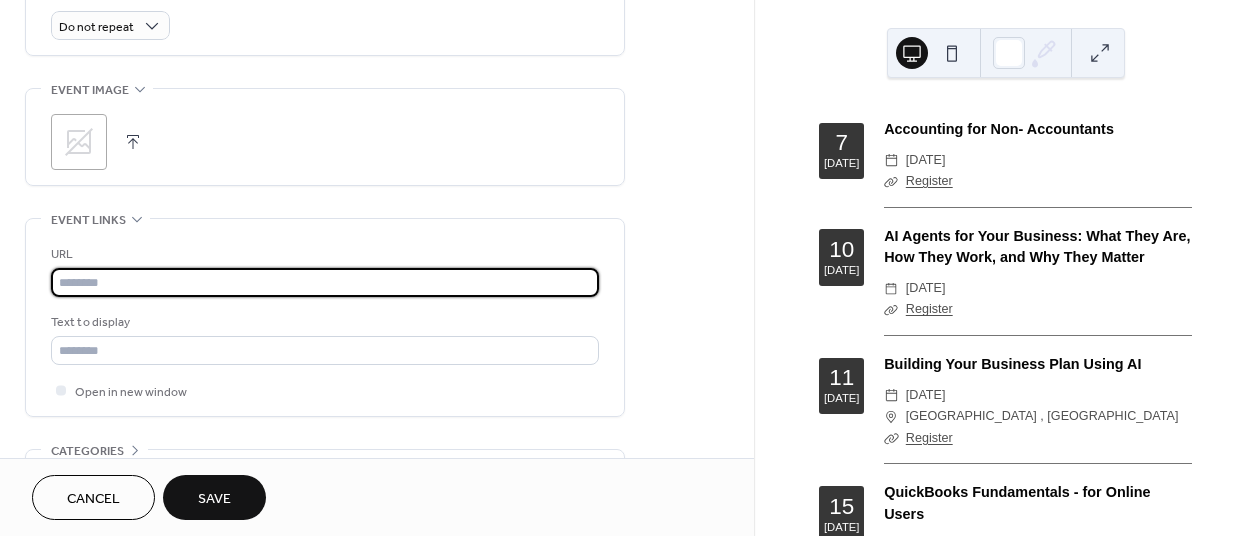 click at bounding box center (325, 282) 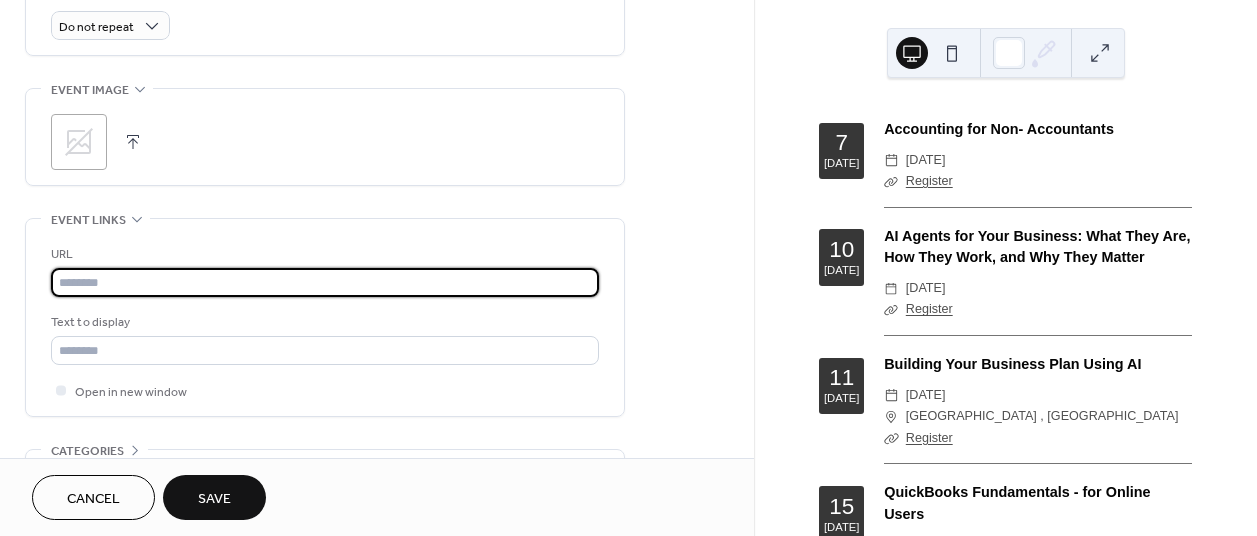 paste on "**********" 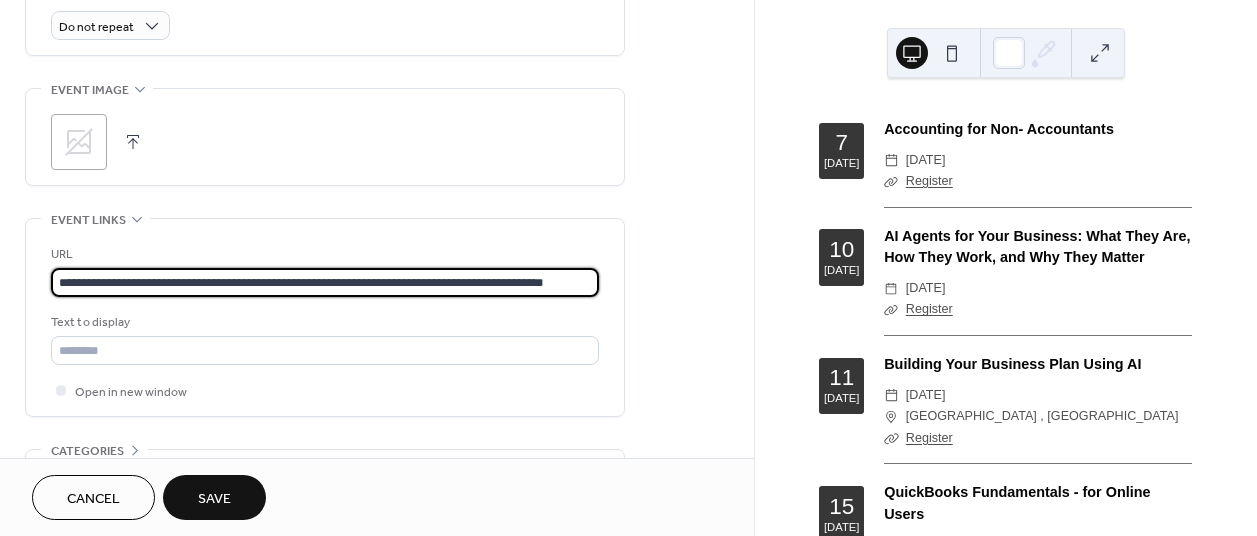 scroll, scrollTop: 0, scrollLeft: 59, axis: horizontal 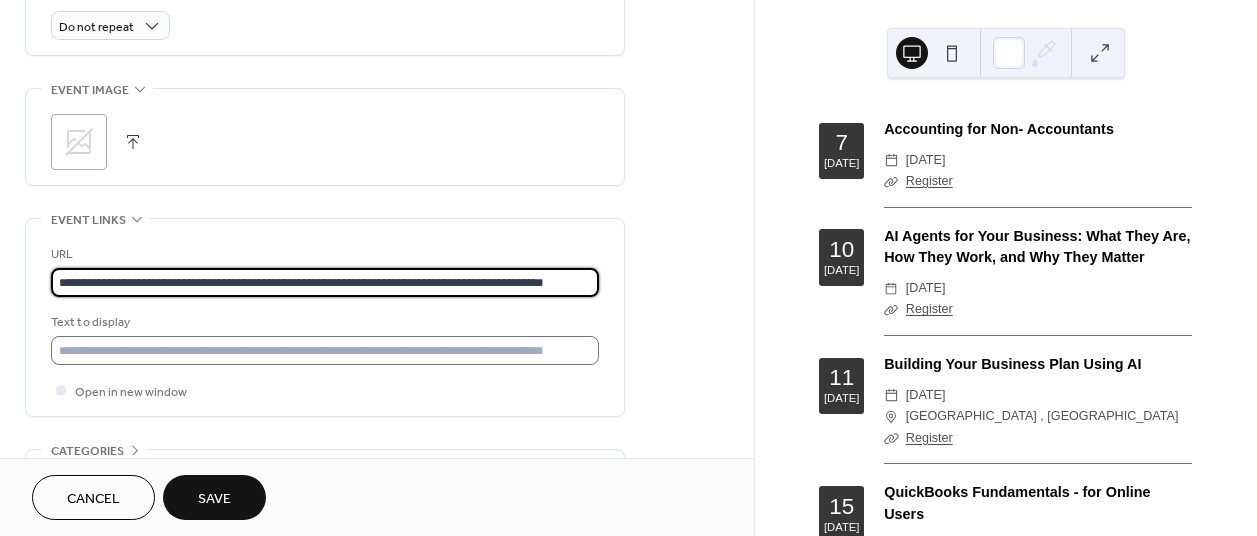type on "**********" 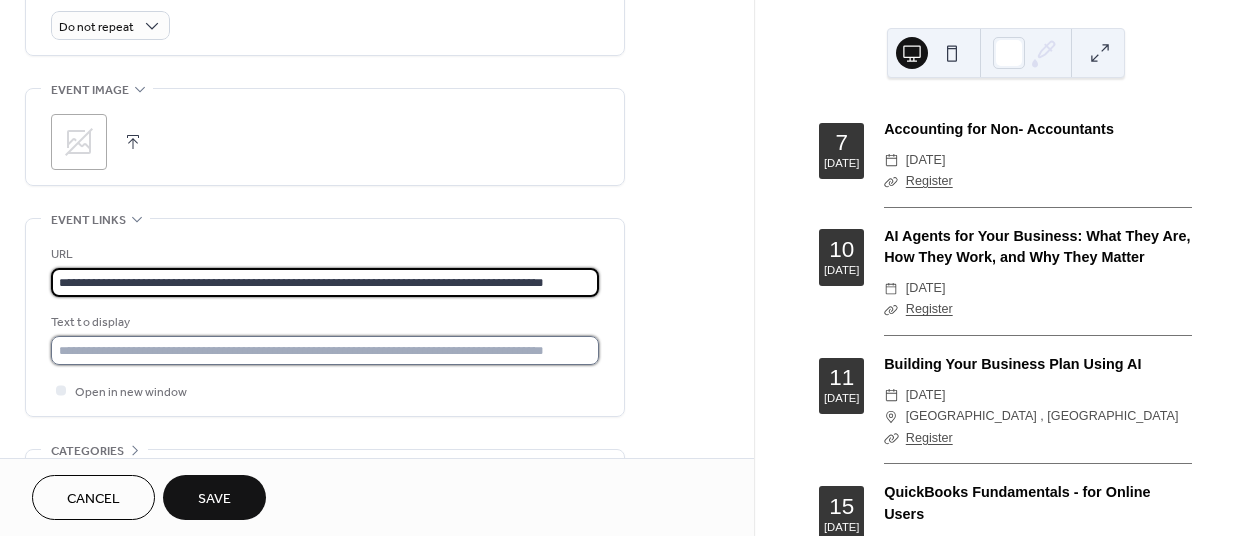 click at bounding box center [325, 350] 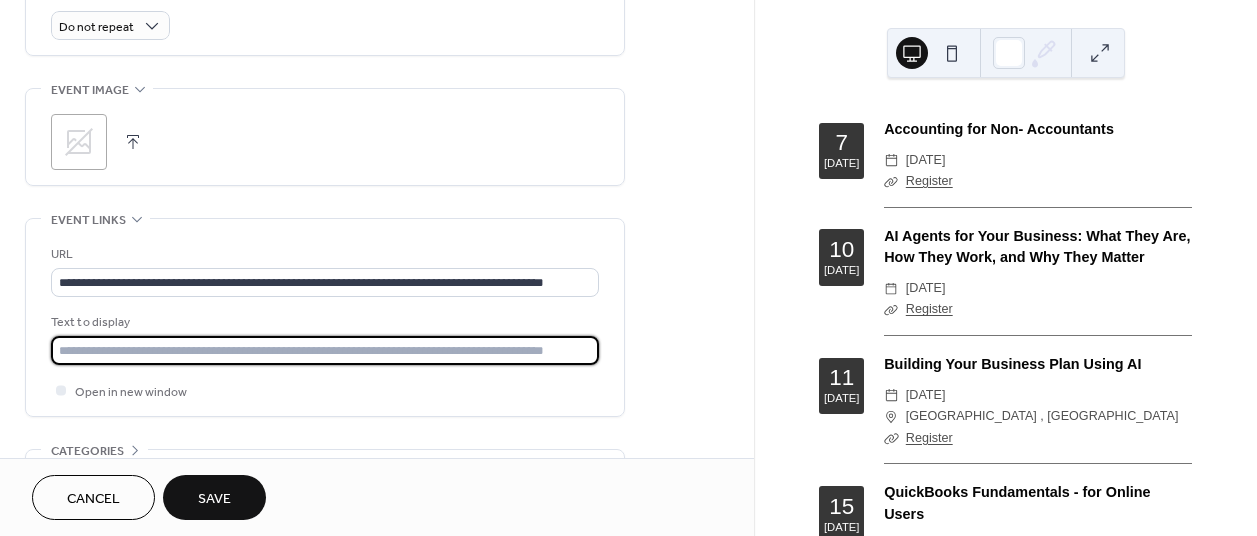 scroll, scrollTop: 0, scrollLeft: 0, axis: both 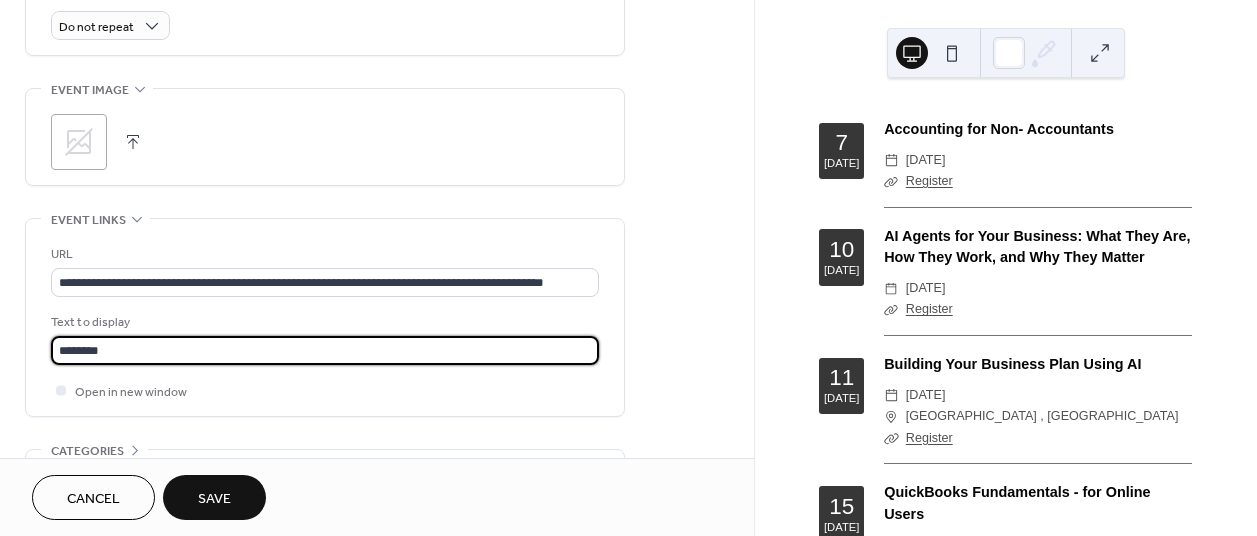 click on "Save" at bounding box center (214, 499) 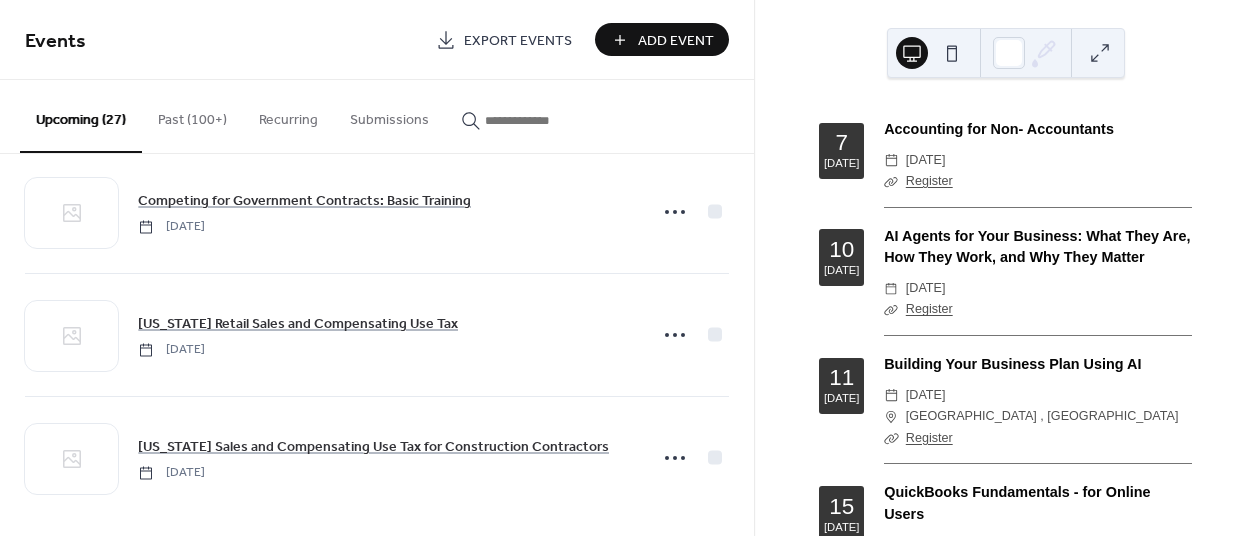 scroll, scrollTop: 2989, scrollLeft: 0, axis: vertical 